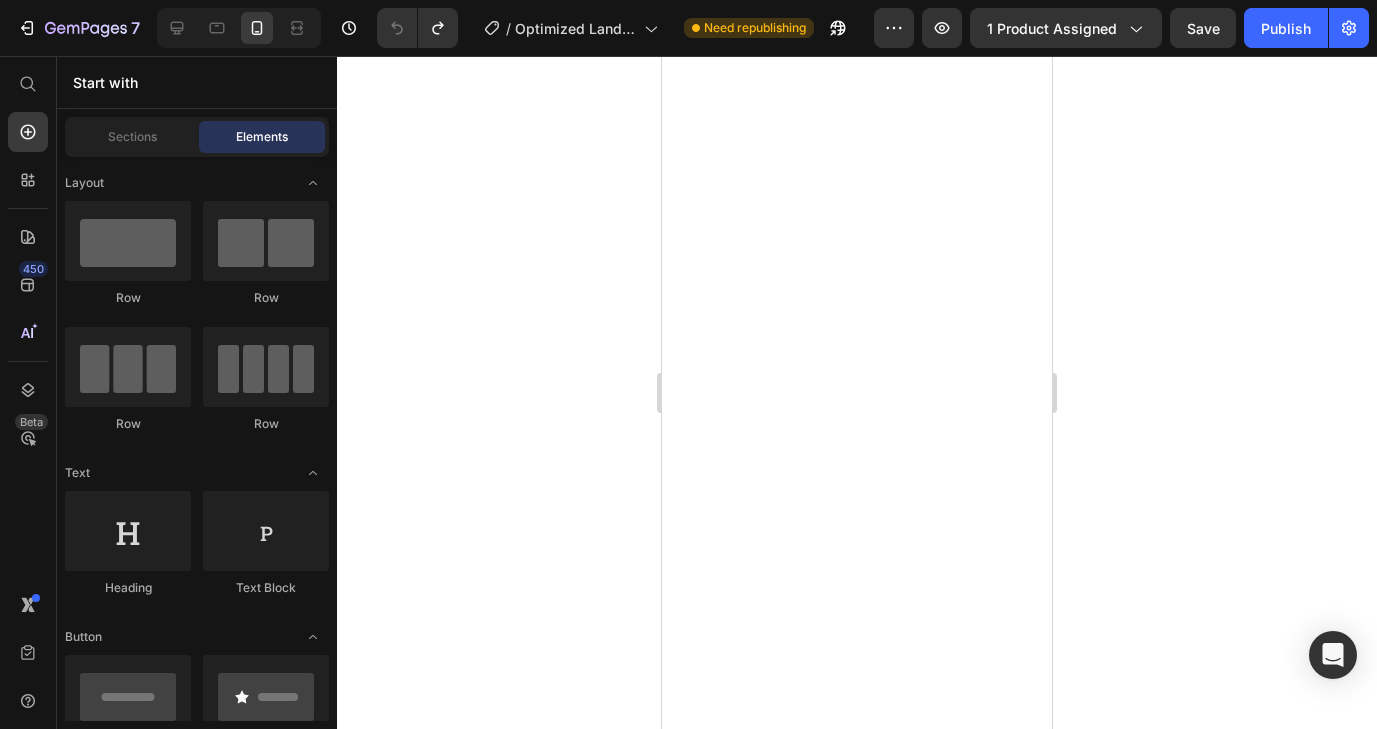 scroll, scrollTop: 0, scrollLeft: 0, axis: both 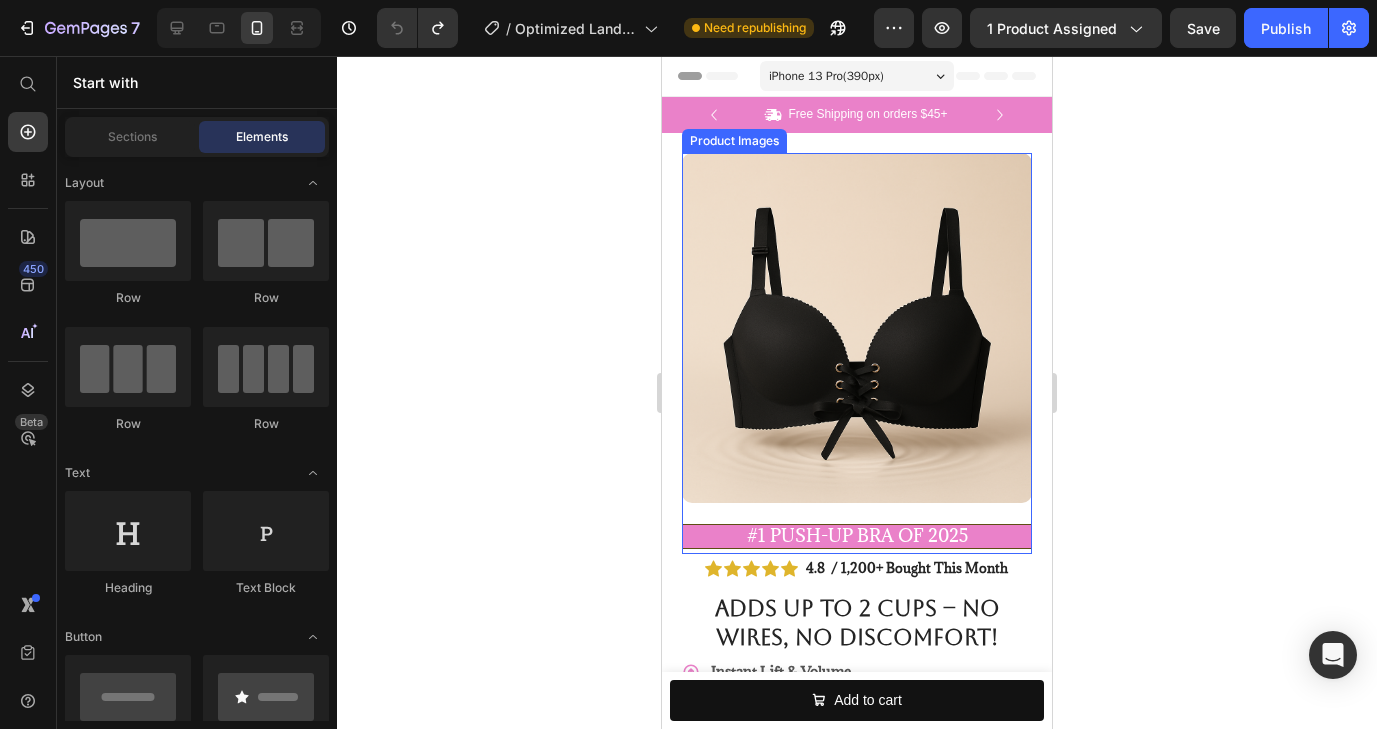 click at bounding box center (857, 328) 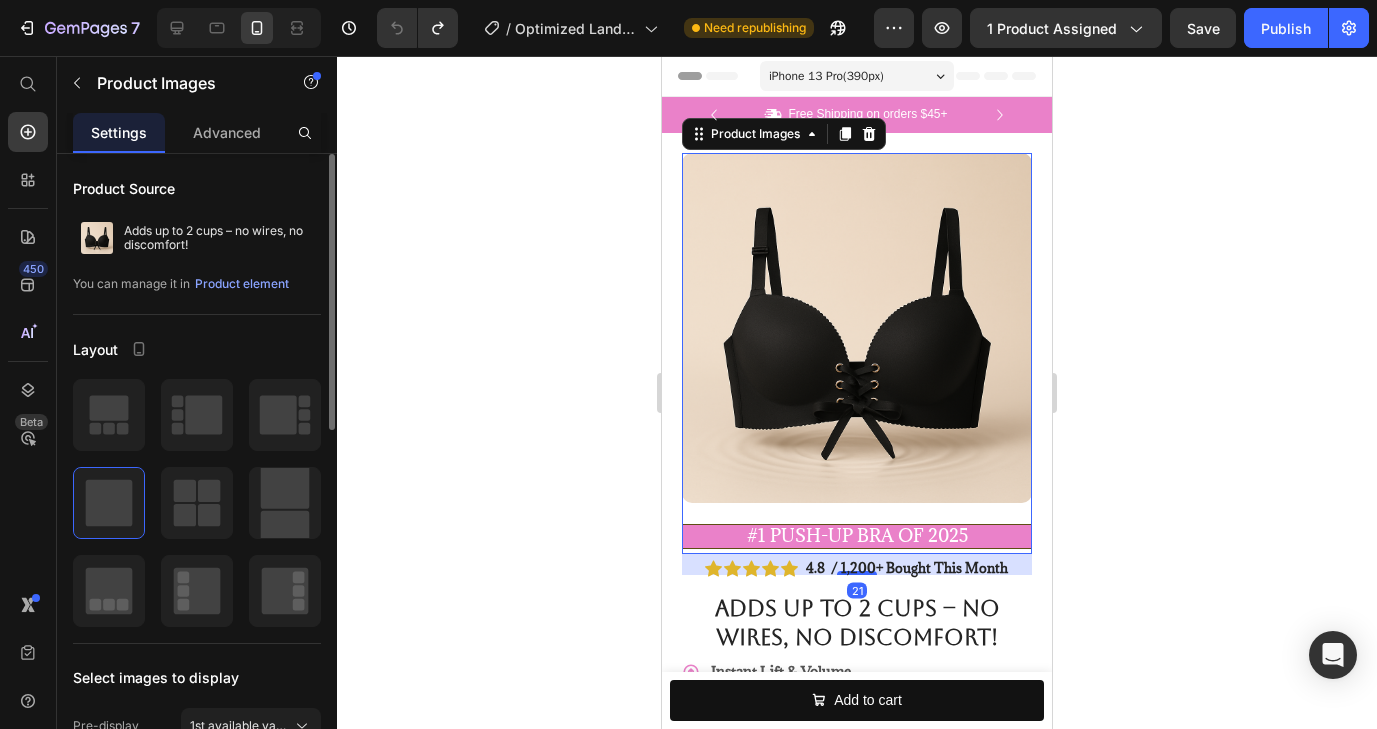 scroll, scrollTop: 0, scrollLeft: 0, axis: both 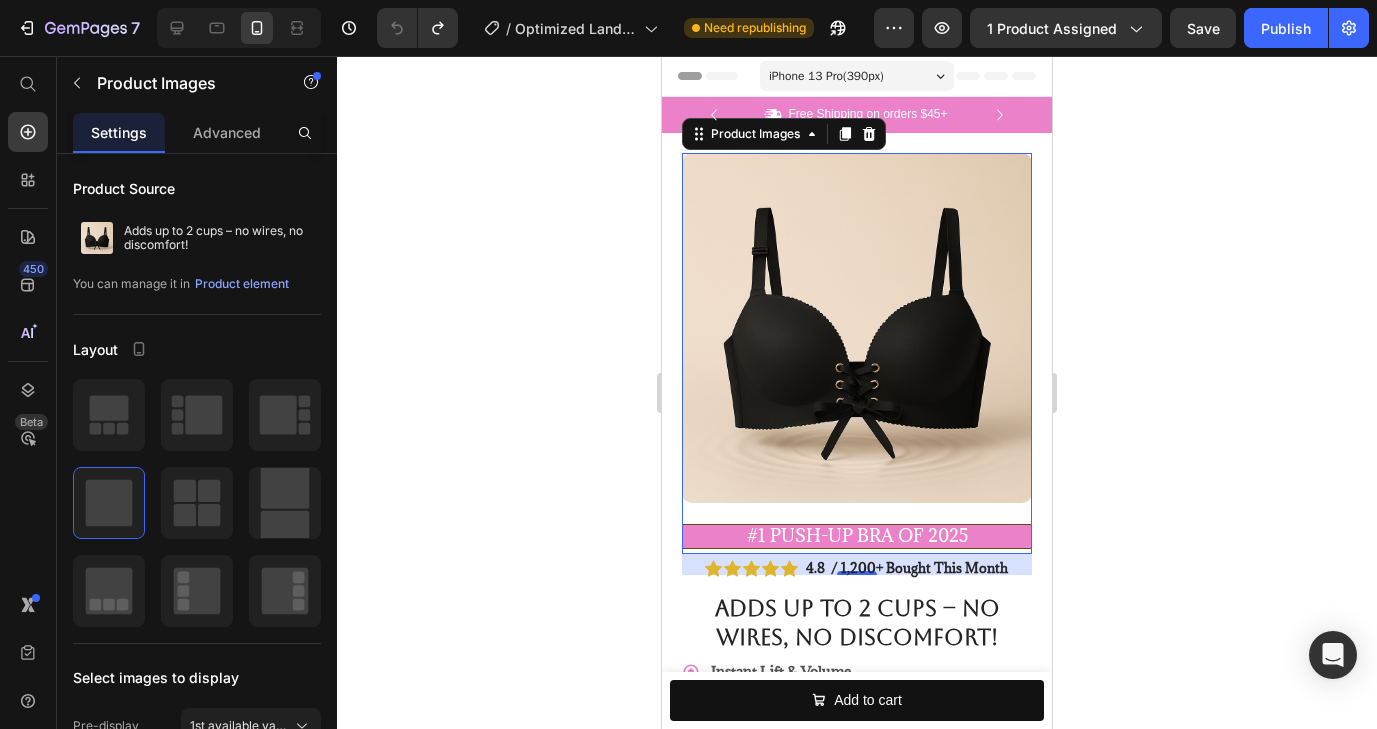 click at bounding box center (857, 328) 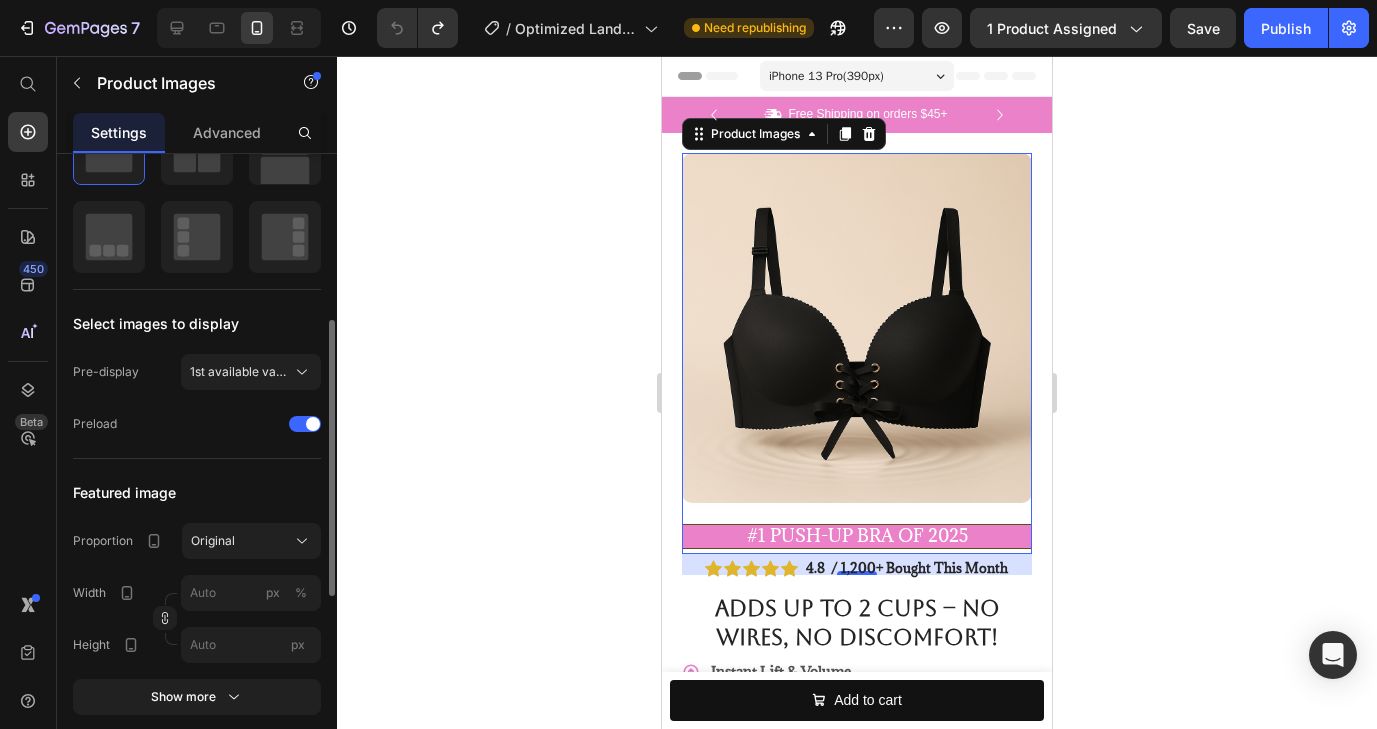 scroll, scrollTop: 362, scrollLeft: 0, axis: vertical 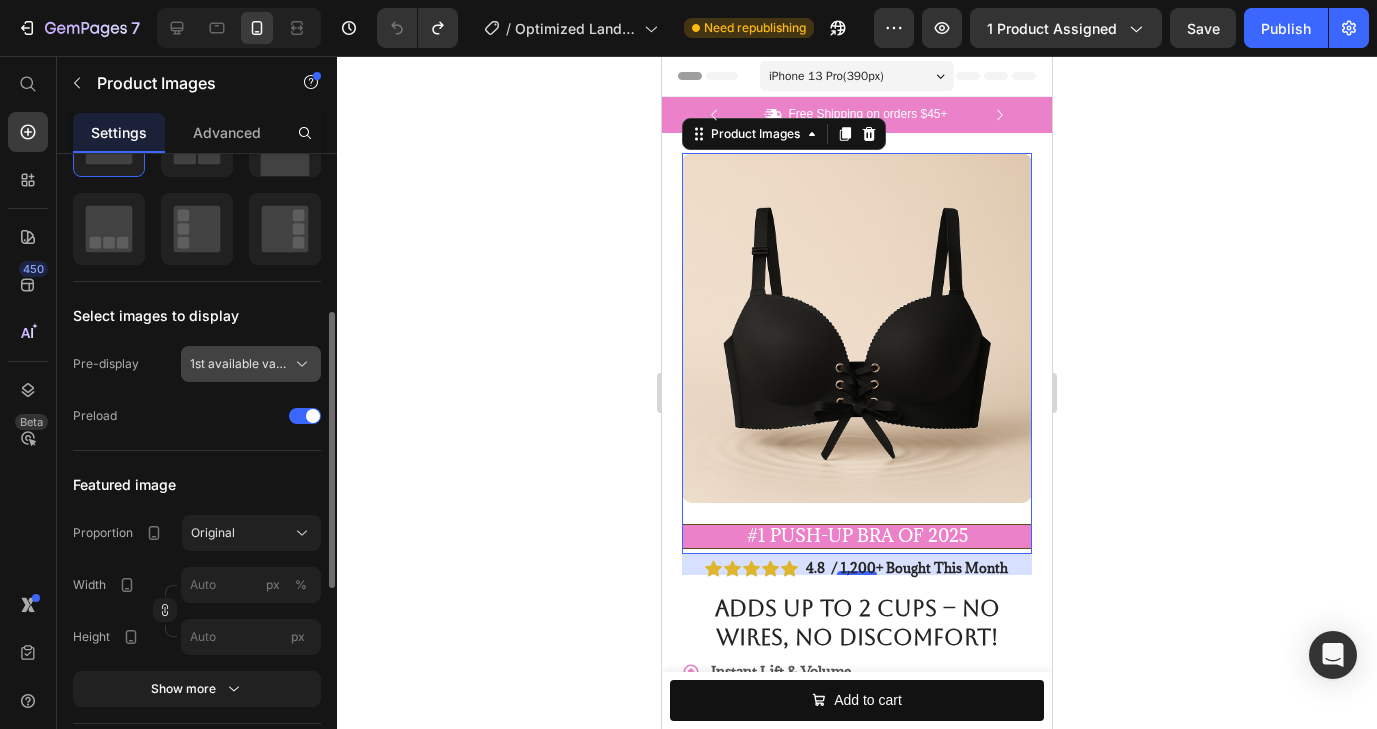 click on "1st available variant" at bounding box center [239, 364] 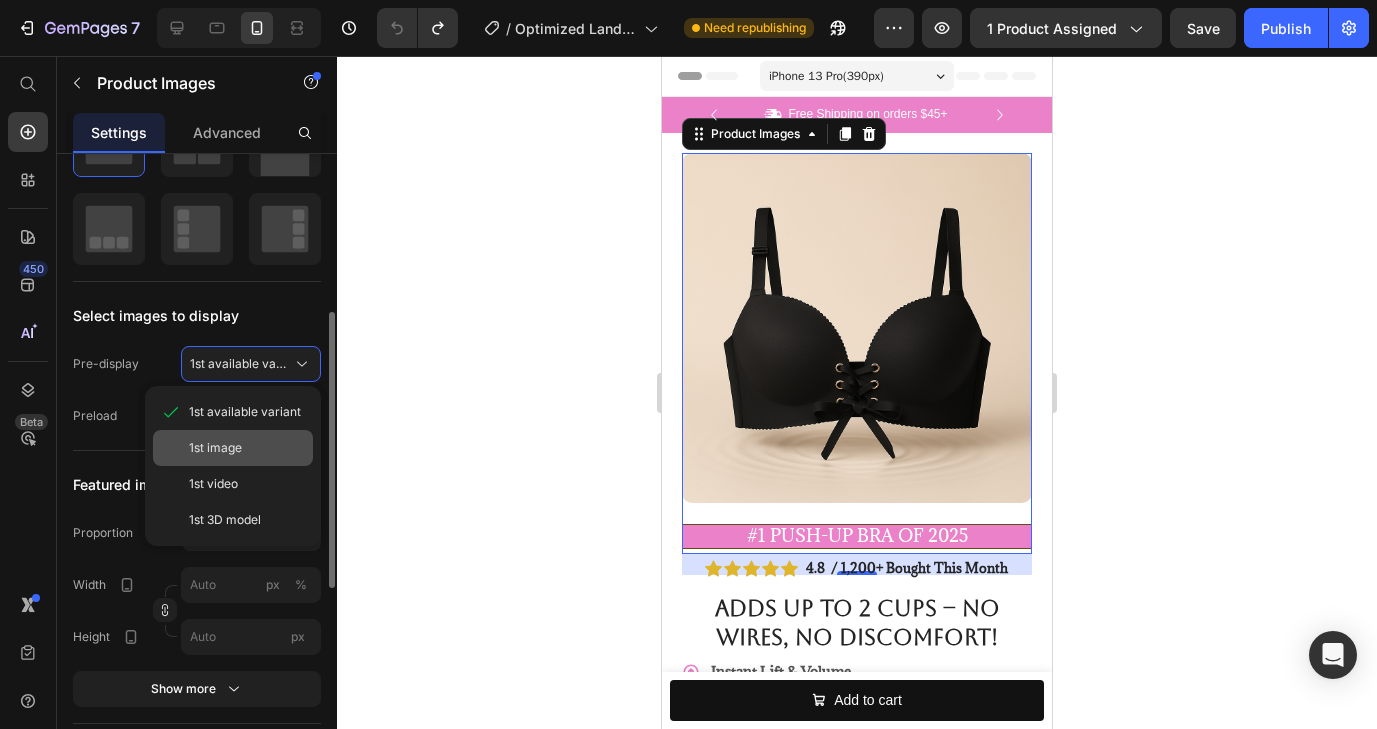 click on "1st image" 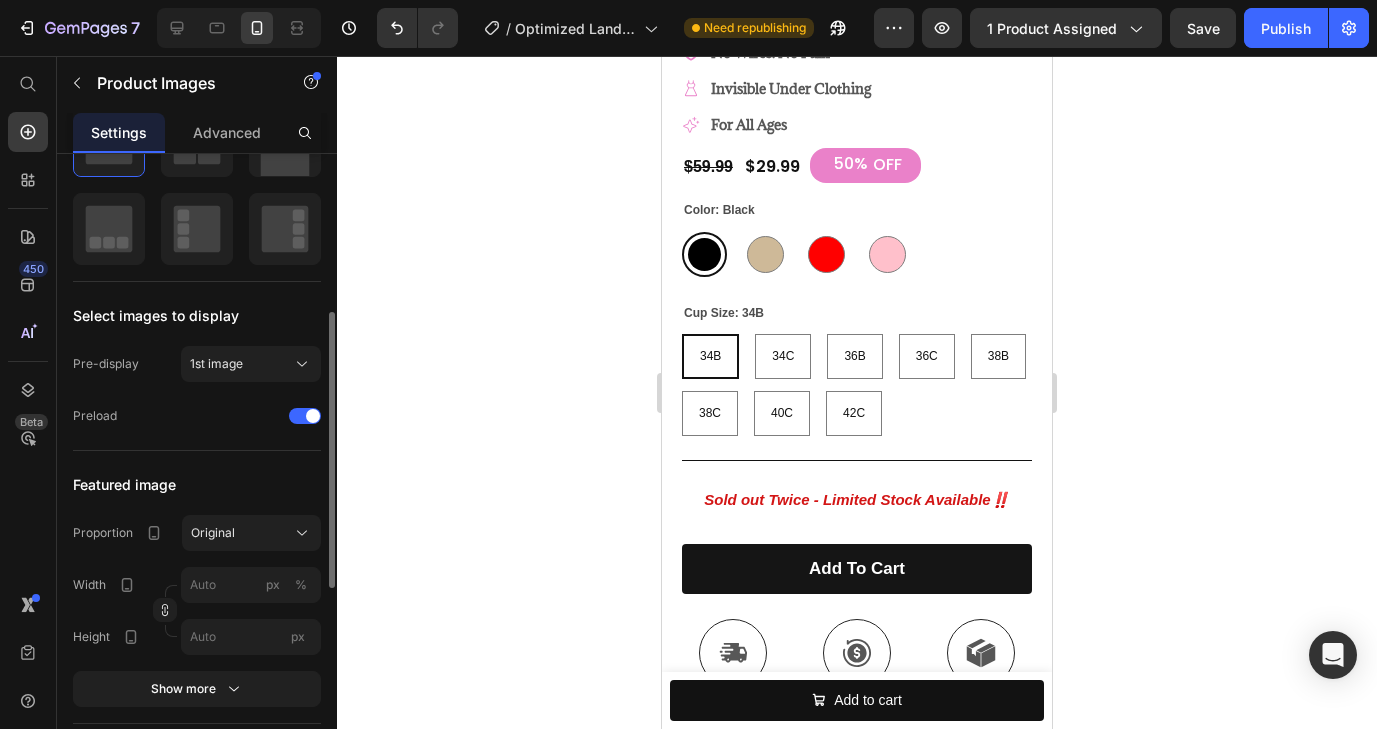 scroll, scrollTop: 0, scrollLeft: 0, axis: both 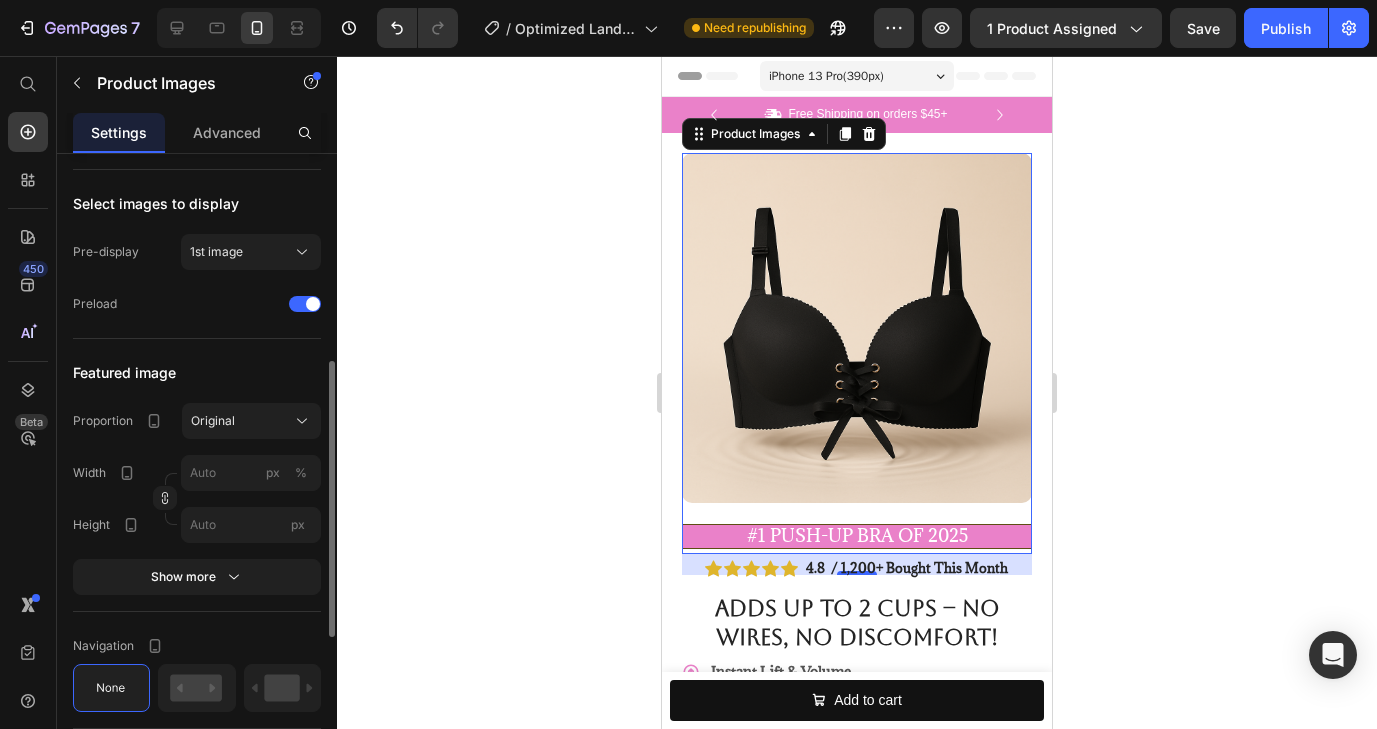 click on "Select images to display Pre-display 1st image Preload" 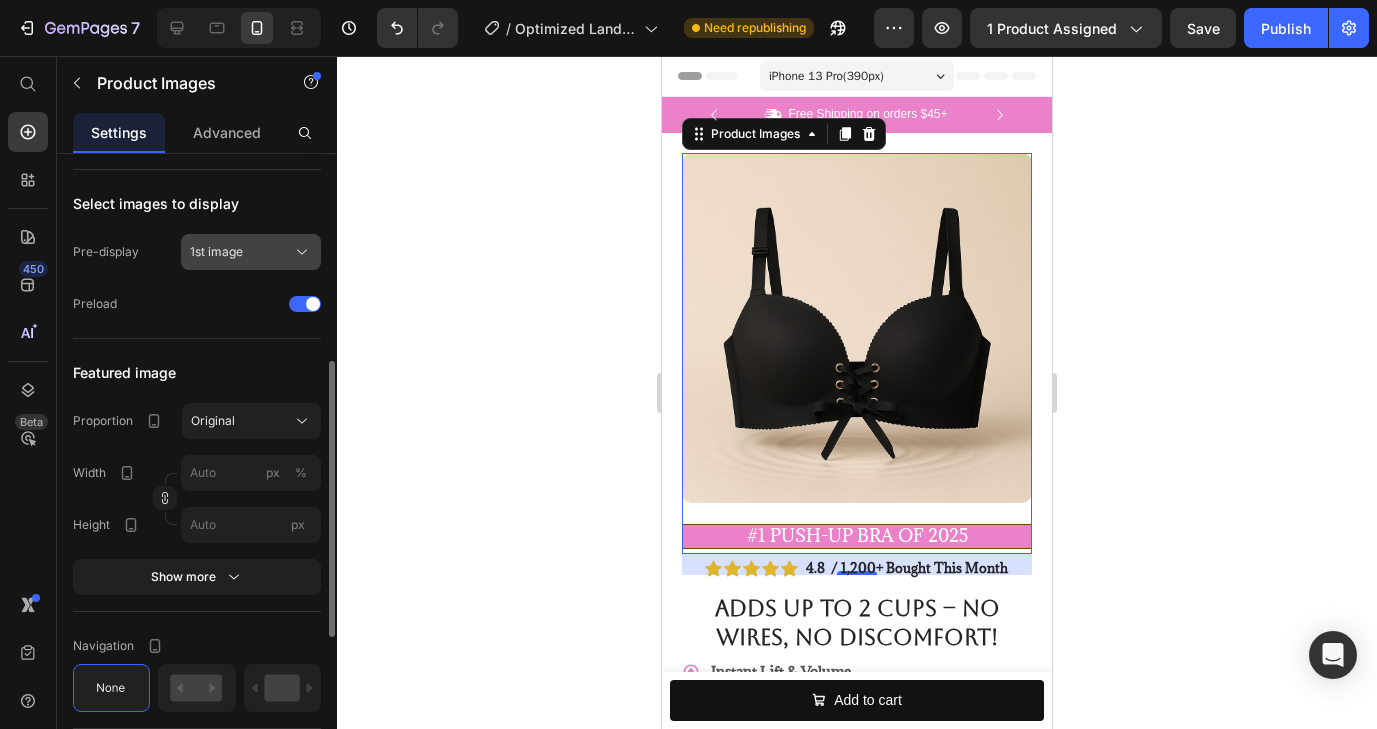 click on "1st image" at bounding box center [216, 252] 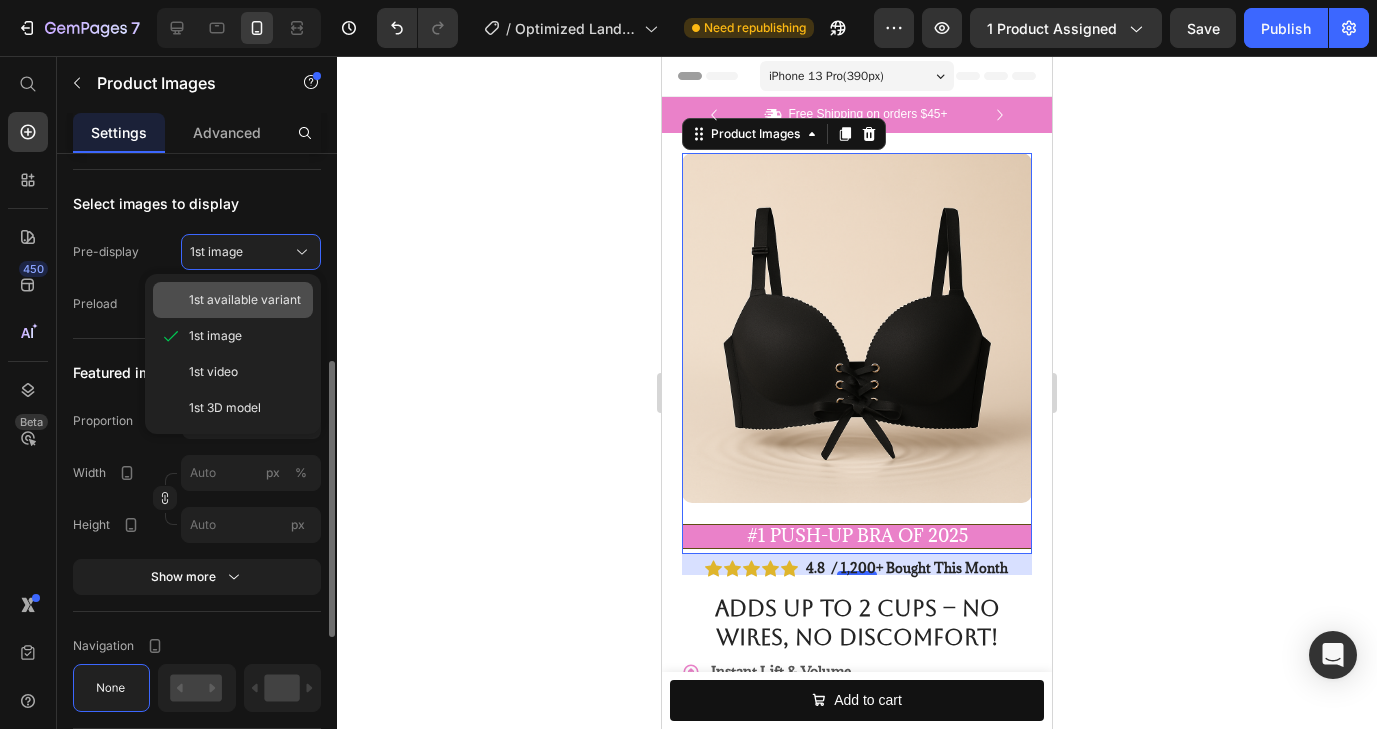 click on "1st available variant" 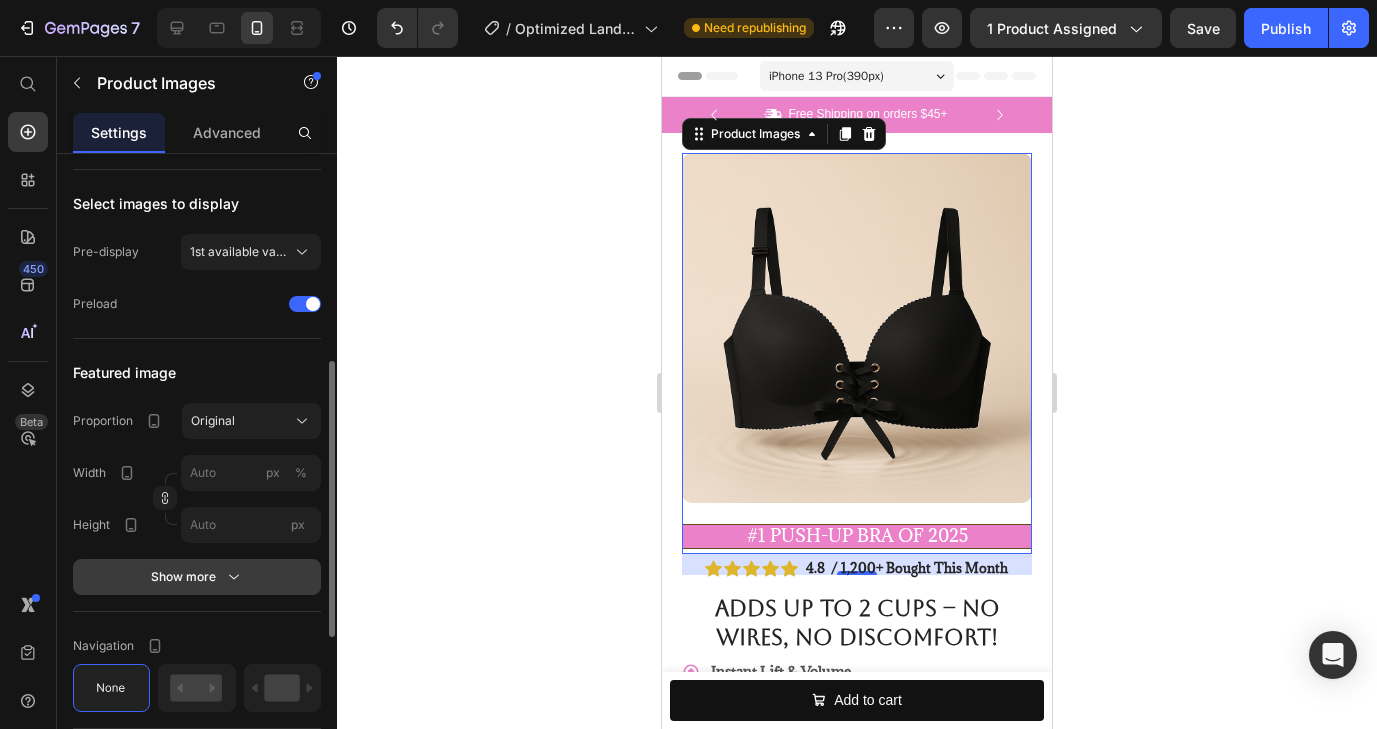 click on "Show more" at bounding box center [197, 577] 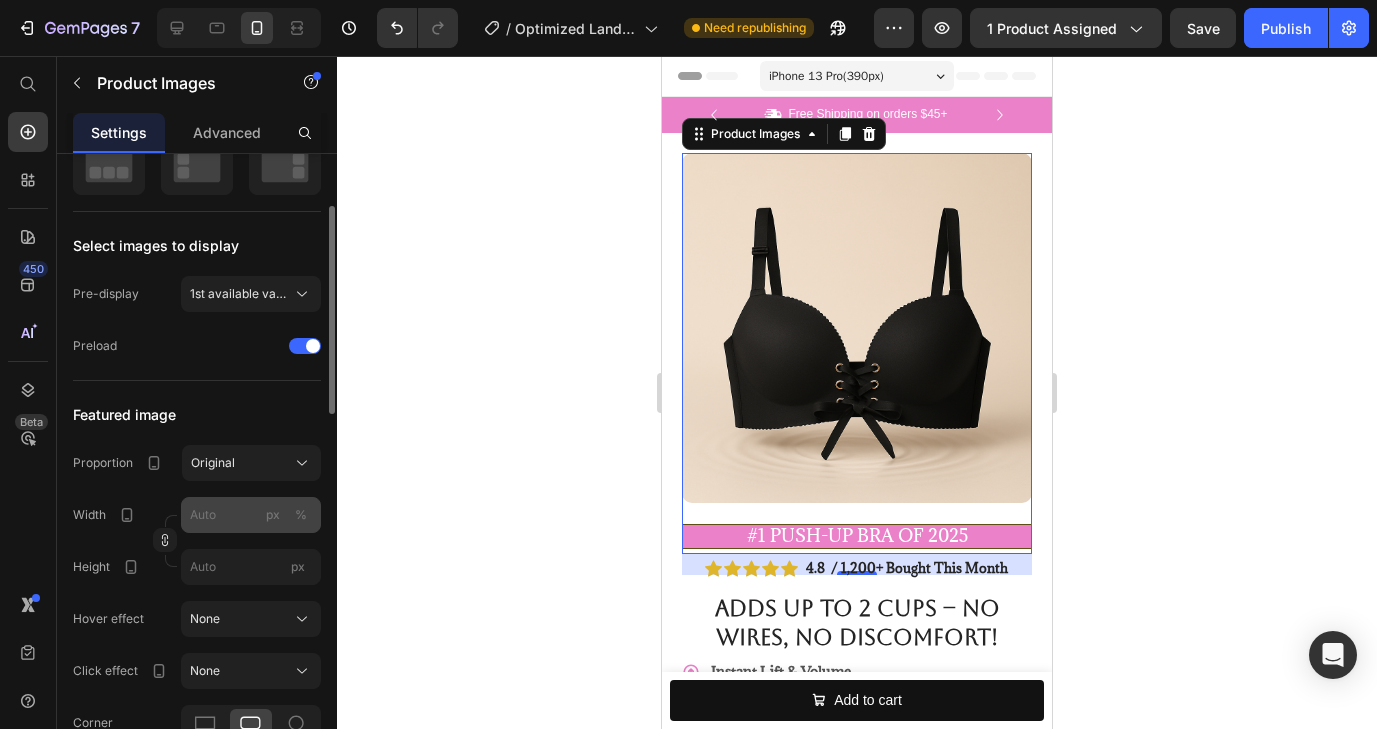scroll, scrollTop: 0, scrollLeft: 0, axis: both 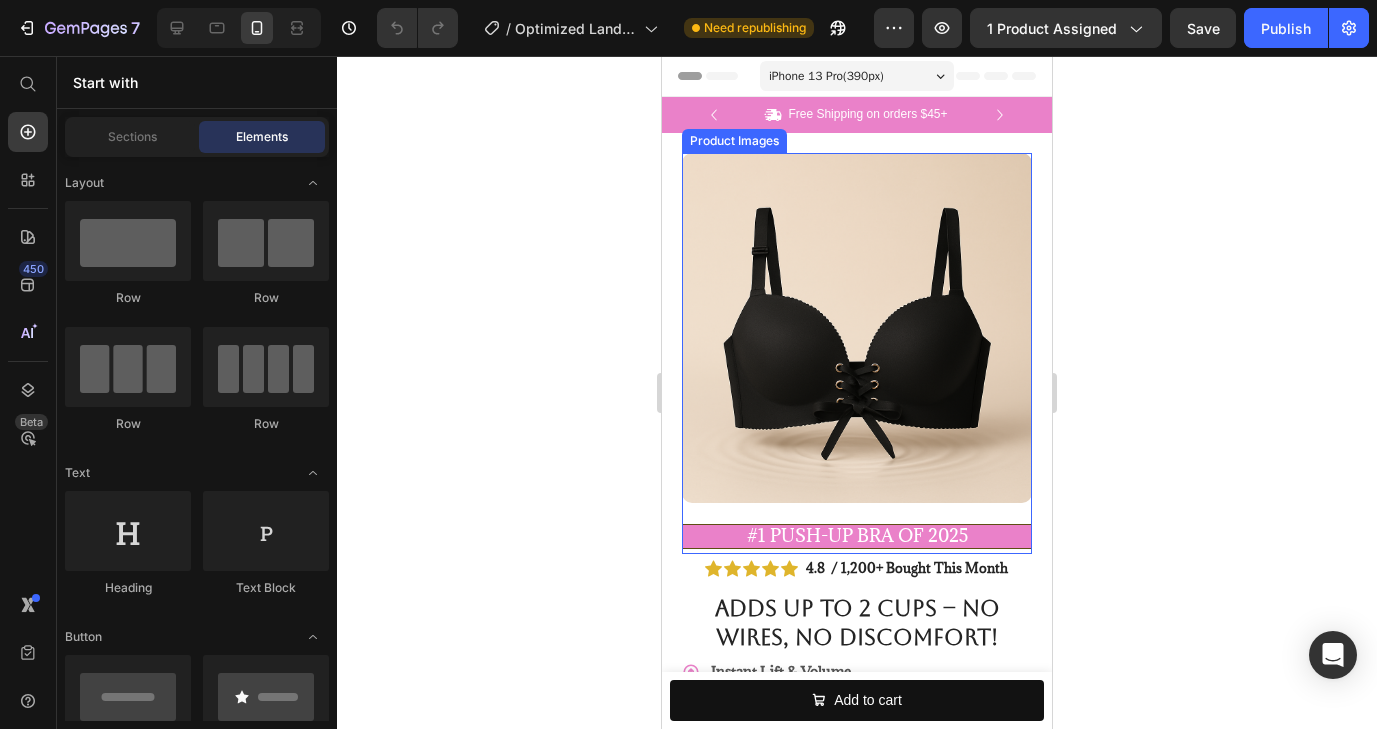 click at bounding box center [857, 328] 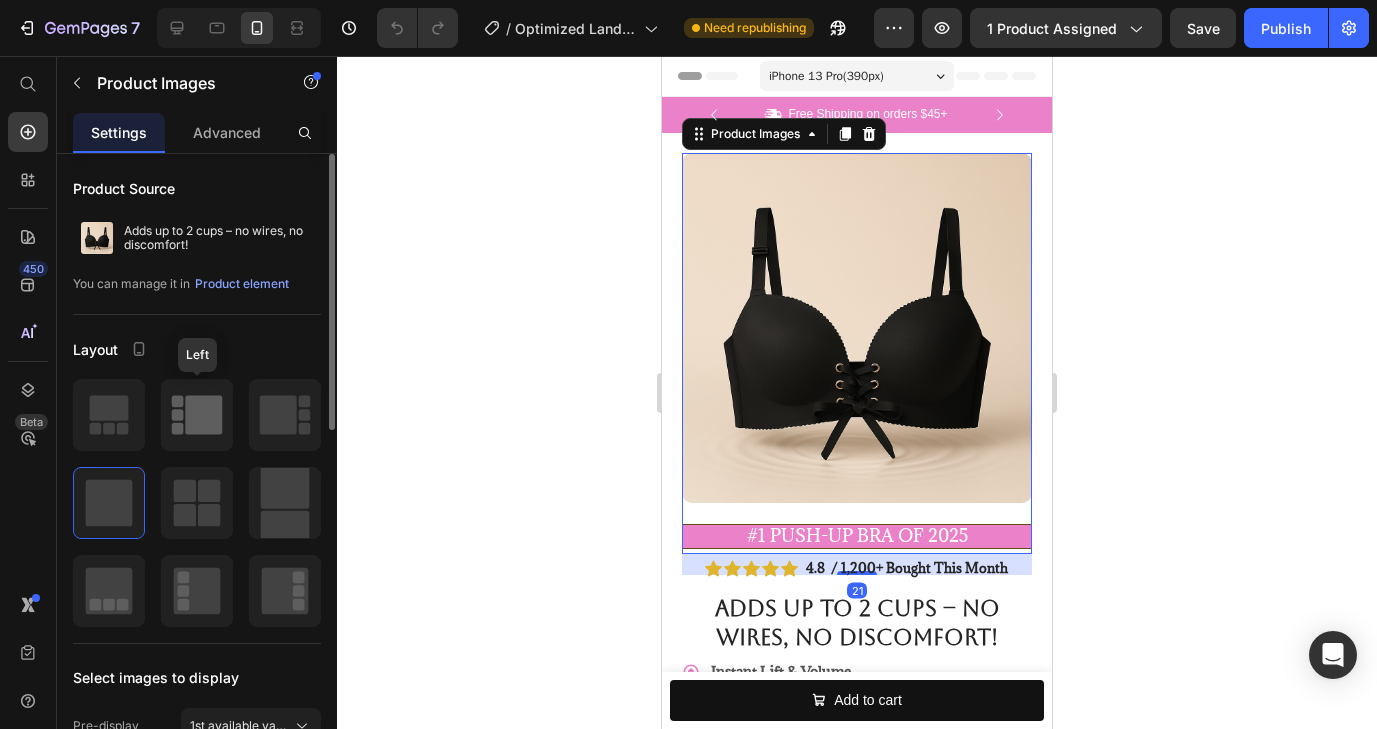 click 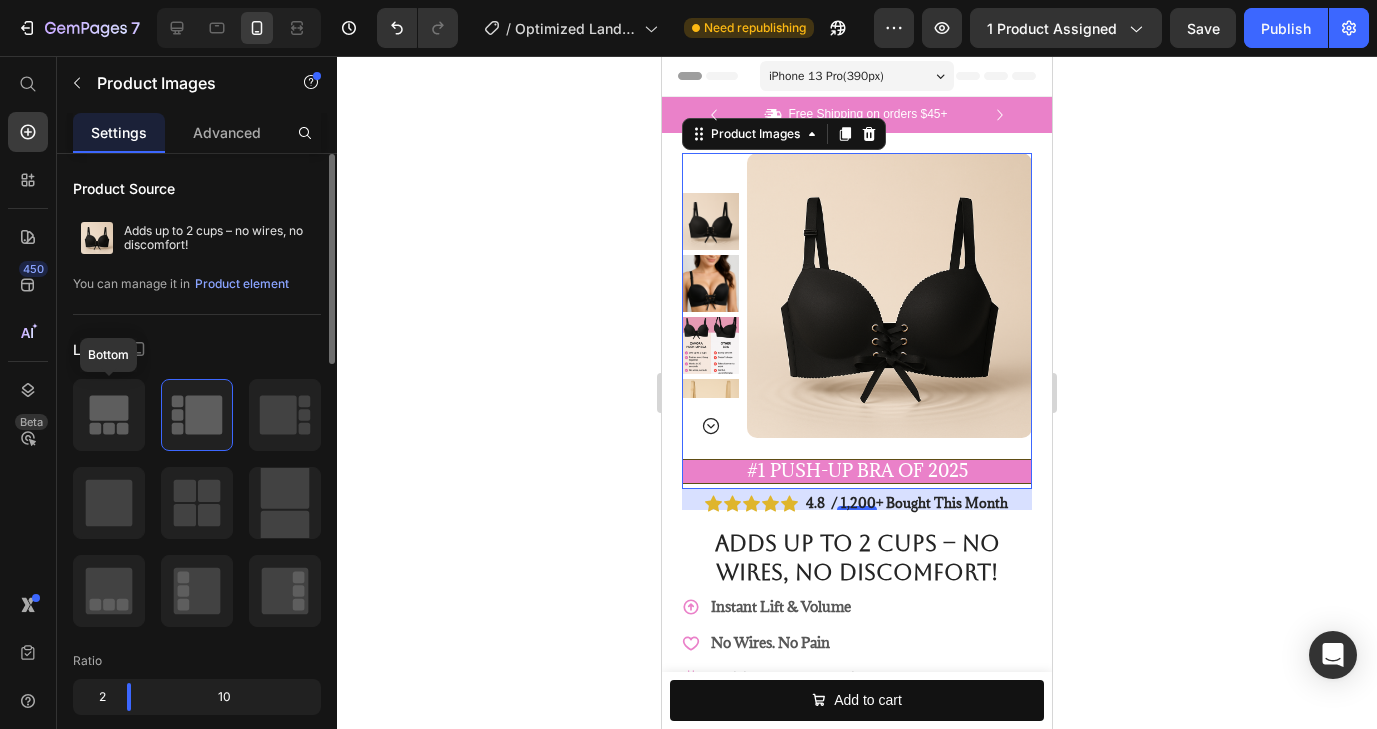 click 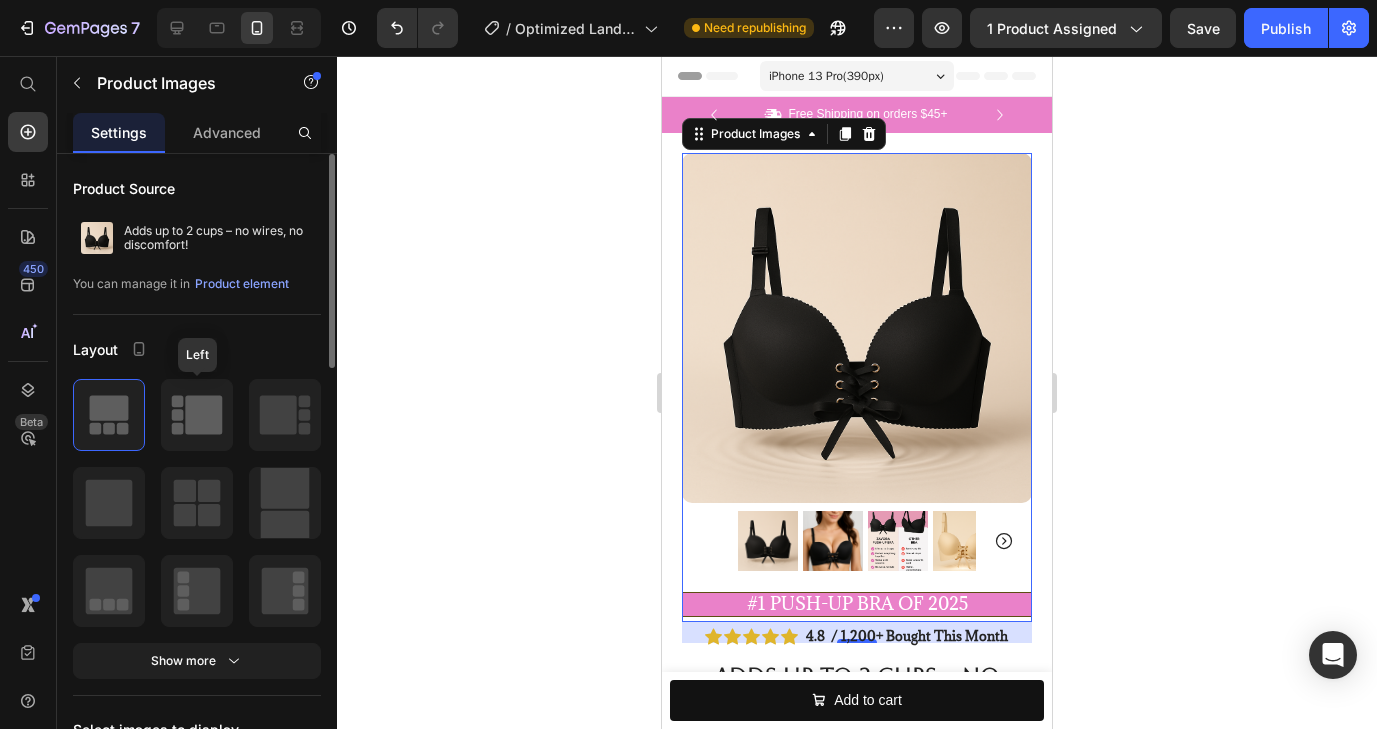 click 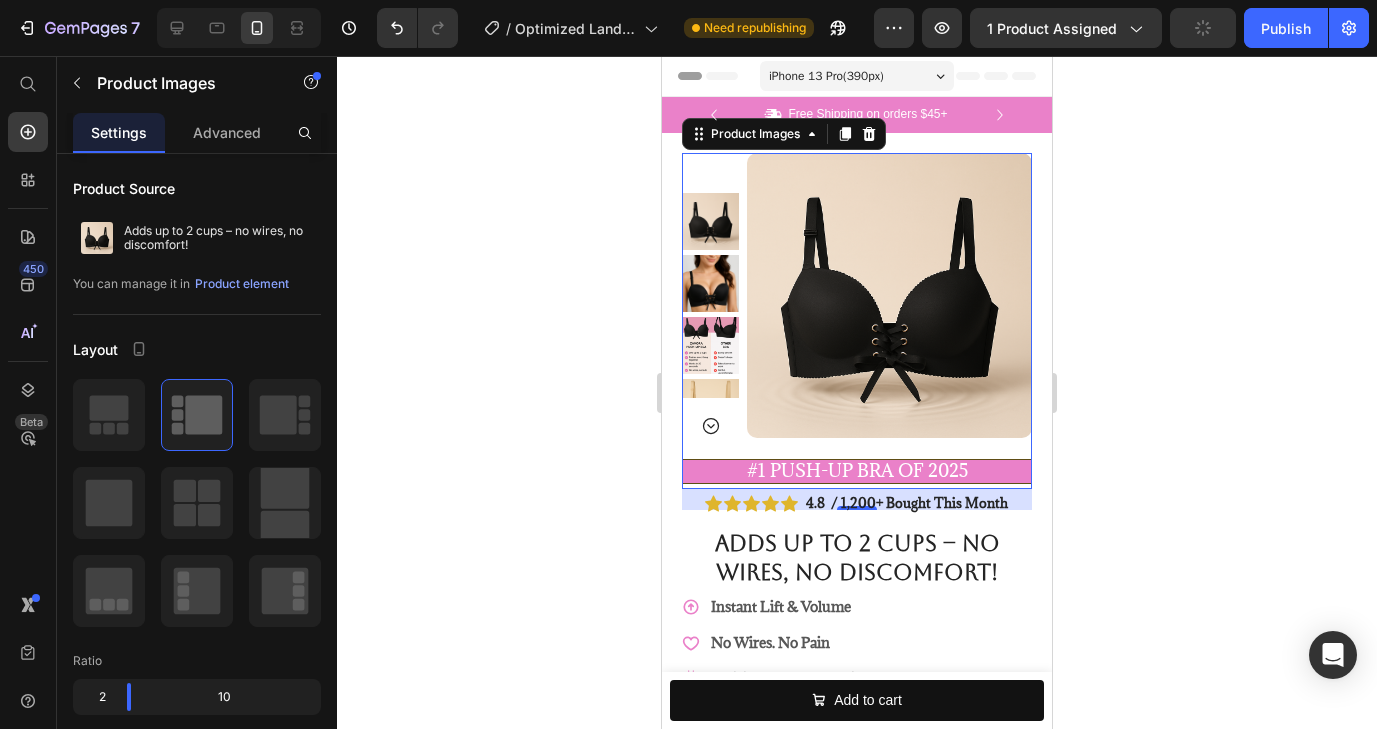 click at bounding box center [710, 283] 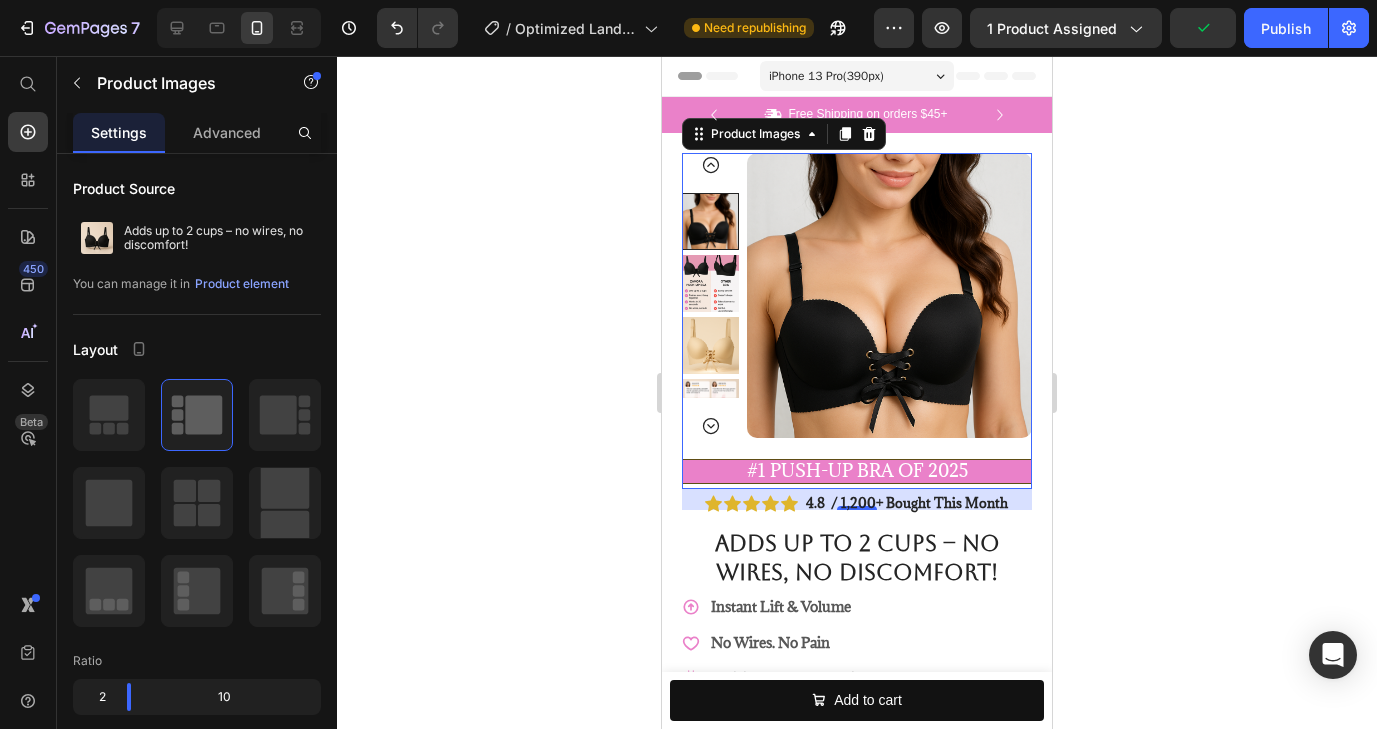 click 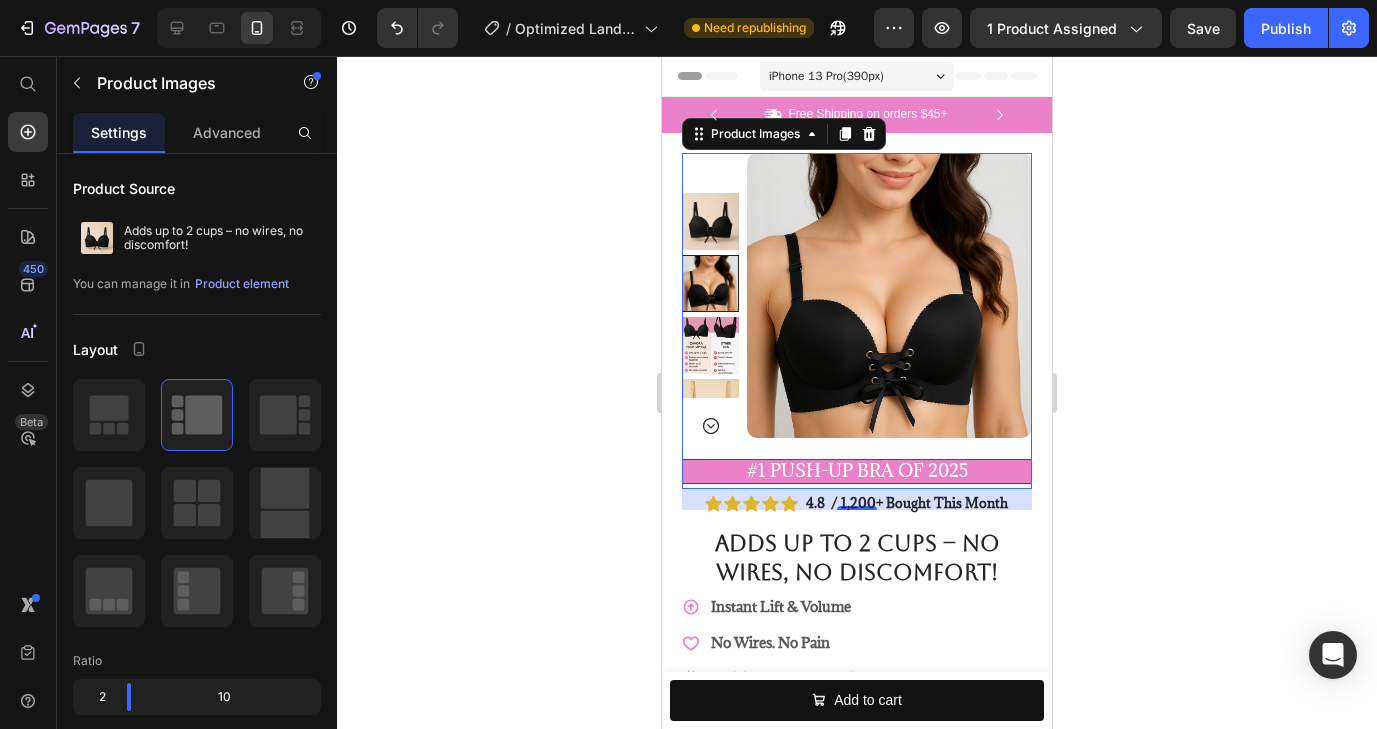 click 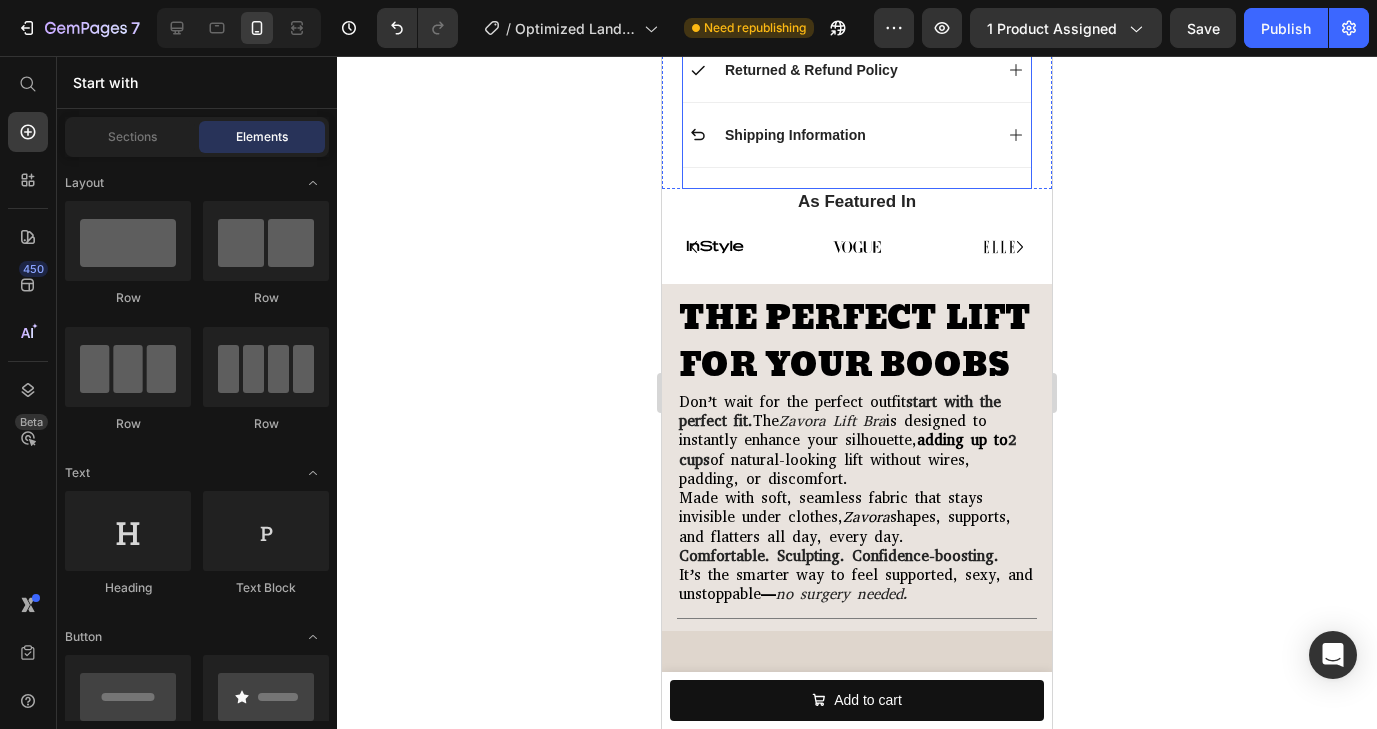 scroll, scrollTop: 1413, scrollLeft: 0, axis: vertical 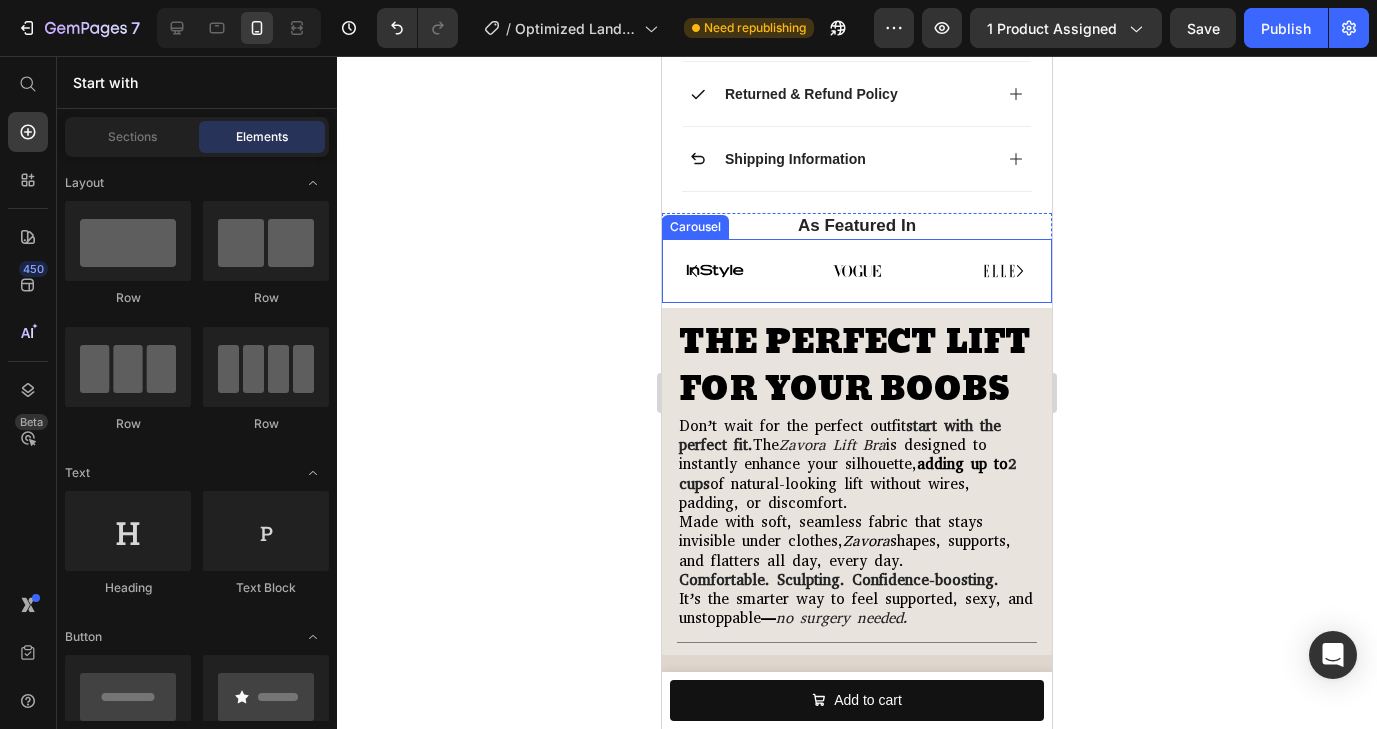 click on "Image" at bounding box center (857, 271) 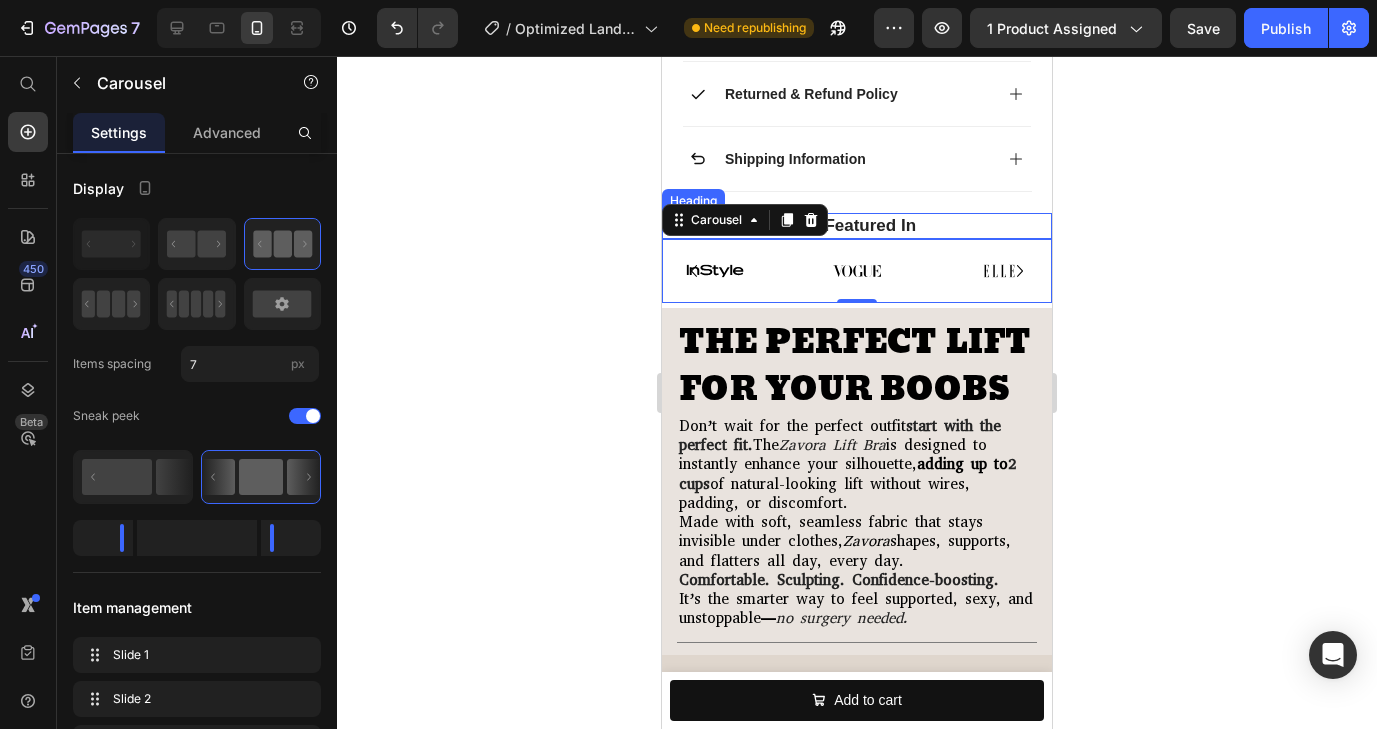 click on "As Featured In" at bounding box center [857, 226] 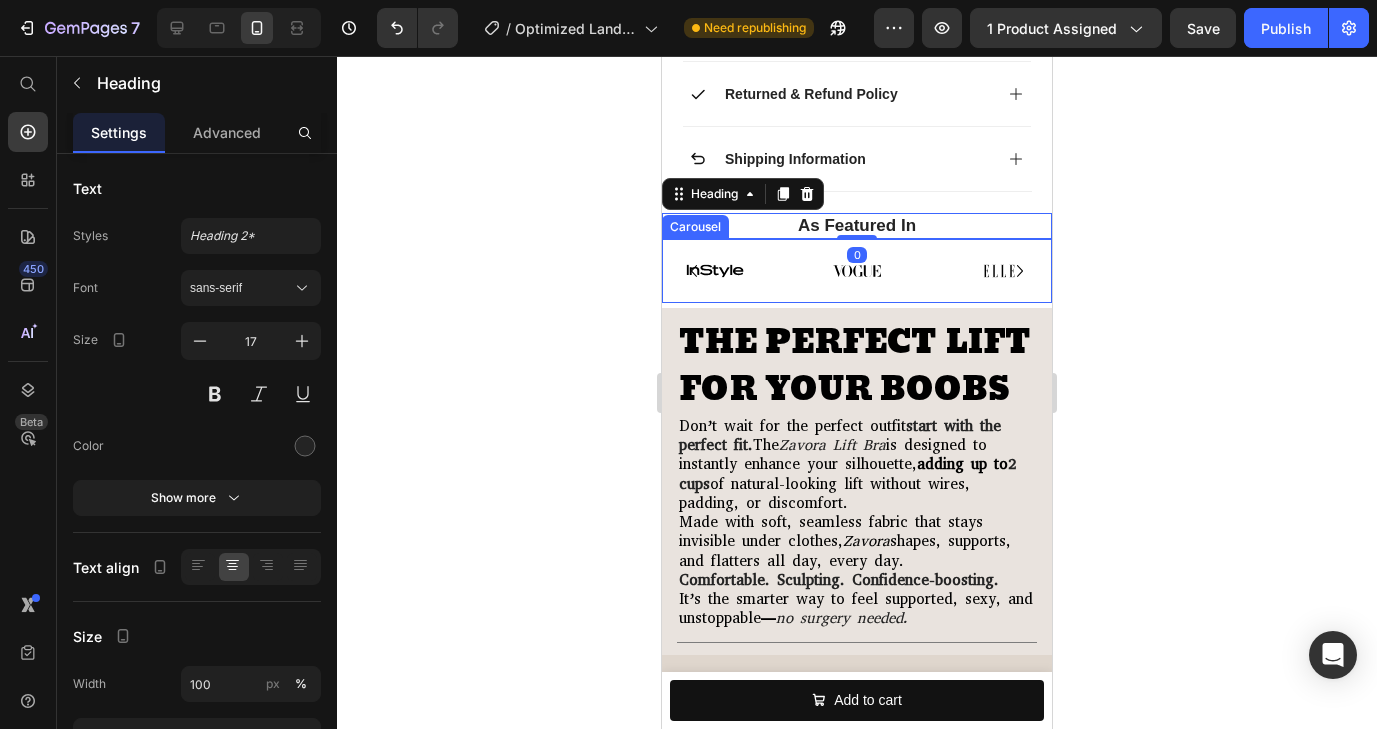 click on "Image" at bounding box center (857, 271) 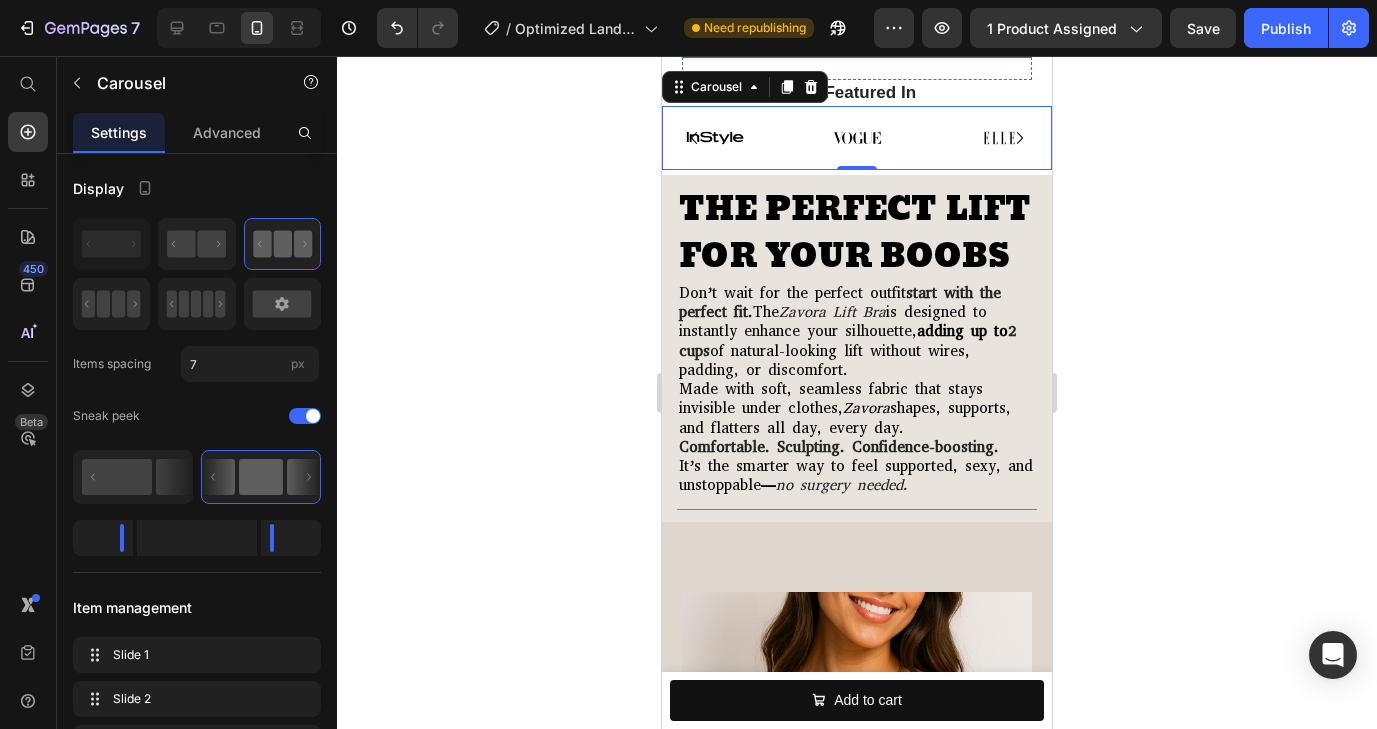 scroll, scrollTop: 1547, scrollLeft: 0, axis: vertical 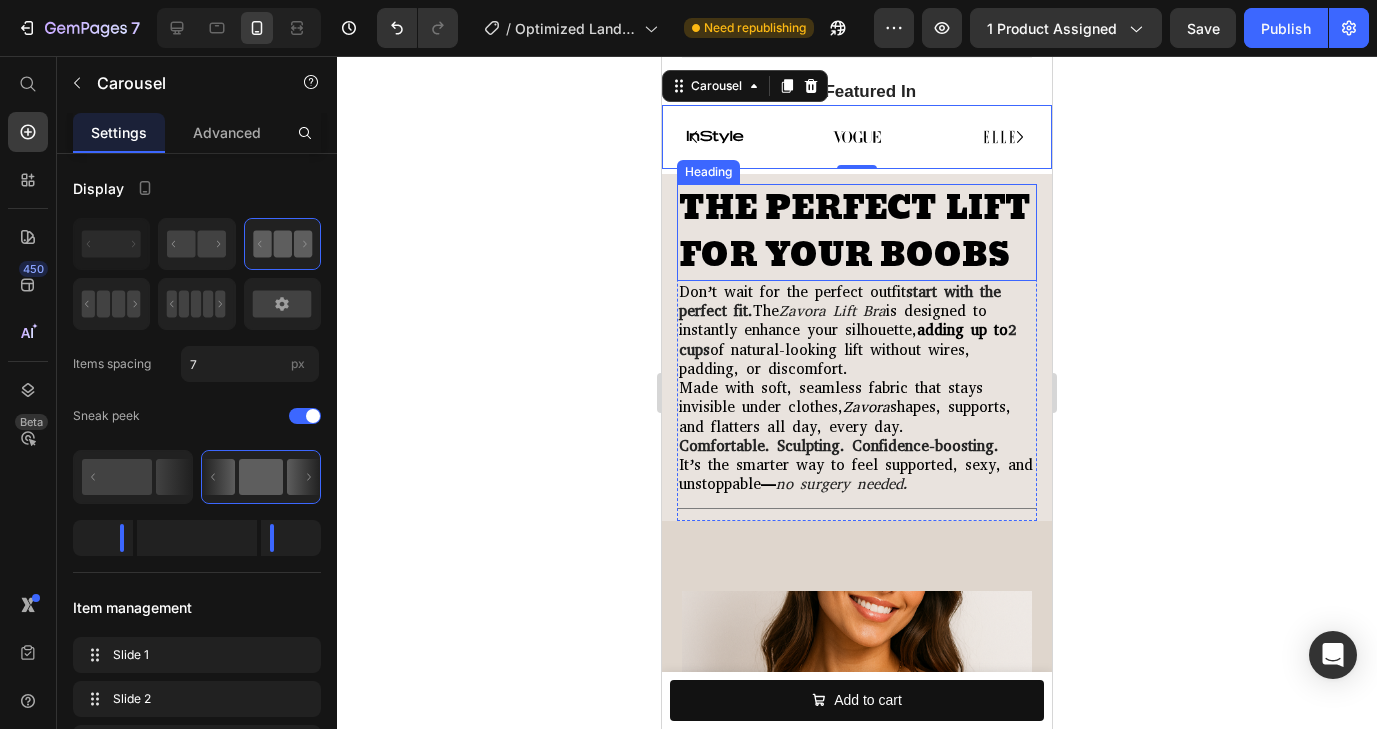 click on "THE PERFECT LIFT FOR YOUR BOOBS" at bounding box center (855, 232) 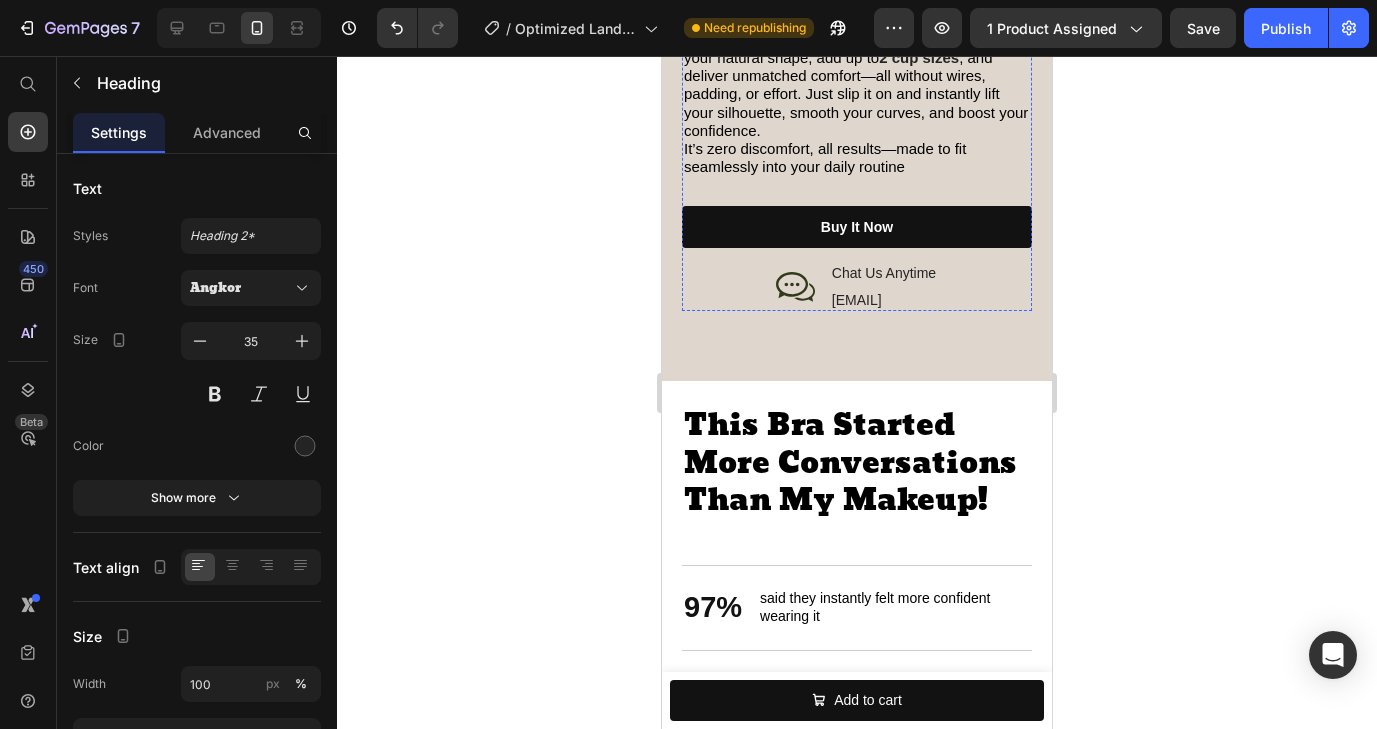 scroll, scrollTop: 2543, scrollLeft: 0, axis: vertical 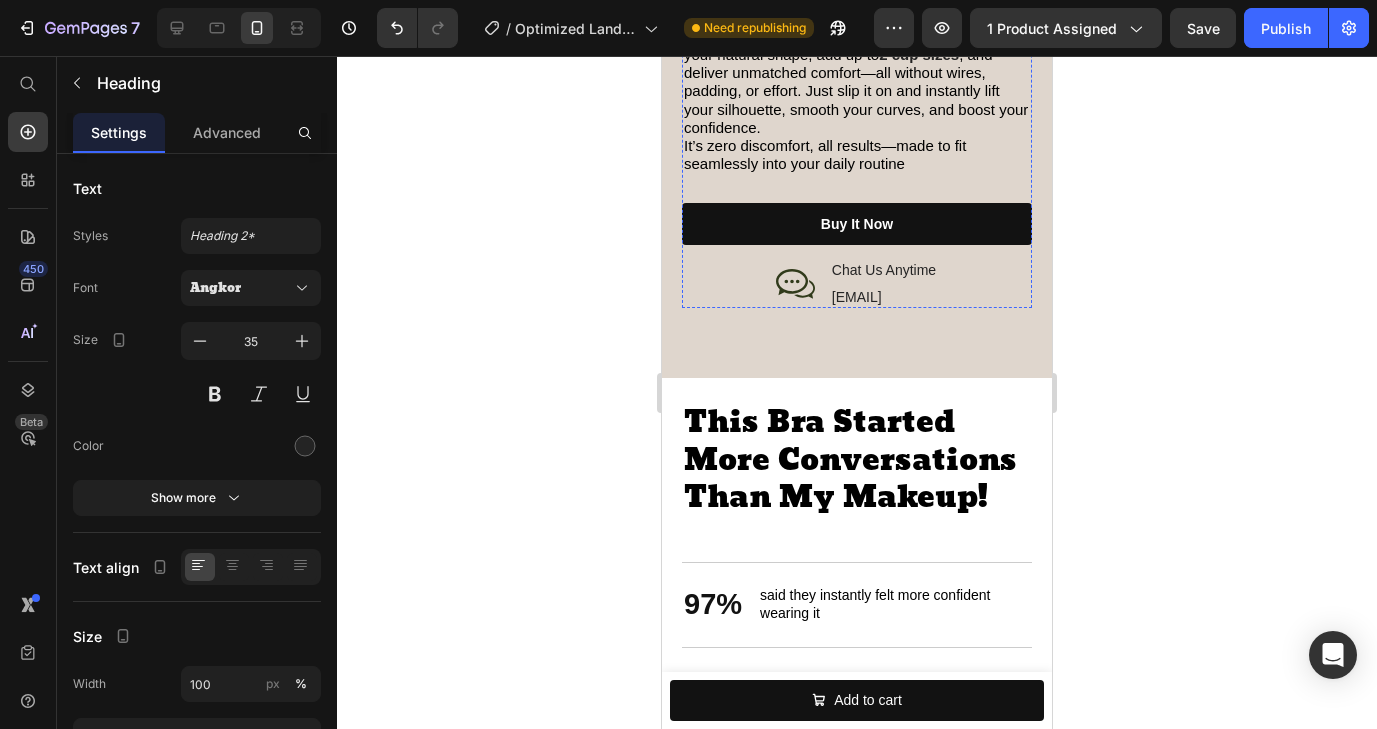 click on "TRANSFORM YOUR LOOK — FEEL UNSTOPPABLE" at bounding box center (841, -45) 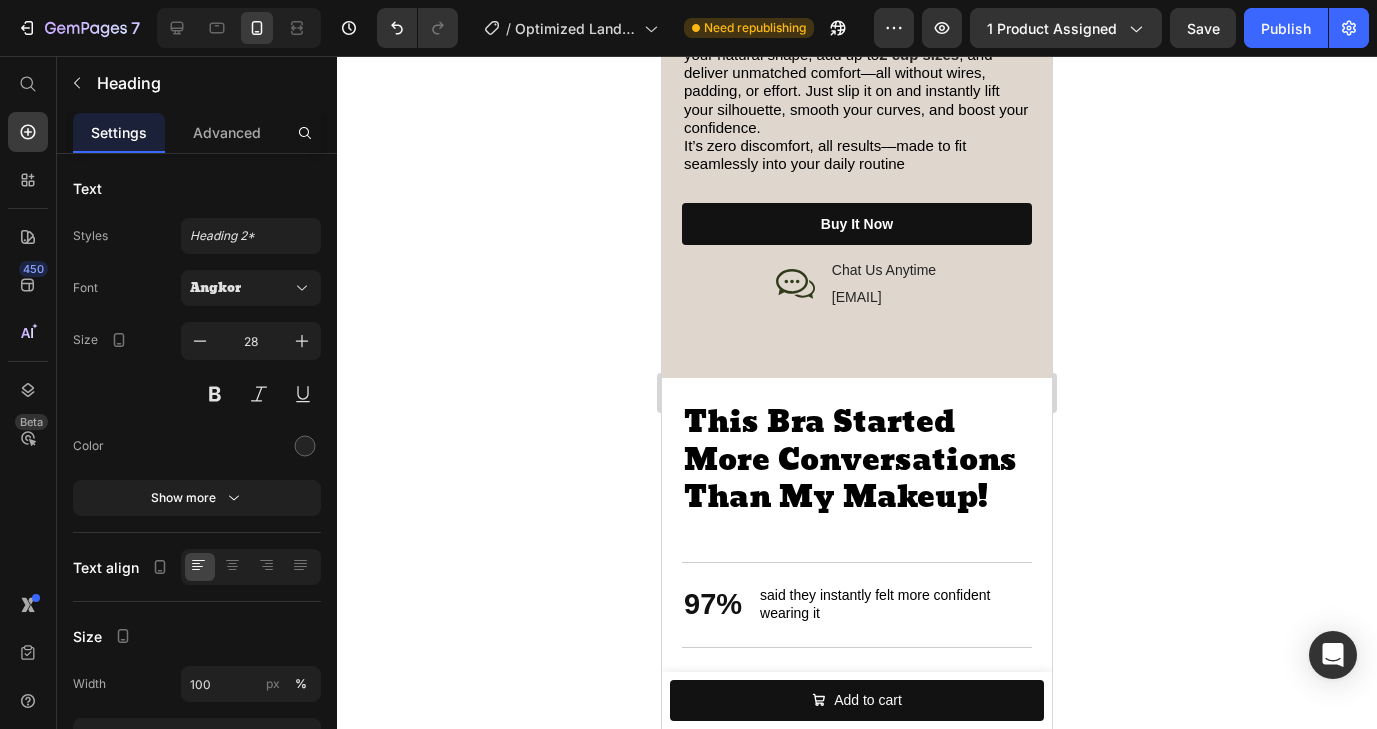 click on "TRANSFORM YOUR LOOK — FEEL UNSTOPPABLE" at bounding box center (841, -45) 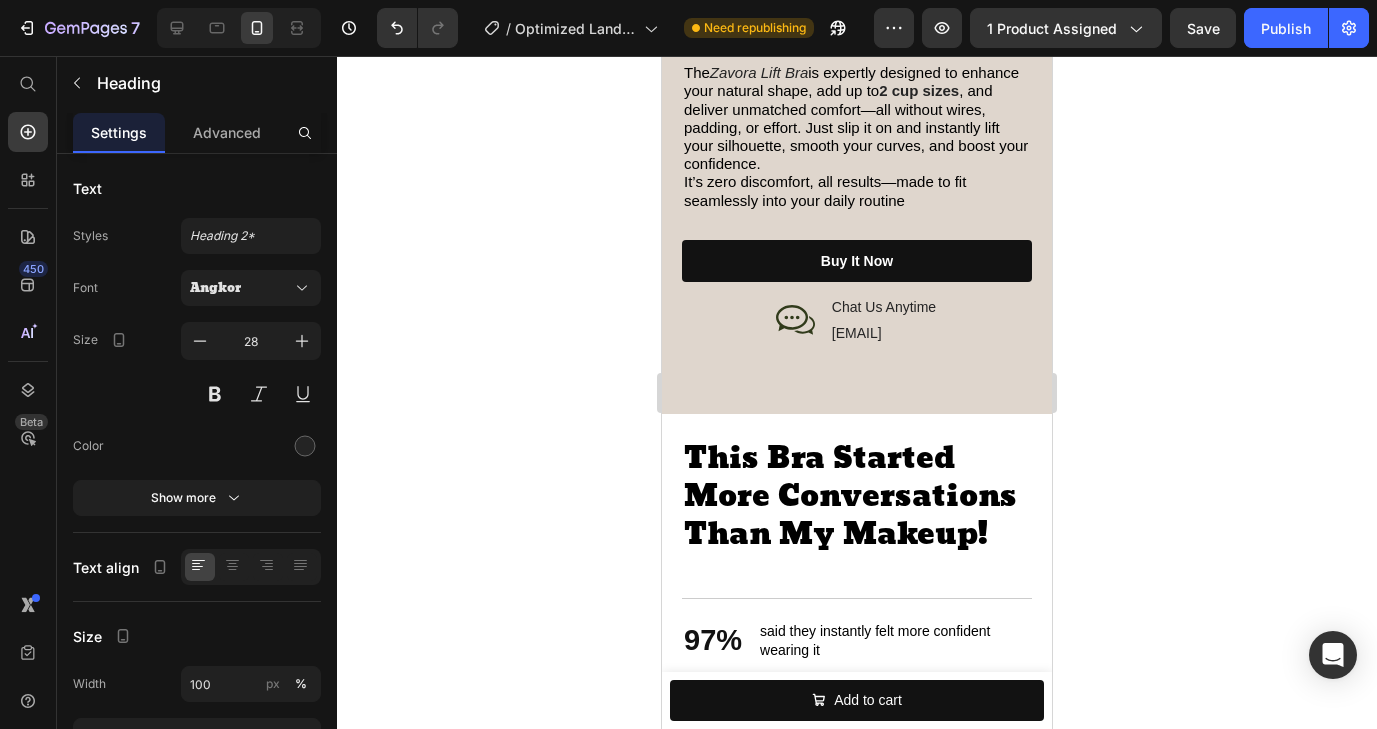 click on "NO MORE FLAT CHEST! TRANSFORM YOUR LOOK — FEEL UNSTOPPABLE" at bounding box center [852, -27] 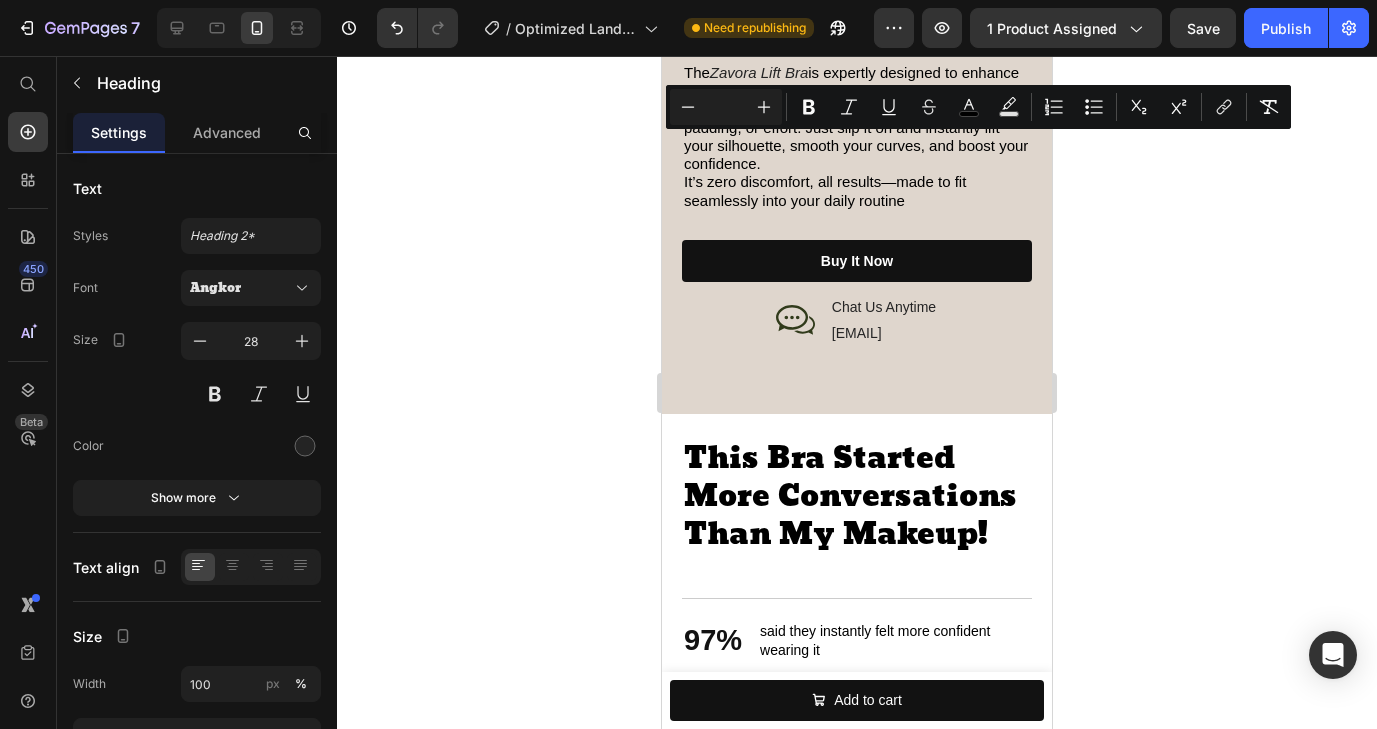click on "NO MORE FLAT CHEST! TRANSFORM YOUR LOOK — FEEL UNSTOPPABLE" at bounding box center [852, -27] 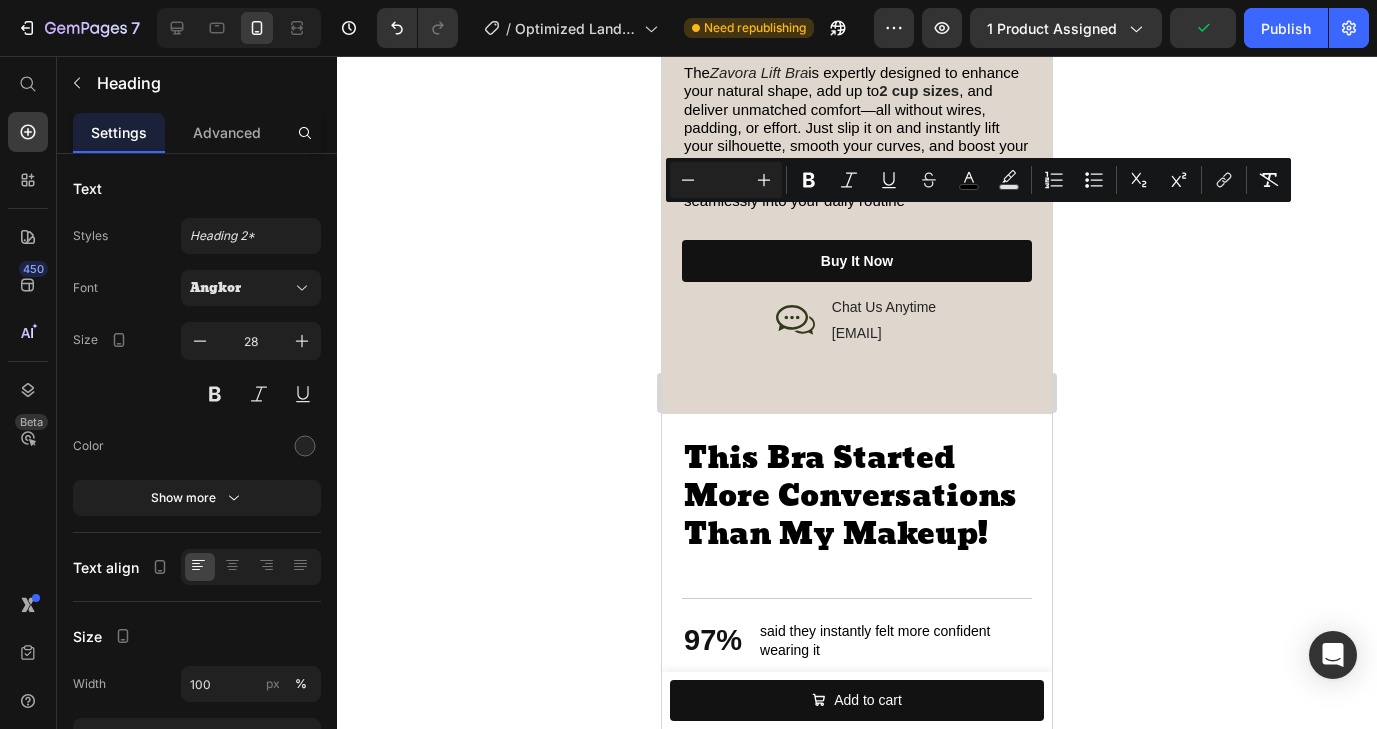 drag, startPoint x: 916, startPoint y: 235, endPoint x: 886, endPoint y: 235, distance: 30 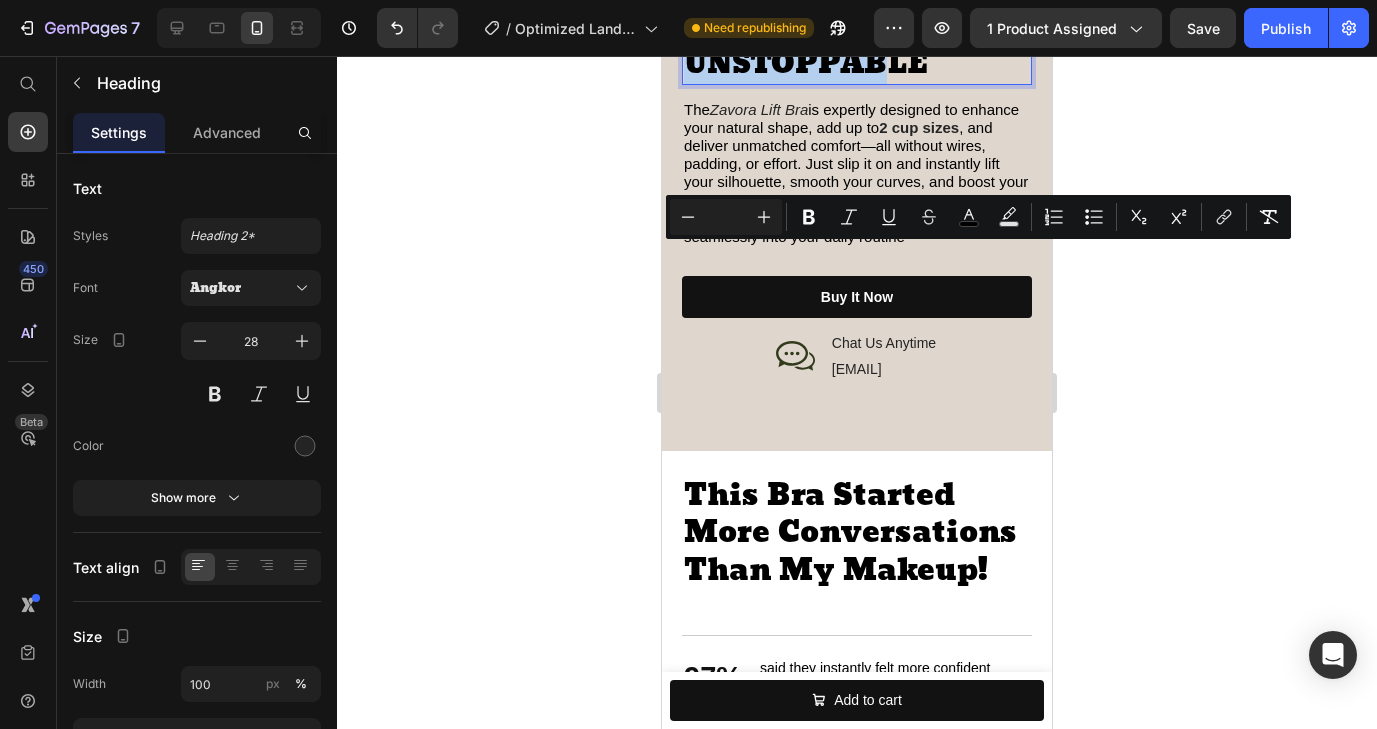 drag, startPoint x: 786, startPoint y: 272, endPoint x: 893, endPoint y: 320, distance: 117.273186 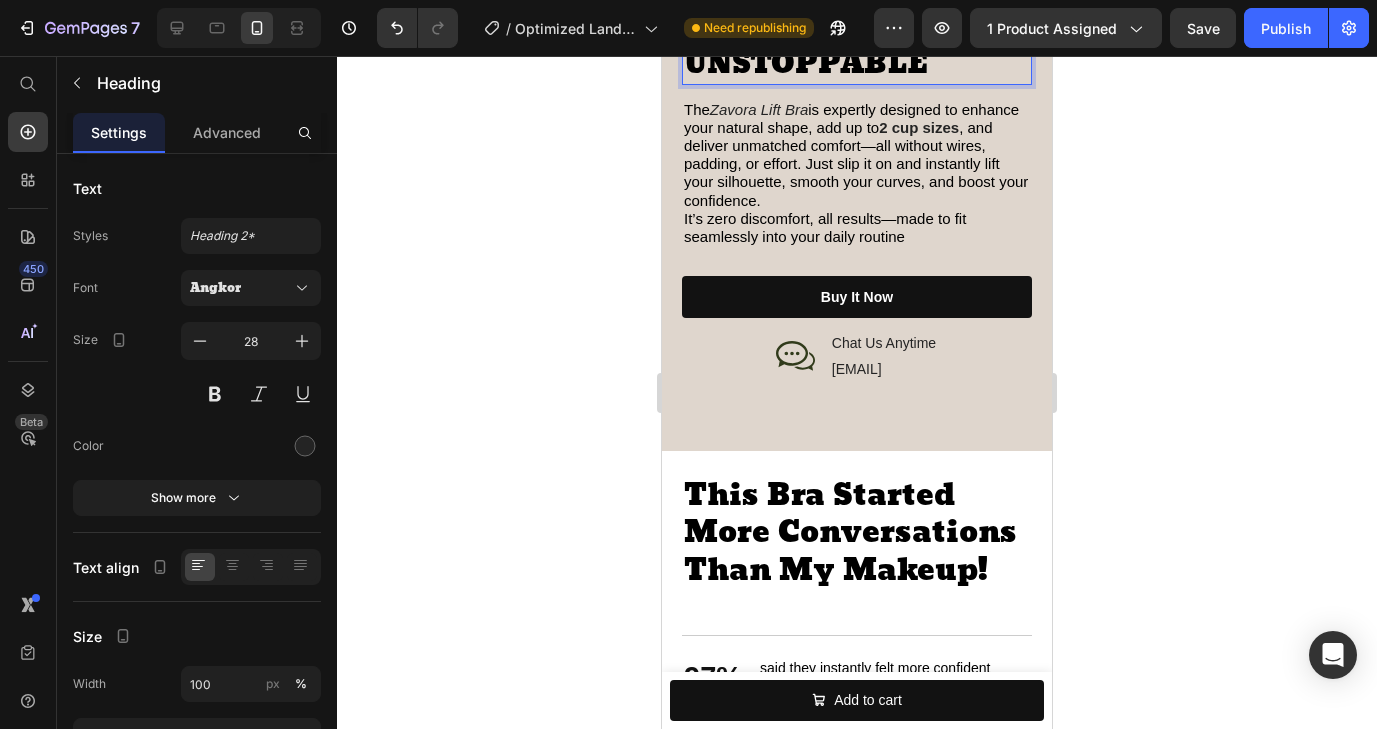 scroll, scrollTop: 4, scrollLeft: 0, axis: vertical 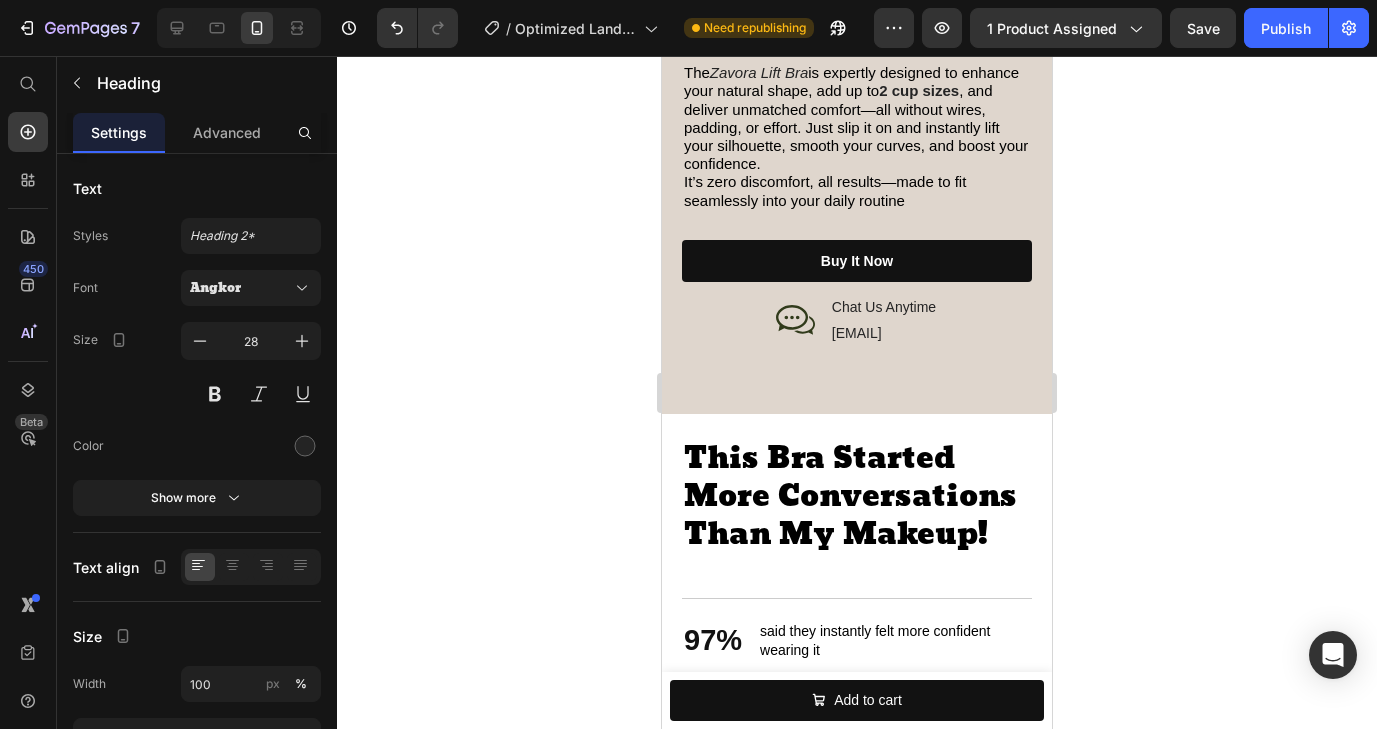 click on "NO MORE FLAT CHEST! —TRANSFORM YOUR LOOK" at bounding box center [841, -31] 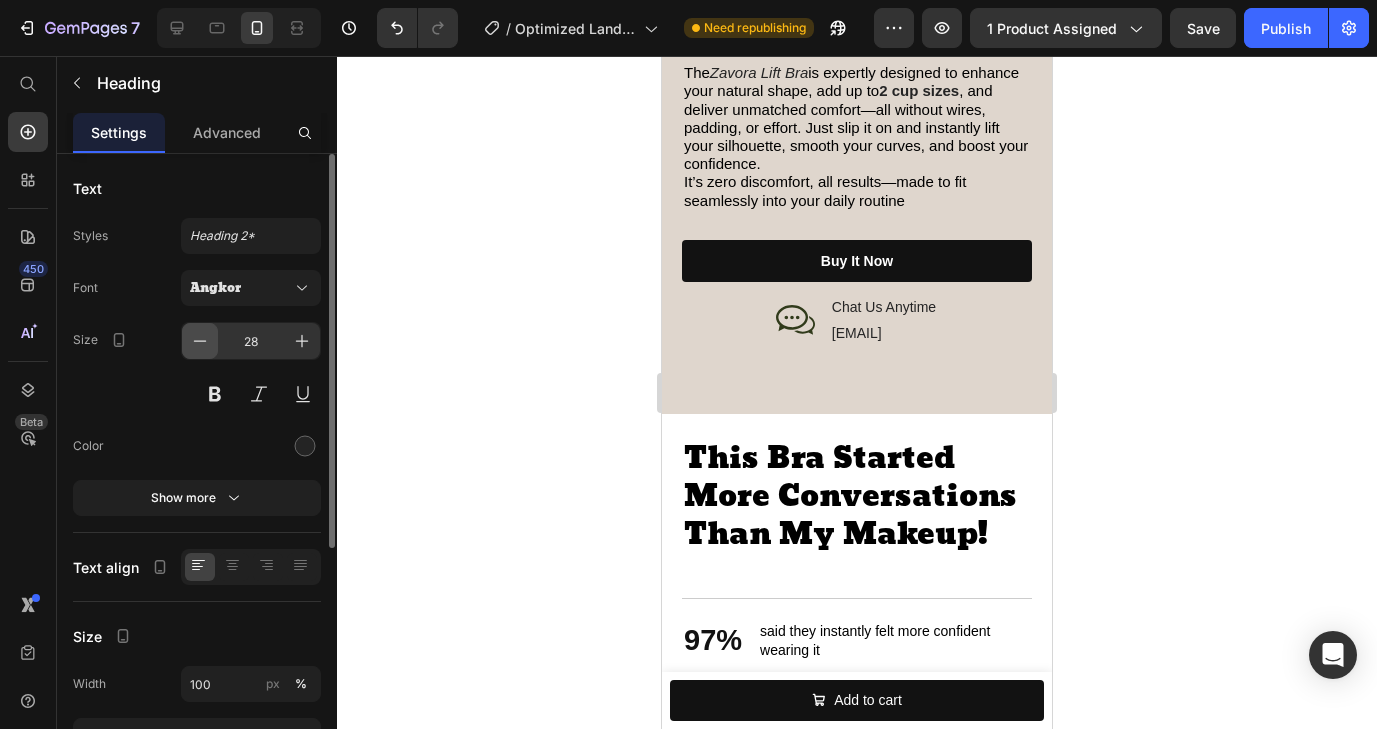 click 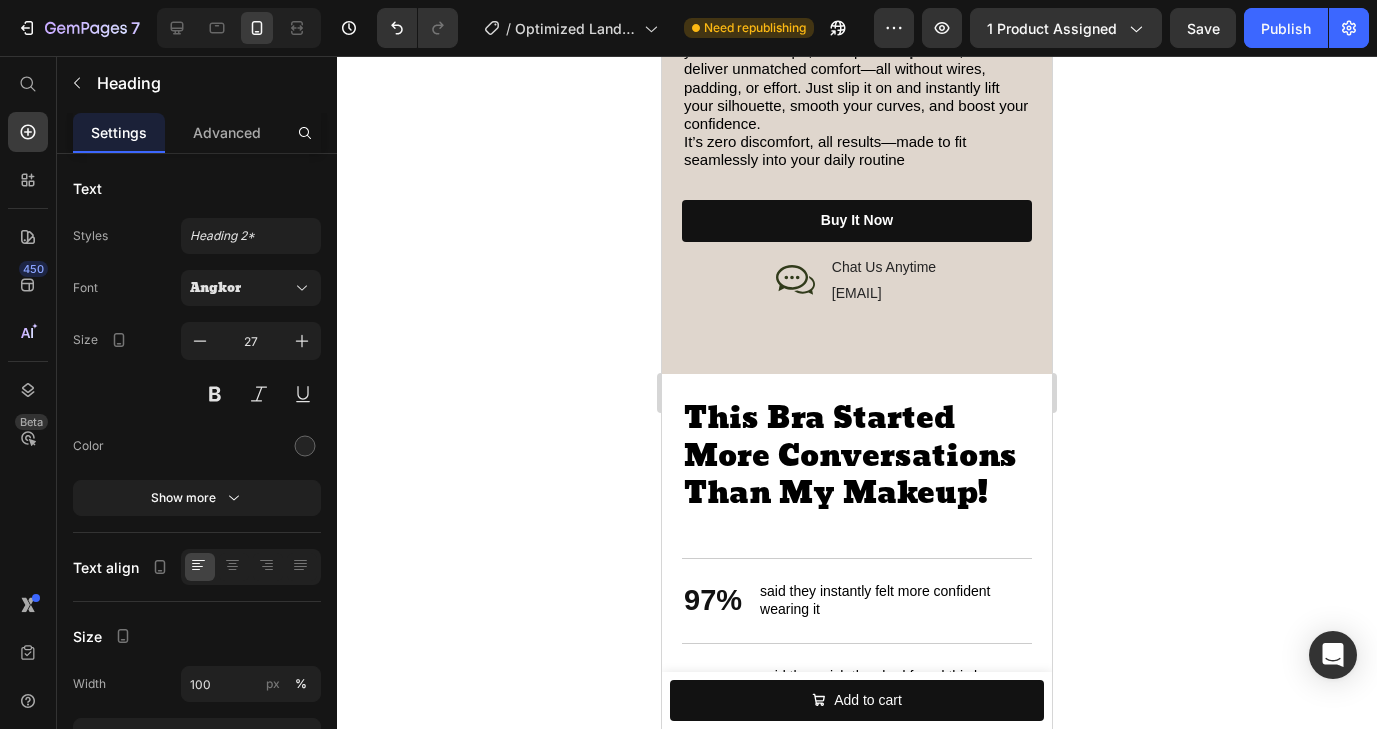click 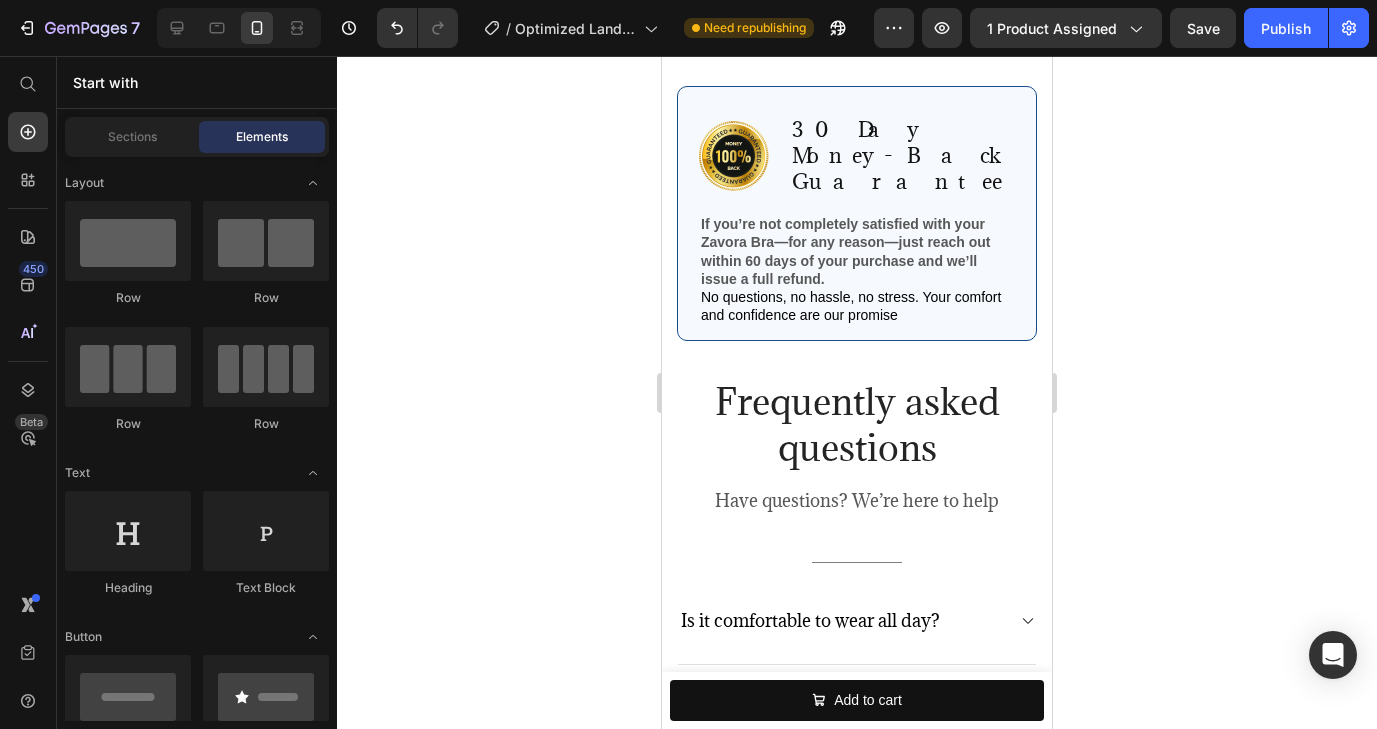 scroll, scrollTop: 4435, scrollLeft: 0, axis: vertical 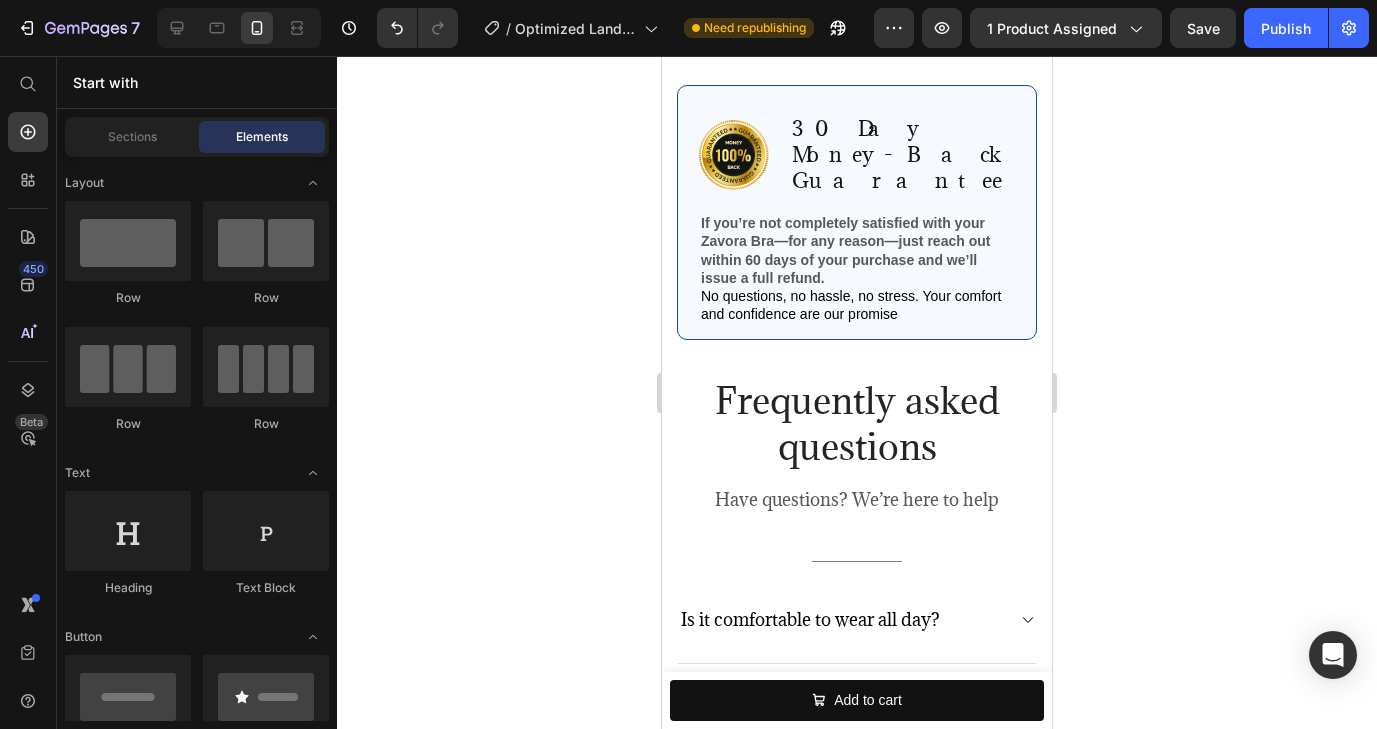 click at bounding box center (857, -102) 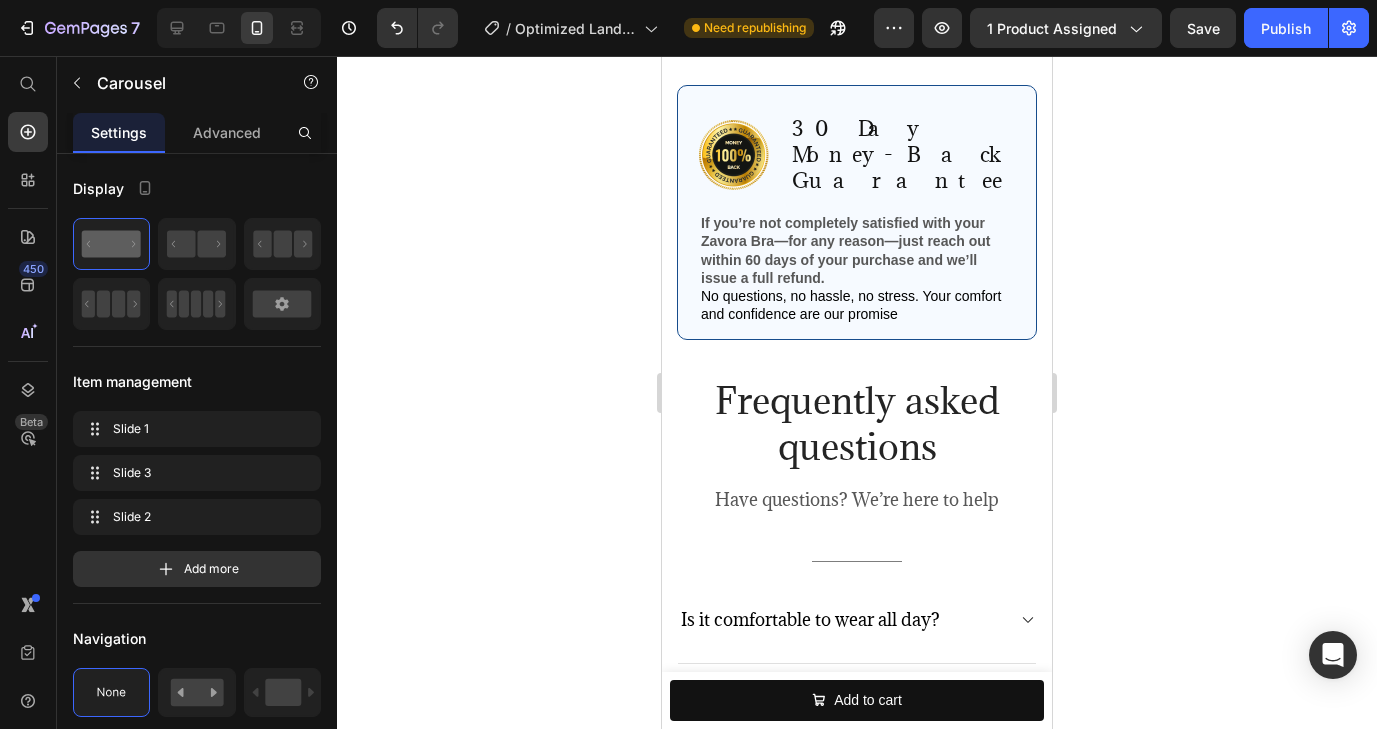 click at bounding box center (857, -102) 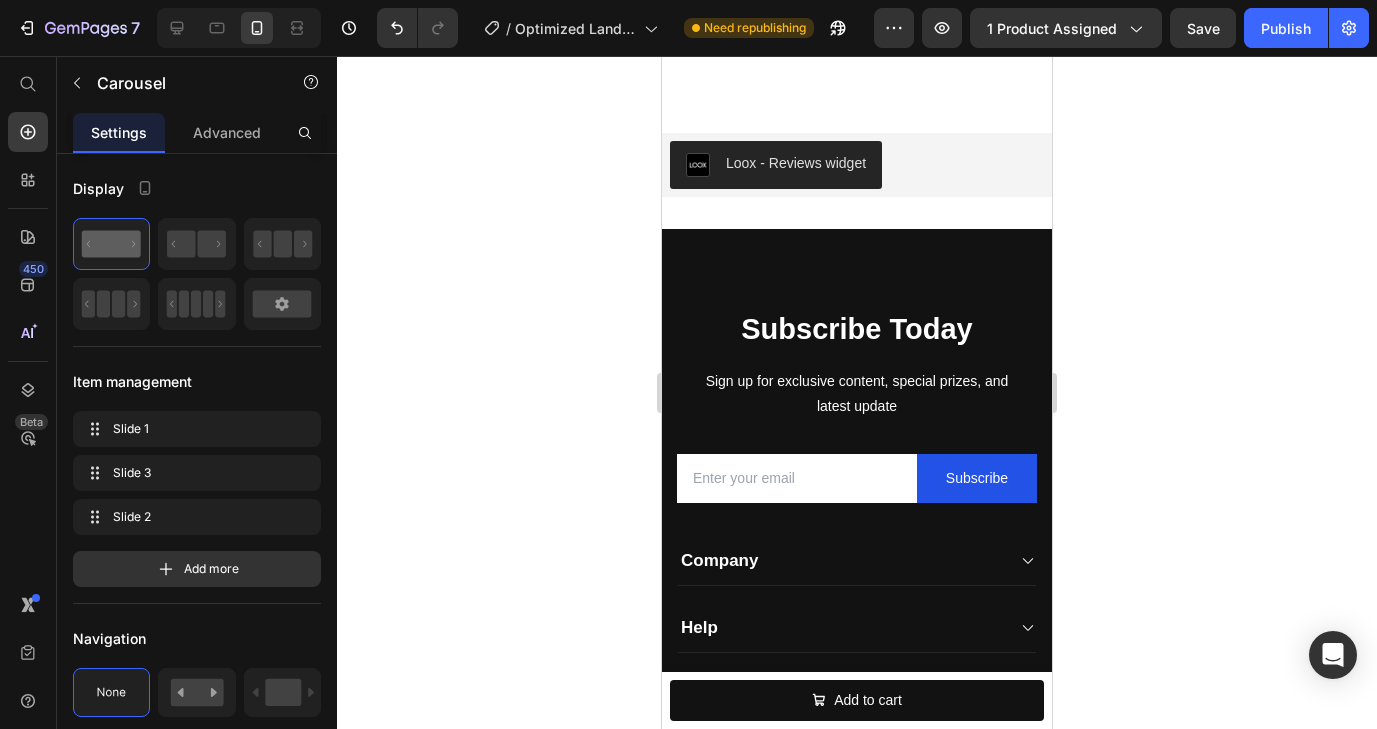 scroll, scrollTop: 5959, scrollLeft: 0, axis: vertical 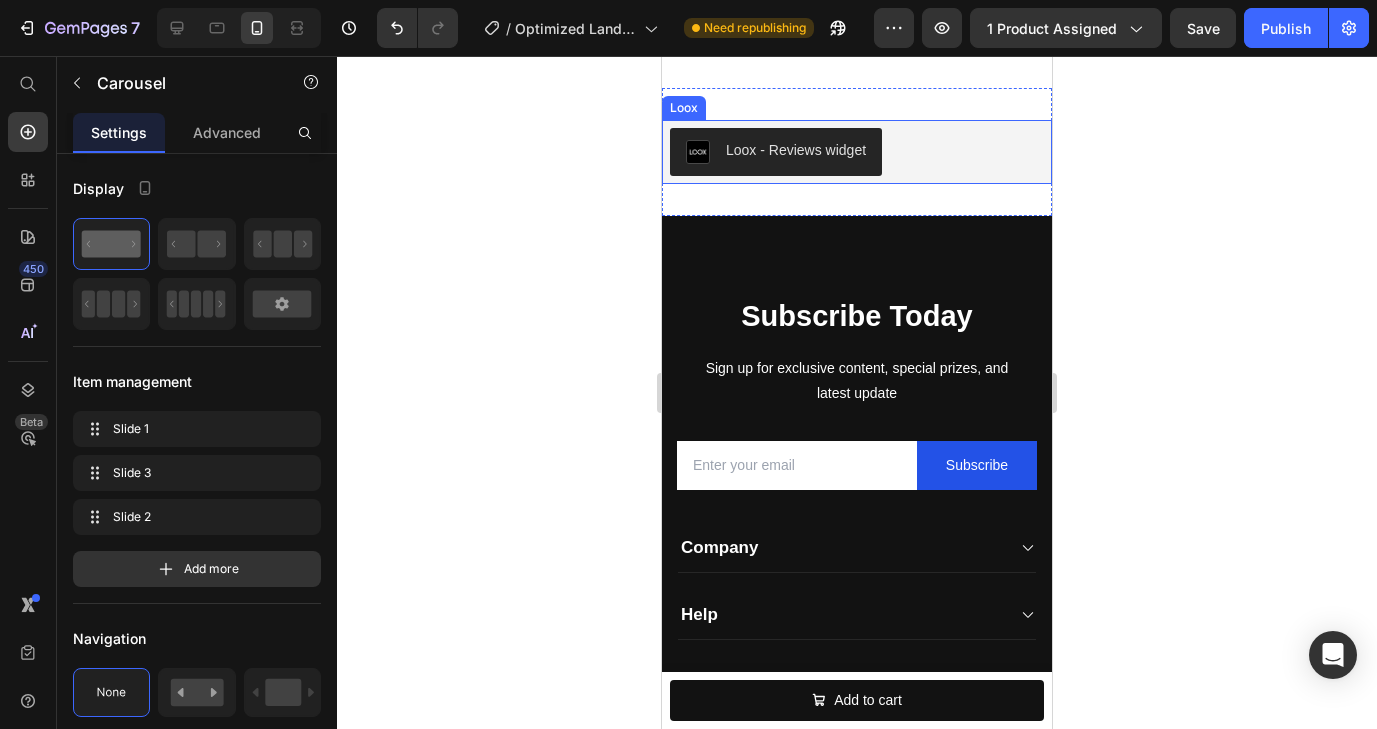 click on "Loox - Reviews widget" at bounding box center (796, 150) 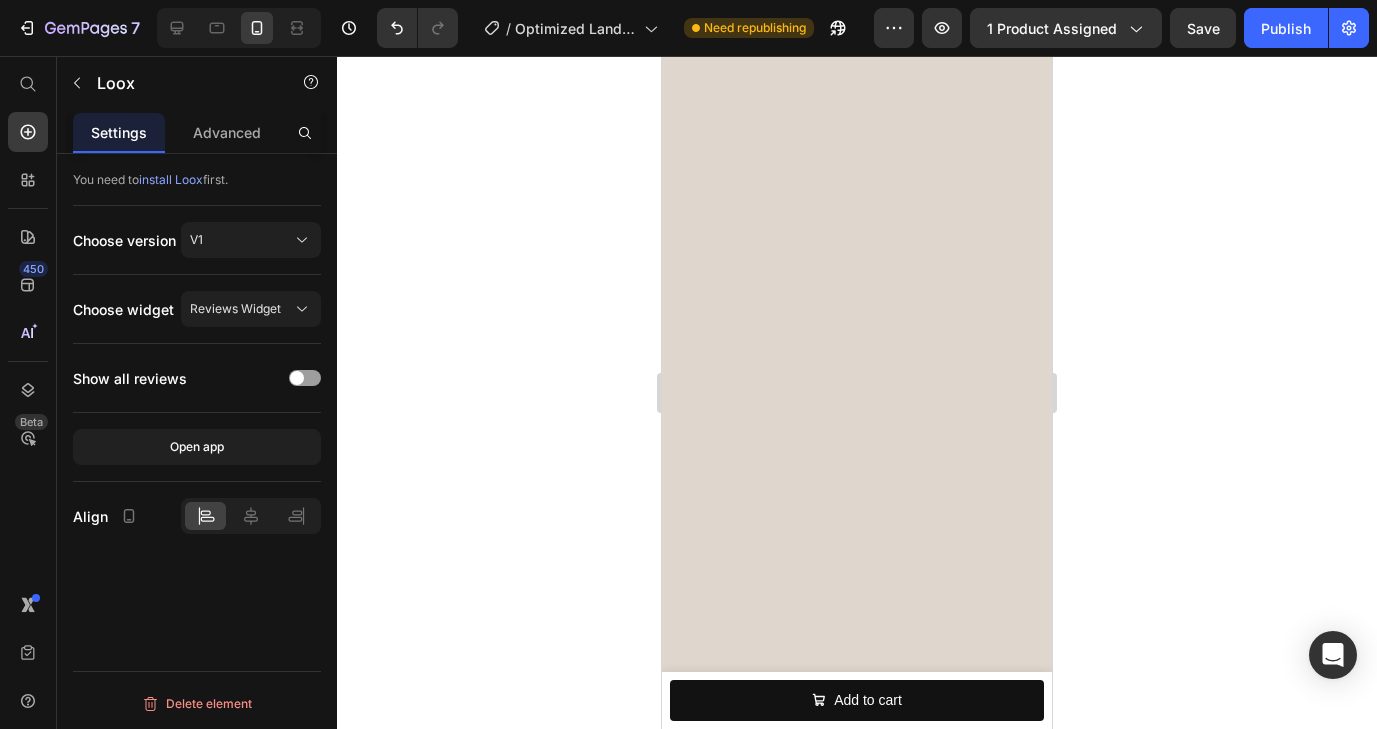 scroll, scrollTop: 27, scrollLeft: 0, axis: vertical 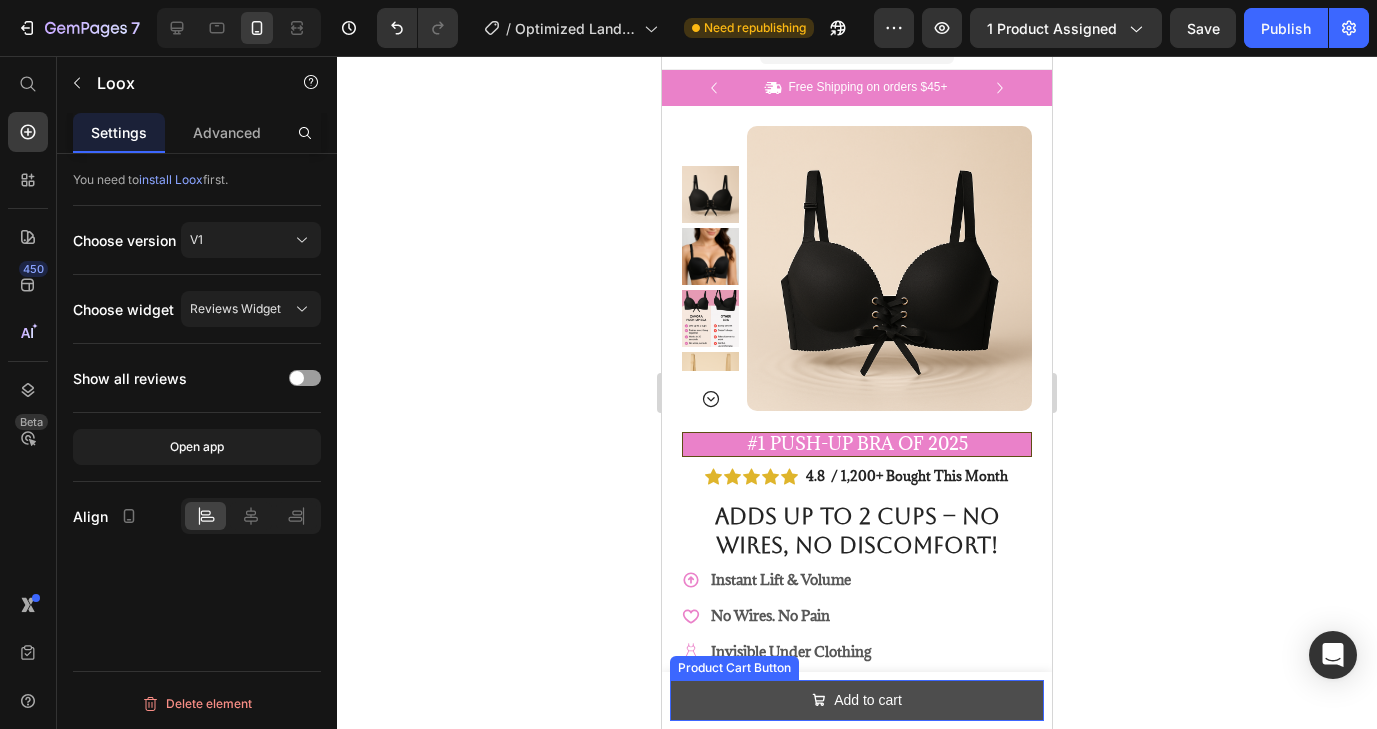 click 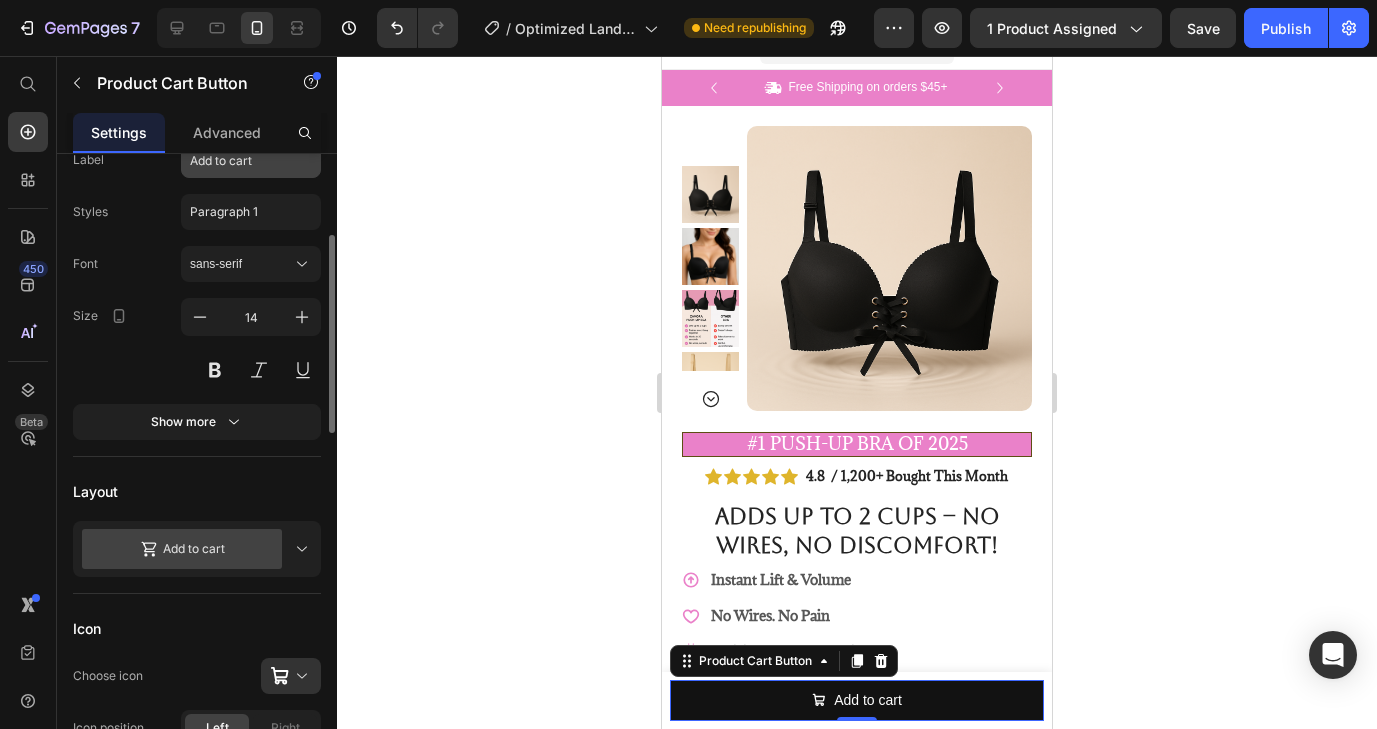 scroll, scrollTop: 243, scrollLeft: 0, axis: vertical 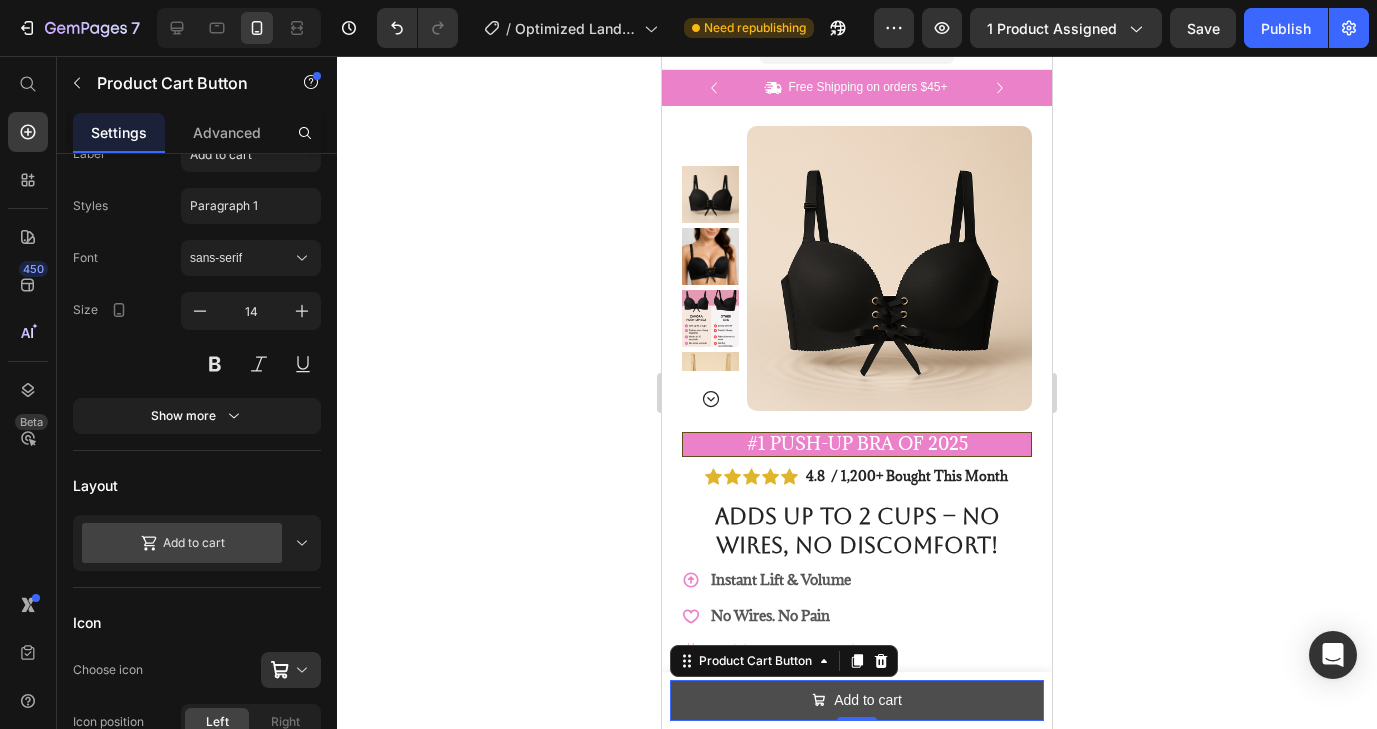 click on "Add to cart" at bounding box center (857, 700) 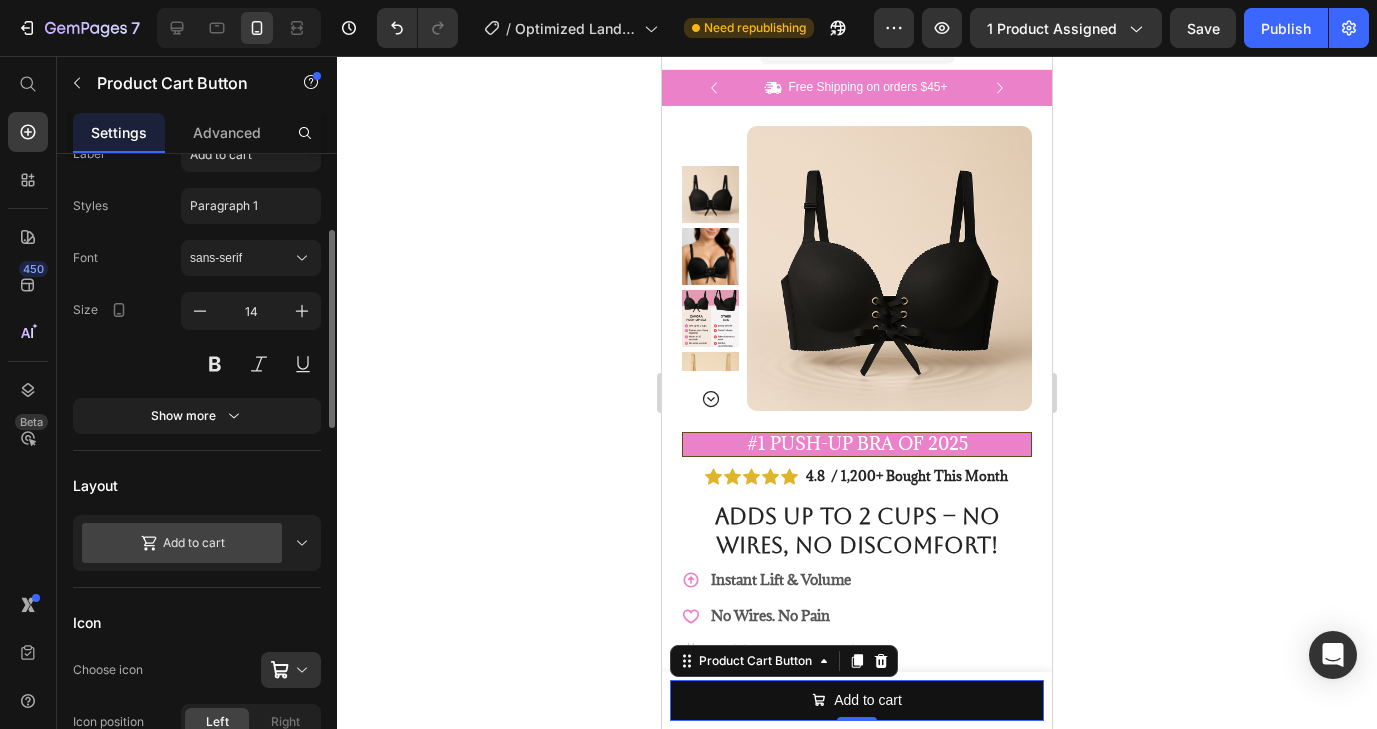 click 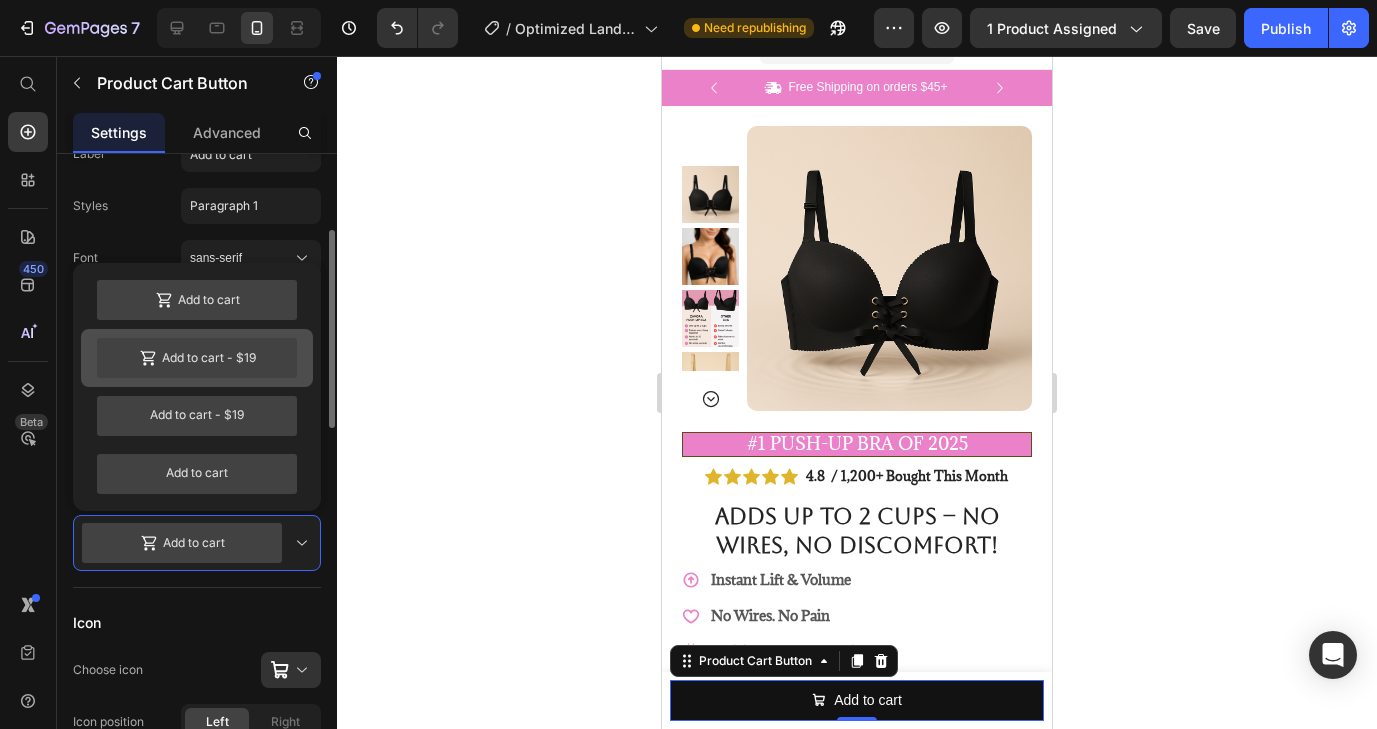 click on "Add to cart  -  $19" at bounding box center (197, 358) 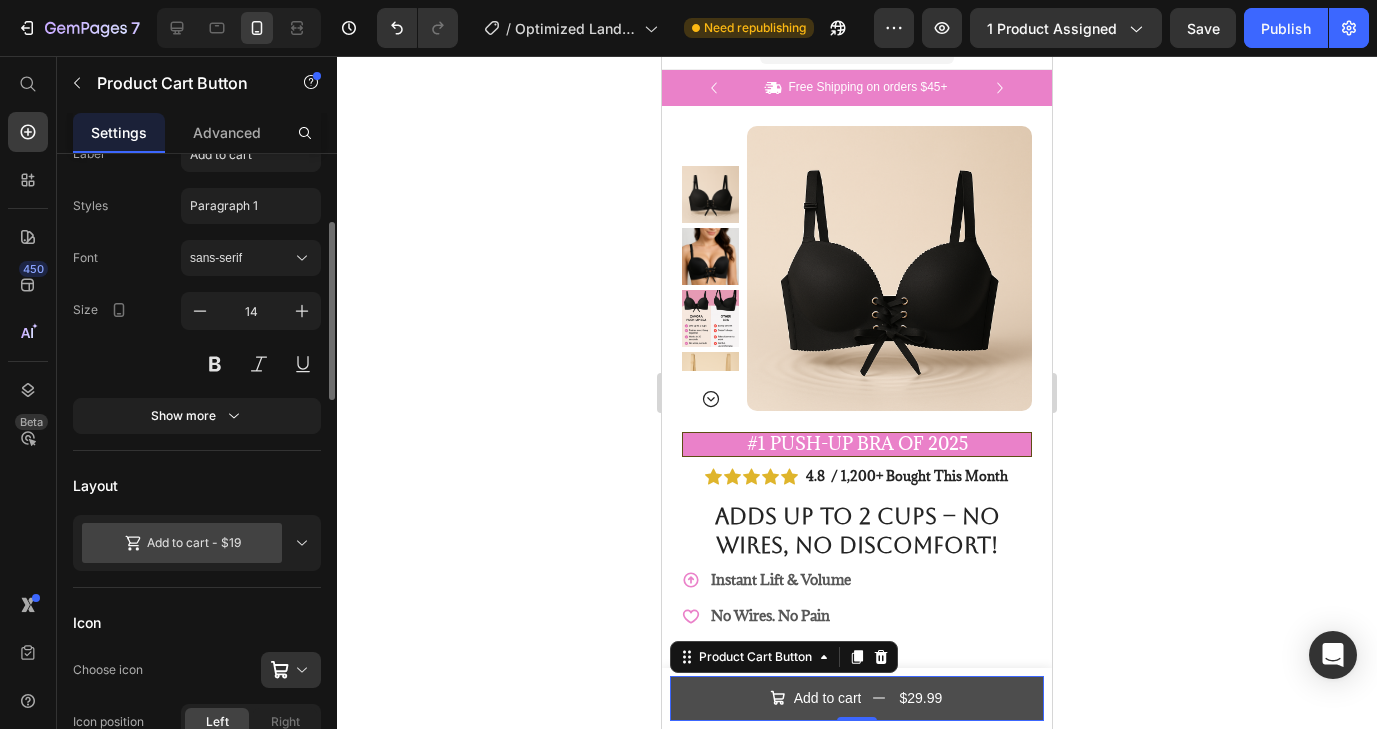 click on "Add to cart
$29.99" at bounding box center [857, 698] 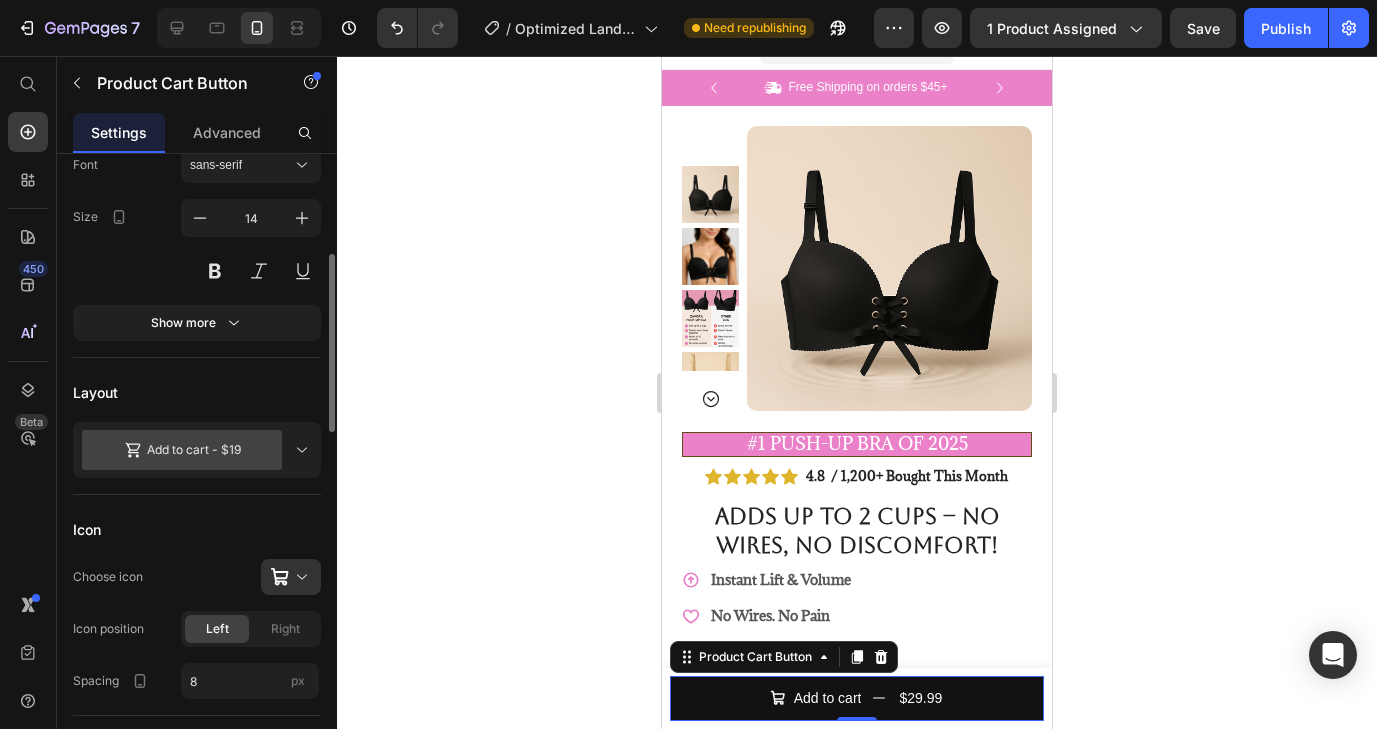 scroll, scrollTop: 340, scrollLeft: 0, axis: vertical 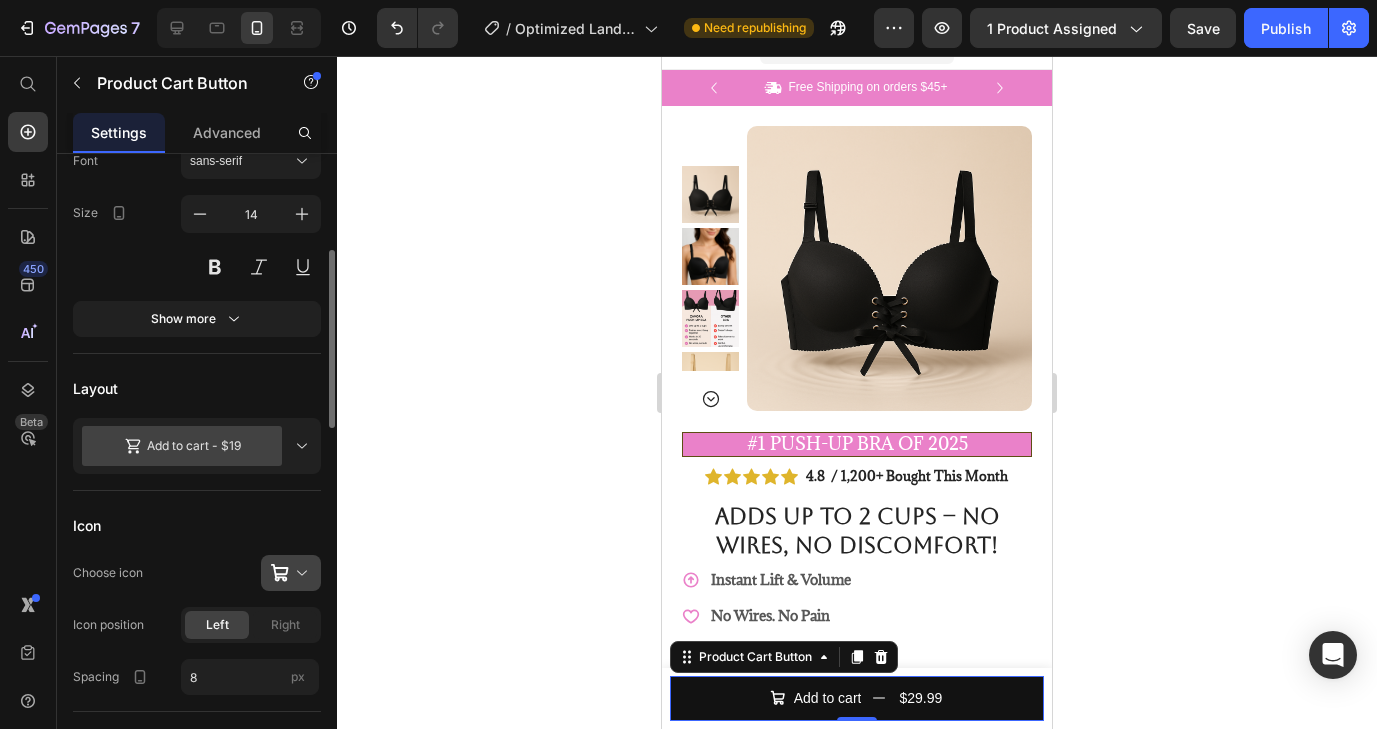 click at bounding box center [299, 573] 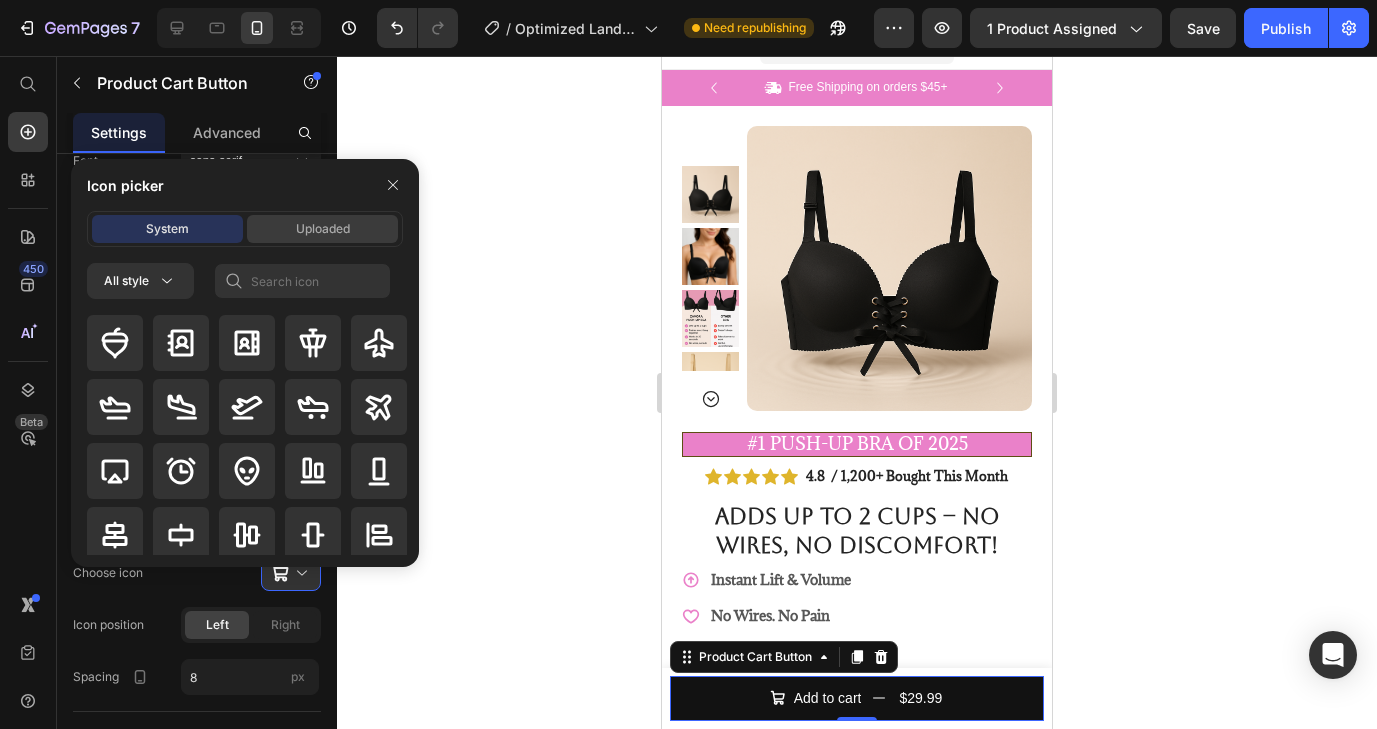 click on "Uploaded" at bounding box center [322, 229] 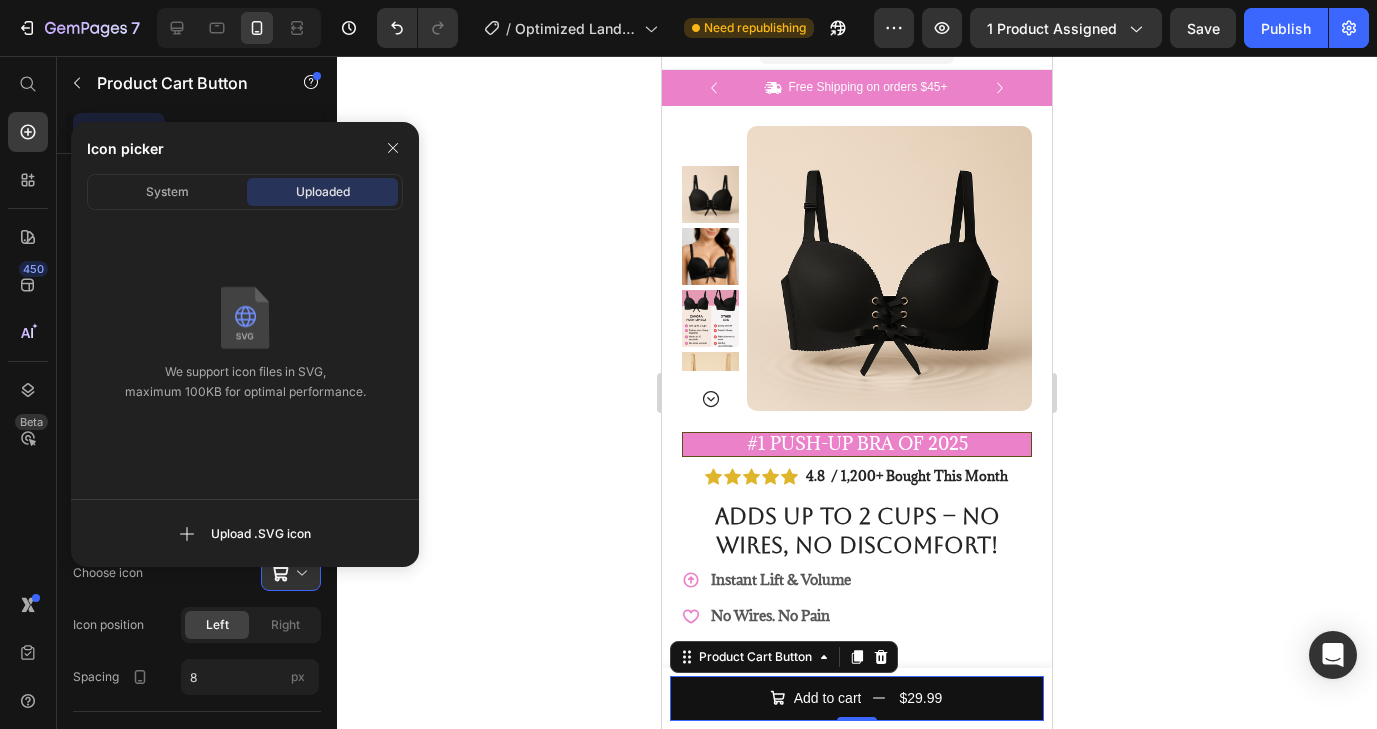 click on "System Uploaded  We support icon files in SVG,  maximum 100KB for optimal performance.   Upload .SVG icon" at bounding box center [245, 370] 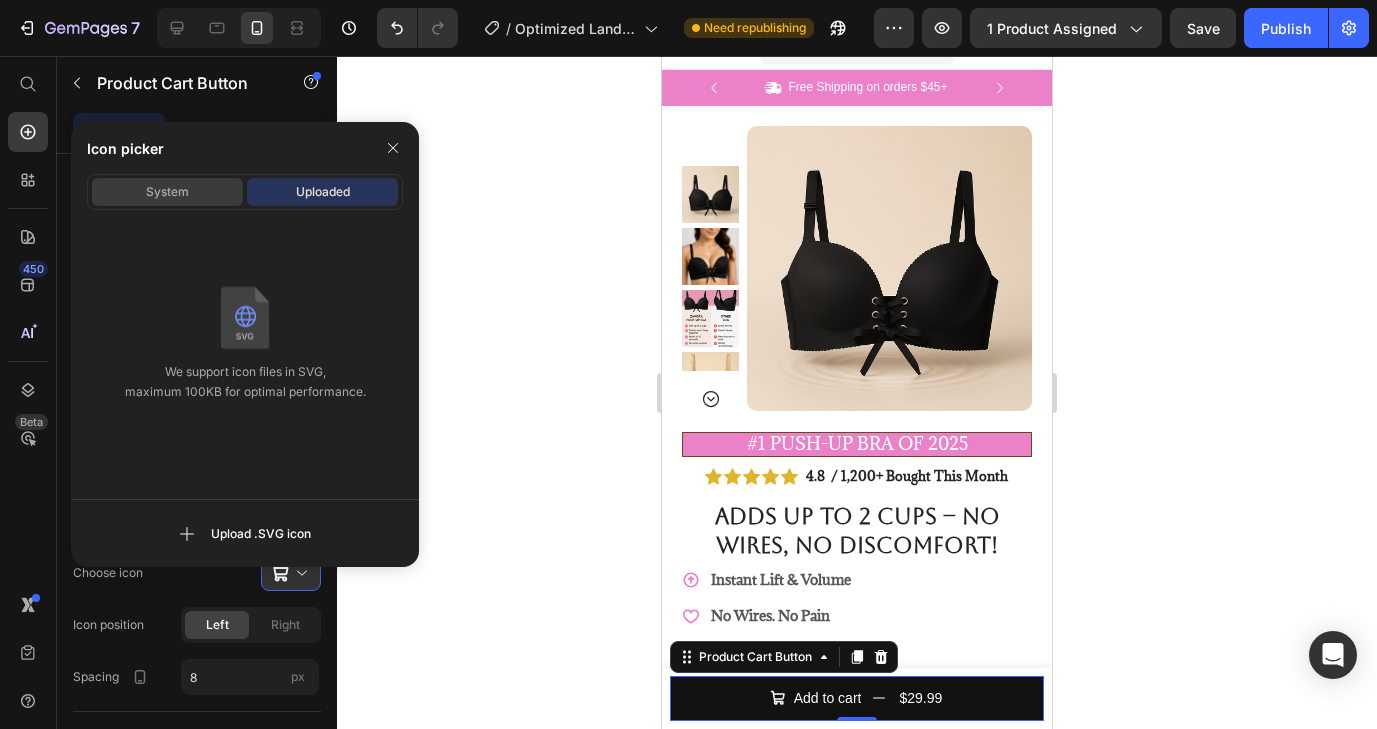 click on "System" at bounding box center [167, 192] 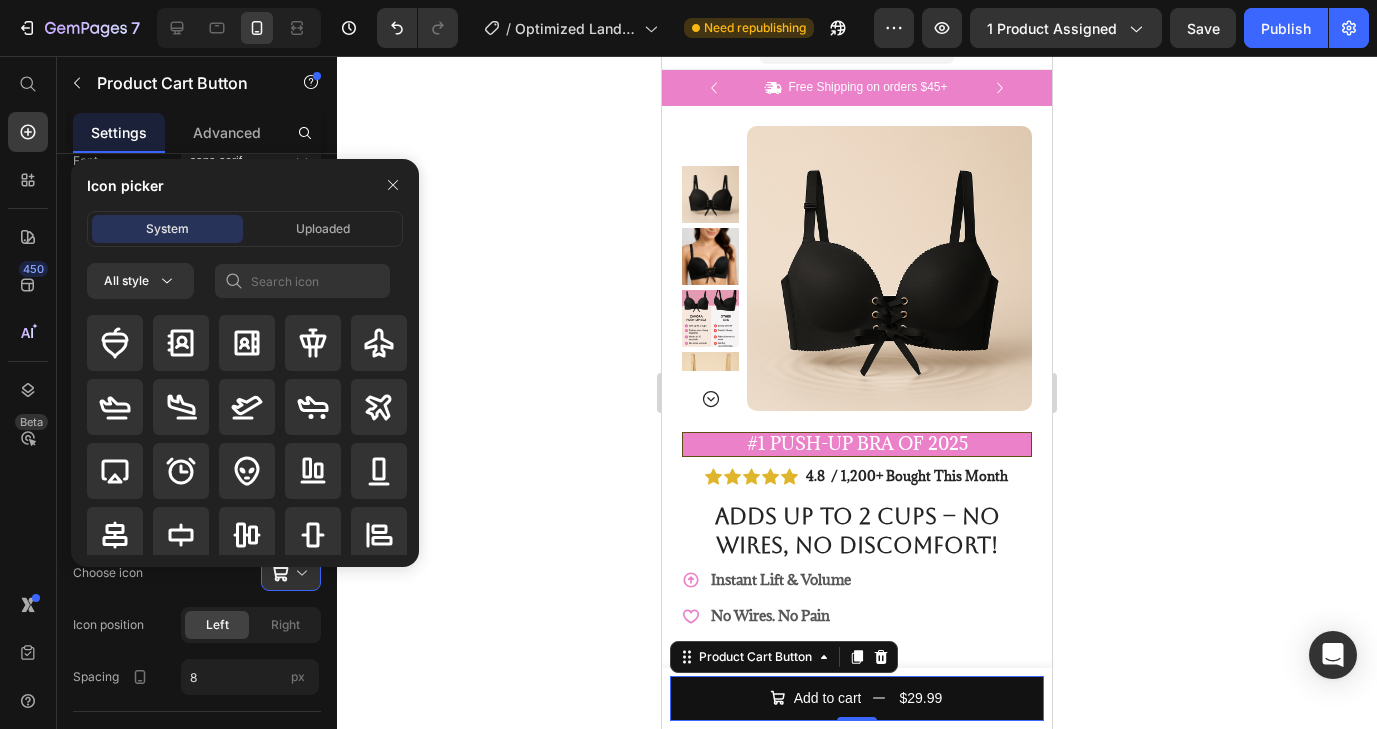 click 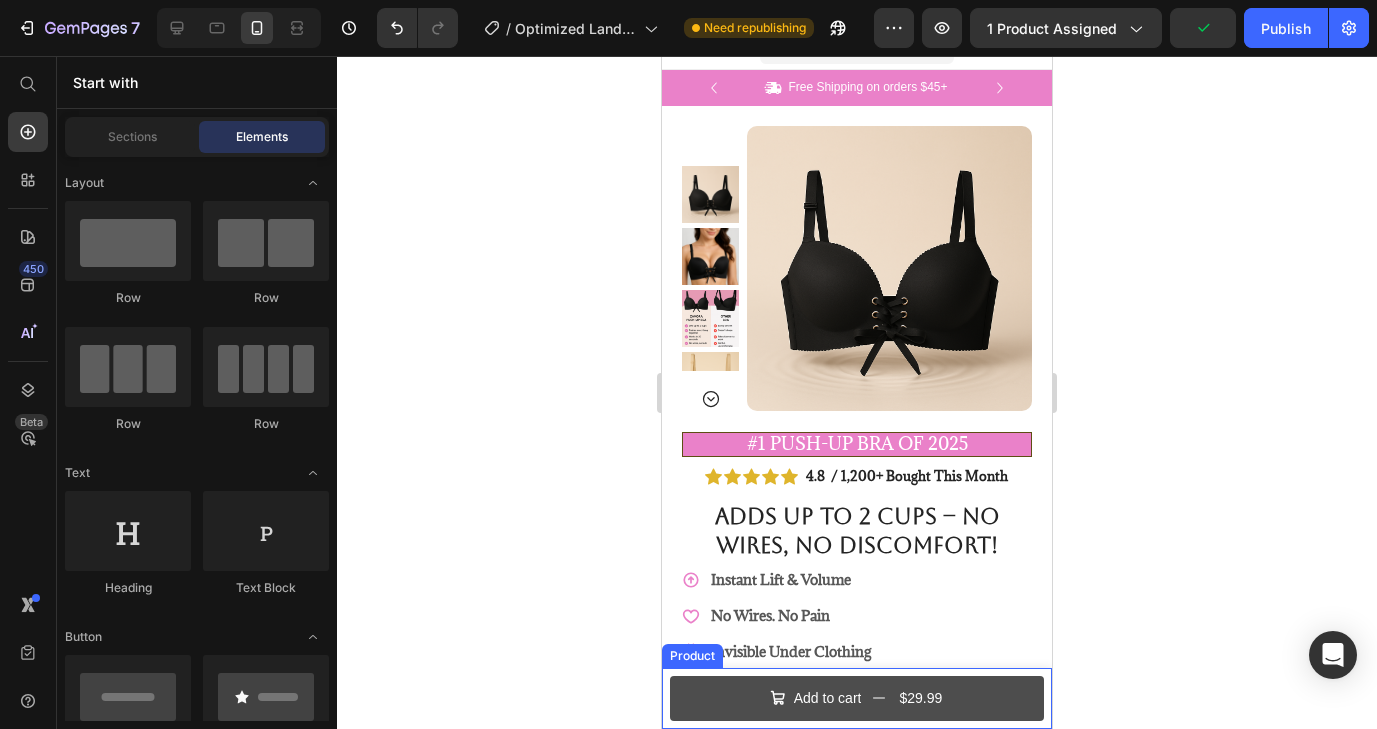 click on "Add to cart
$29.99" at bounding box center (857, 698) 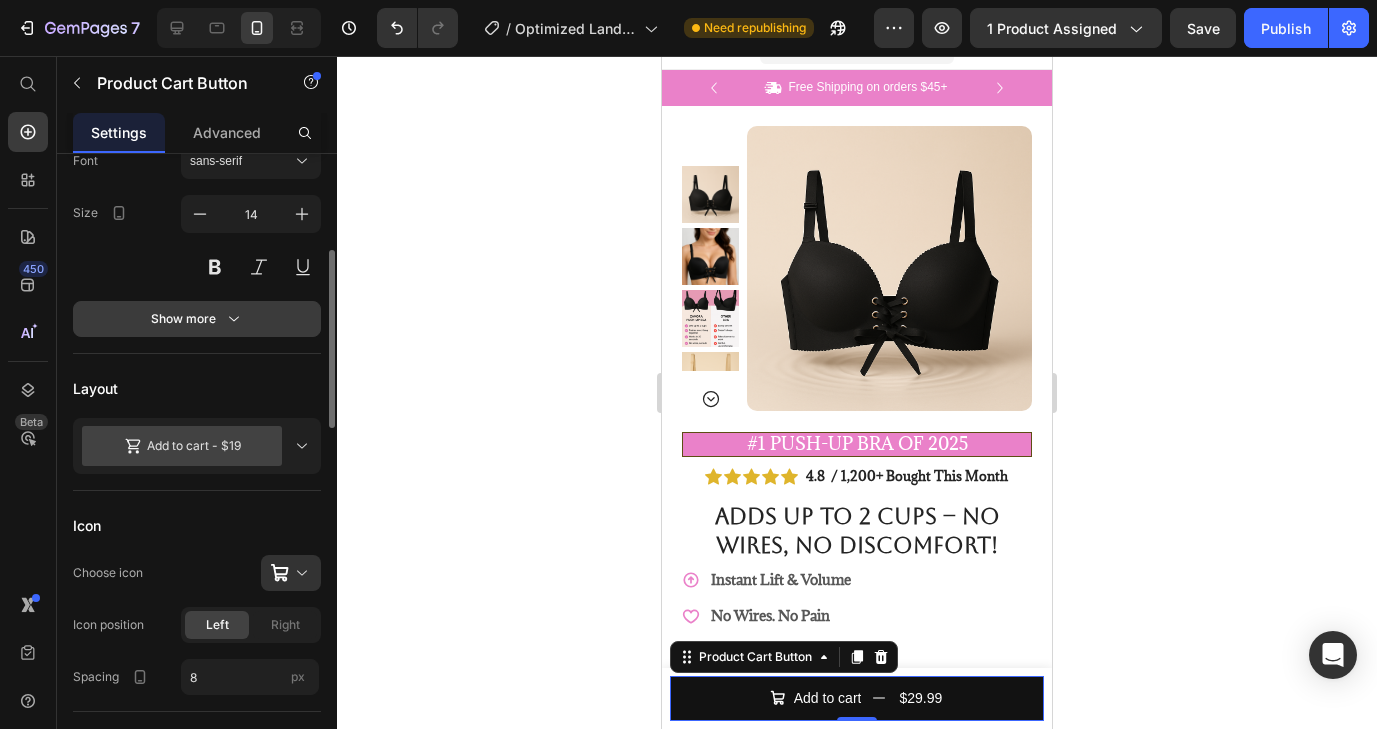 click on "Show more" at bounding box center [197, 319] 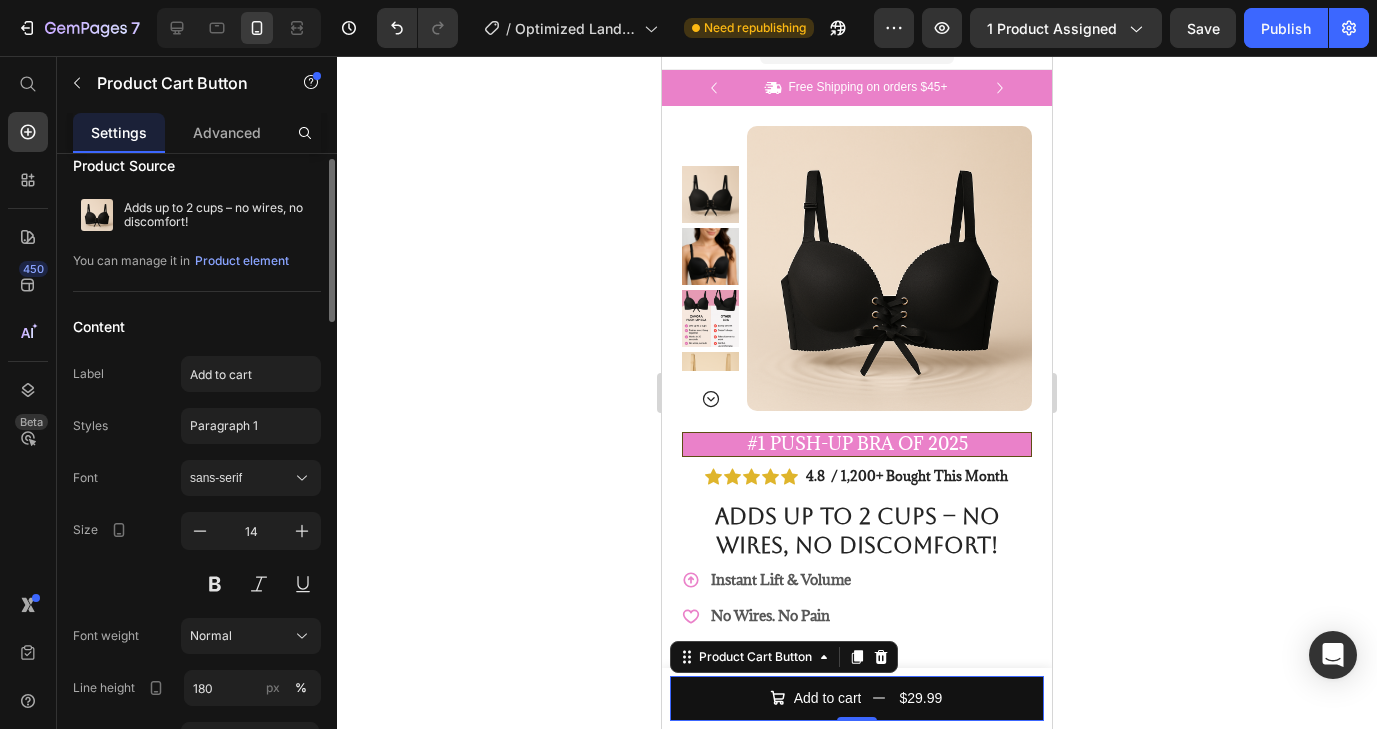 scroll, scrollTop: 0, scrollLeft: 0, axis: both 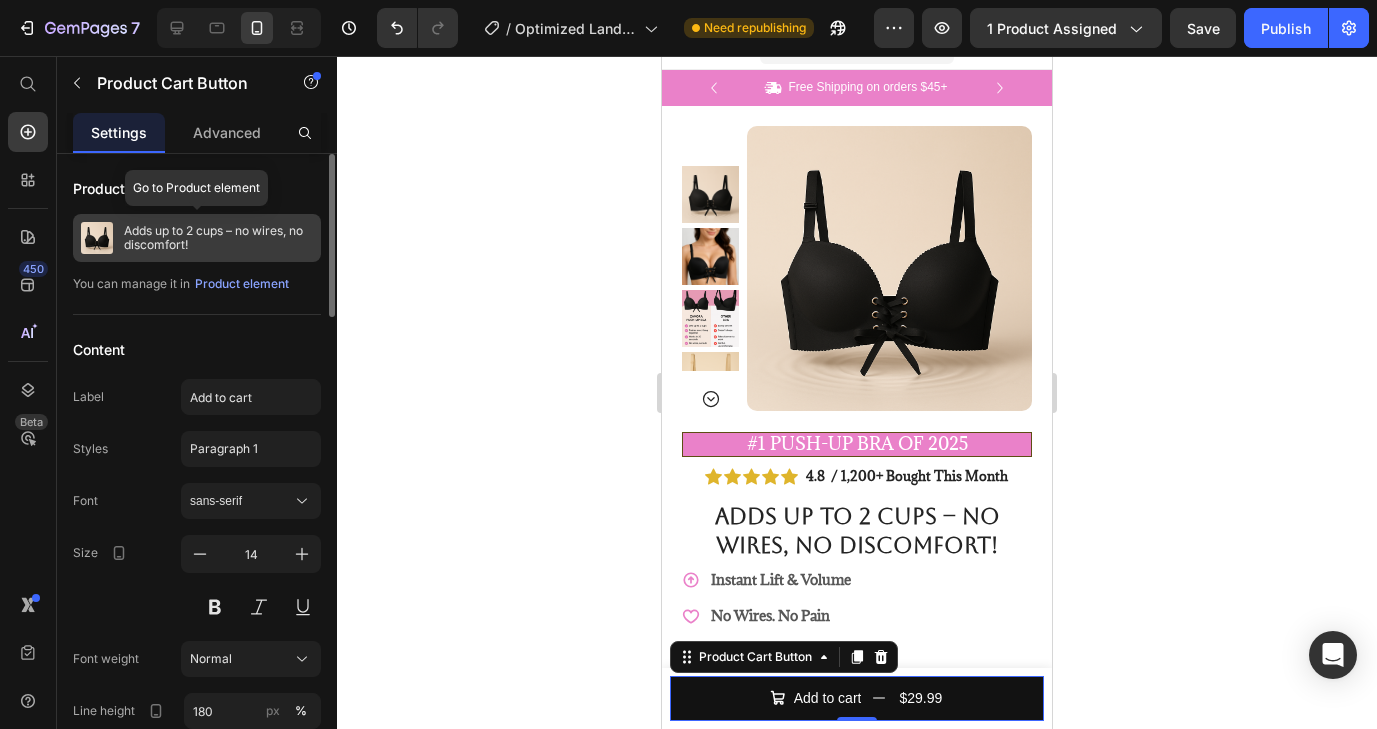 click on "Adds up to 2 cups – no wires, no discomfort!" at bounding box center (218, 238) 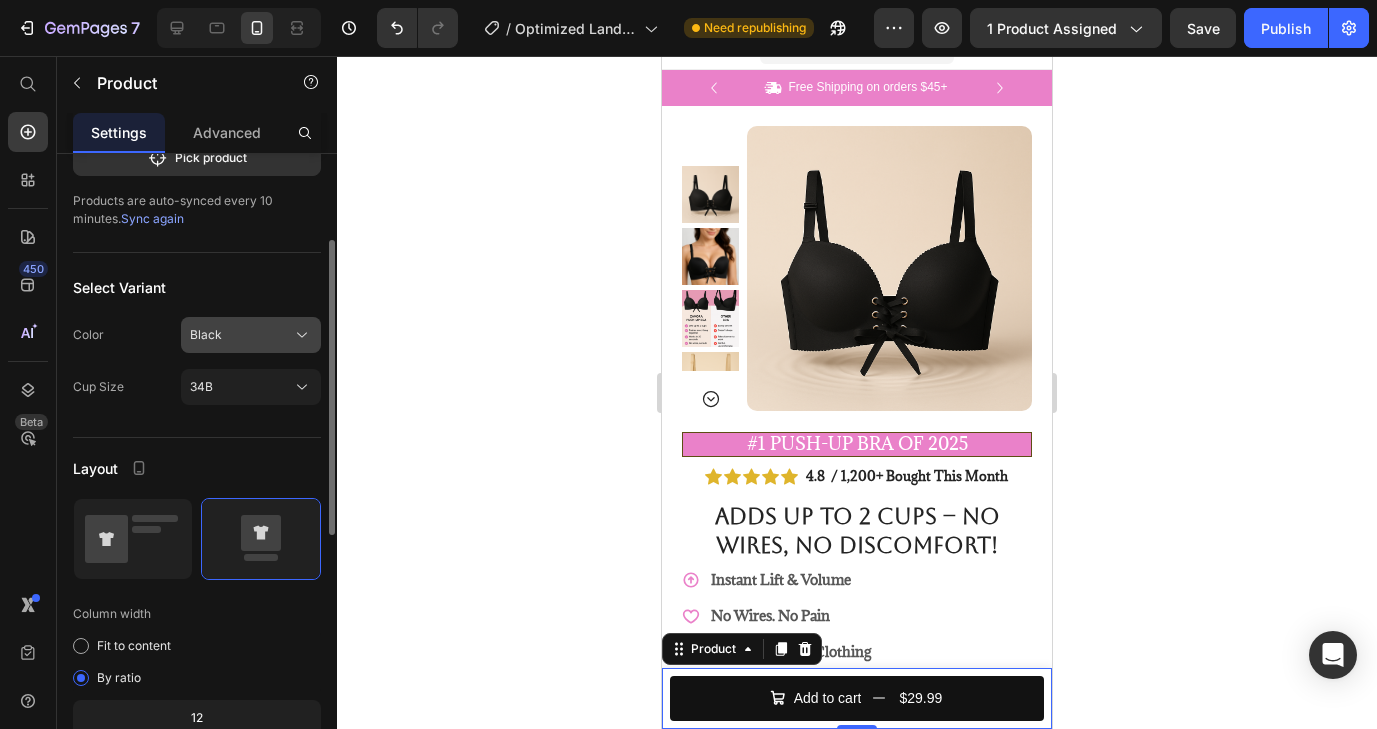scroll, scrollTop: 183, scrollLeft: 0, axis: vertical 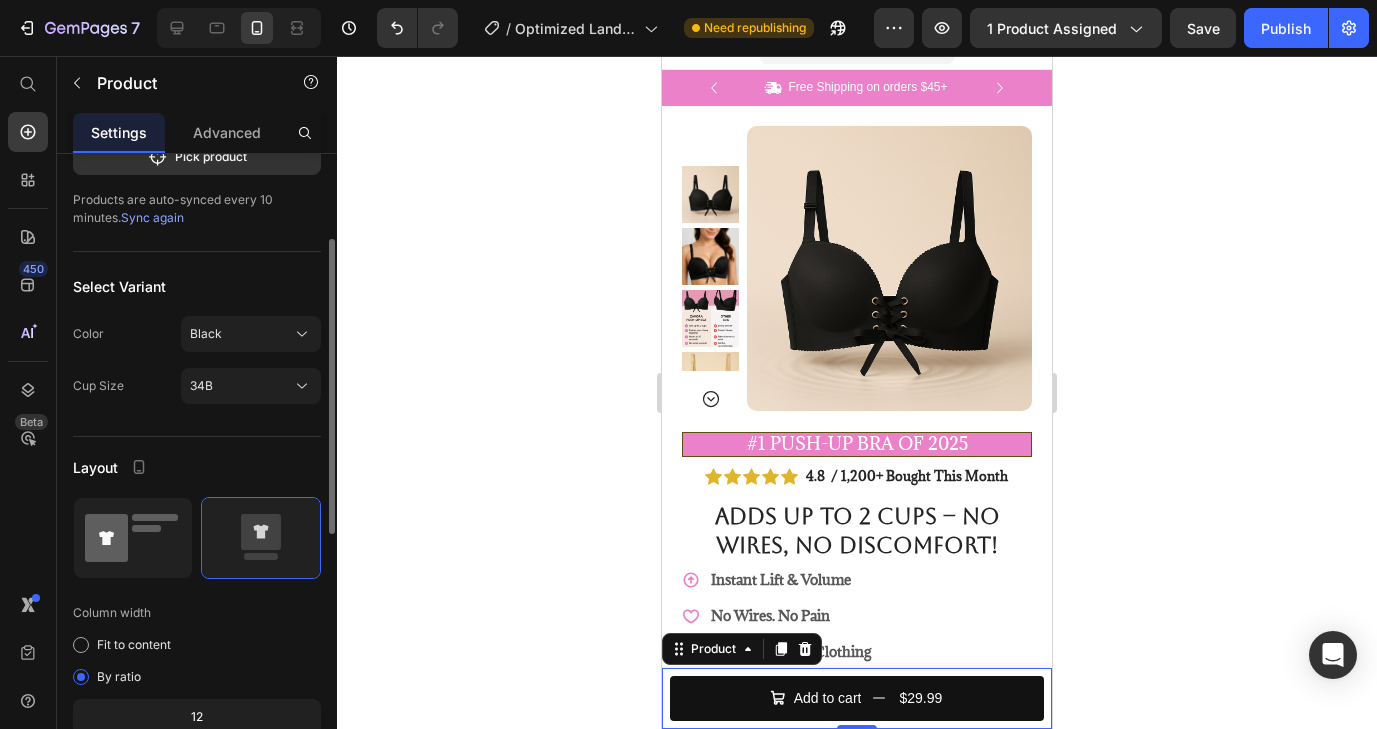 click 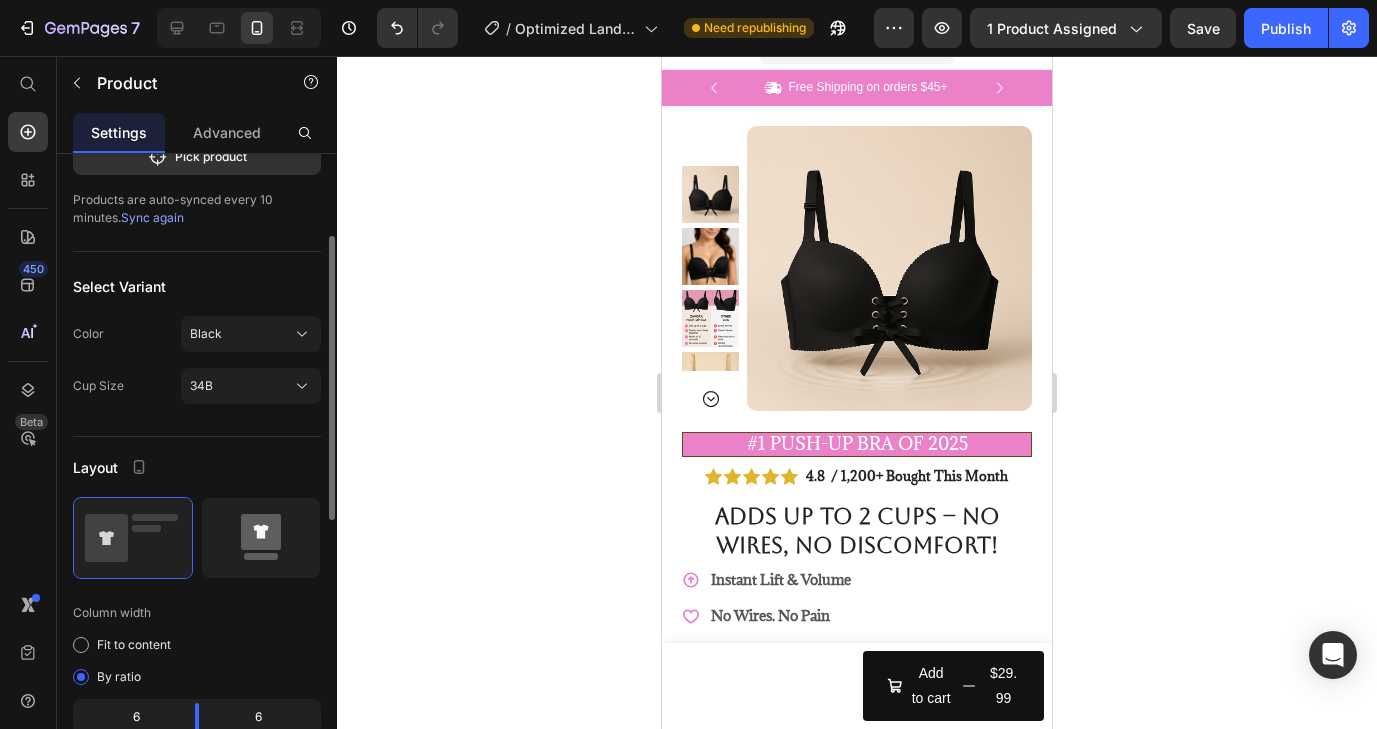 click 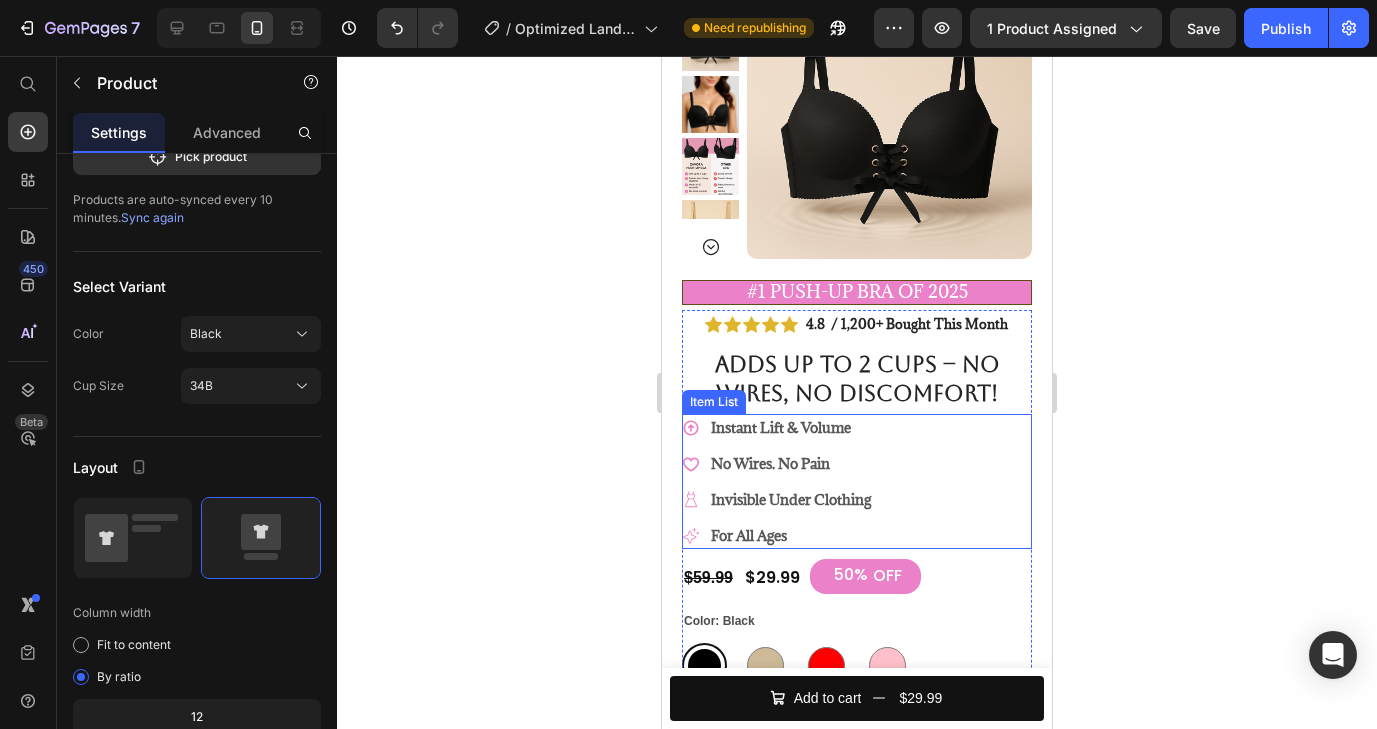 scroll, scrollTop: 176, scrollLeft: 0, axis: vertical 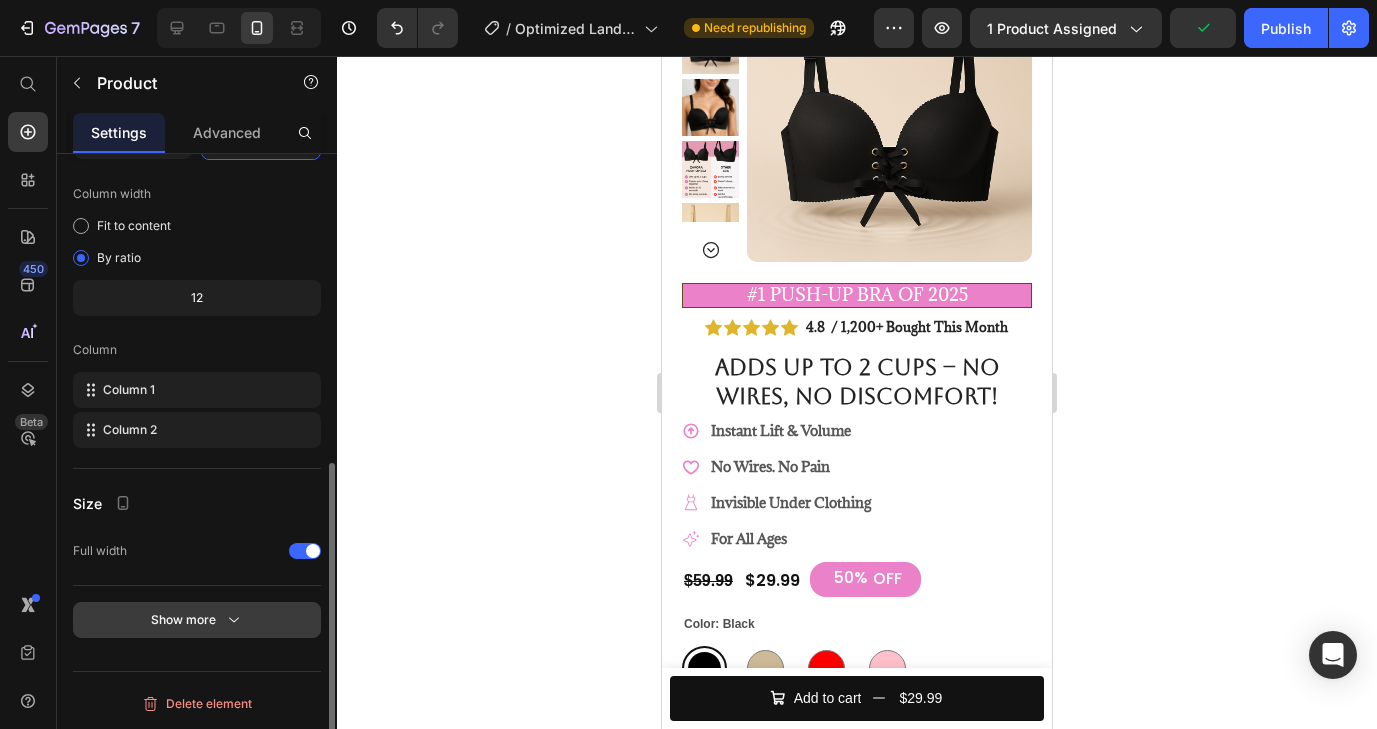 click on "Show more" at bounding box center (197, 620) 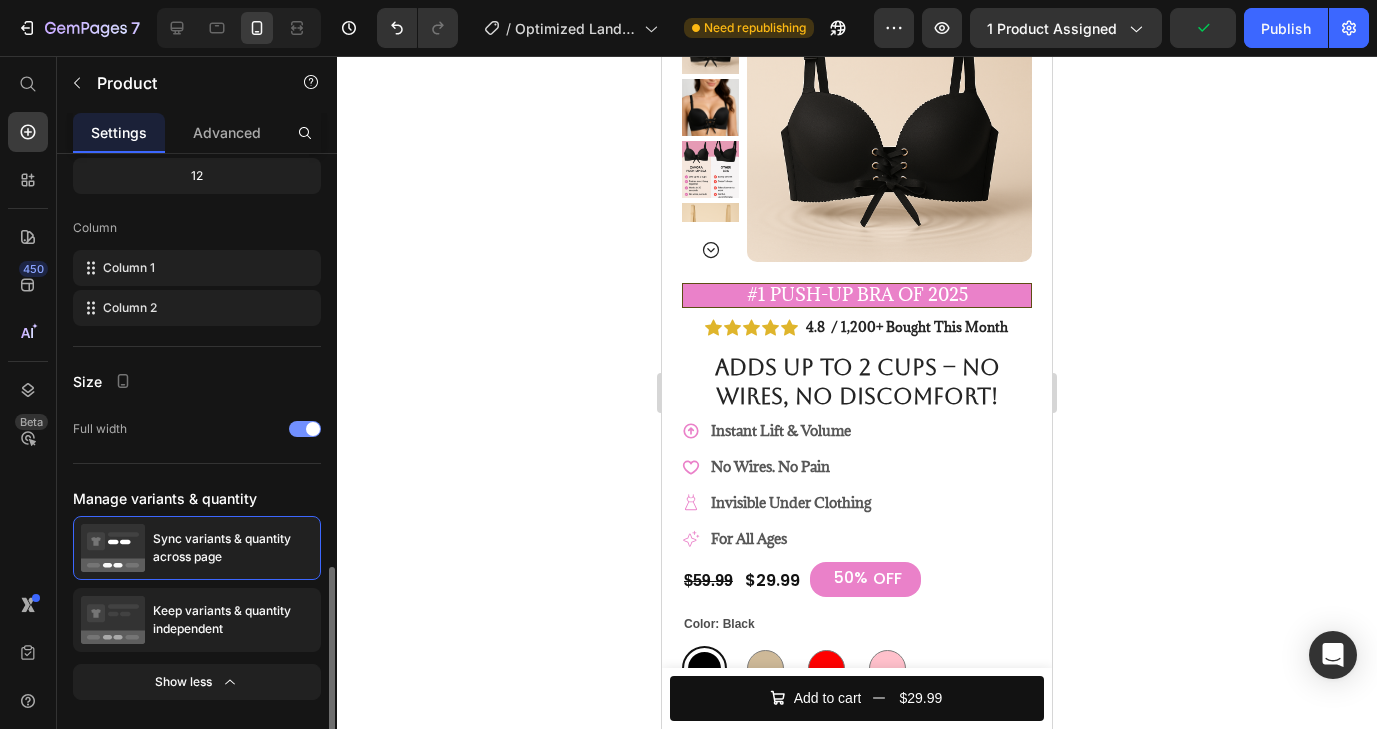 scroll, scrollTop: 786, scrollLeft: 0, axis: vertical 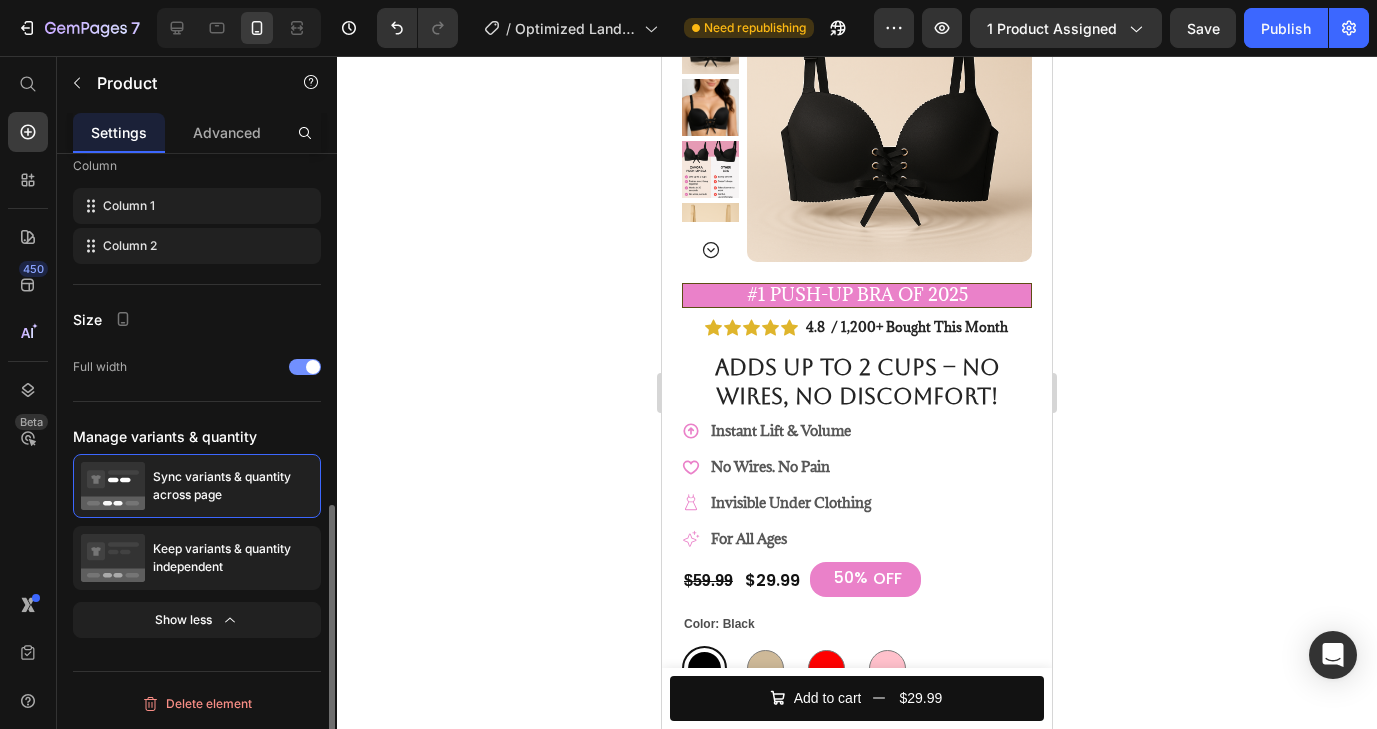 click at bounding box center [305, 367] 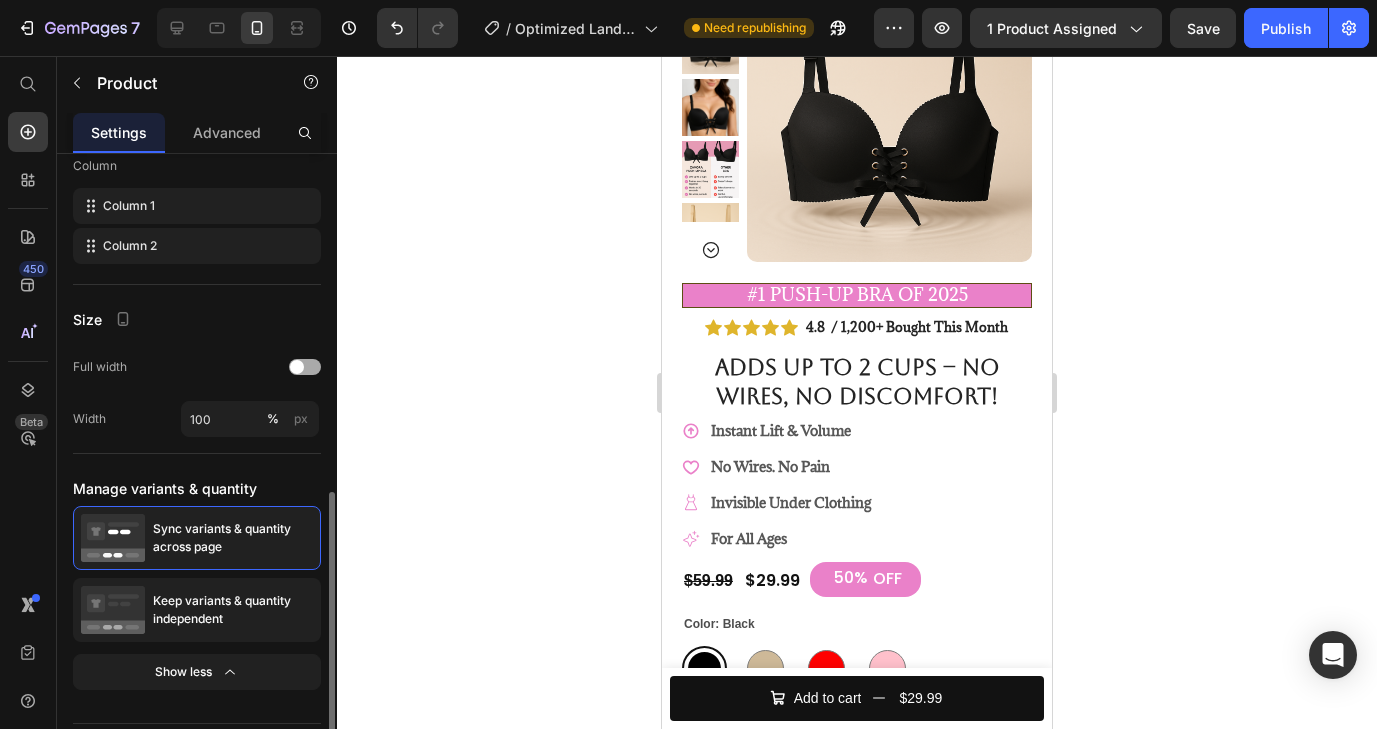 click at bounding box center [297, 367] 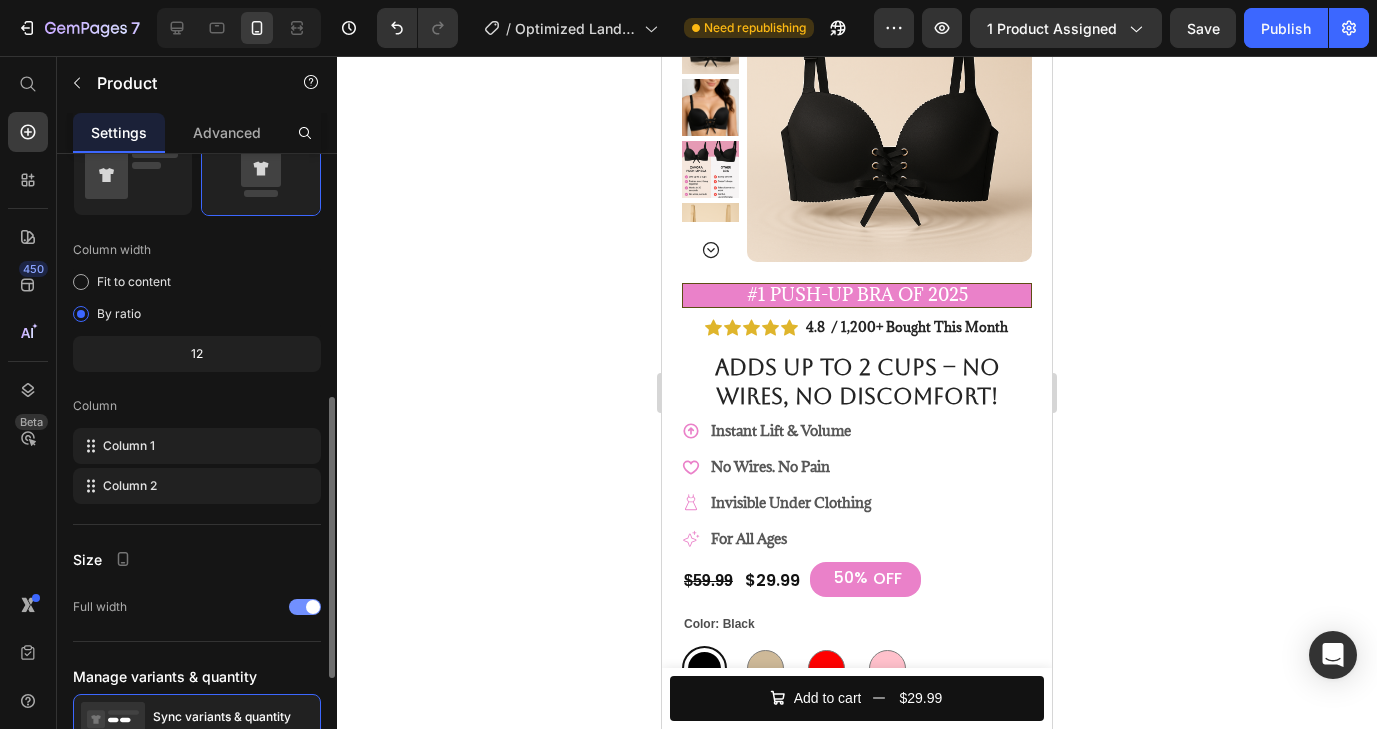 scroll, scrollTop: 545, scrollLeft: 0, axis: vertical 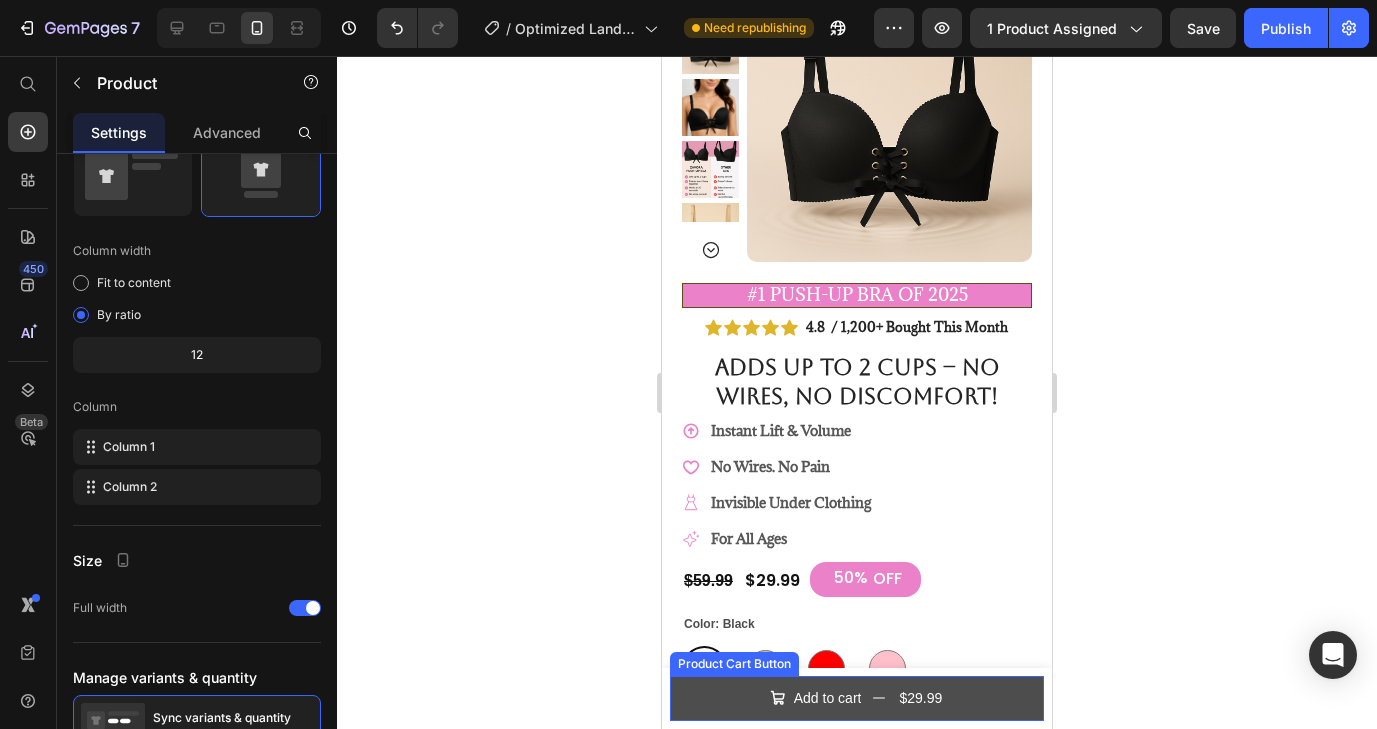 click on "Add to cart
$29.99" at bounding box center (857, 698) 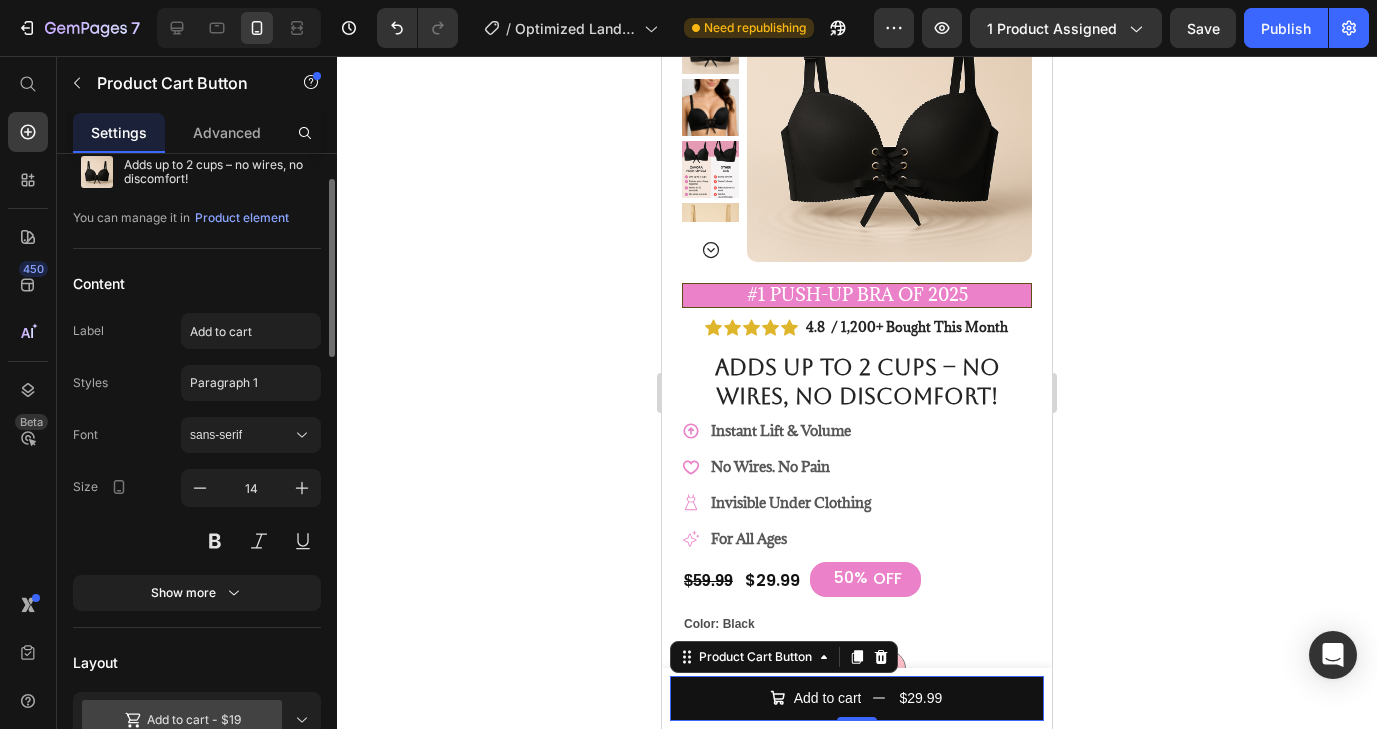 scroll, scrollTop: 71, scrollLeft: 0, axis: vertical 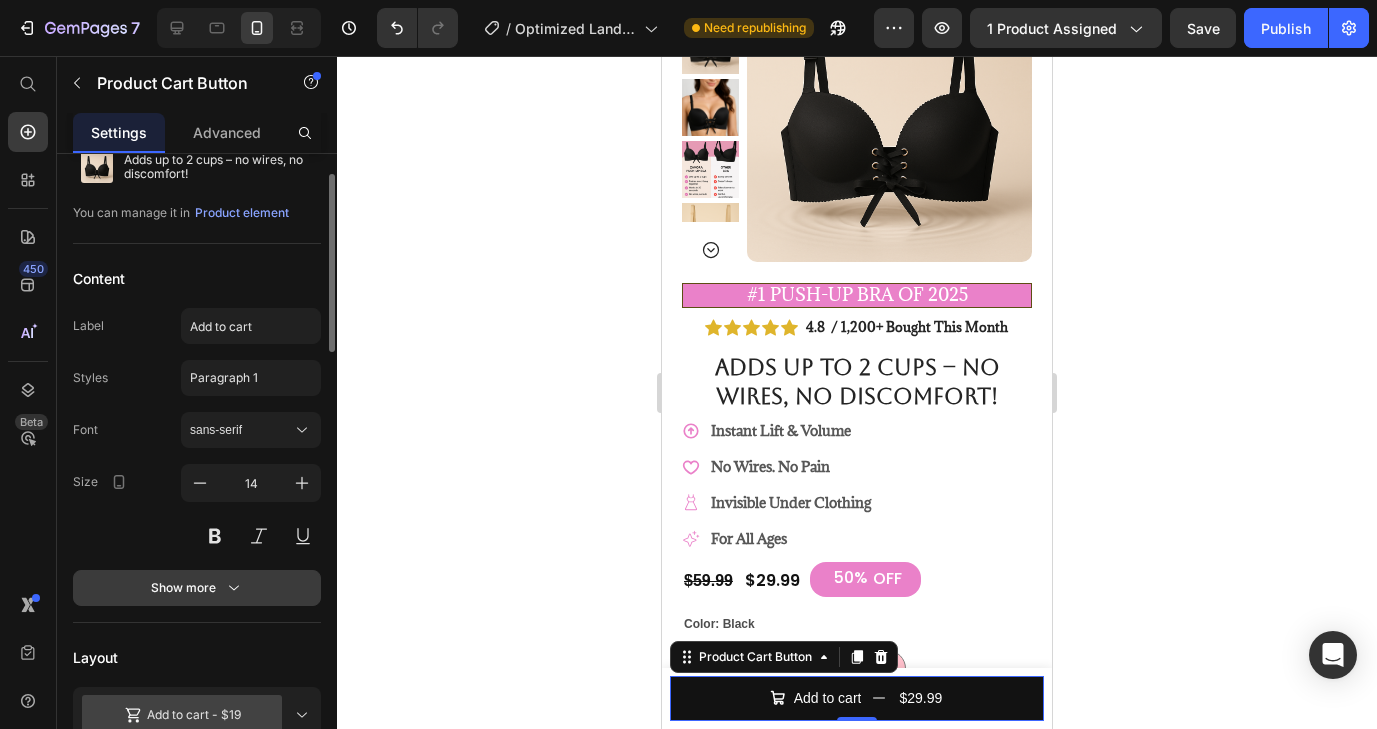 click 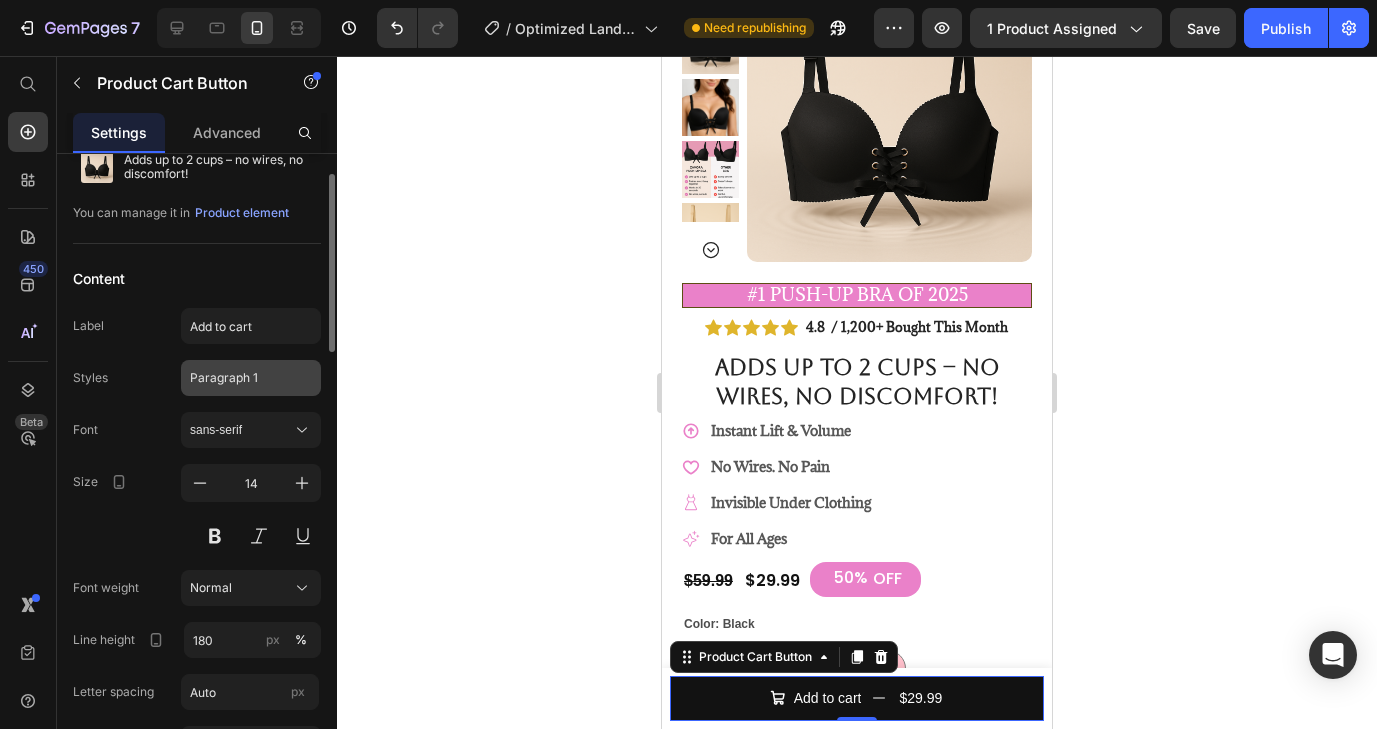 click on "Paragraph 1" at bounding box center [251, 378] 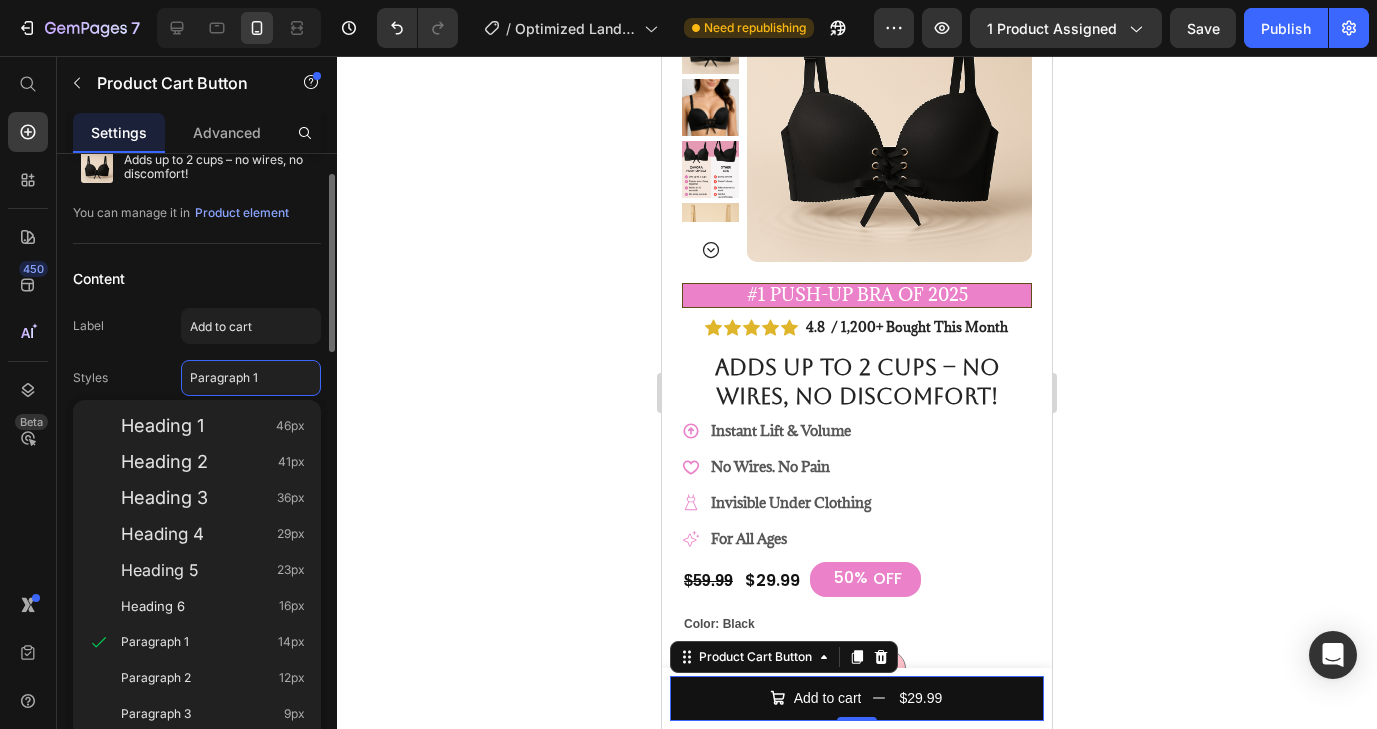 click on "Label Add to cart" 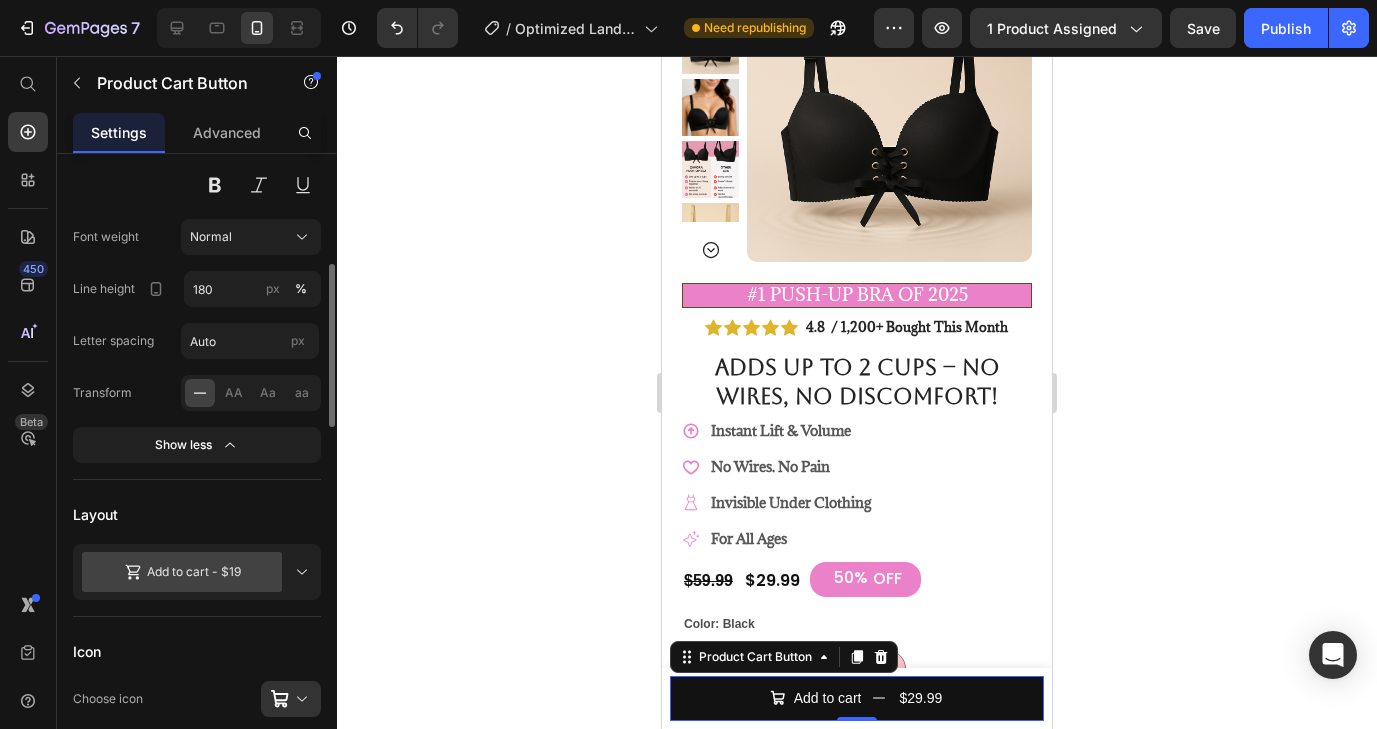 scroll, scrollTop: 0, scrollLeft: 0, axis: both 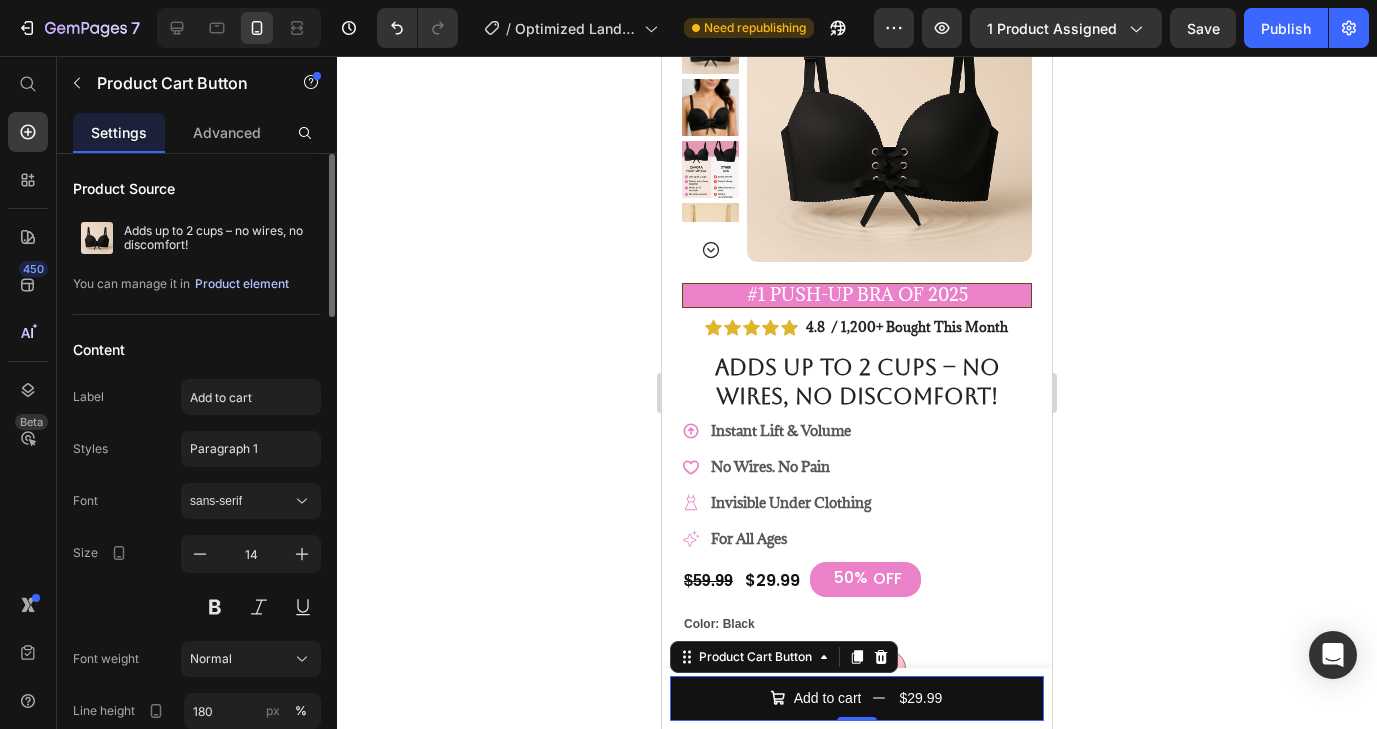 click on "Product element" at bounding box center [242, 284] 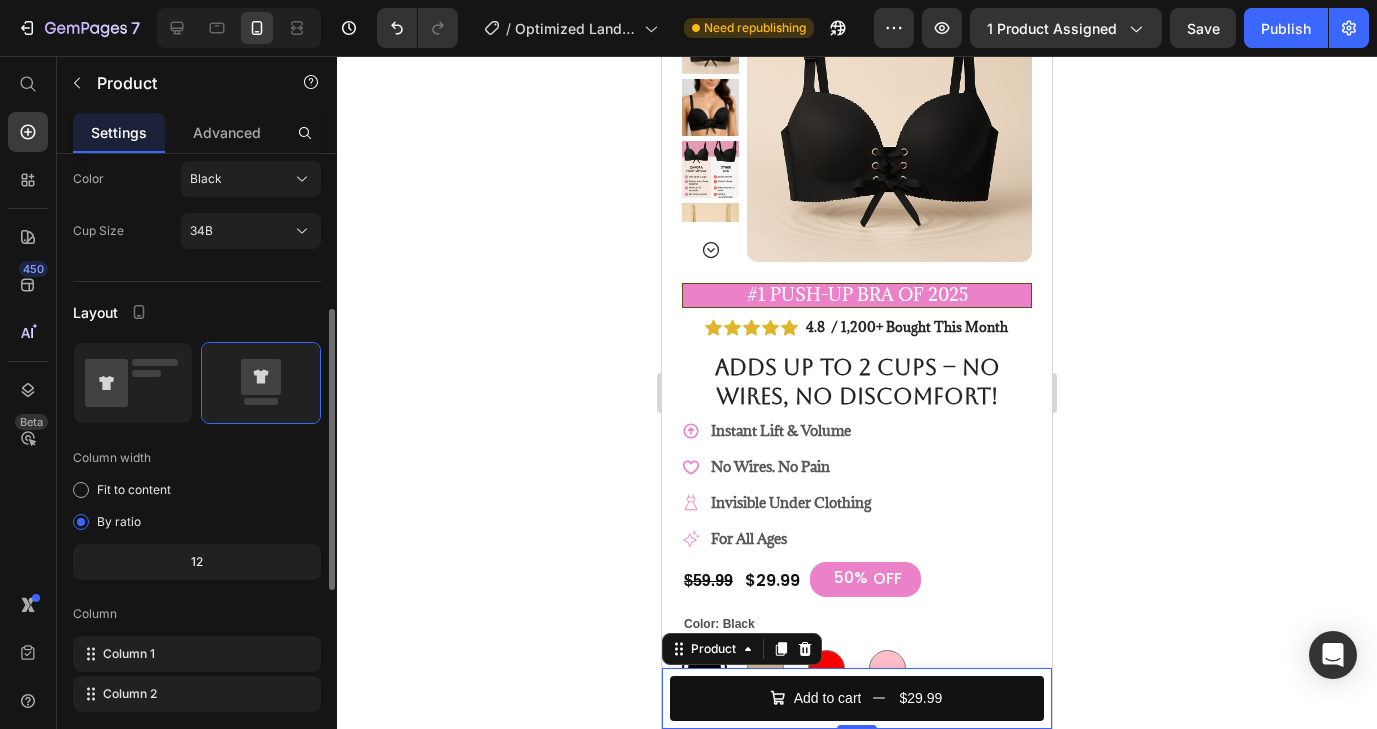 scroll, scrollTop: 341, scrollLeft: 0, axis: vertical 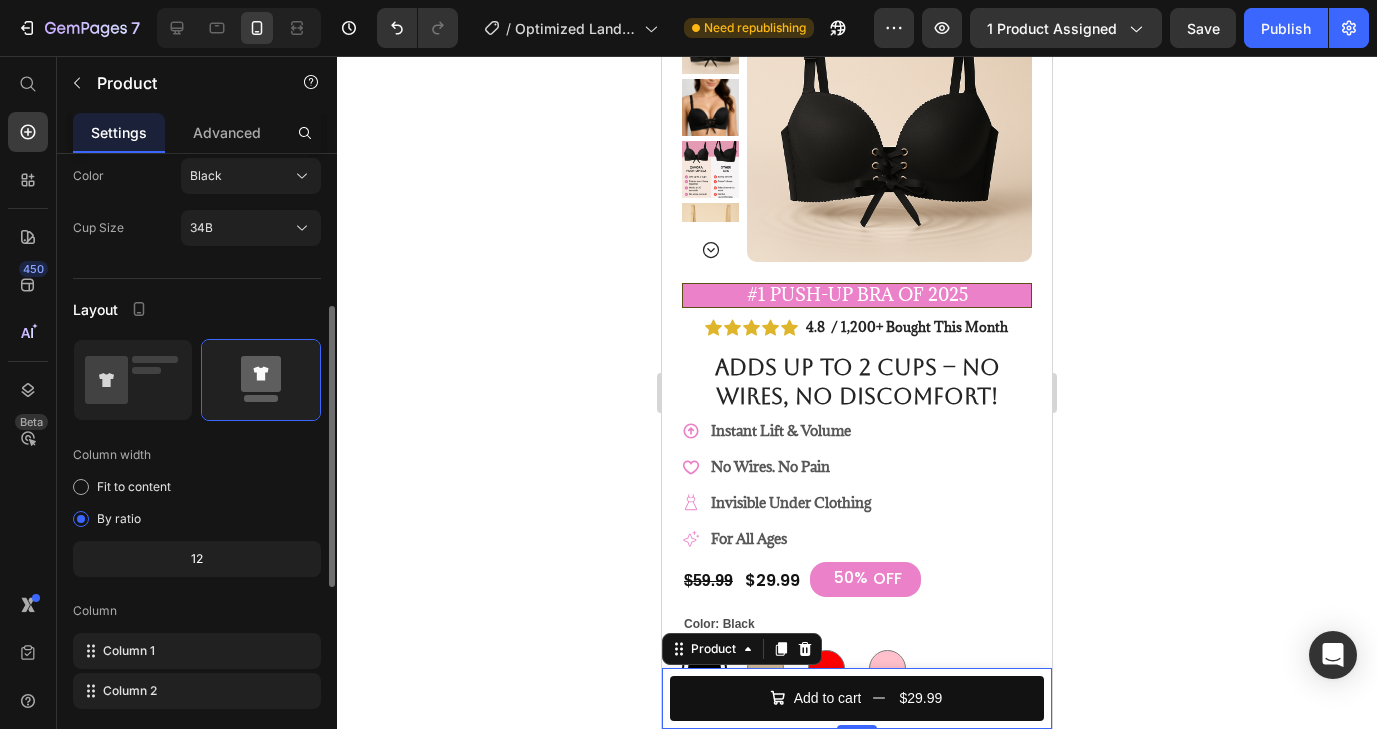 click 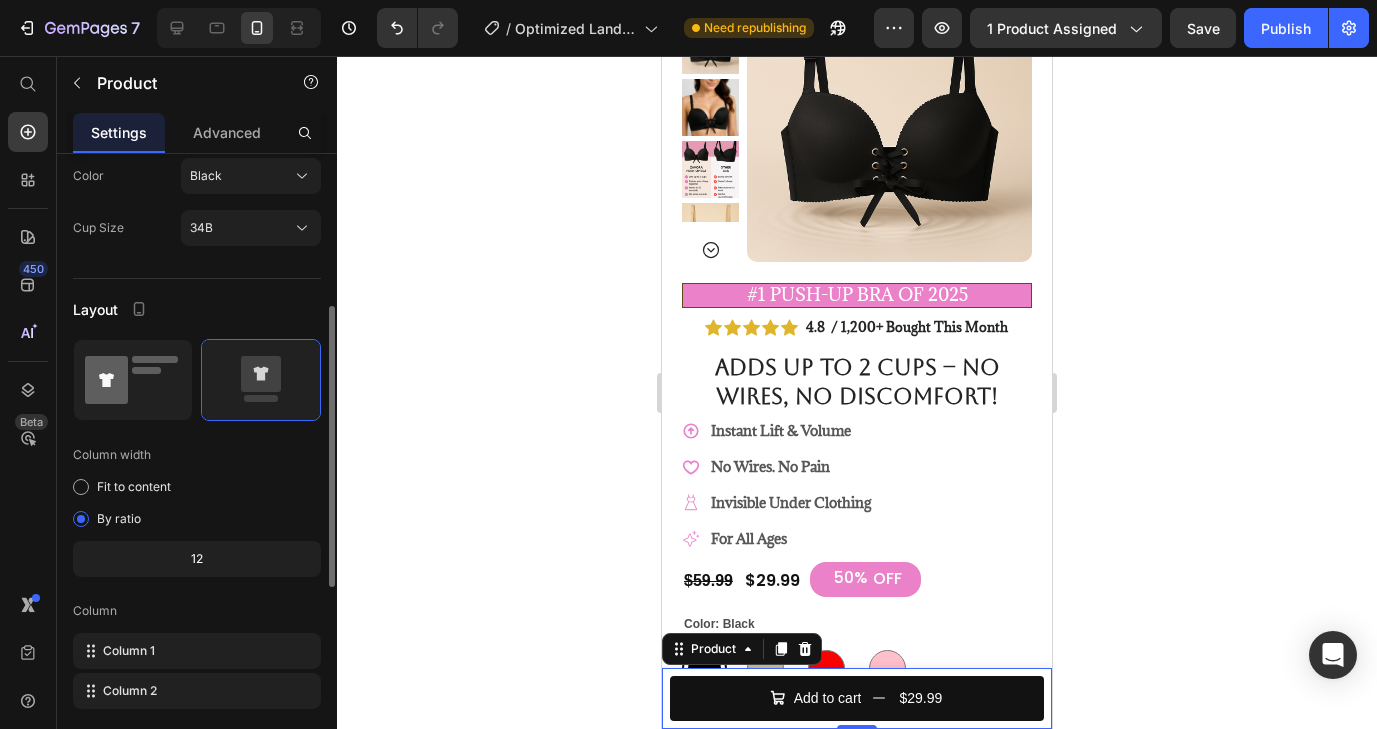 click 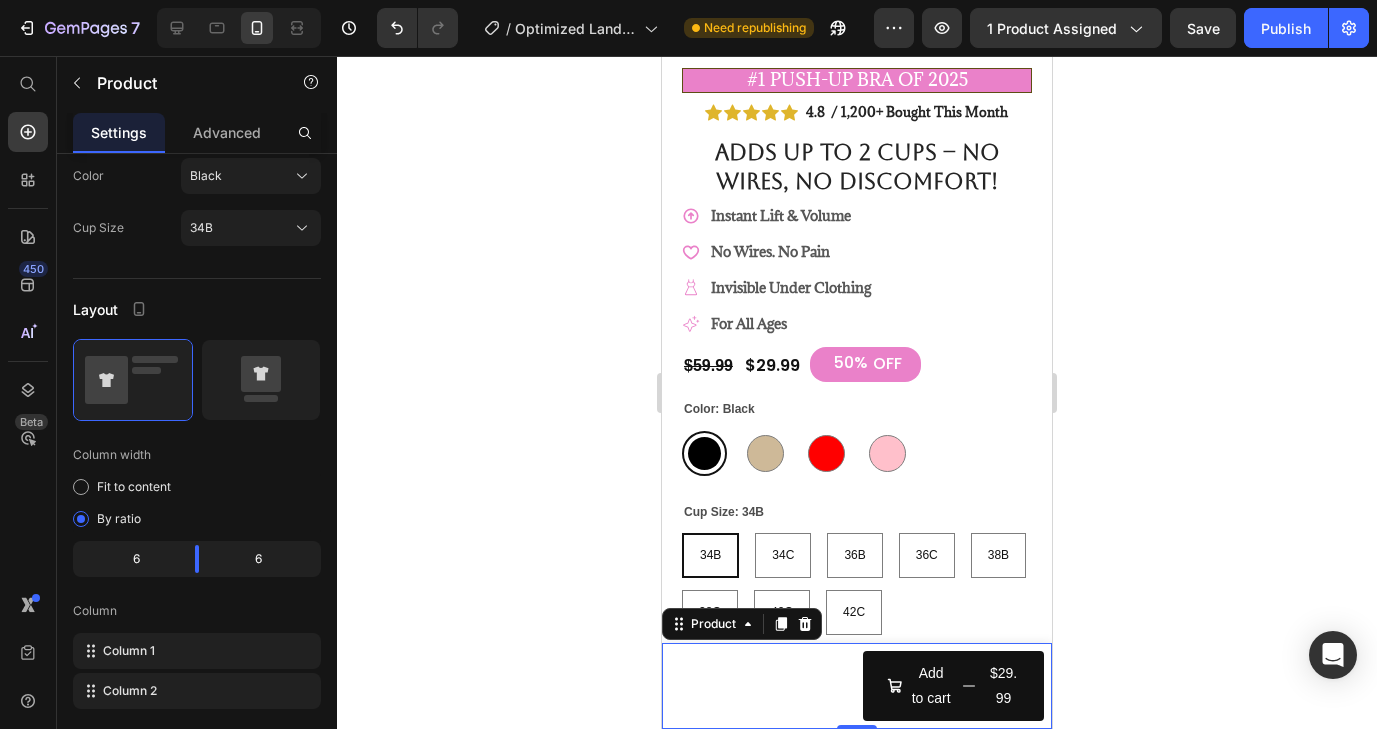 scroll, scrollTop: 398, scrollLeft: 0, axis: vertical 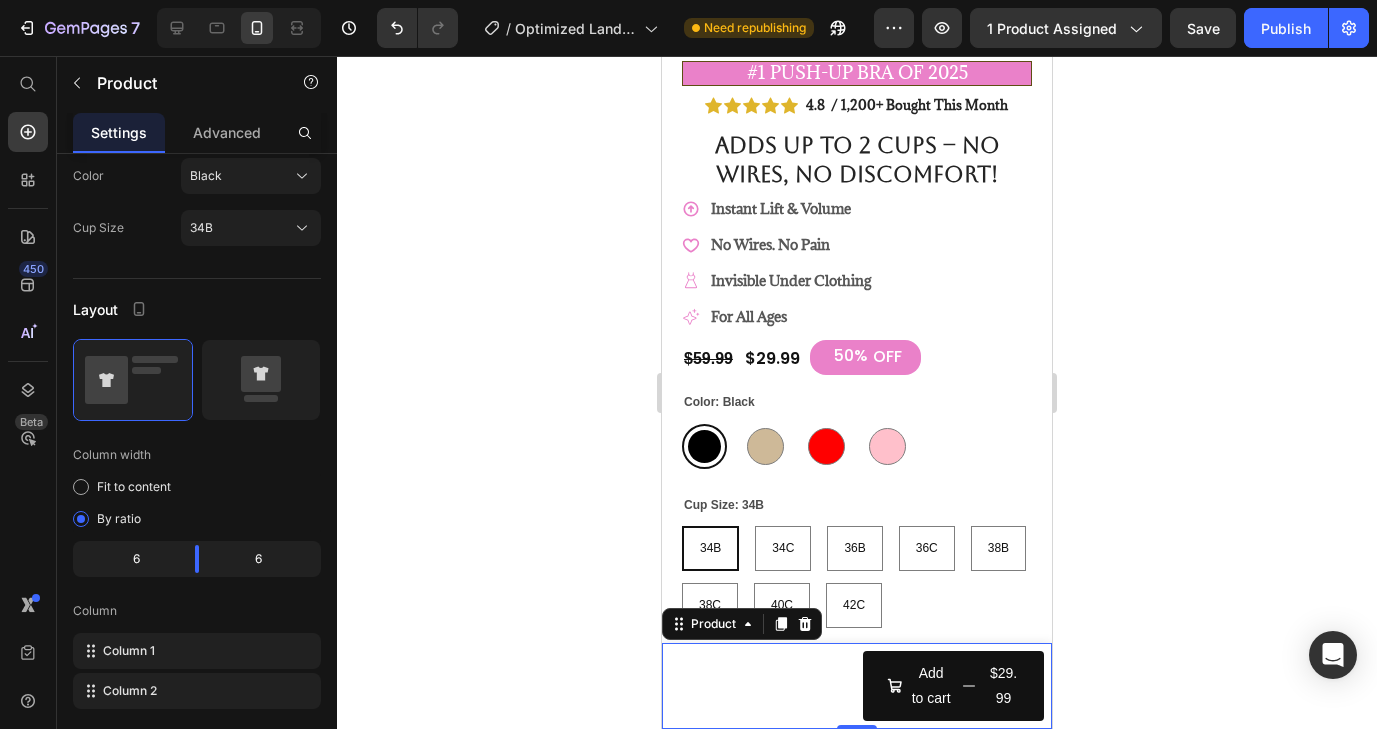 click on "Product Images Adds up to 2 cups – no wires, no discomfort! Product Title $29.99 Product Price Row" at bounding box center (760, 686) 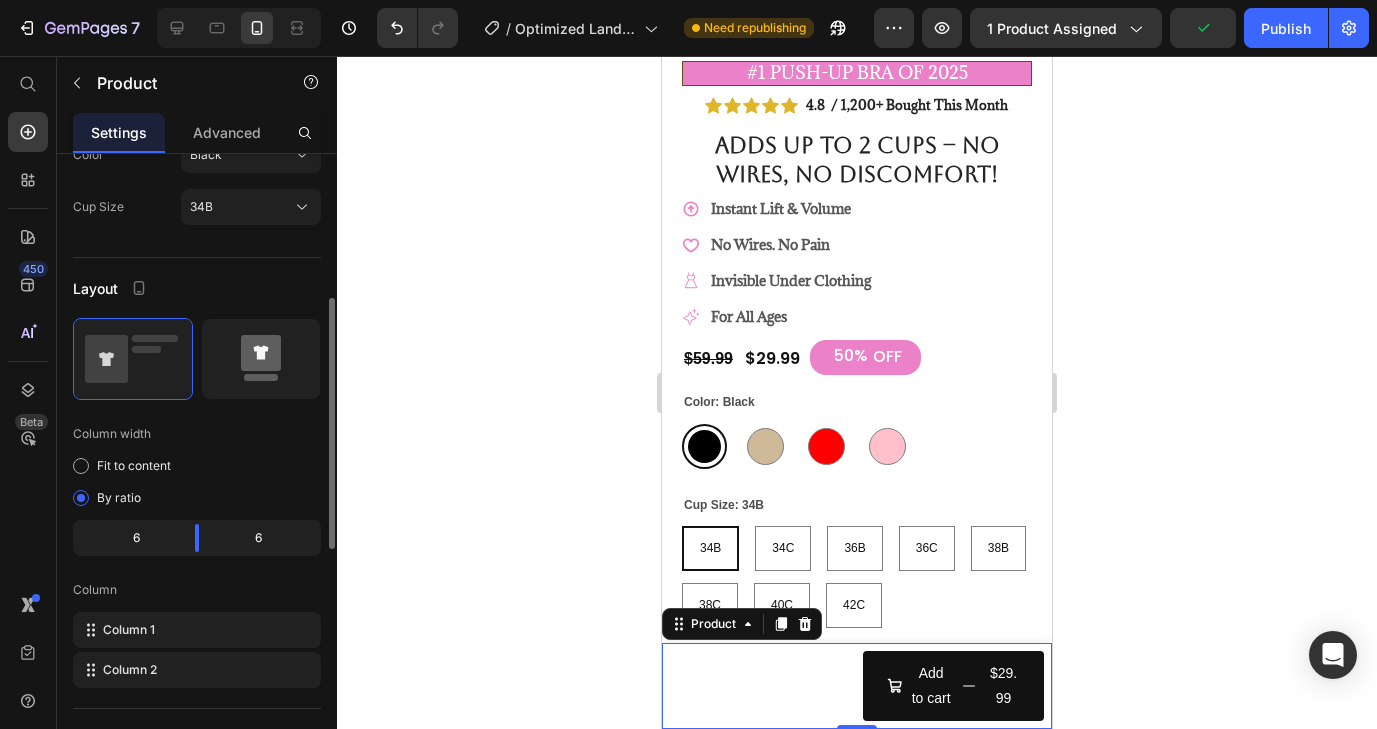 scroll, scrollTop: 362, scrollLeft: 0, axis: vertical 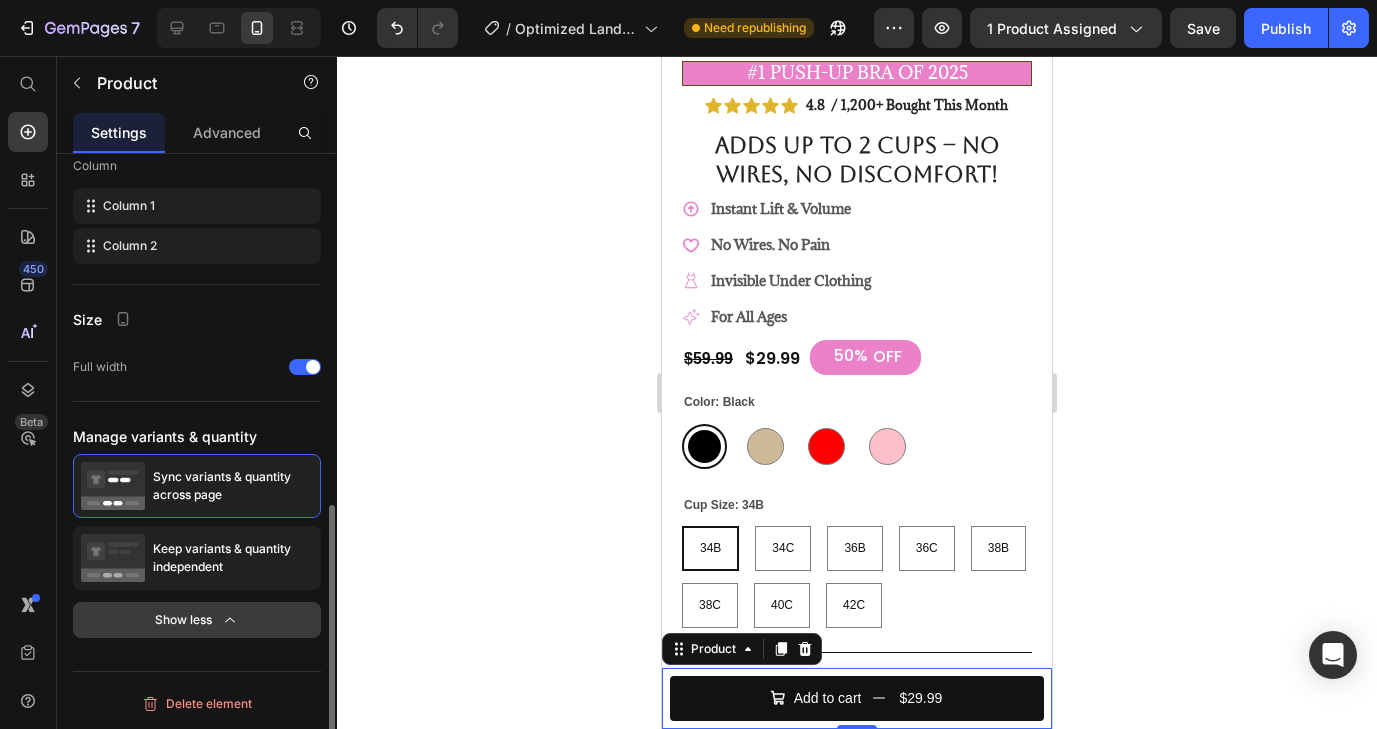 click on "Show less" at bounding box center [197, 620] 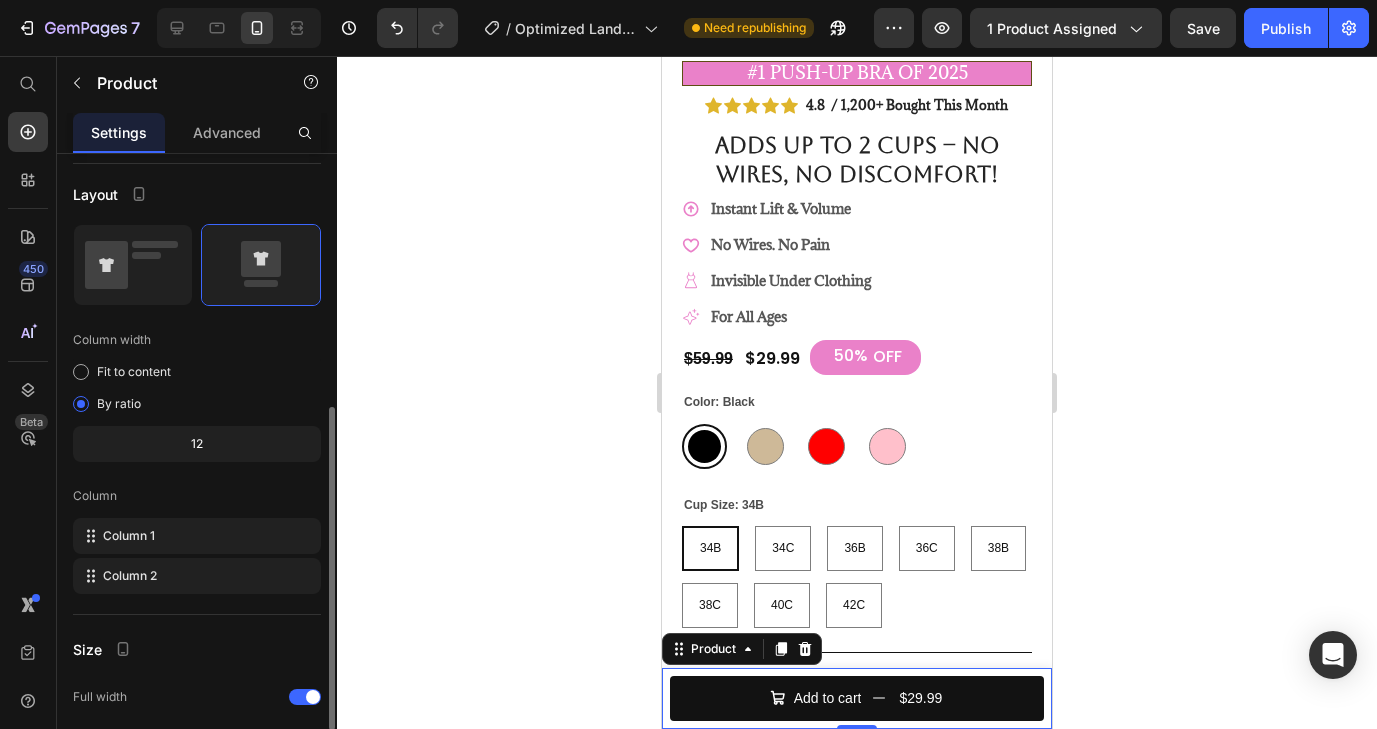 scroll, scrollTop: 455, scrollLeft: 0, axis: vertical 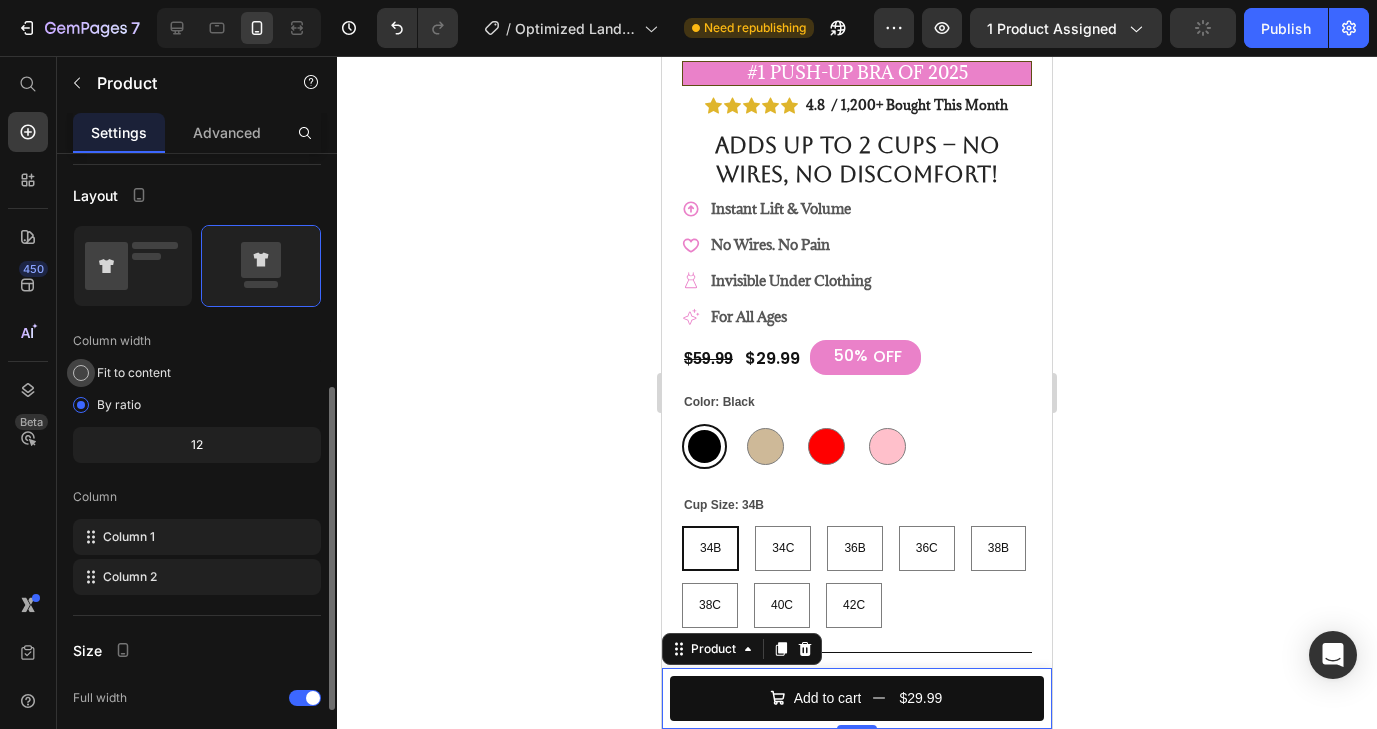 click at bounding box center [81, 373] 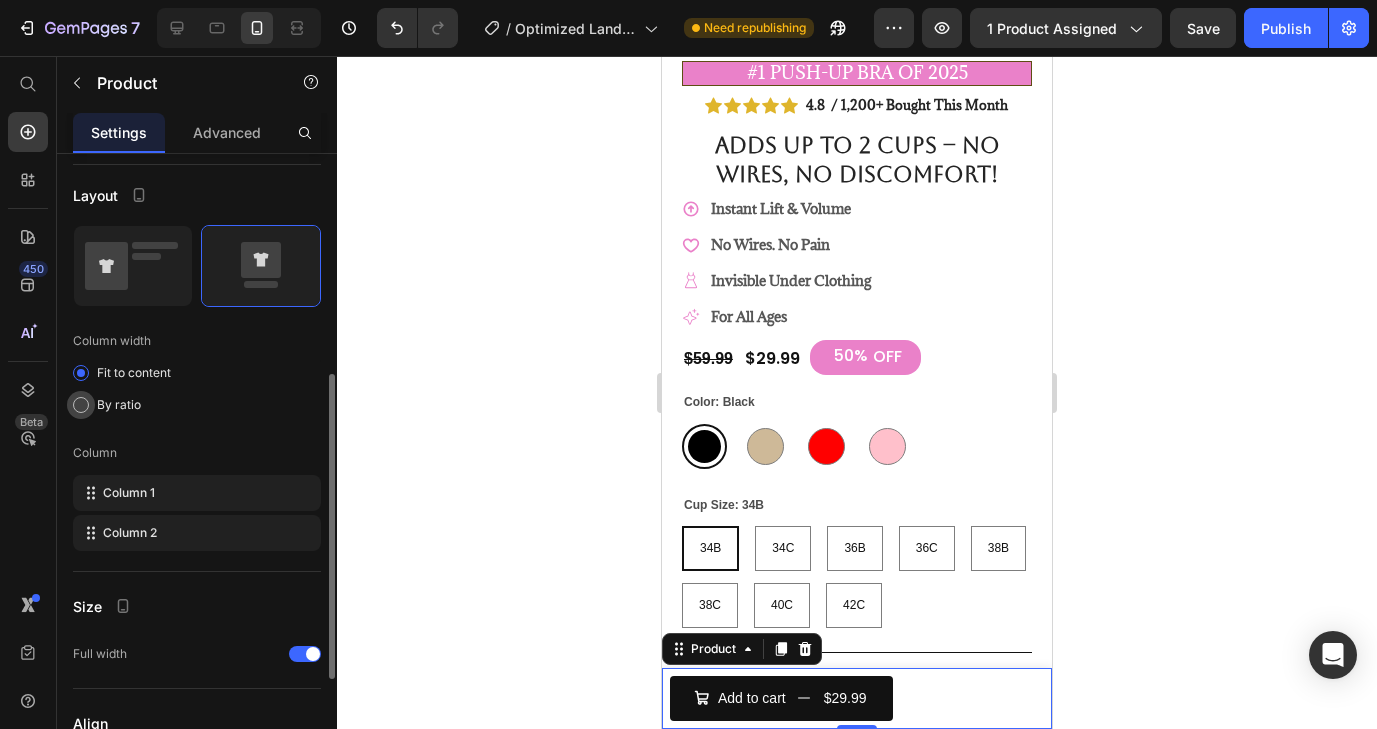 click on "By ratio" 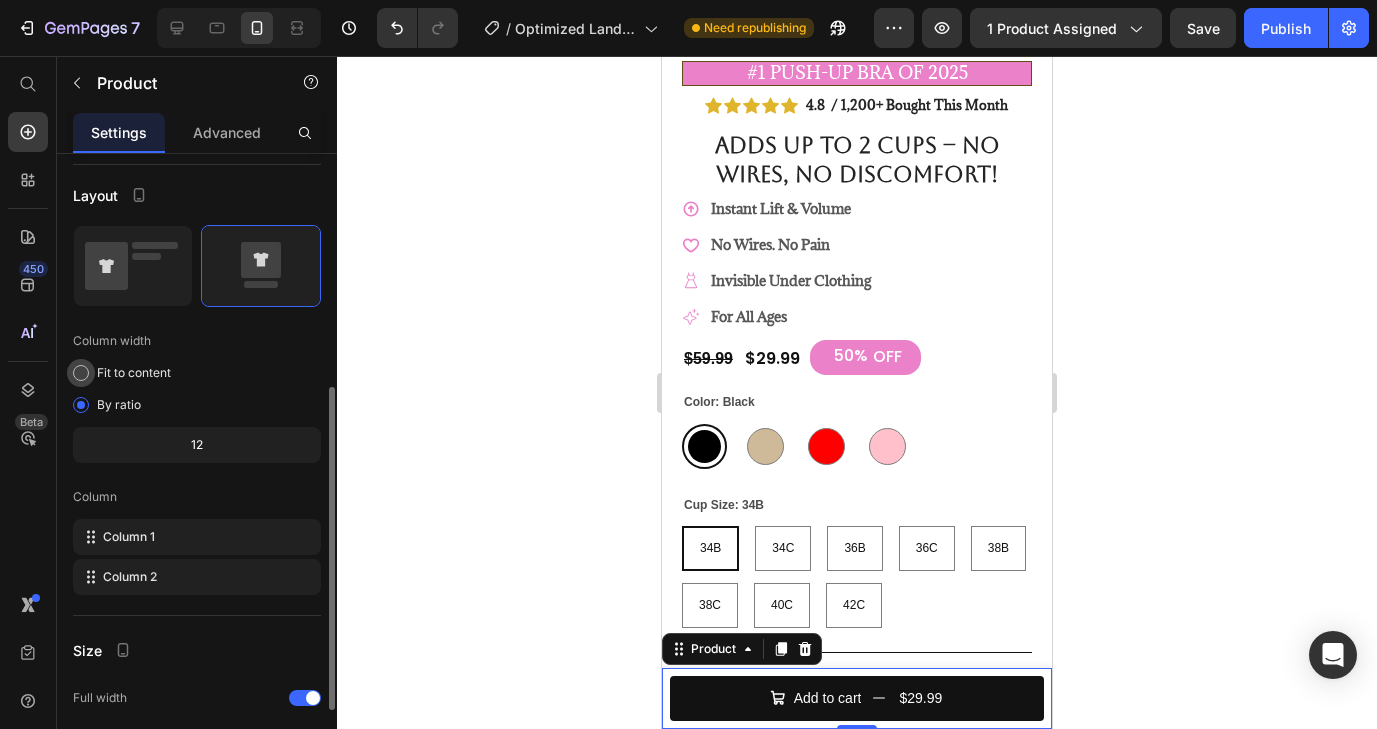 click at bounding box center (81, 373) 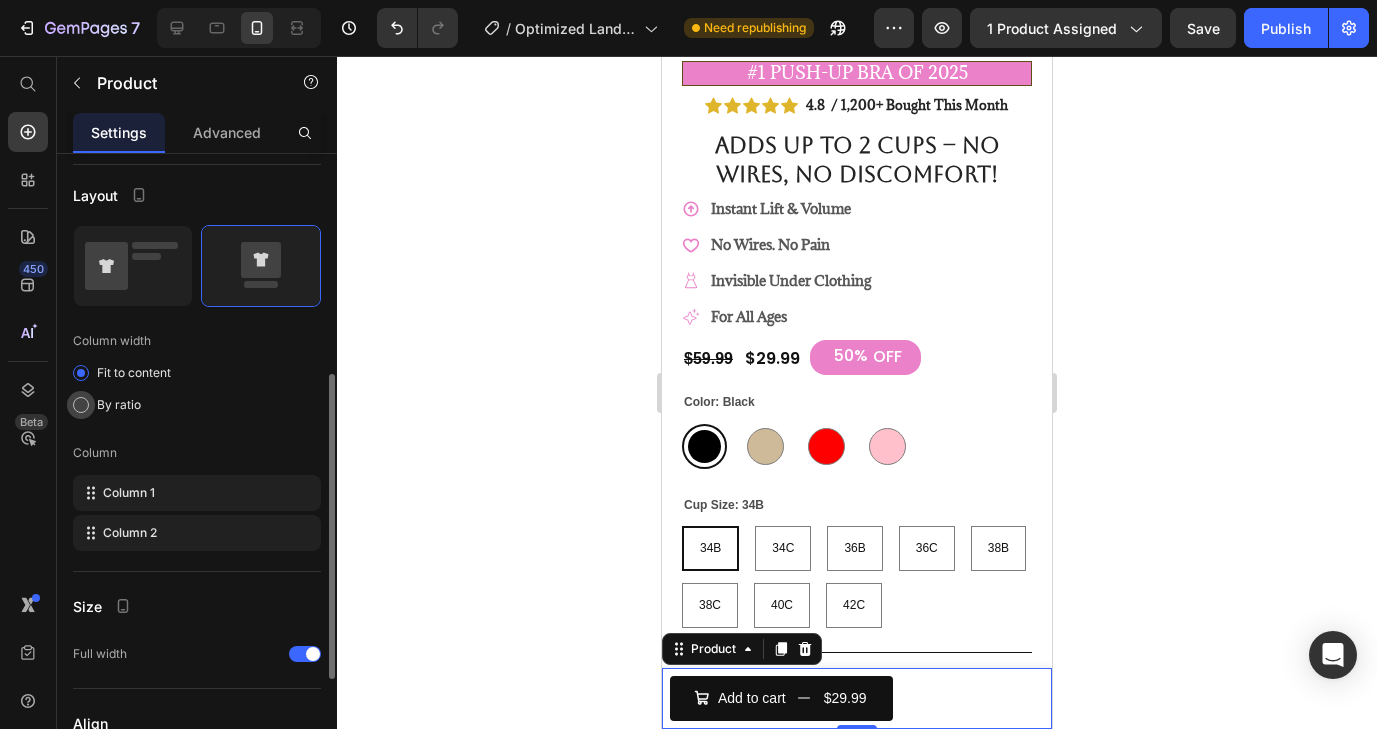 click on "By ratio" 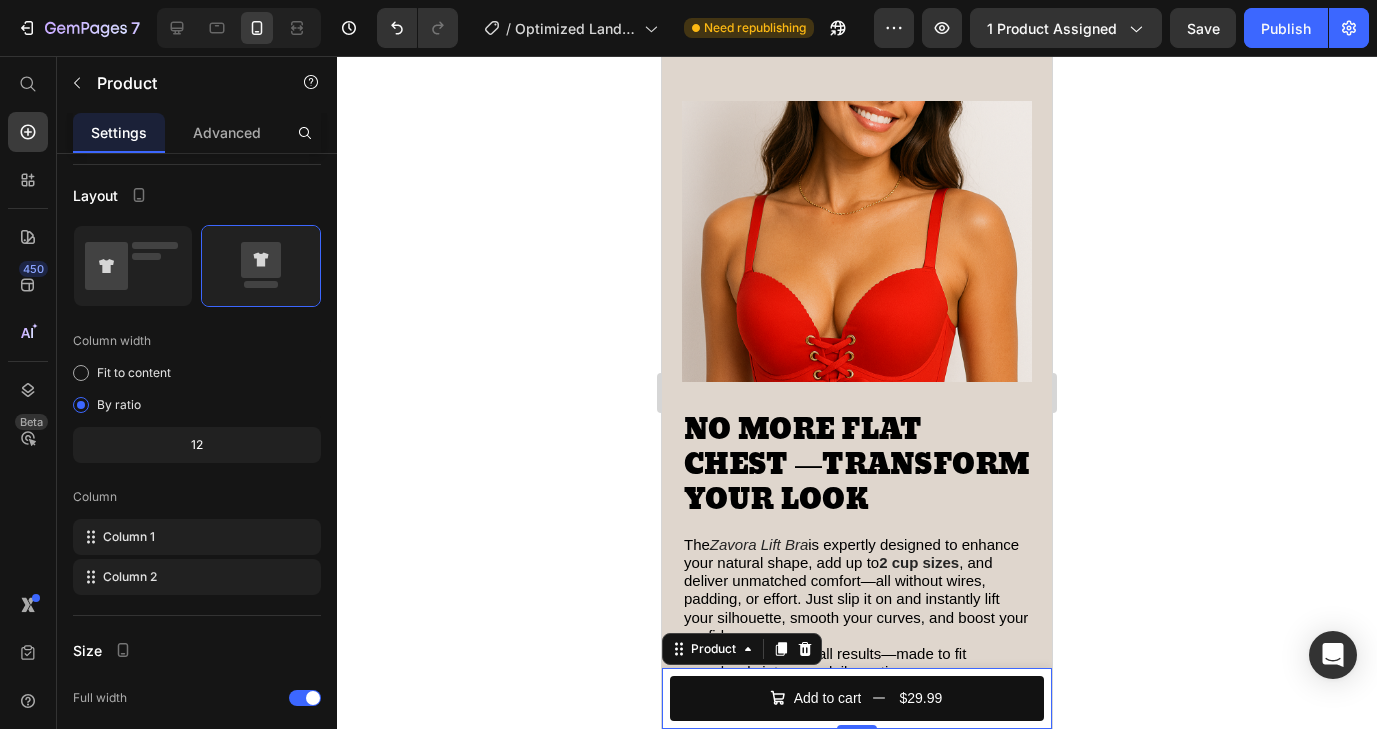 scroll, scrollTop: 2057, scrollLeft: 0, axis: vertical 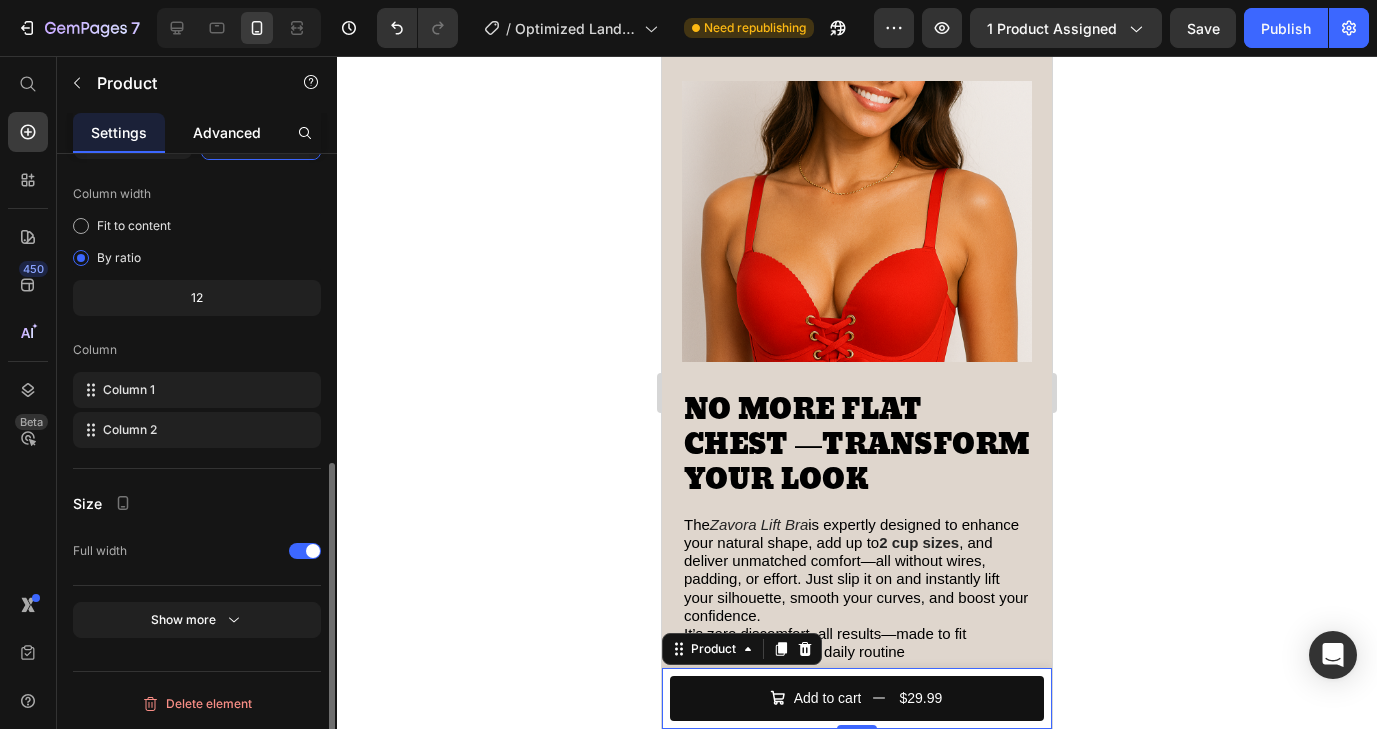 click on "Advanced" at bounding box center [227, 132] 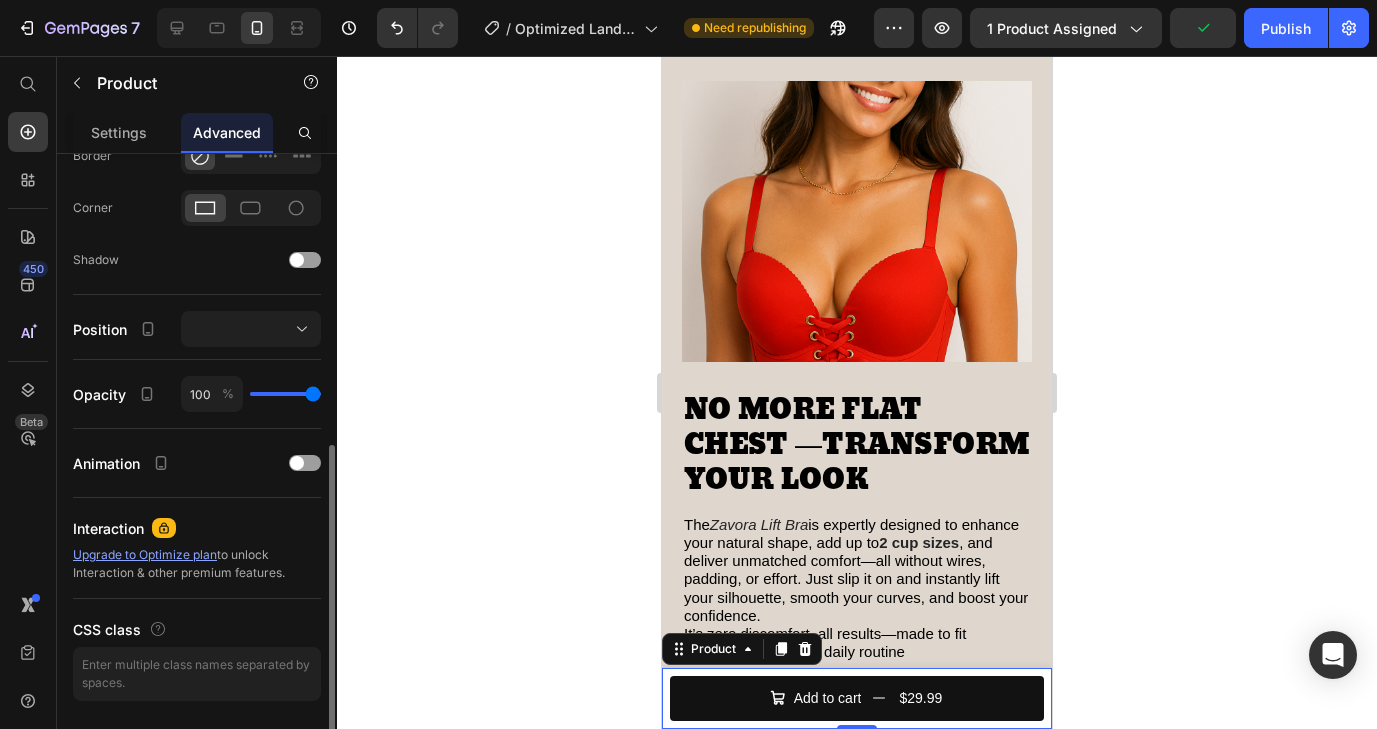 scroll, scrollTop: 580, scrollLeft: 0, axis: vertical 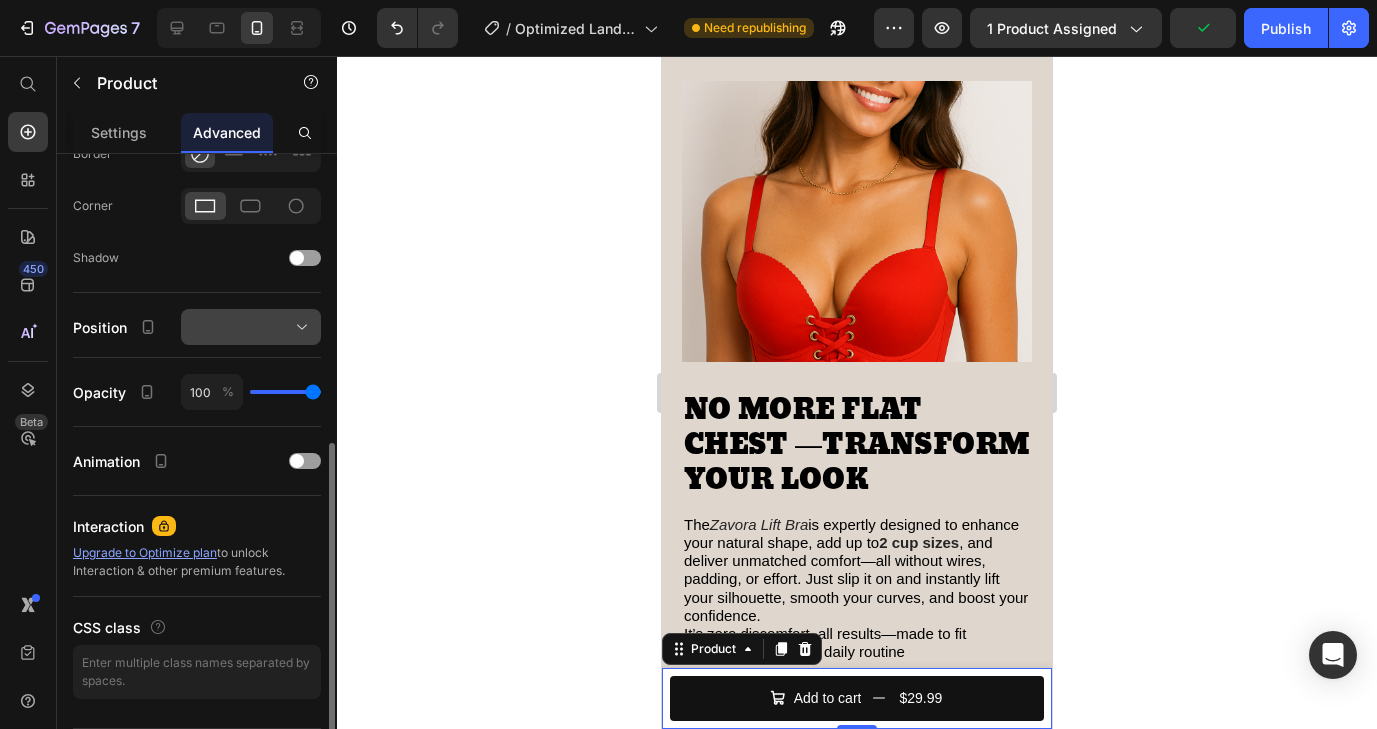 click at bounding box center (251, 327) 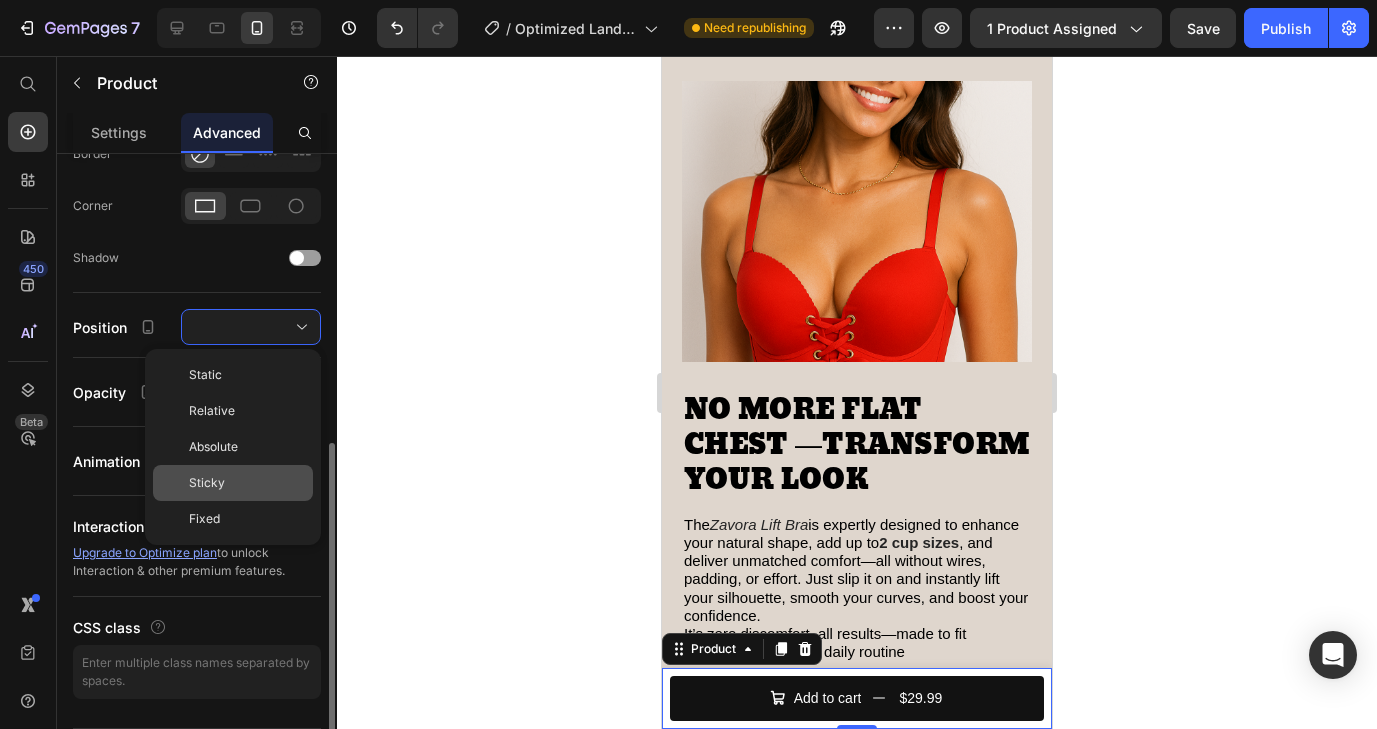 click on "Sticky" at bounding box center [247, 483] 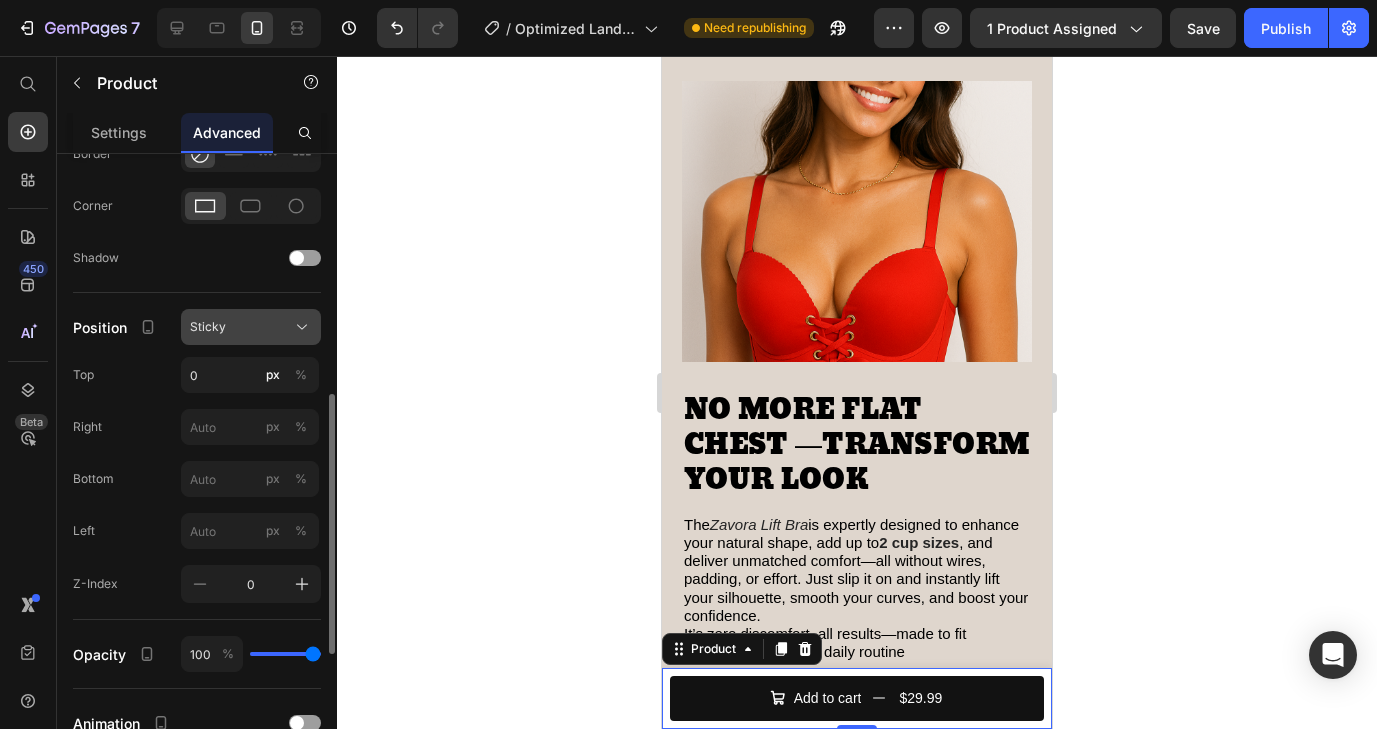 click on "Sticky" 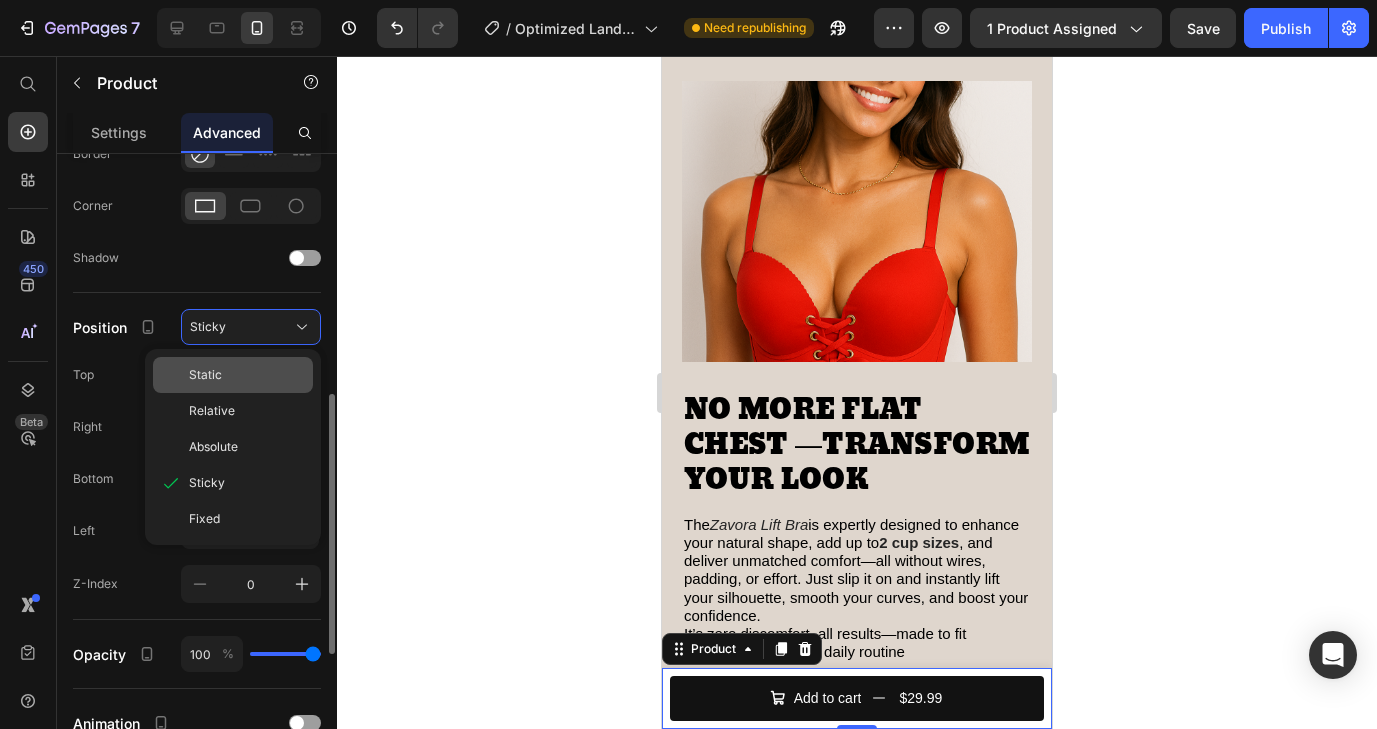 click on "Static" at bounding box center [247, 375] 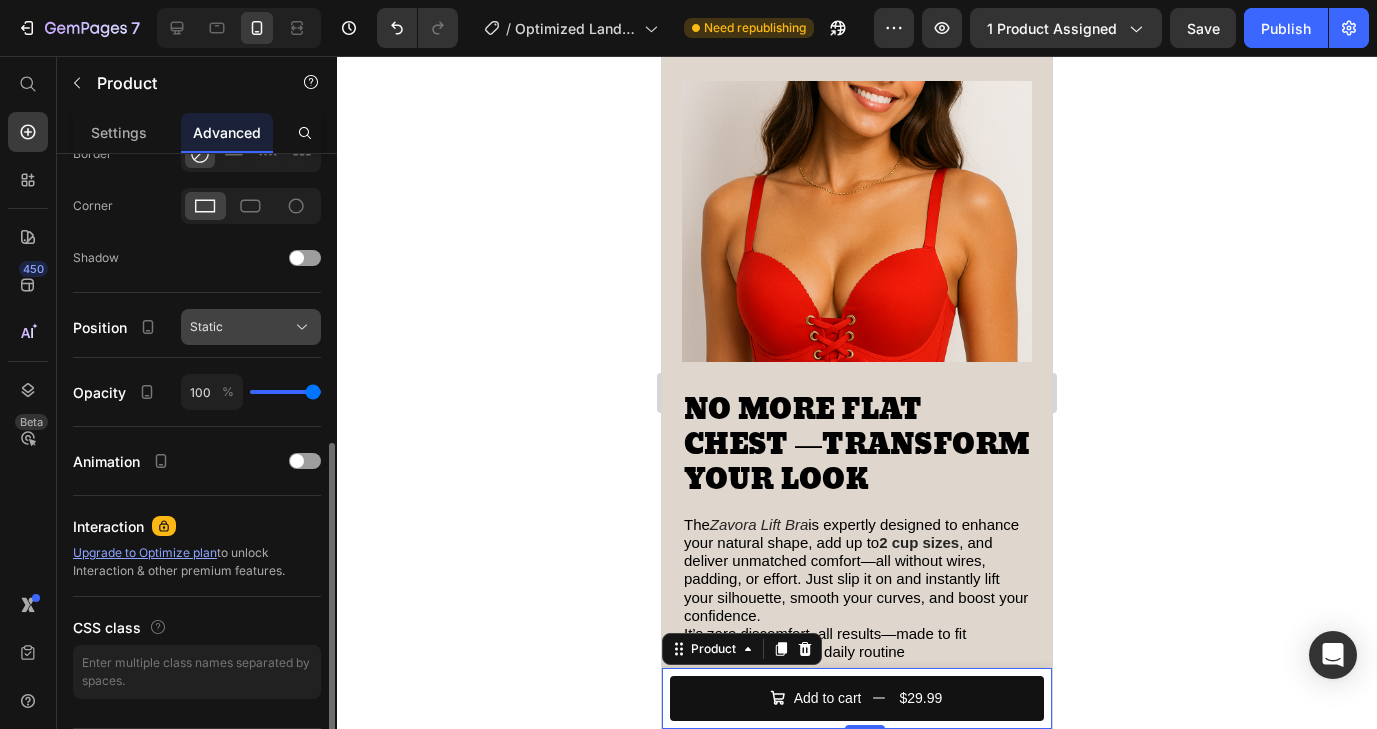 click on "Static" at bounding box center [251, 327] 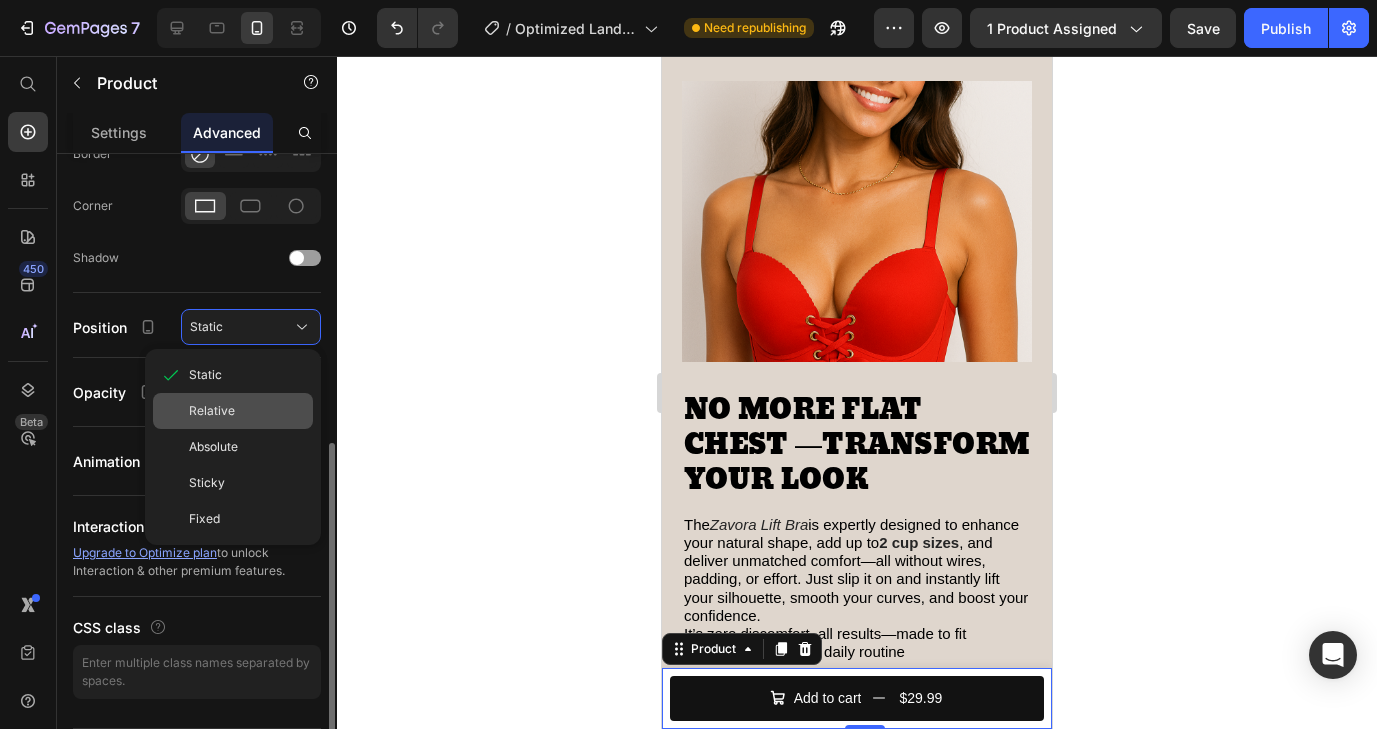click on "Relative" at bounding box center (212, 411) 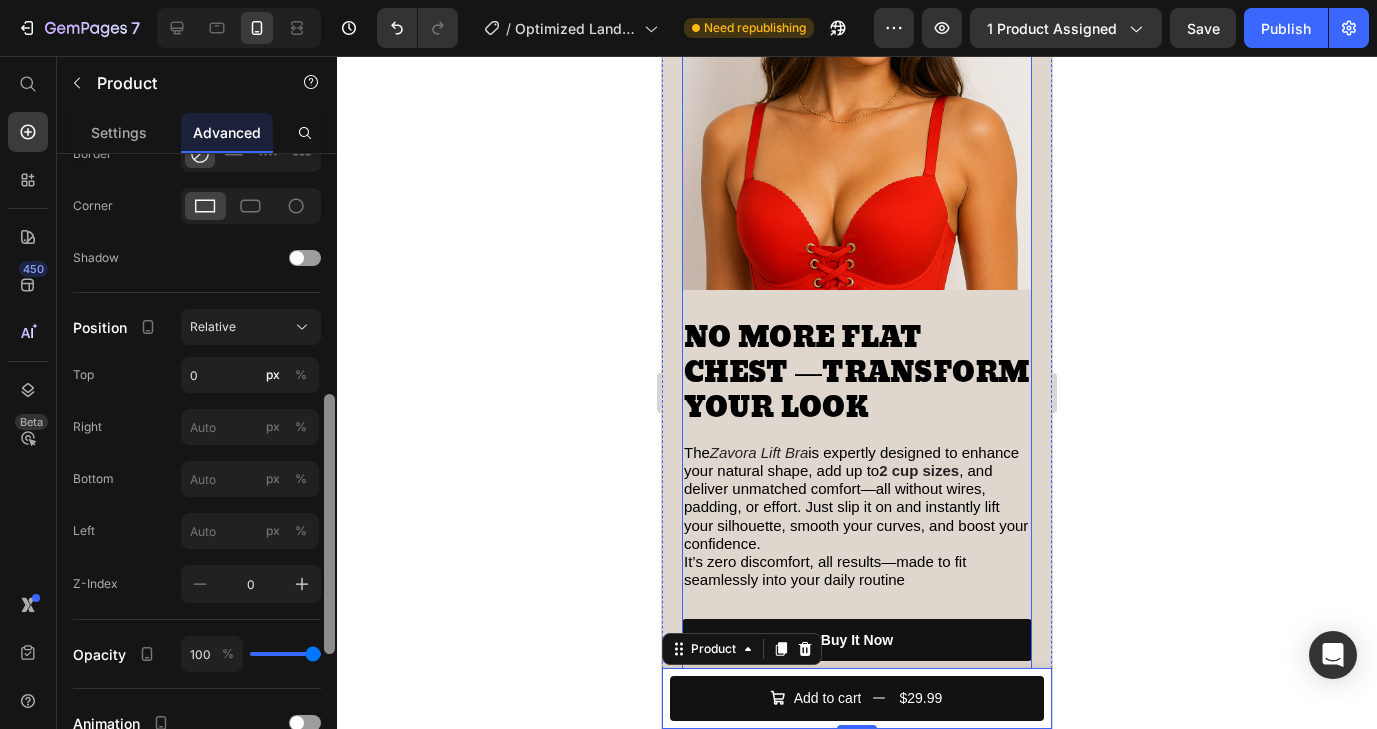 scroll, scrollTop: 2109, scrollLeft: 0, axis: vertical 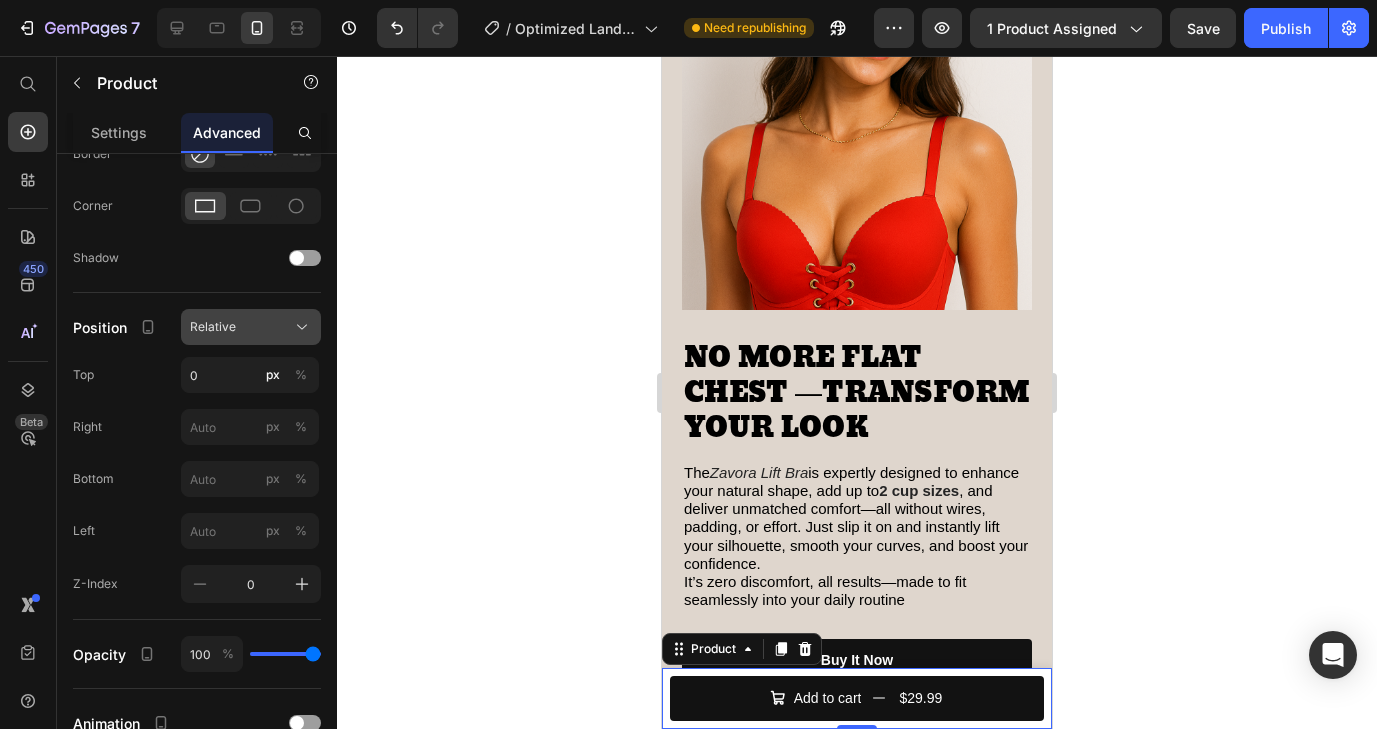 click on "Relative" 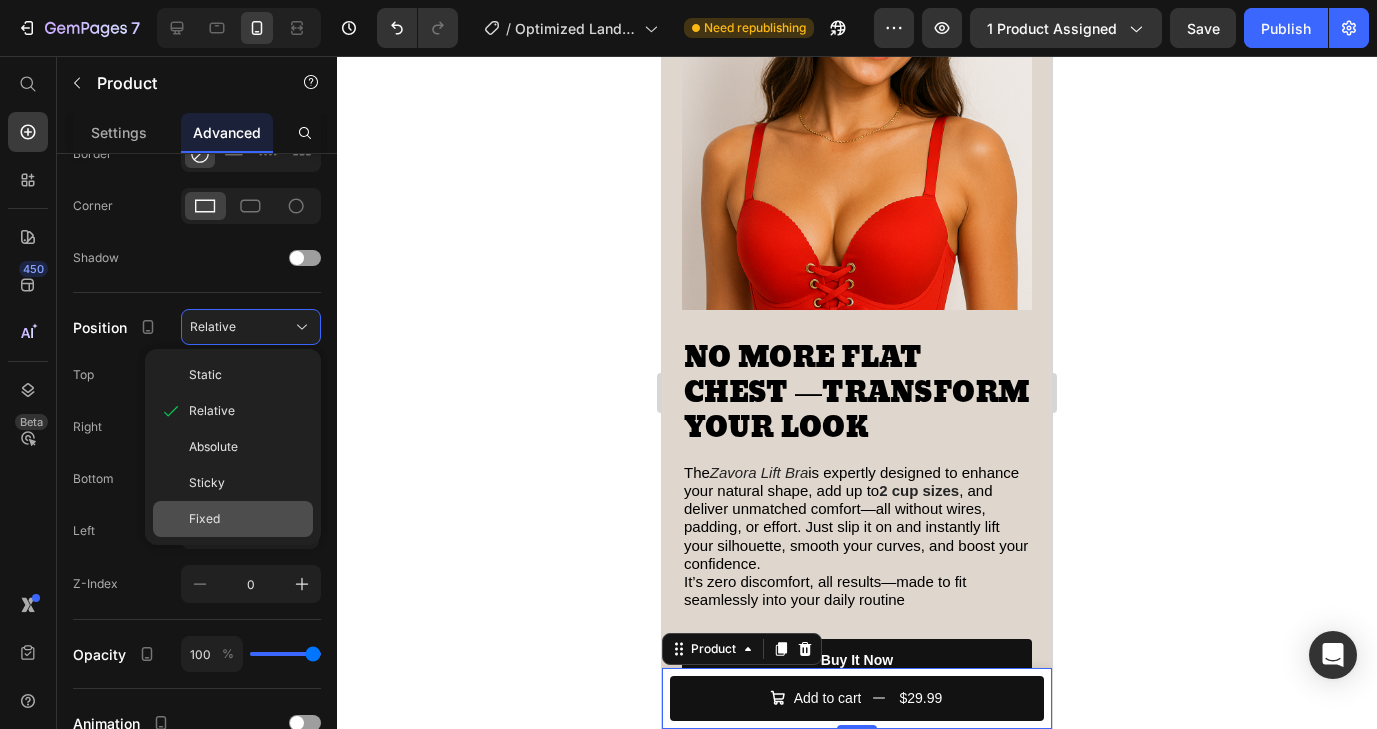 click on "Fixed" 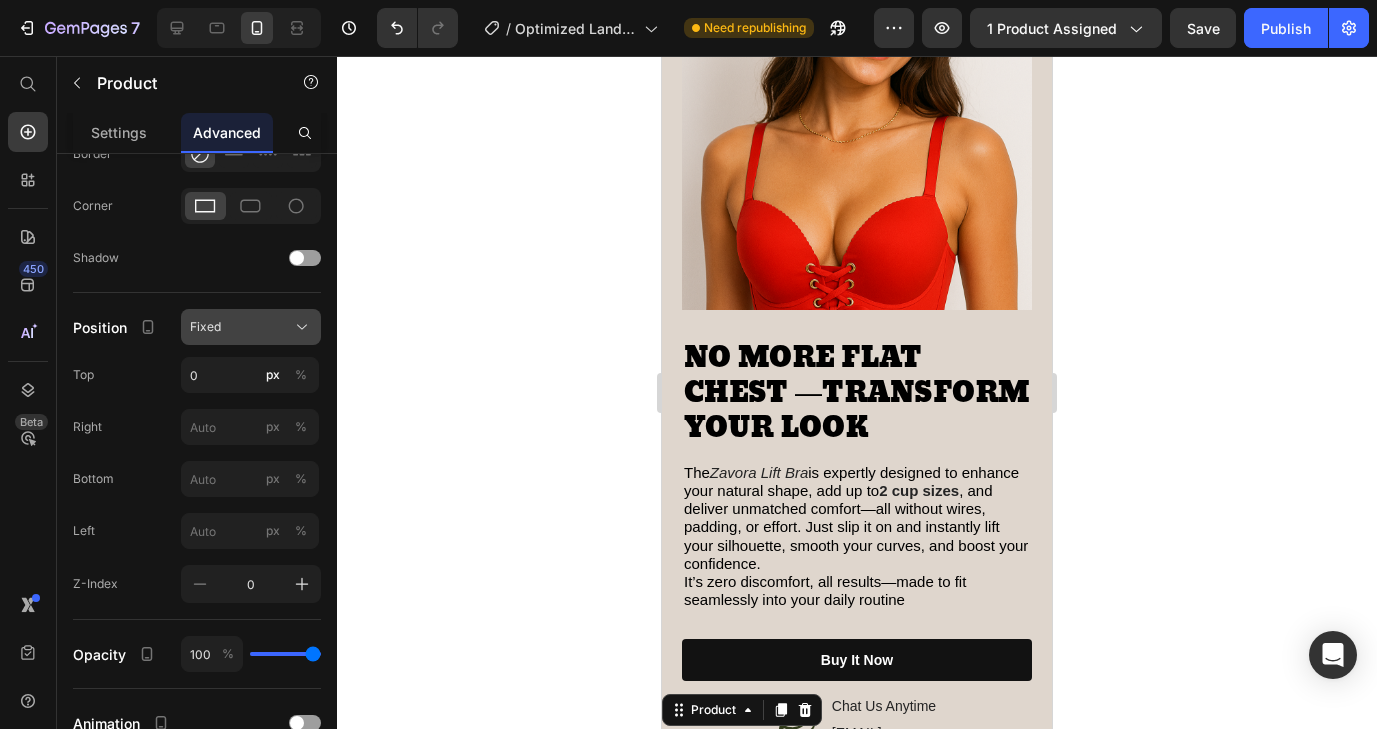 click on "Fixed" 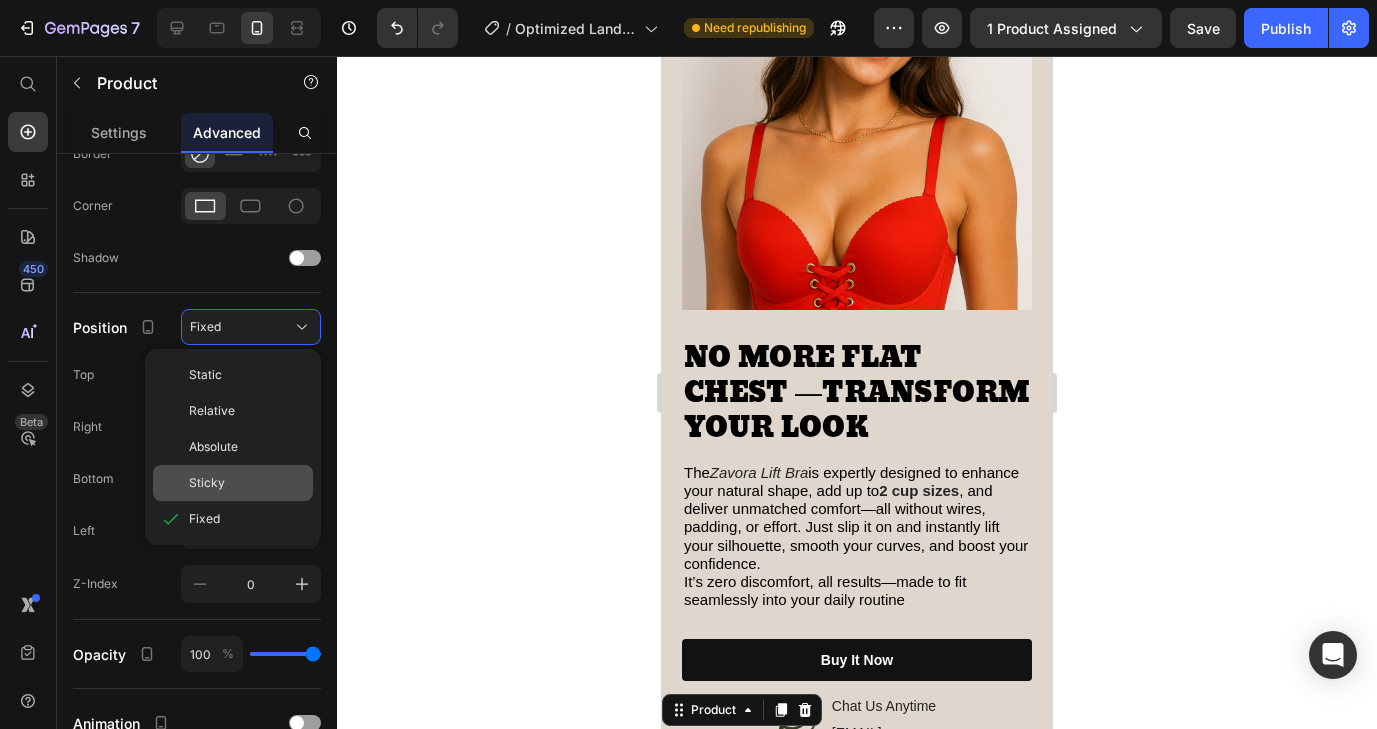 click on "Sticky" at bounding box center (247, 483) 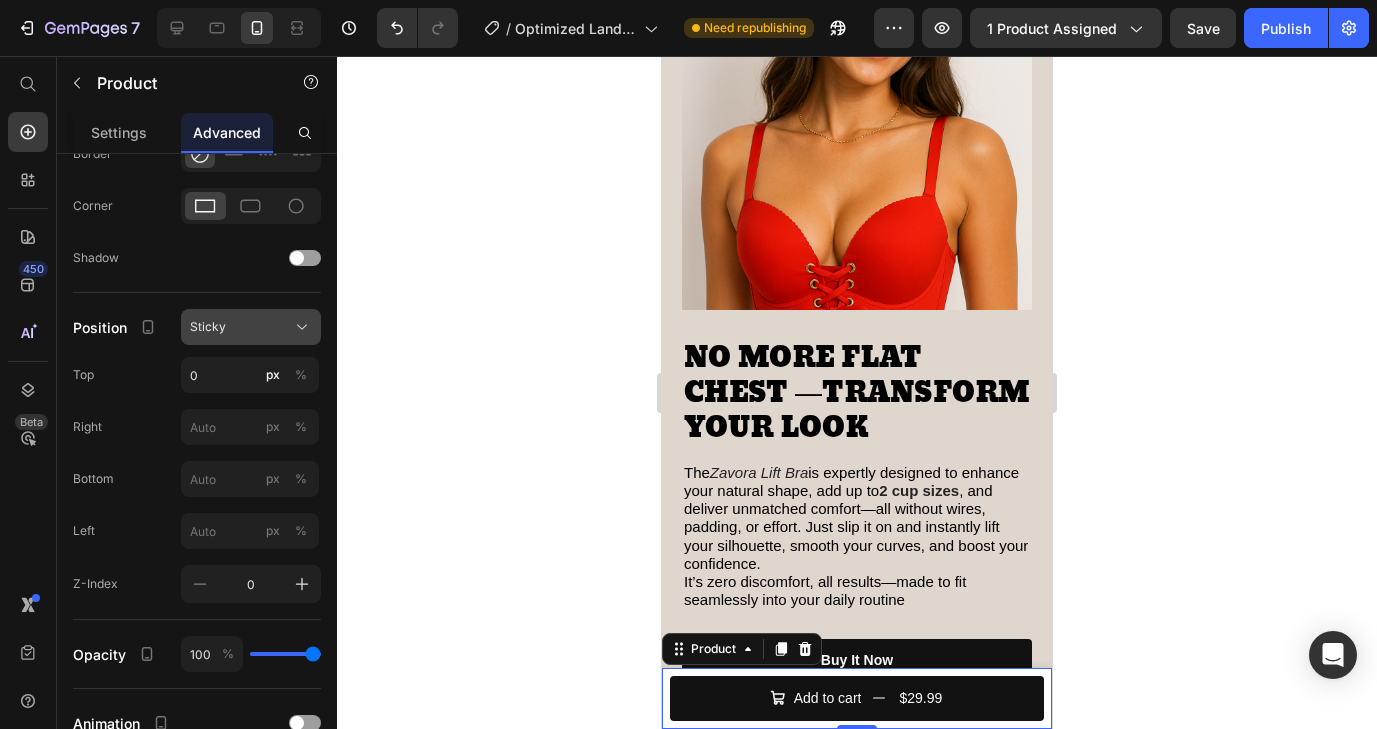 click on "Sticky" 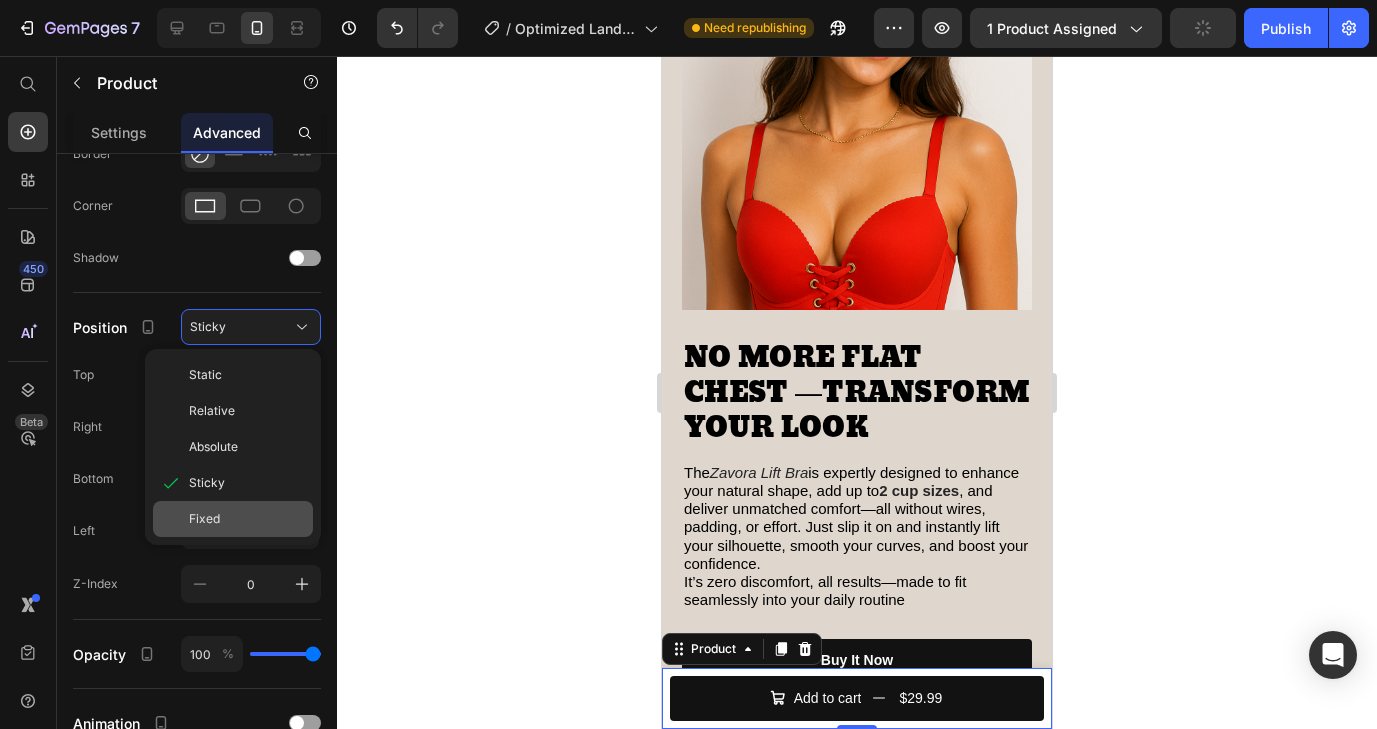 click on "Fixed" at bounding box center (247, 519) 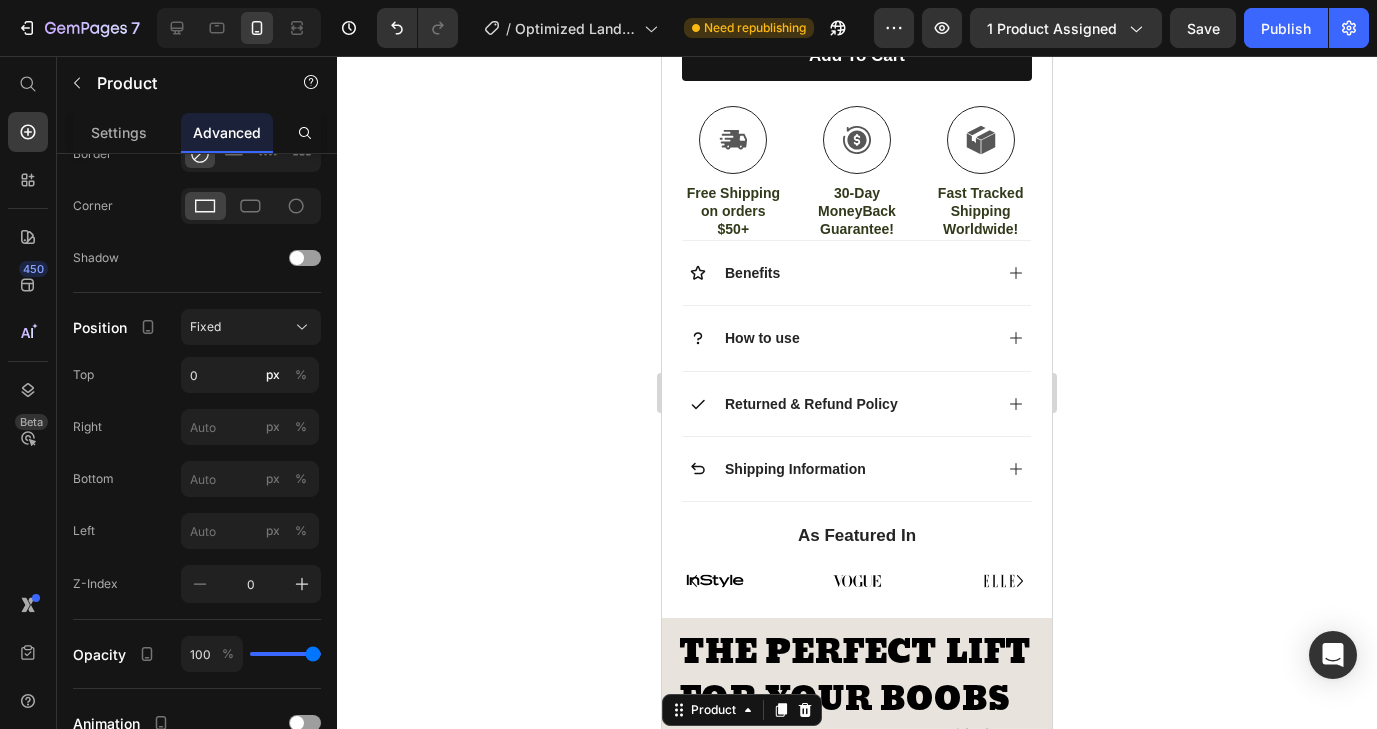 scroll, scrollTop: 933, scrollLeft: 0, axis: vertical 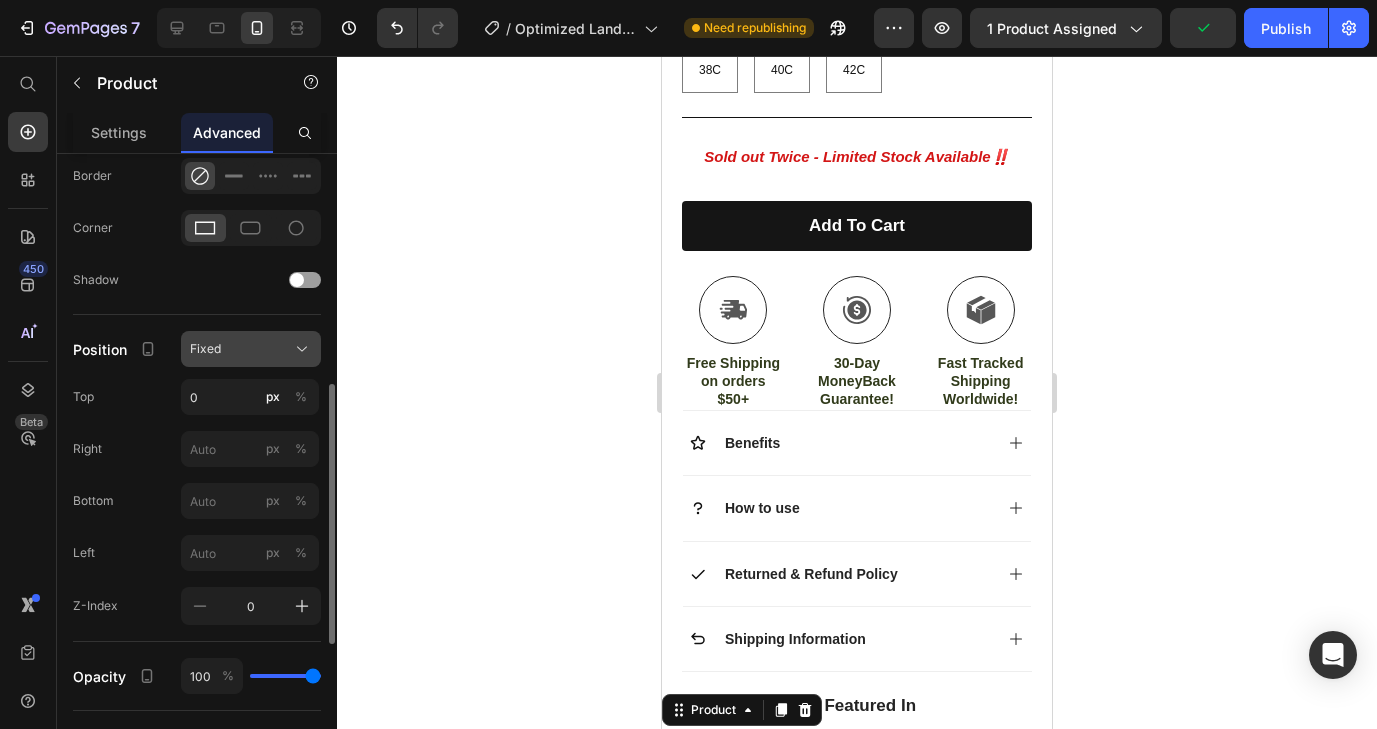 click on "Fixed" 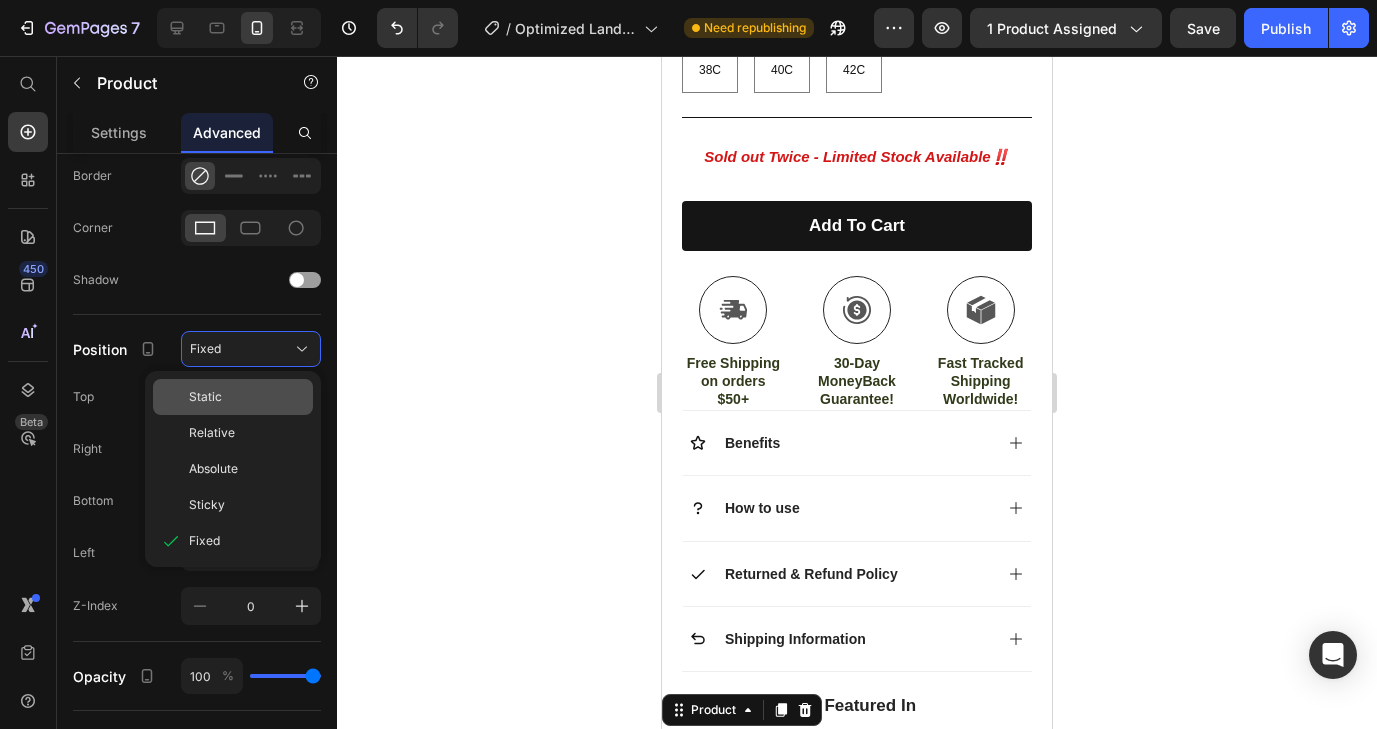 click on "Static" at bounding box center [247, 397] 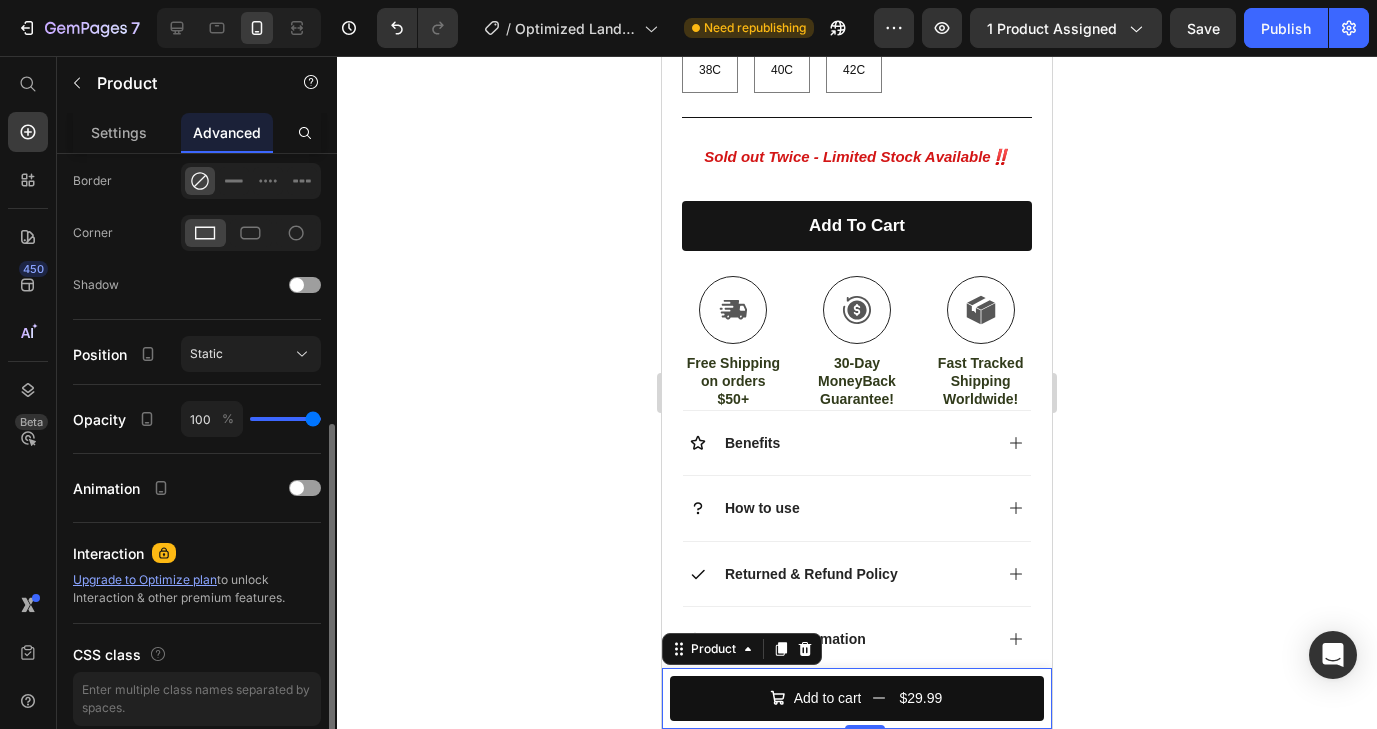 scroll, scrollTop: 549, scrollLeft: 0, axis: vertical 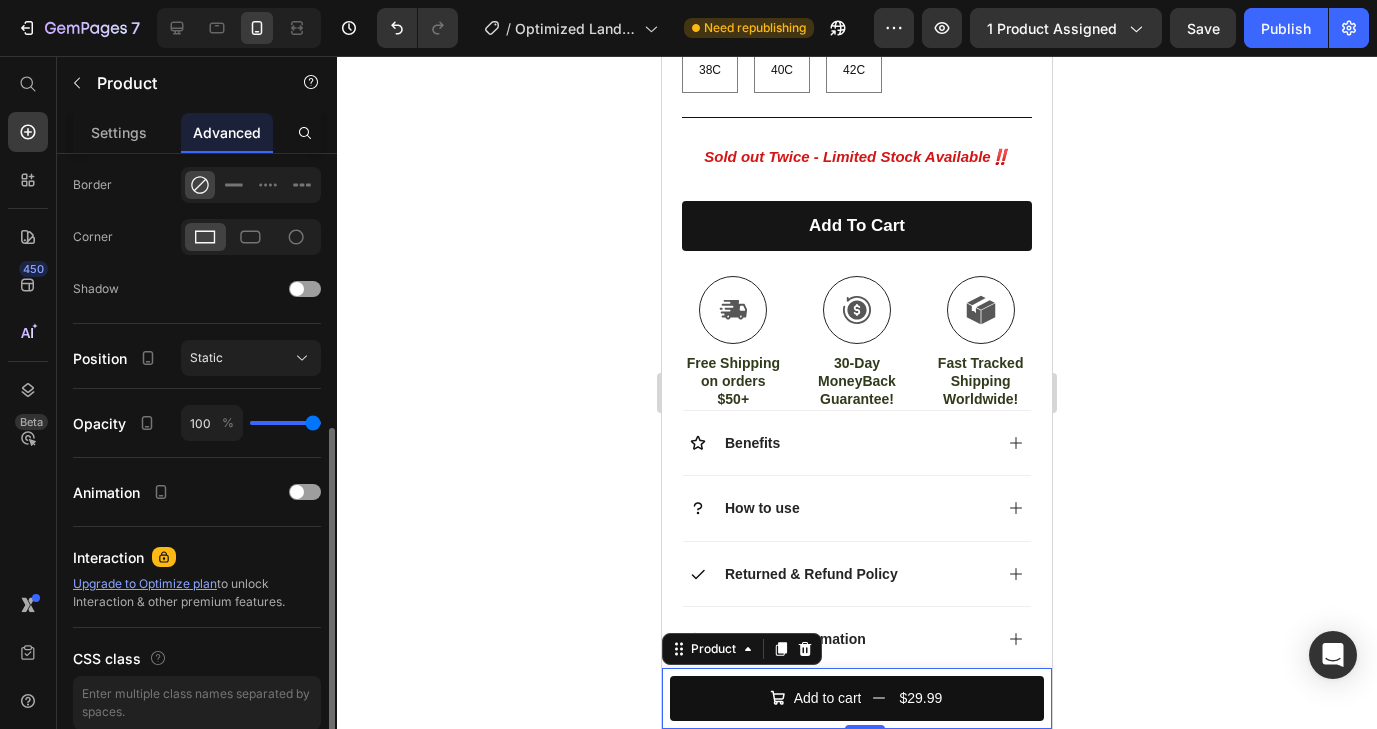 type on "87" 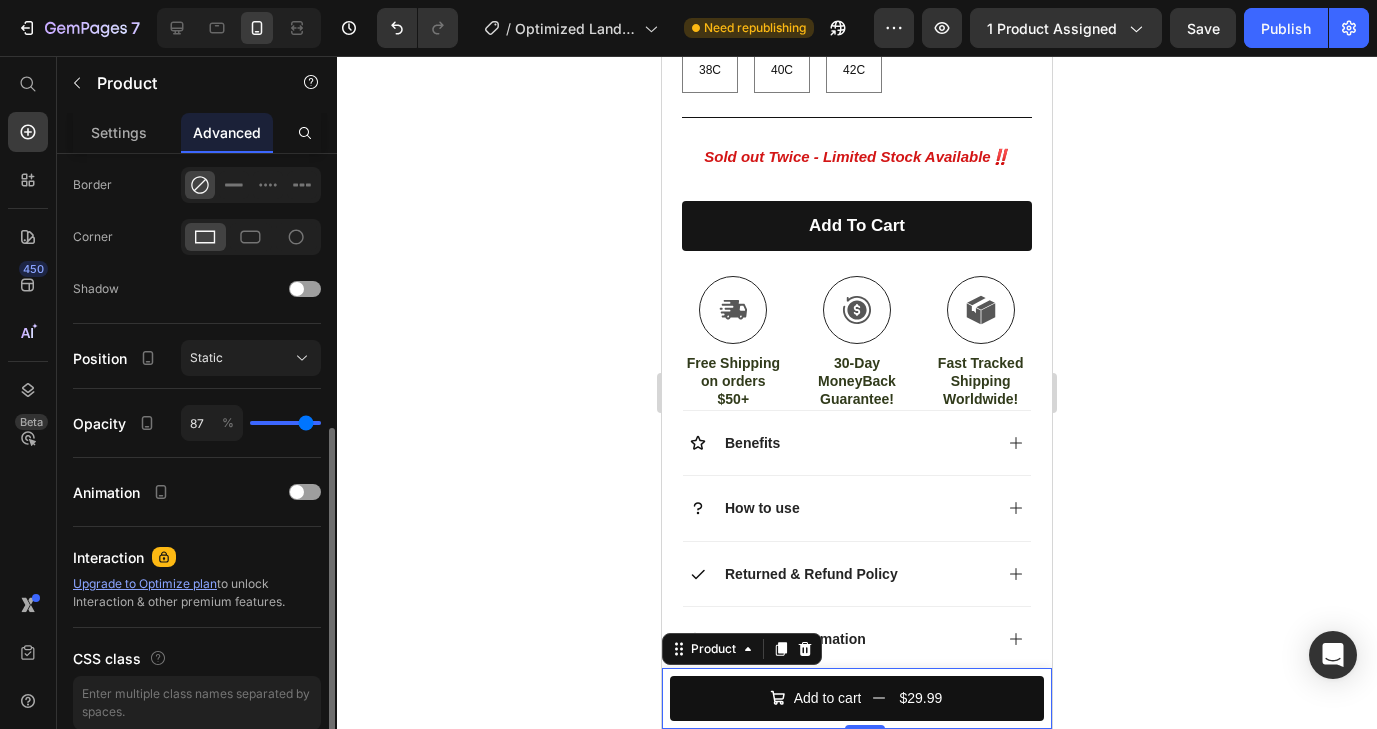 type on "86" 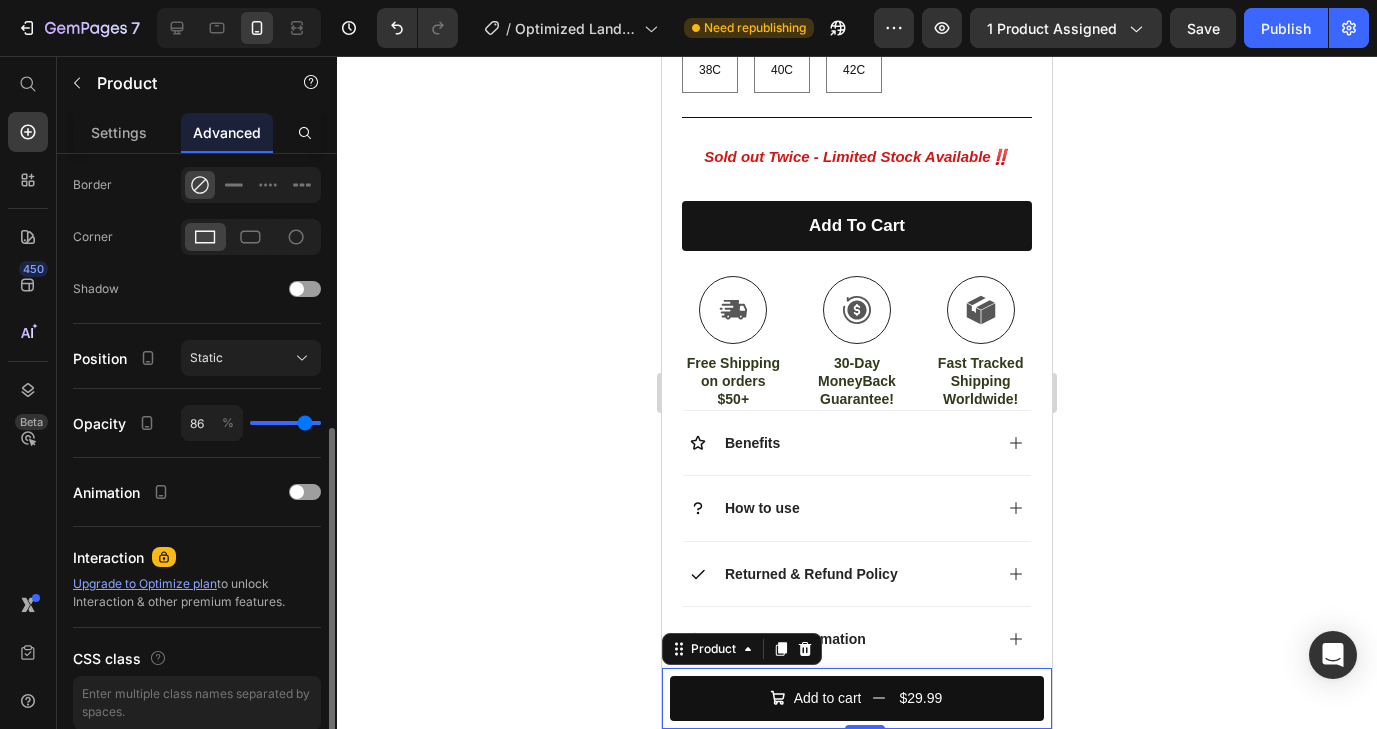 type on "81" 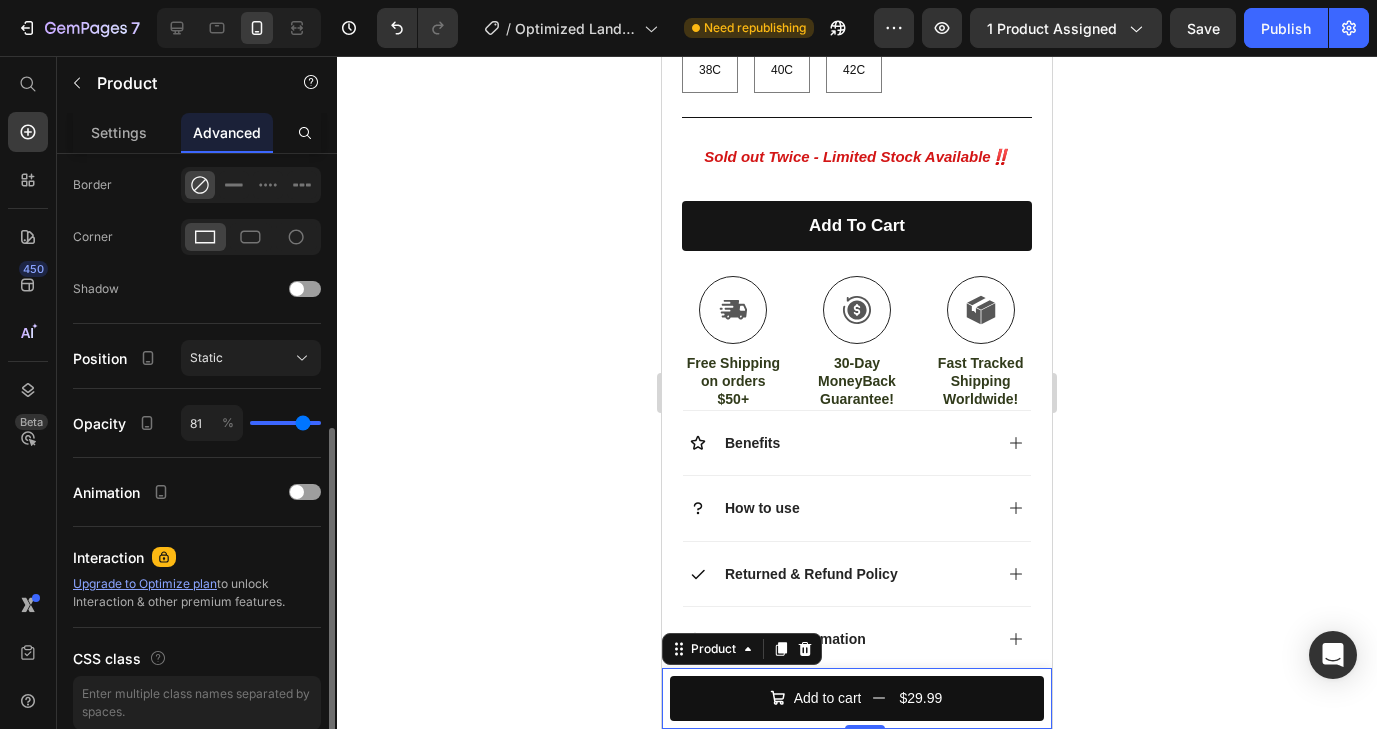 type on "78" 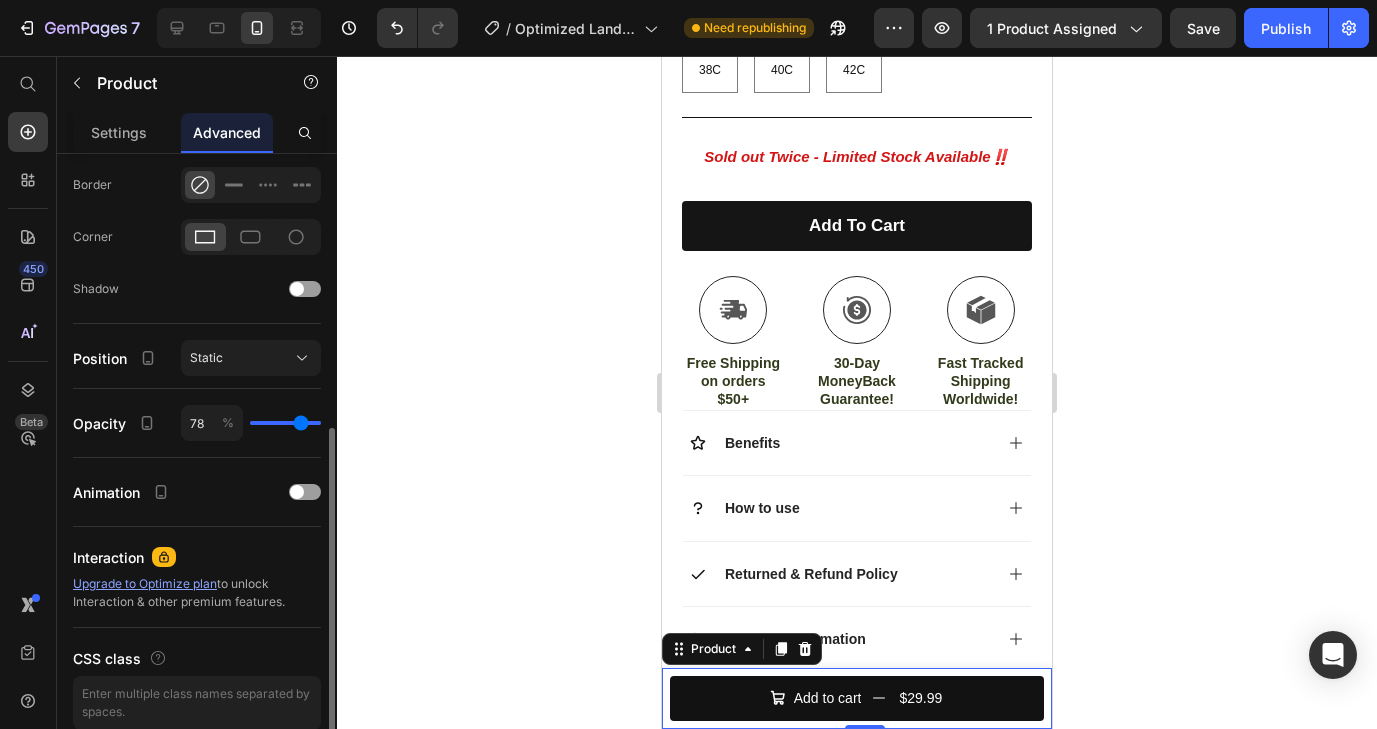 type on "77" 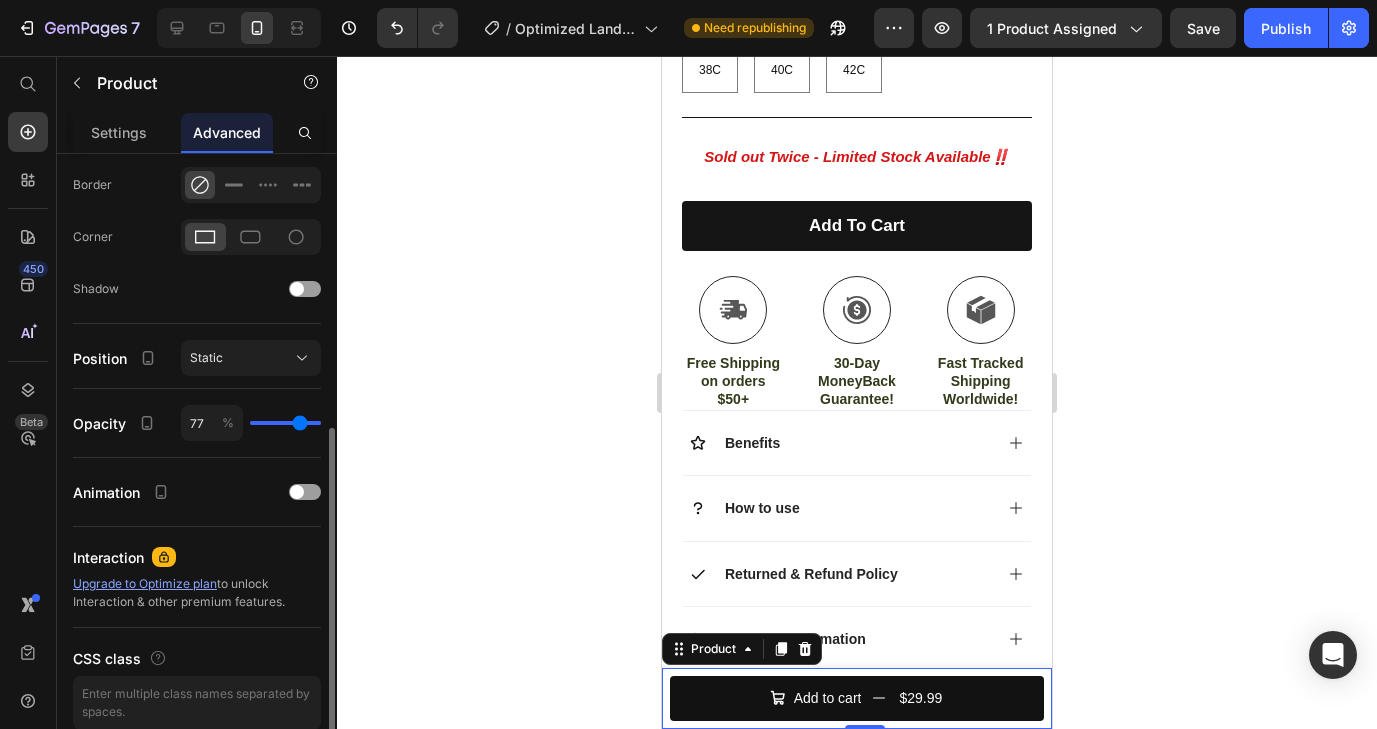 type on "75" 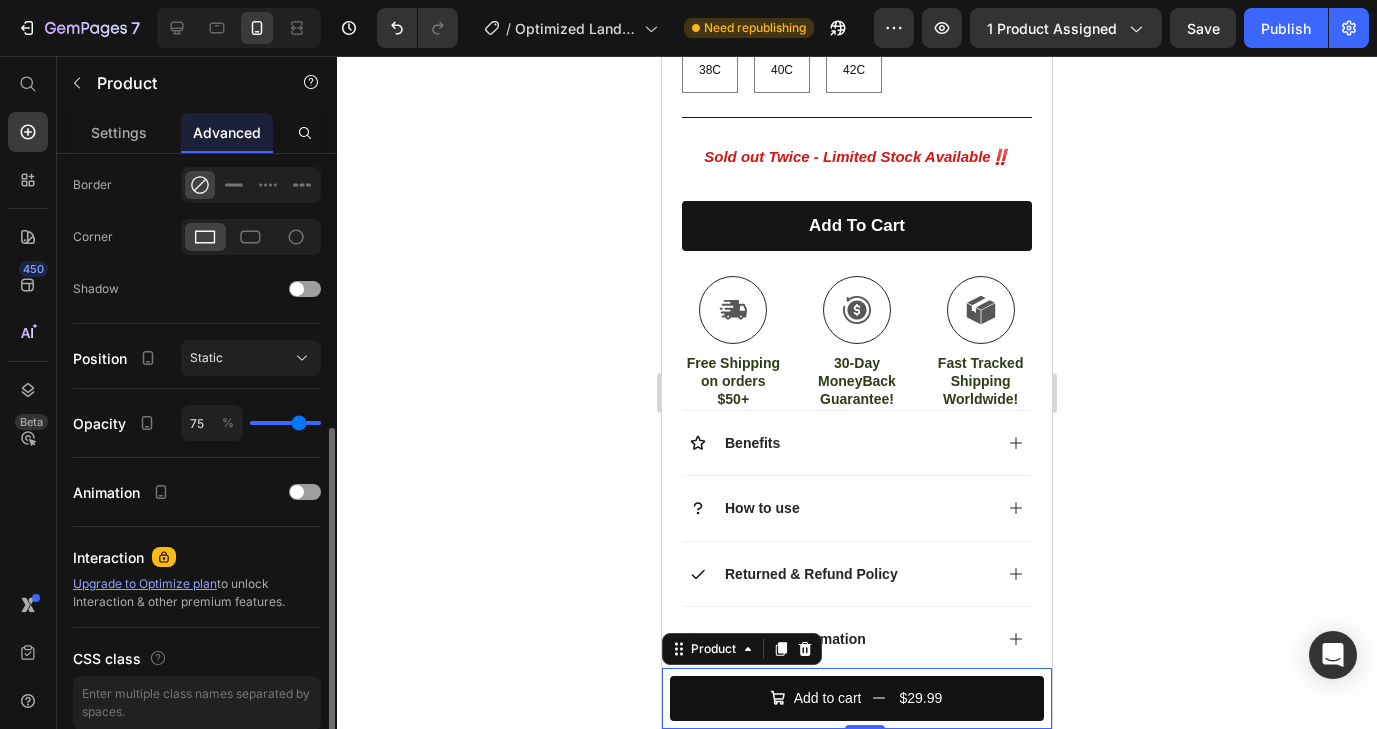 type on "74" 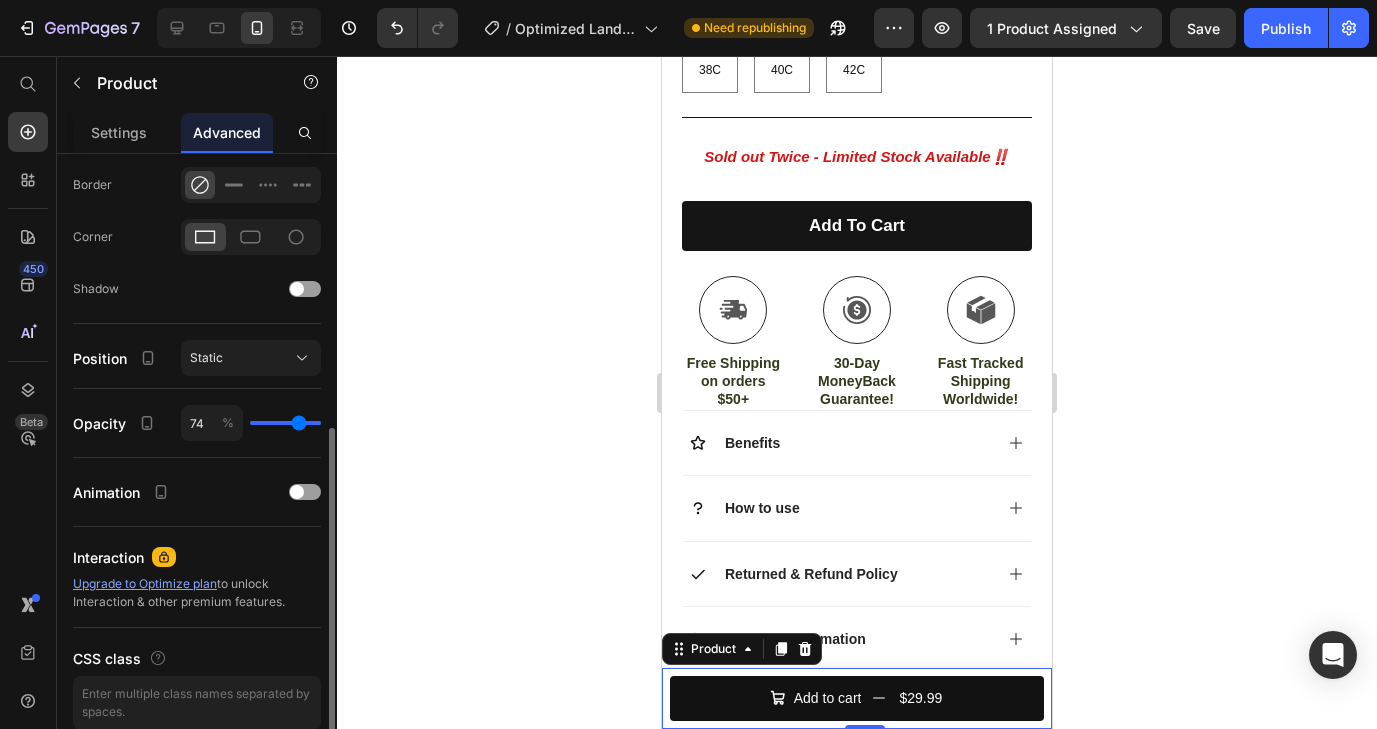 type on "72" 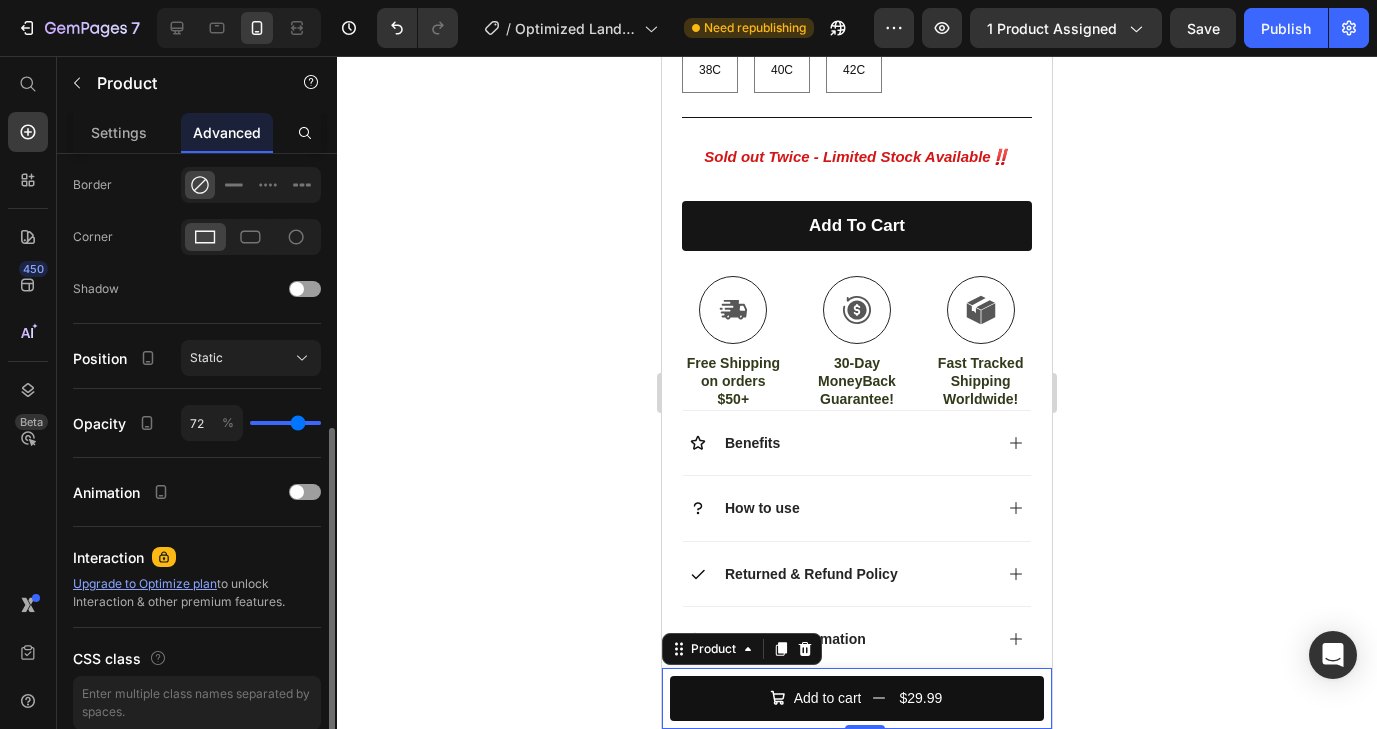 type on "70" 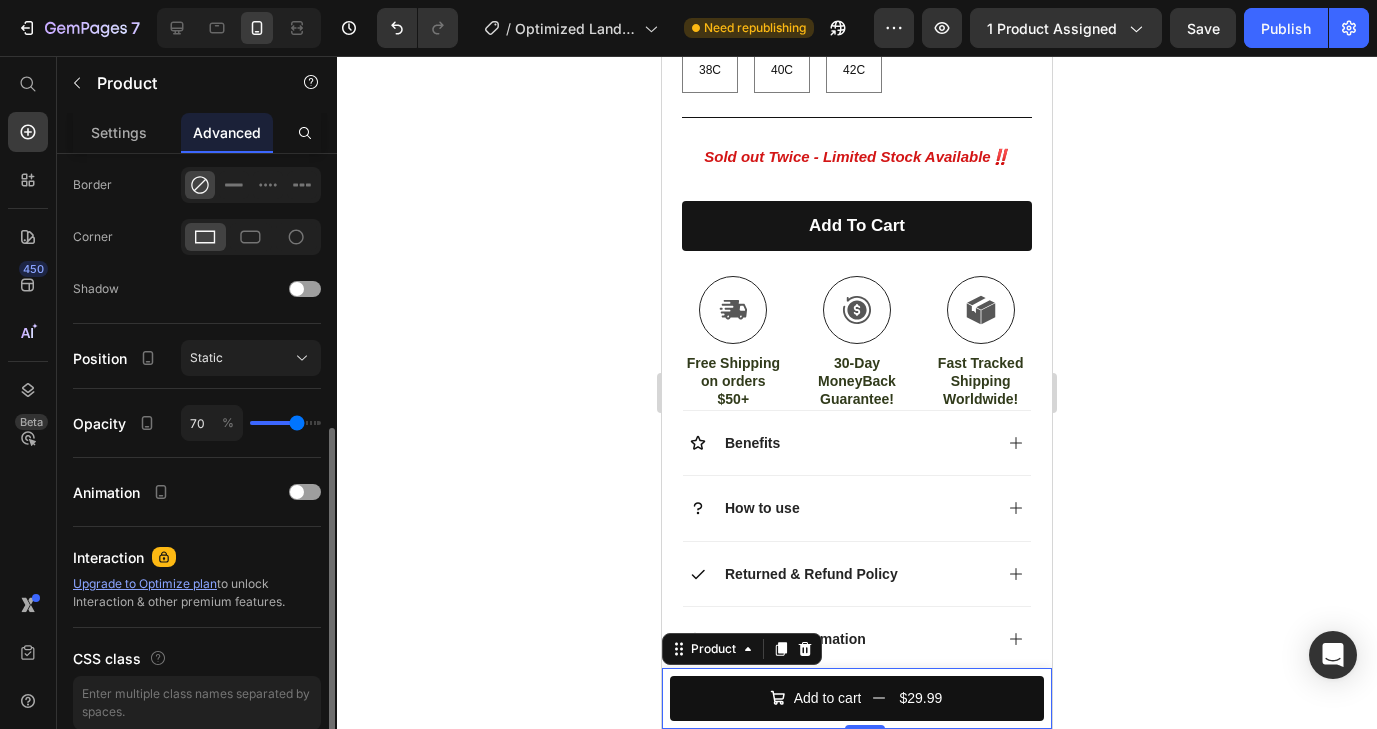 type on "67" 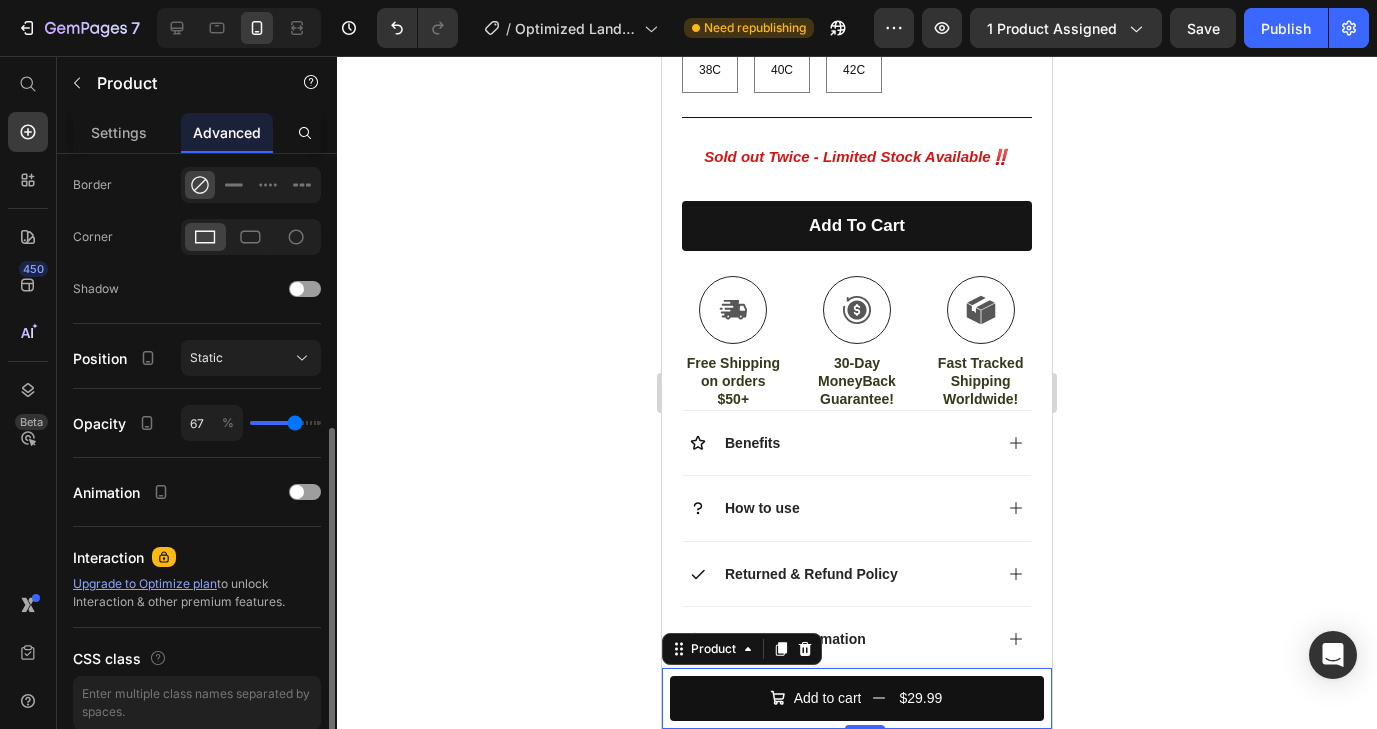 type on "65" 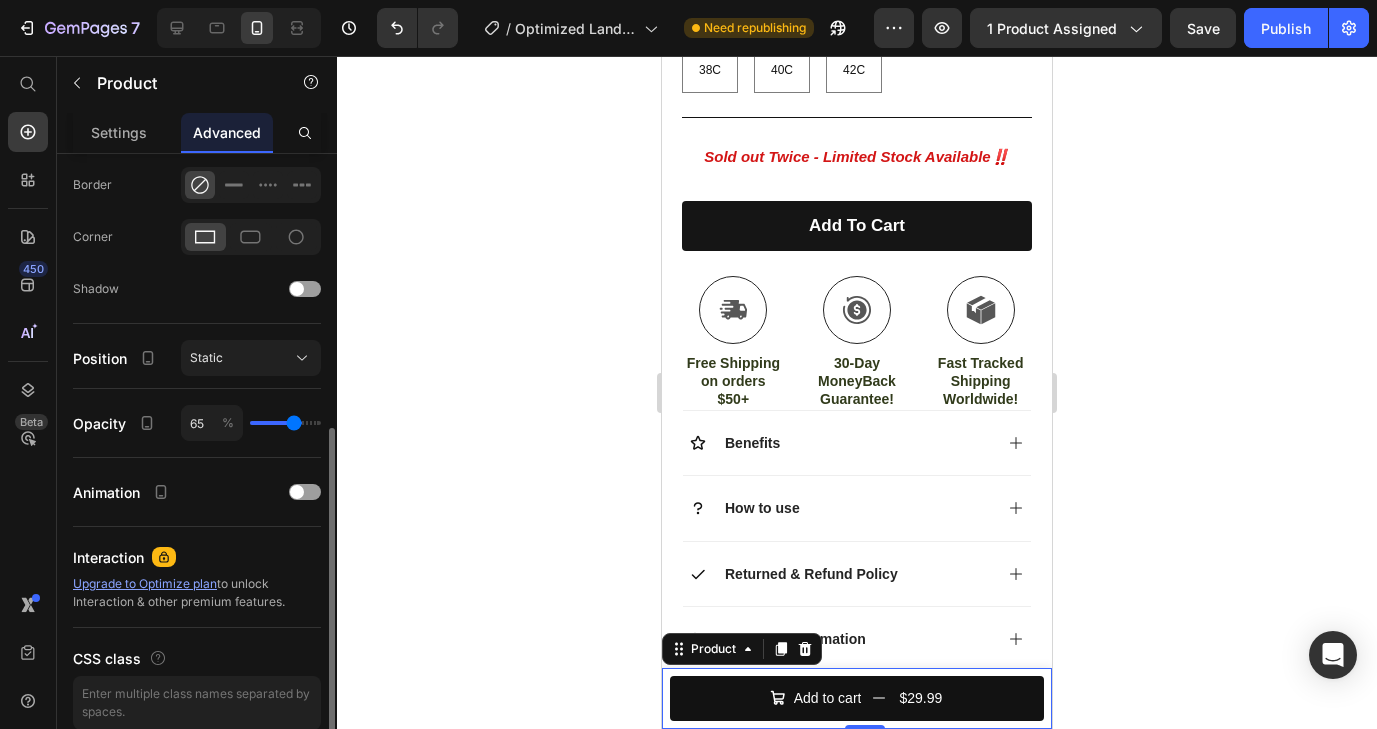 type on "62" 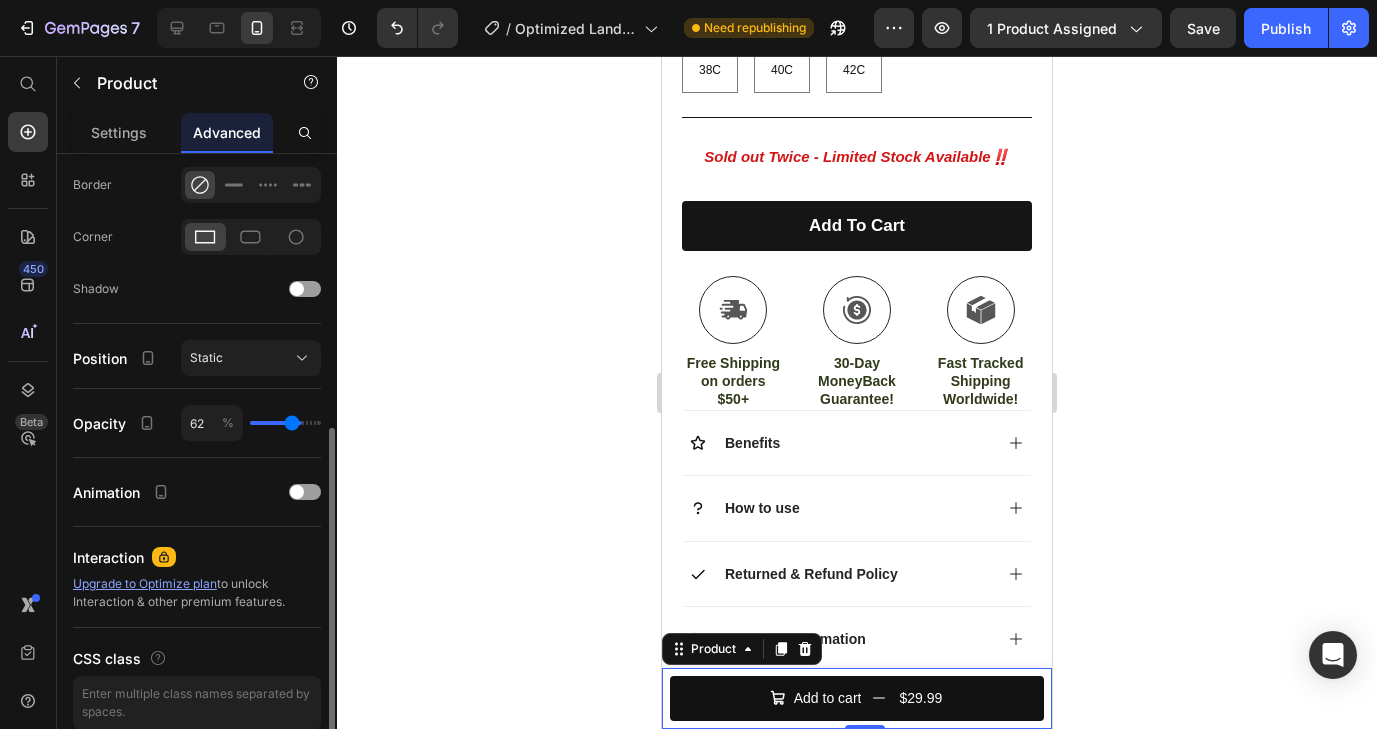 type on "59" 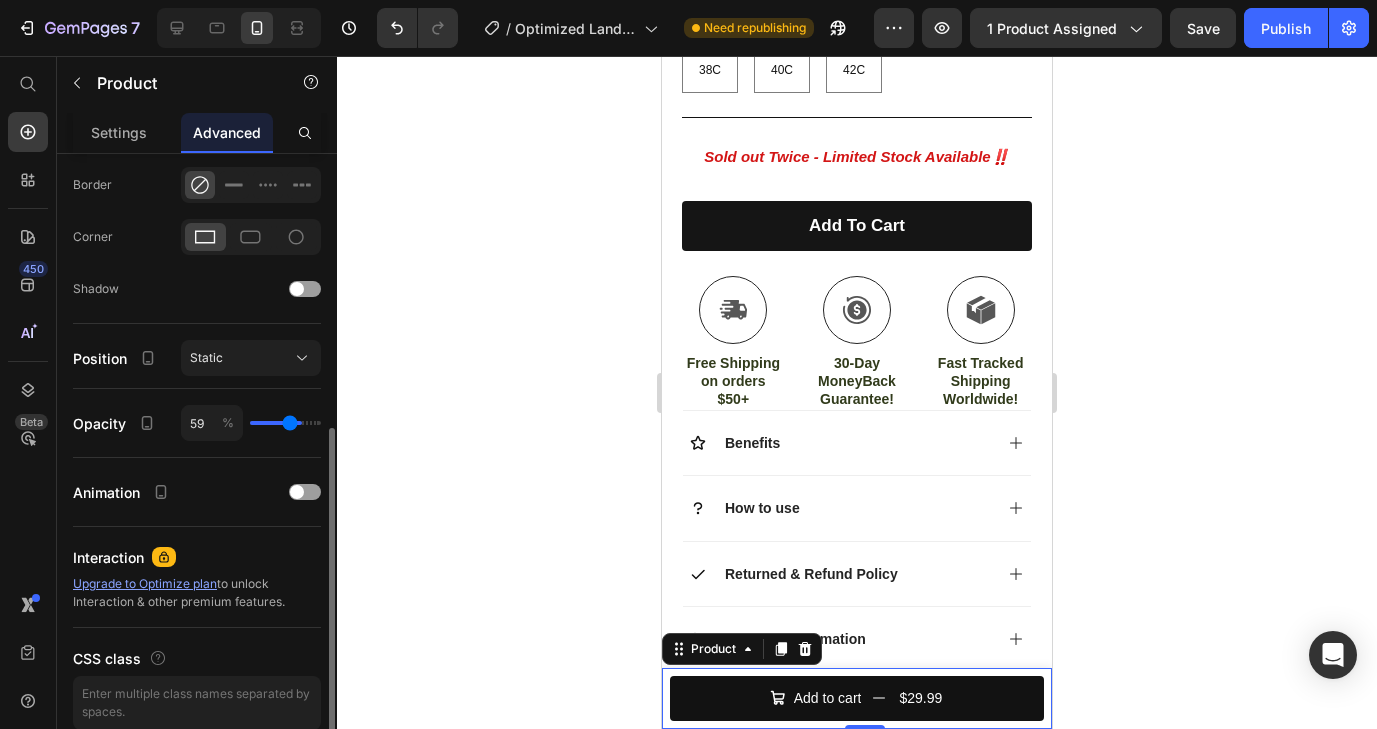 type on "56" 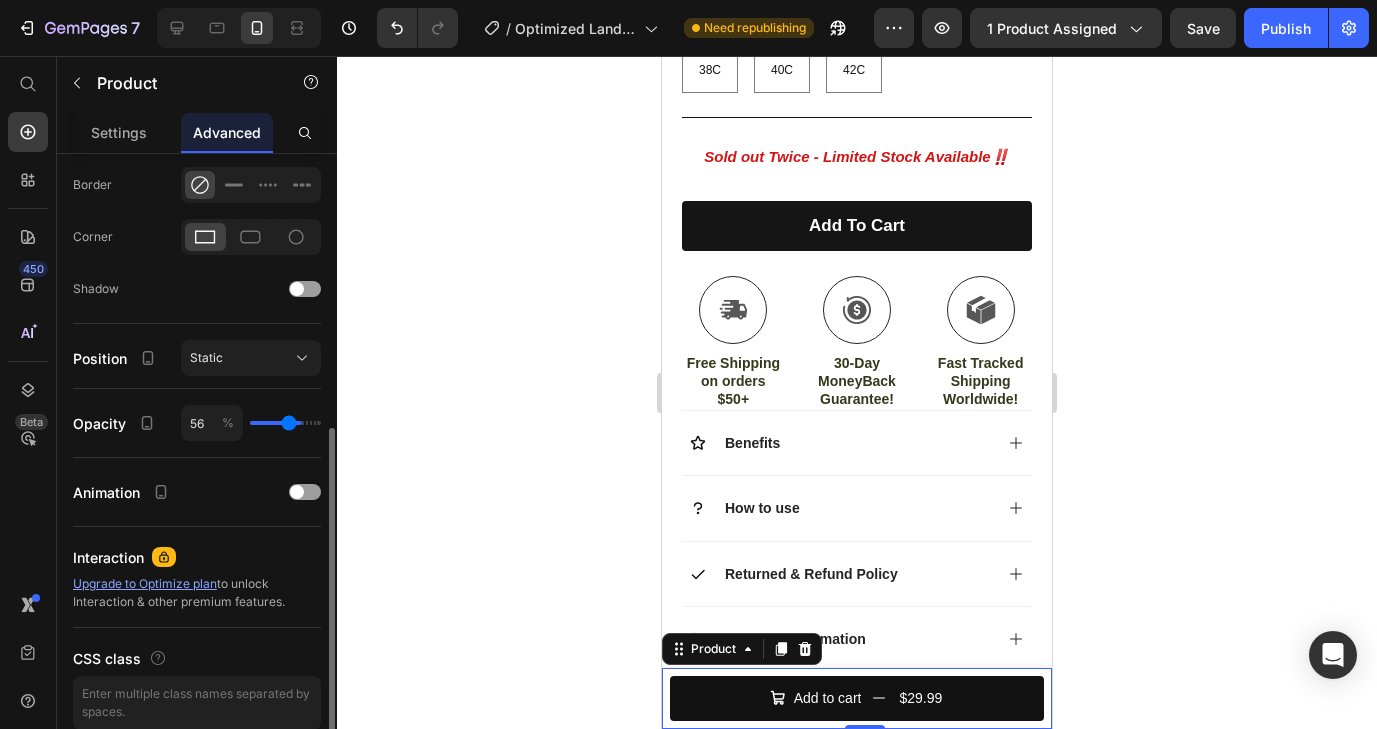 type on "54" 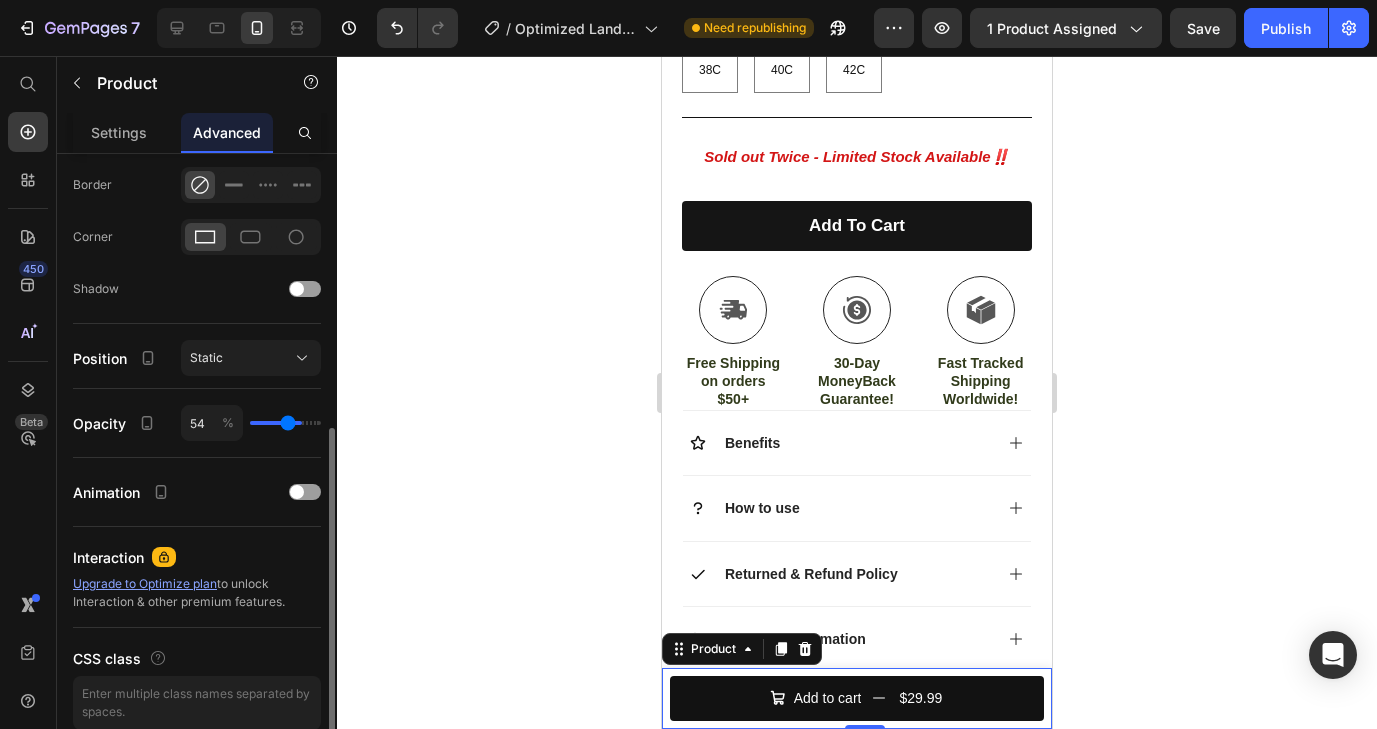 type on "52" 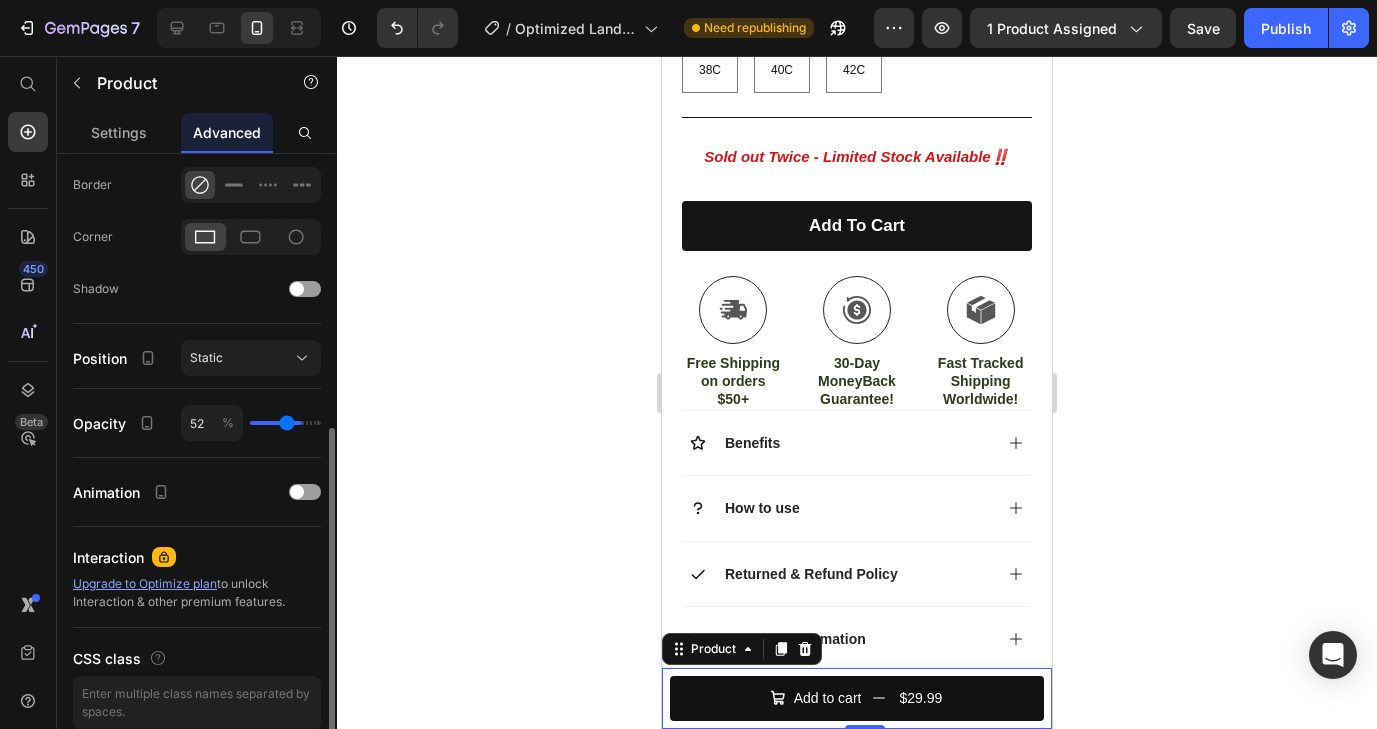 type on "51" 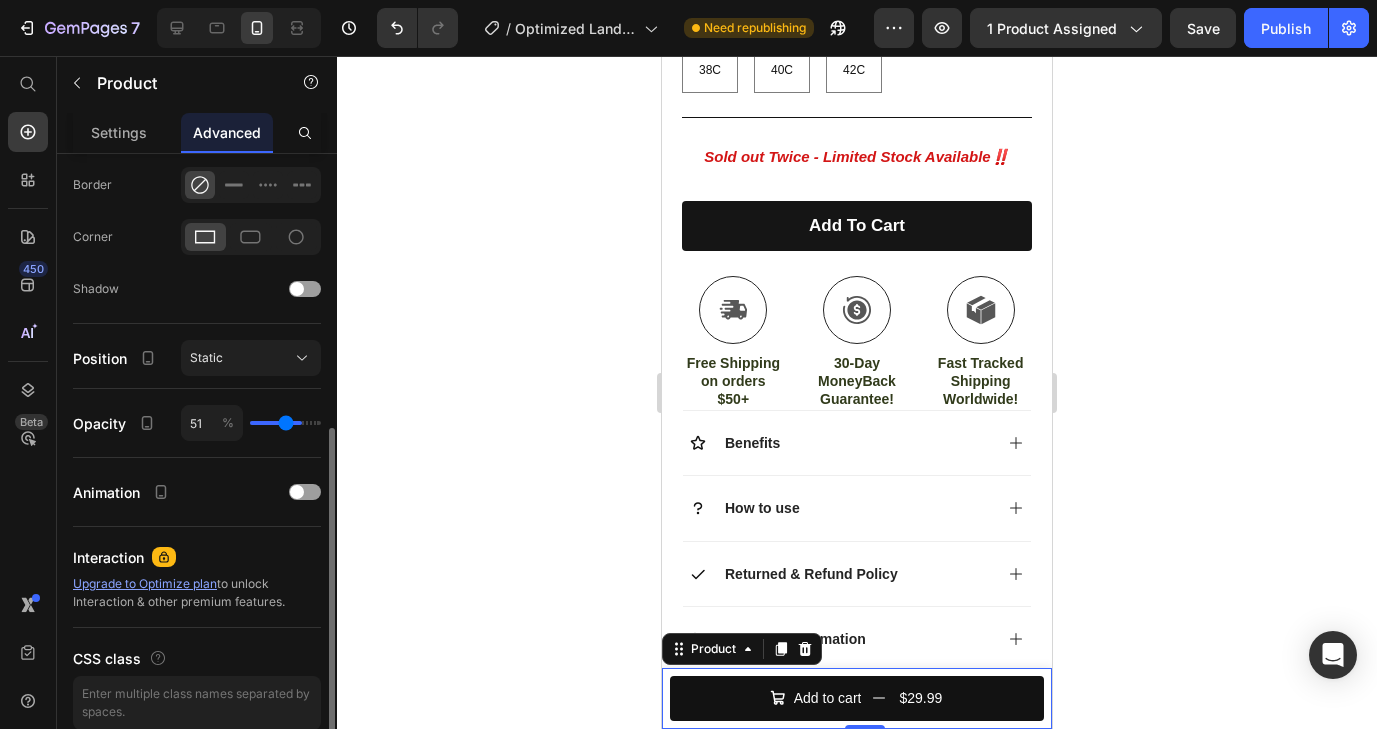 type on "50" 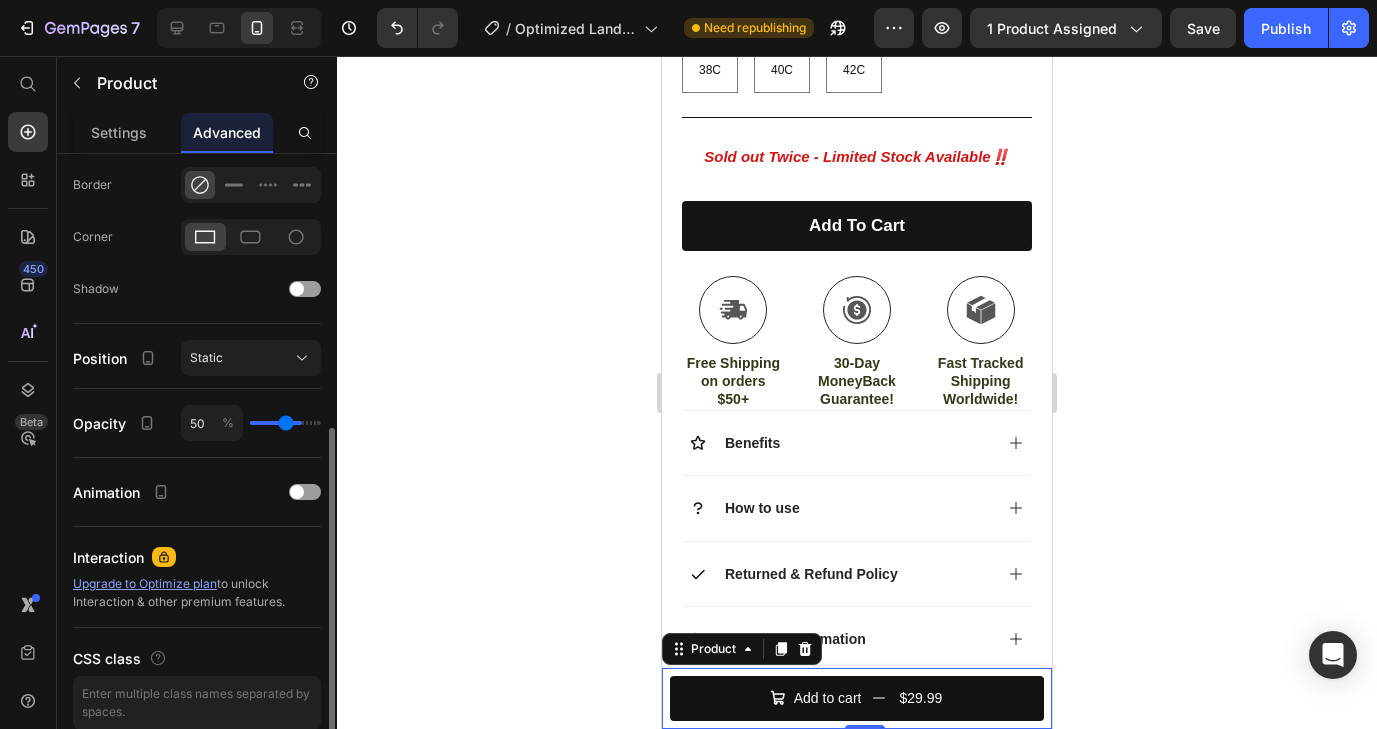 type on "49" 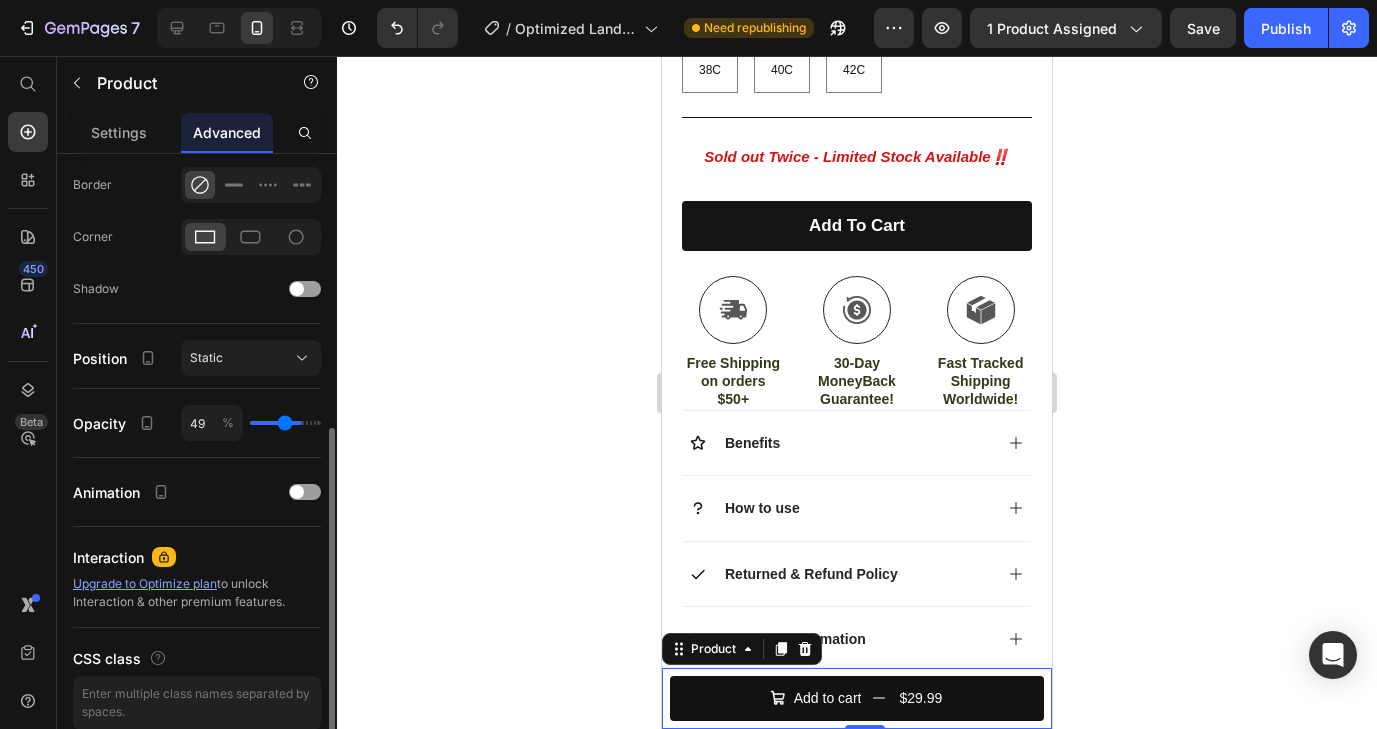 type on "48" 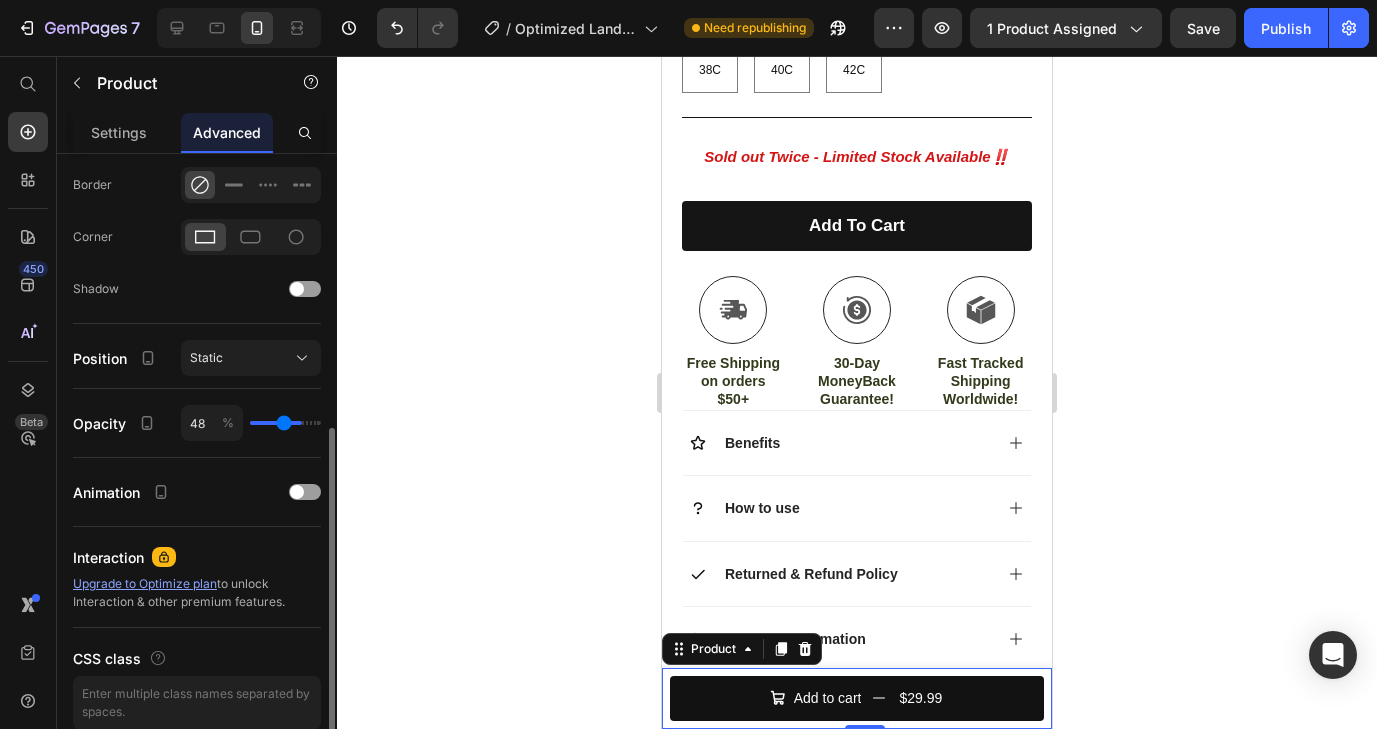 drag, startPoint x: 306, startPoint y: 426, endPoint x: 284, endPoint y: 426, distance: 22 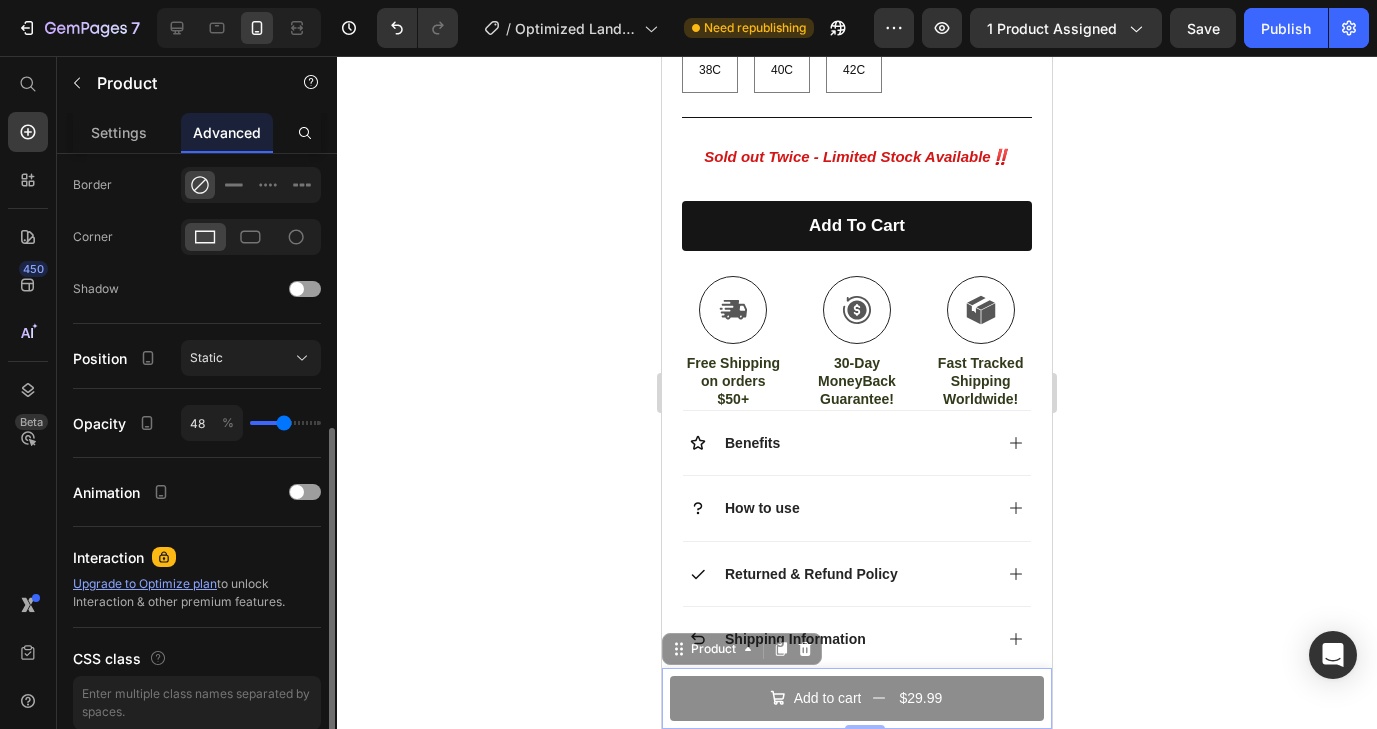 type on "52" 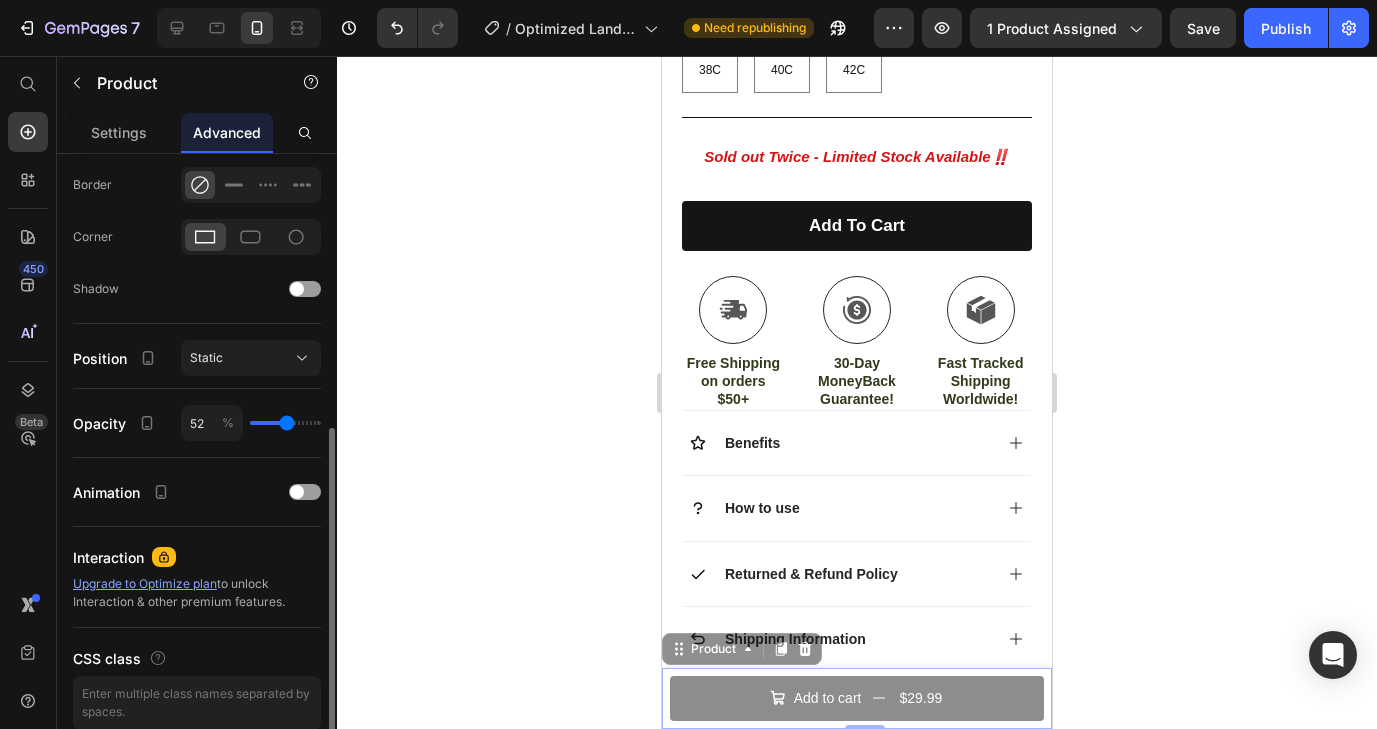 type on "61" 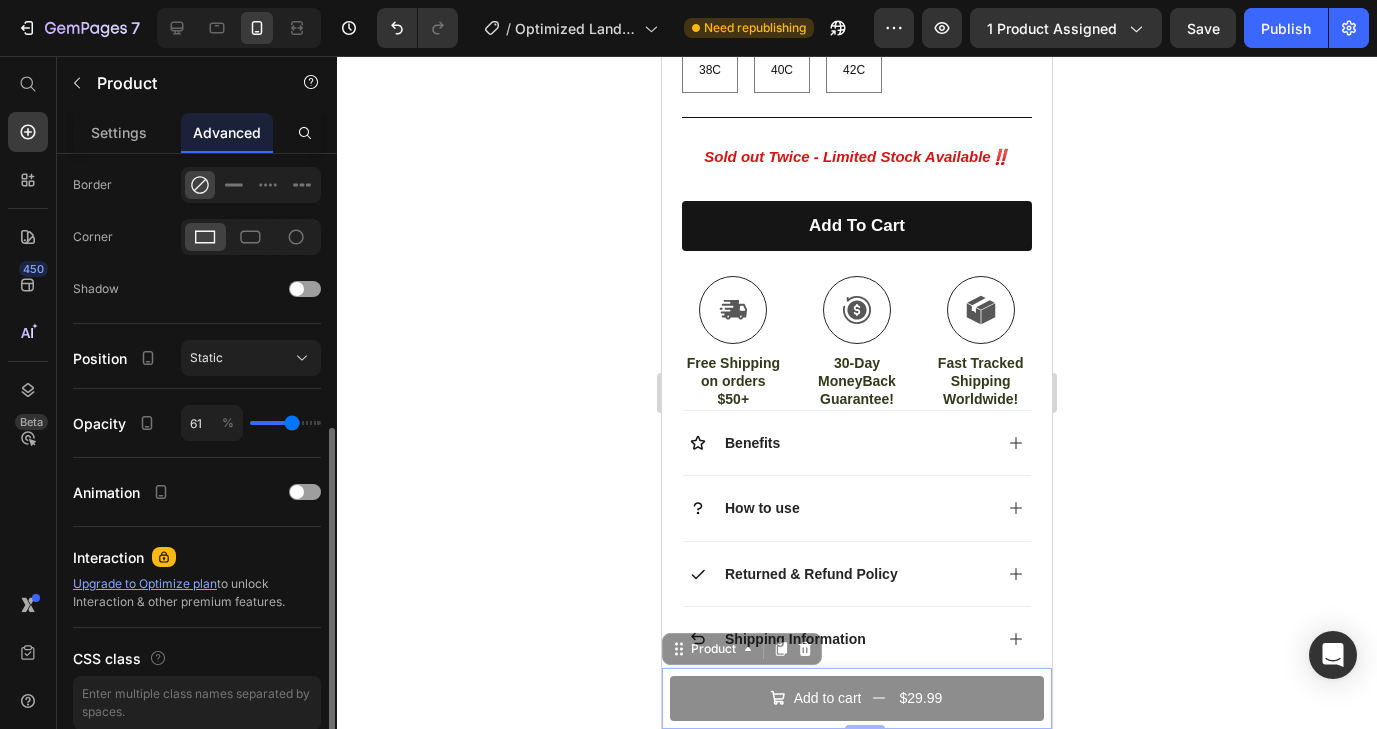 type on "95" 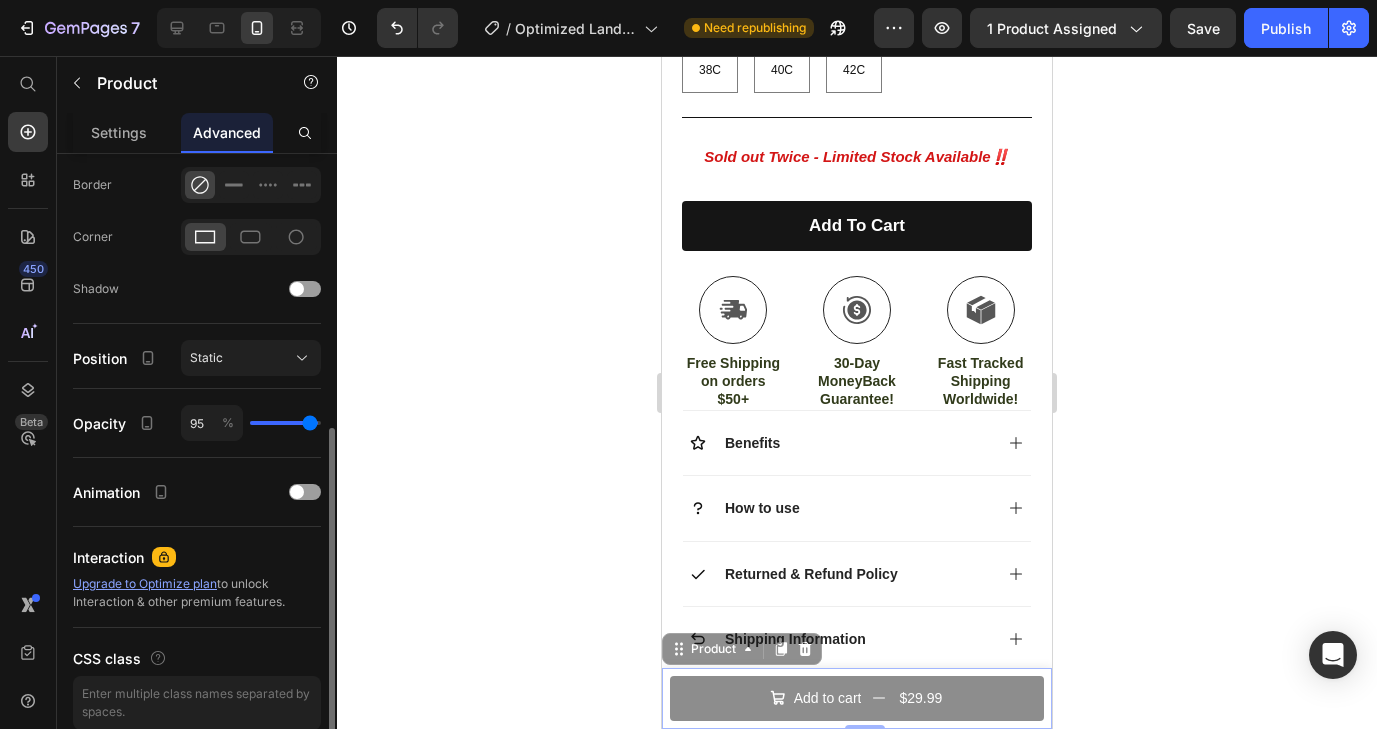 type on "100" 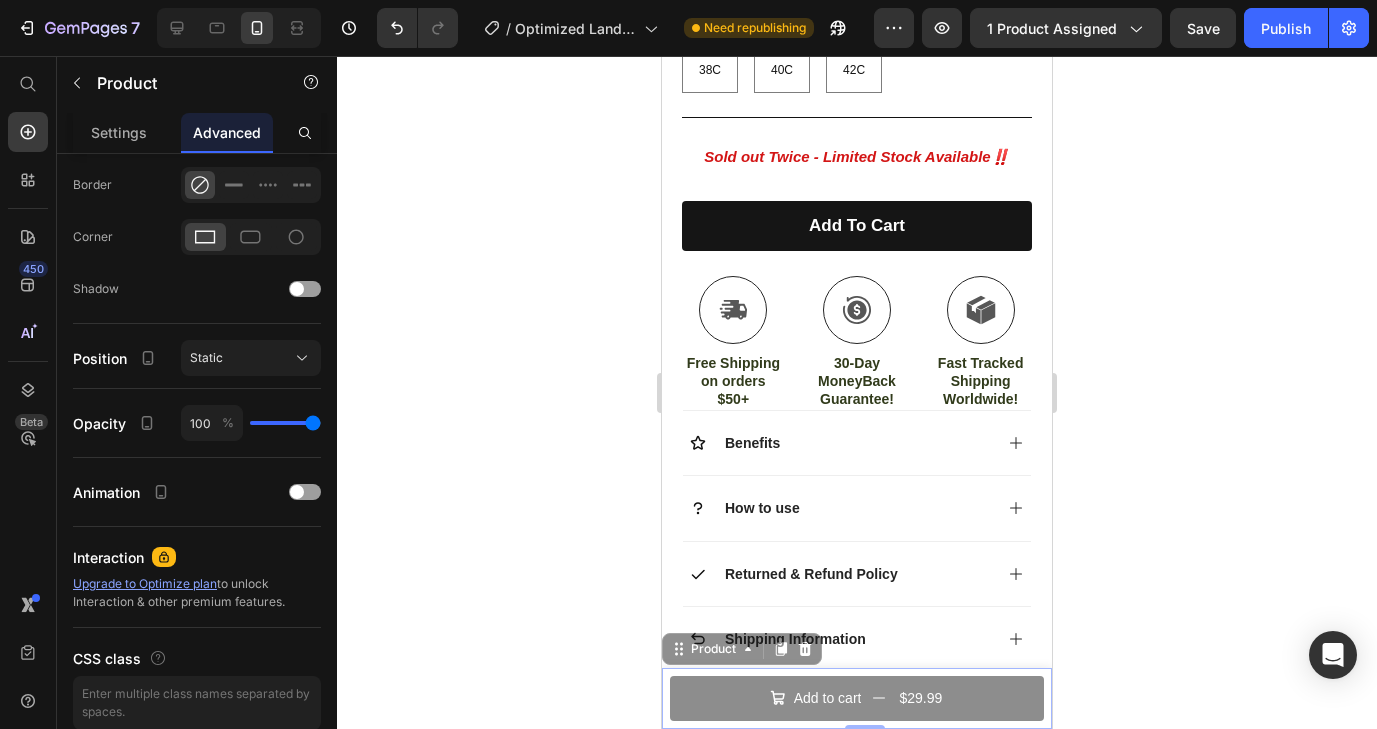 type on "100" 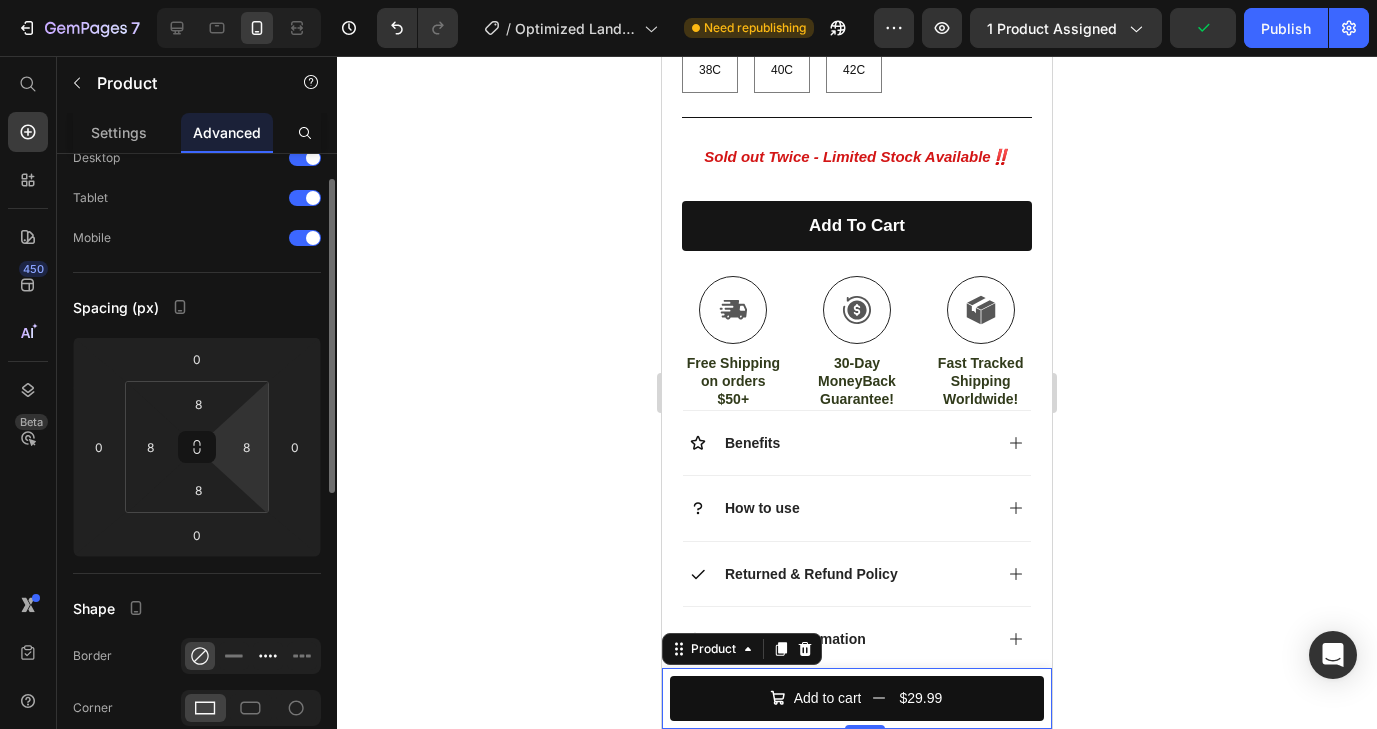 scroll, scrollTop: 0, scrollLeft: 0, axis: both 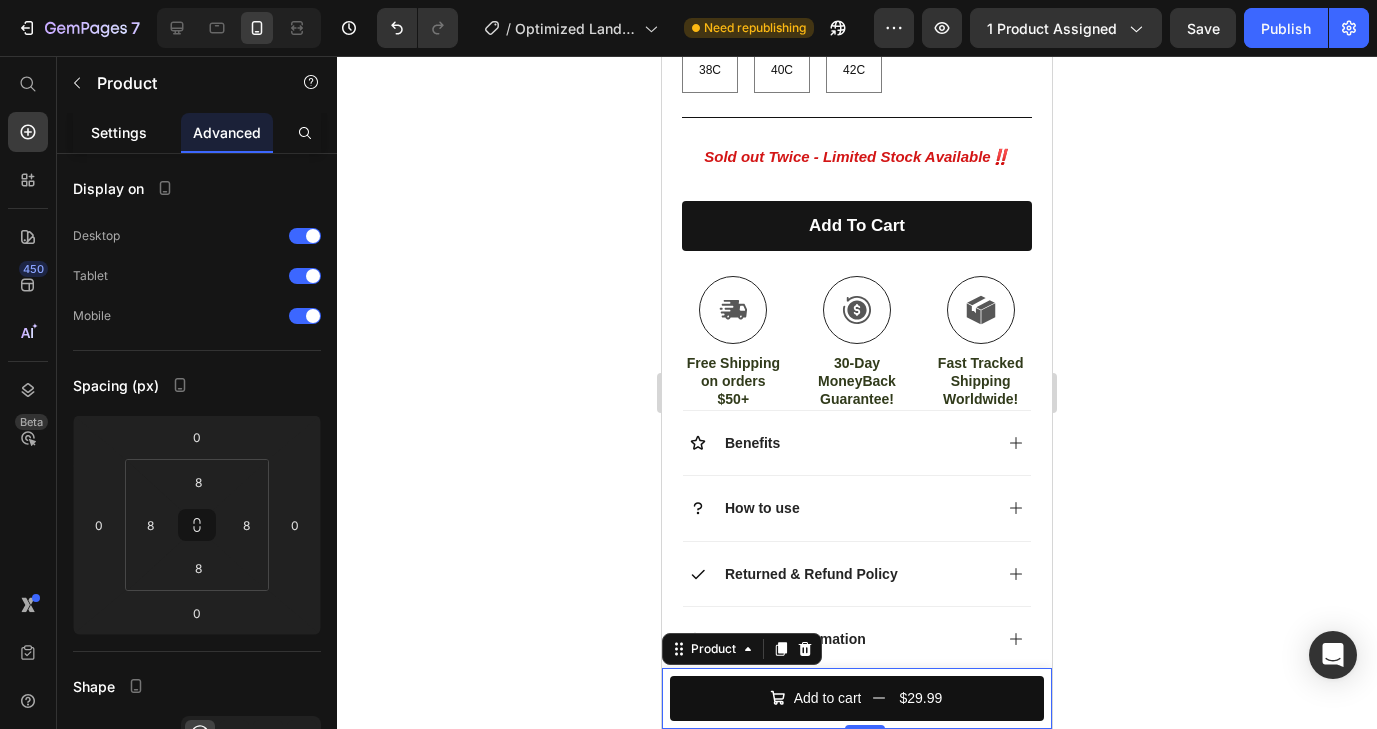 click on "Settings" at bounding box center [119, 132] 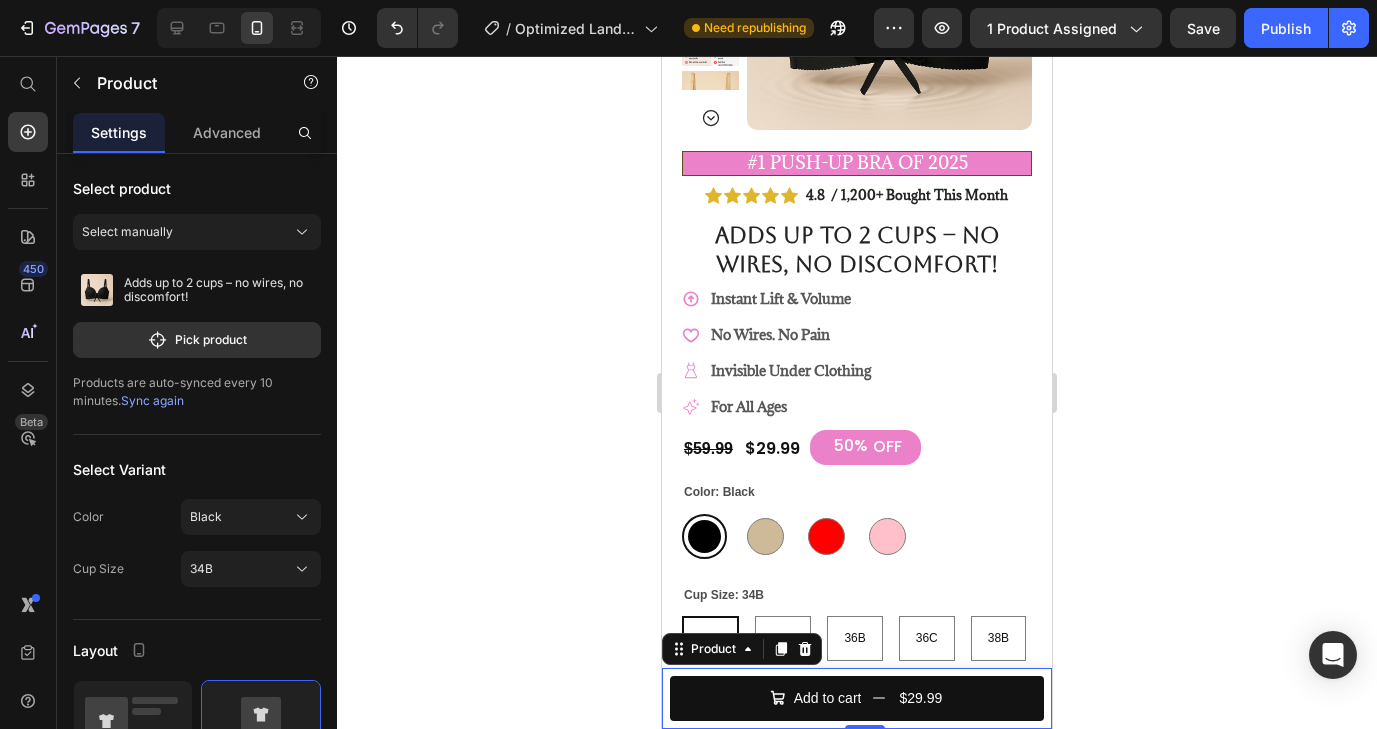 scroll, scrollTop: 0, scrollLeft: 0, axis: both 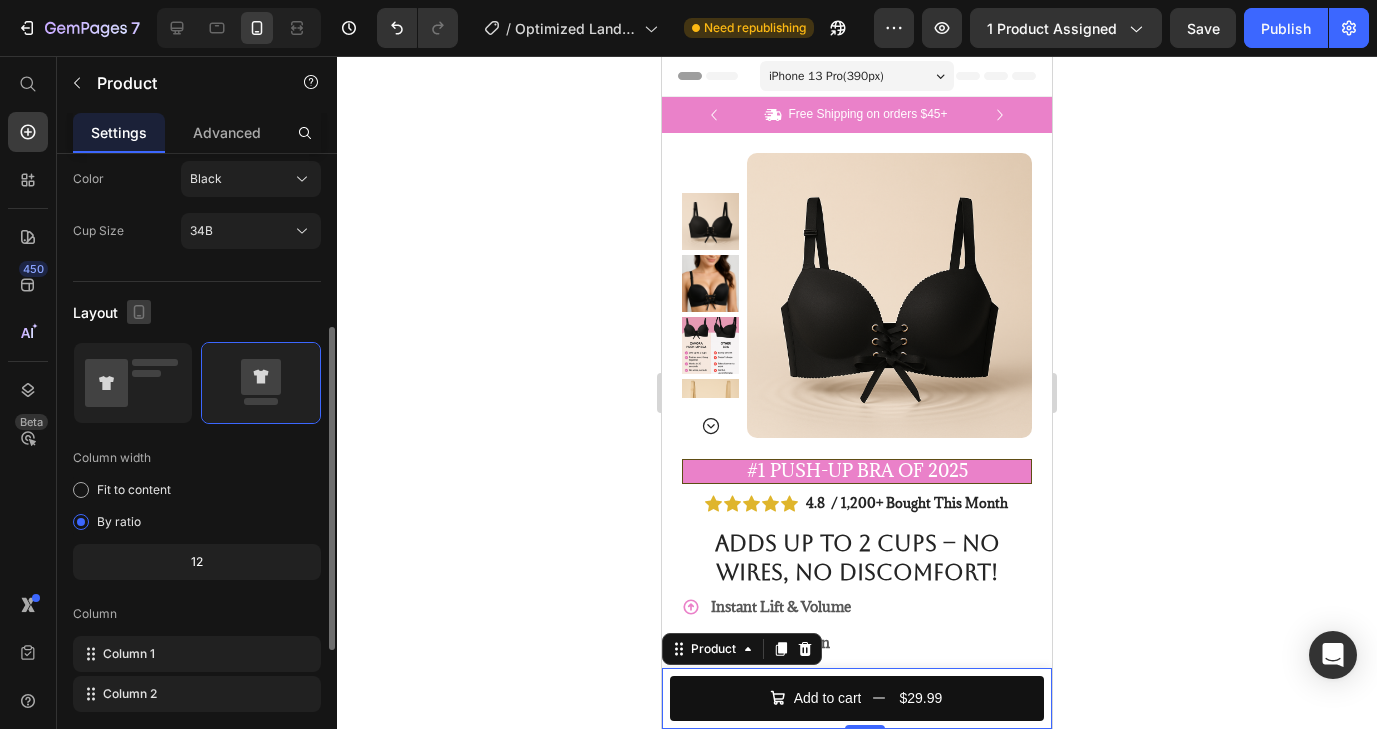 click 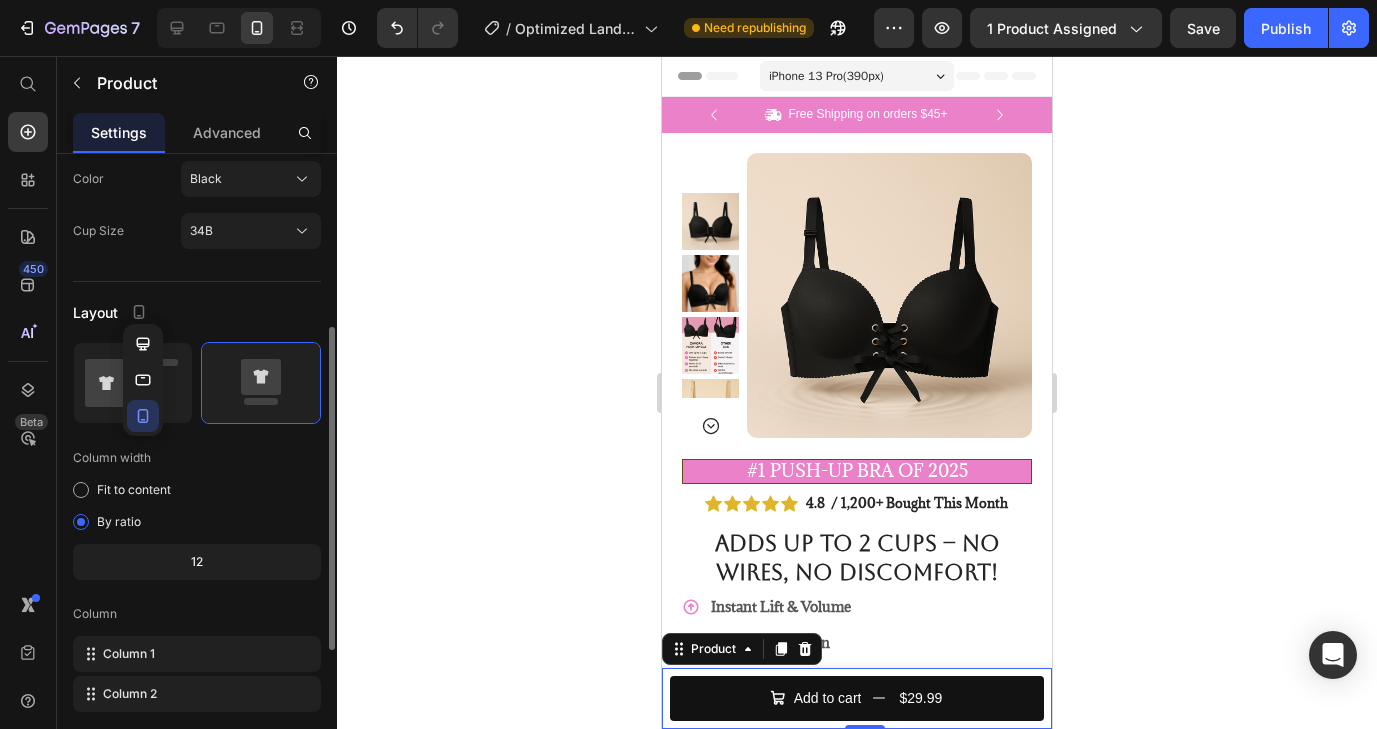 click on "Layout" at bounding box center [197, 312] 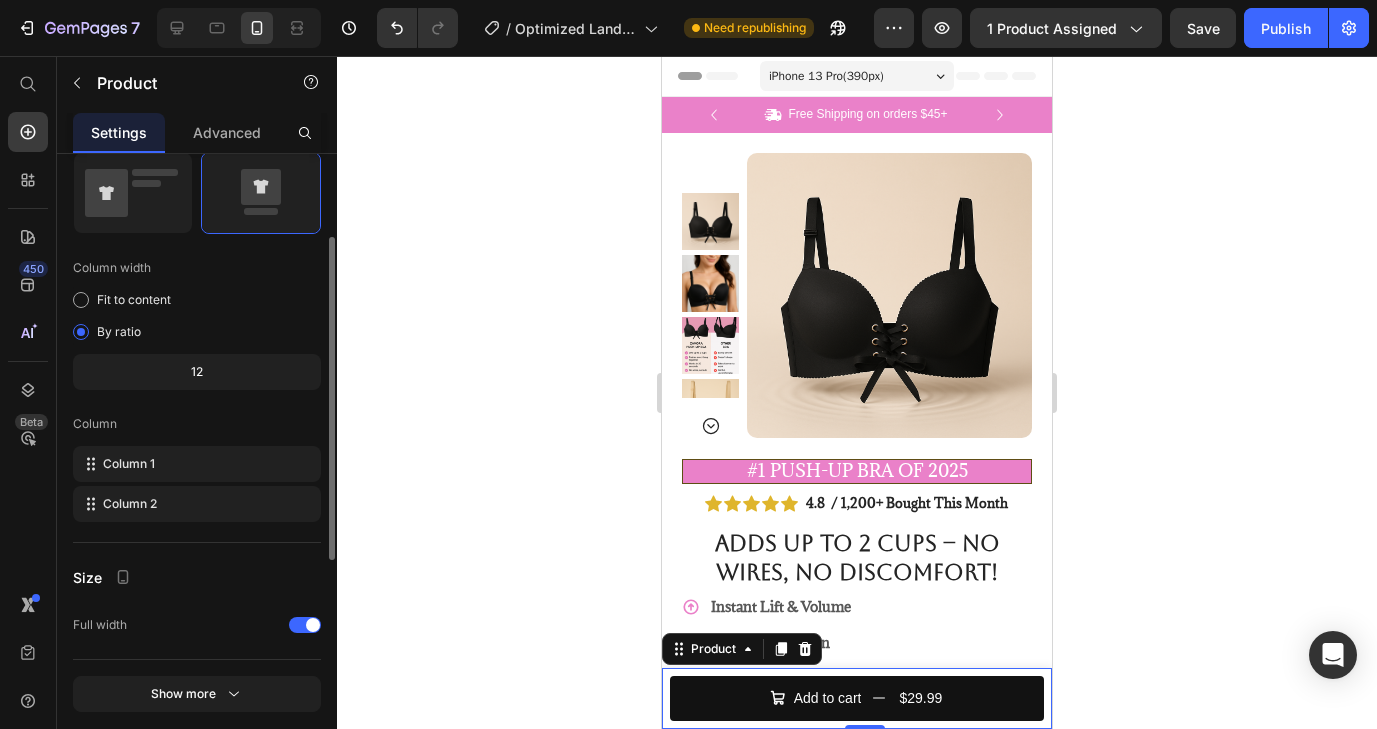 scroll, scrollTop: 542, scrollLeft: 0, axis: vertical 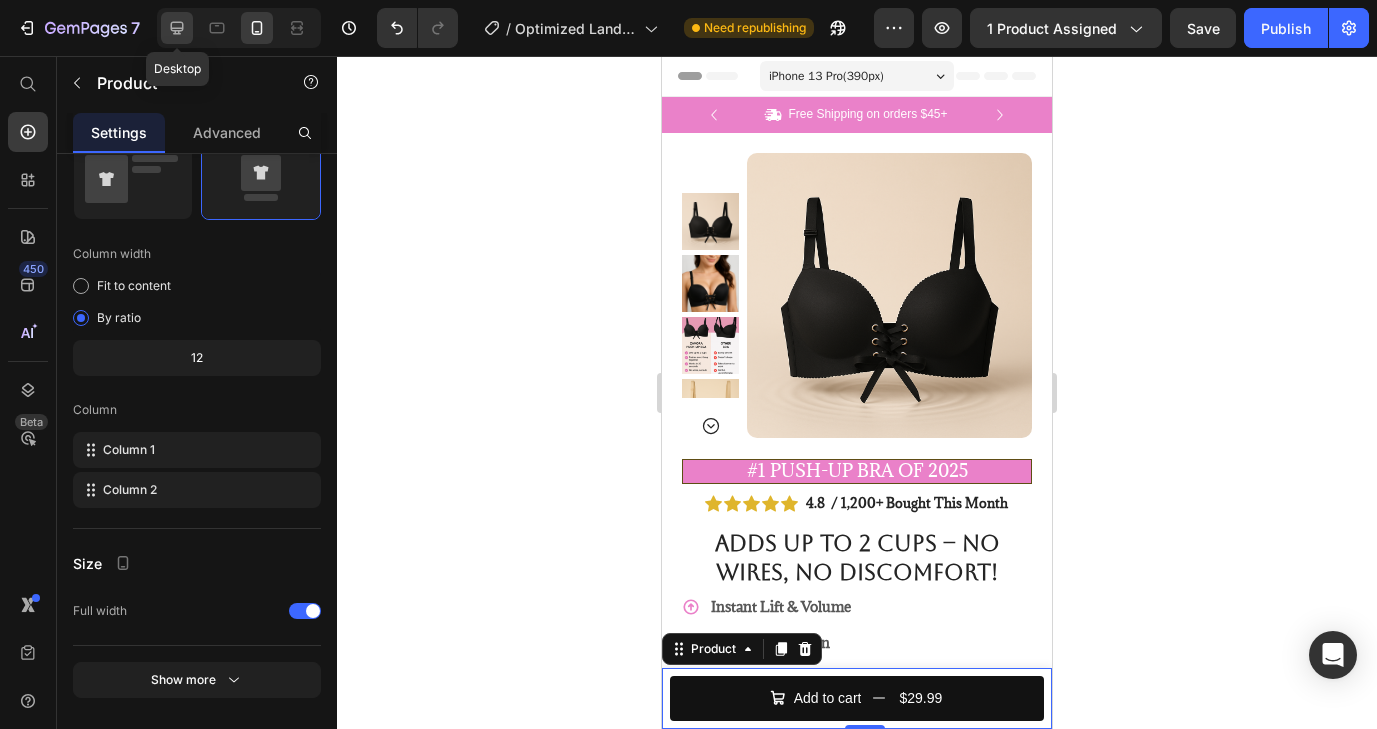 click 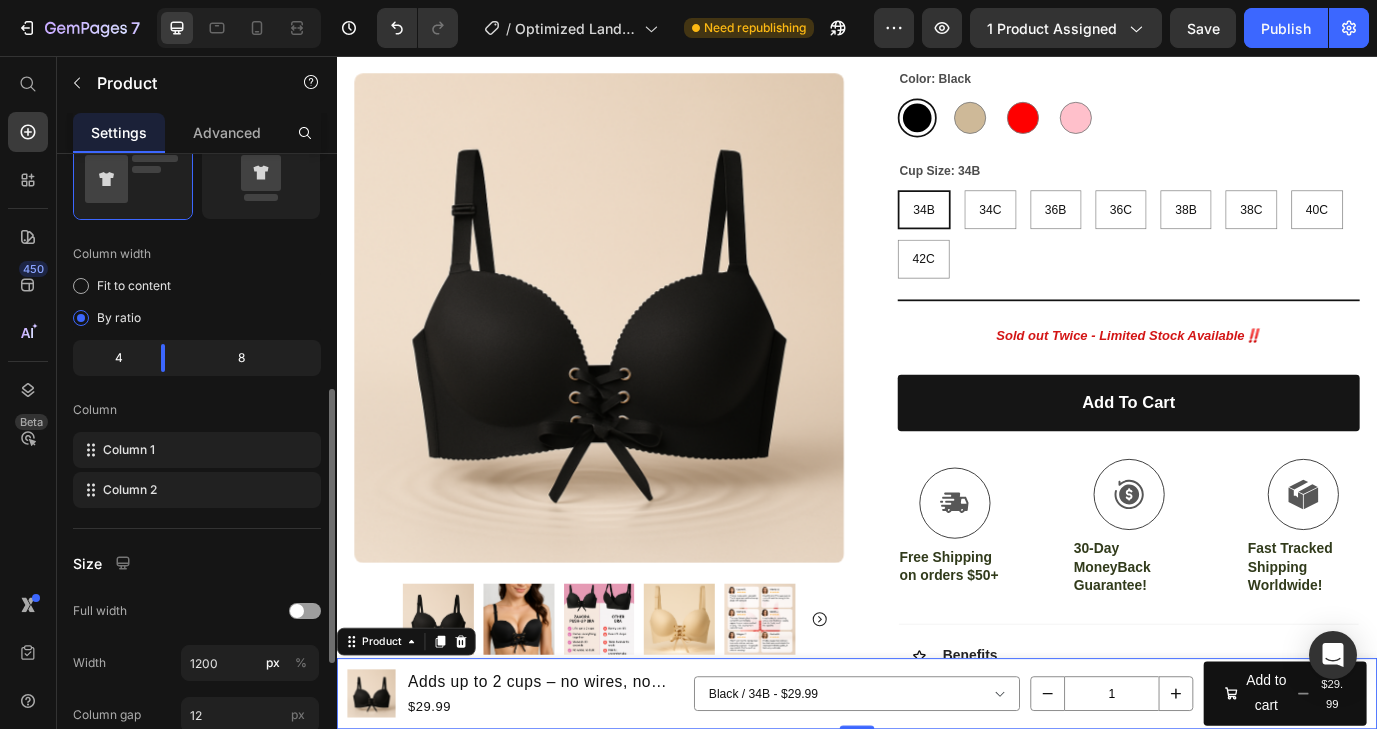scroll, scrollTop: 442, scrollLeft: 0, axis: vertical 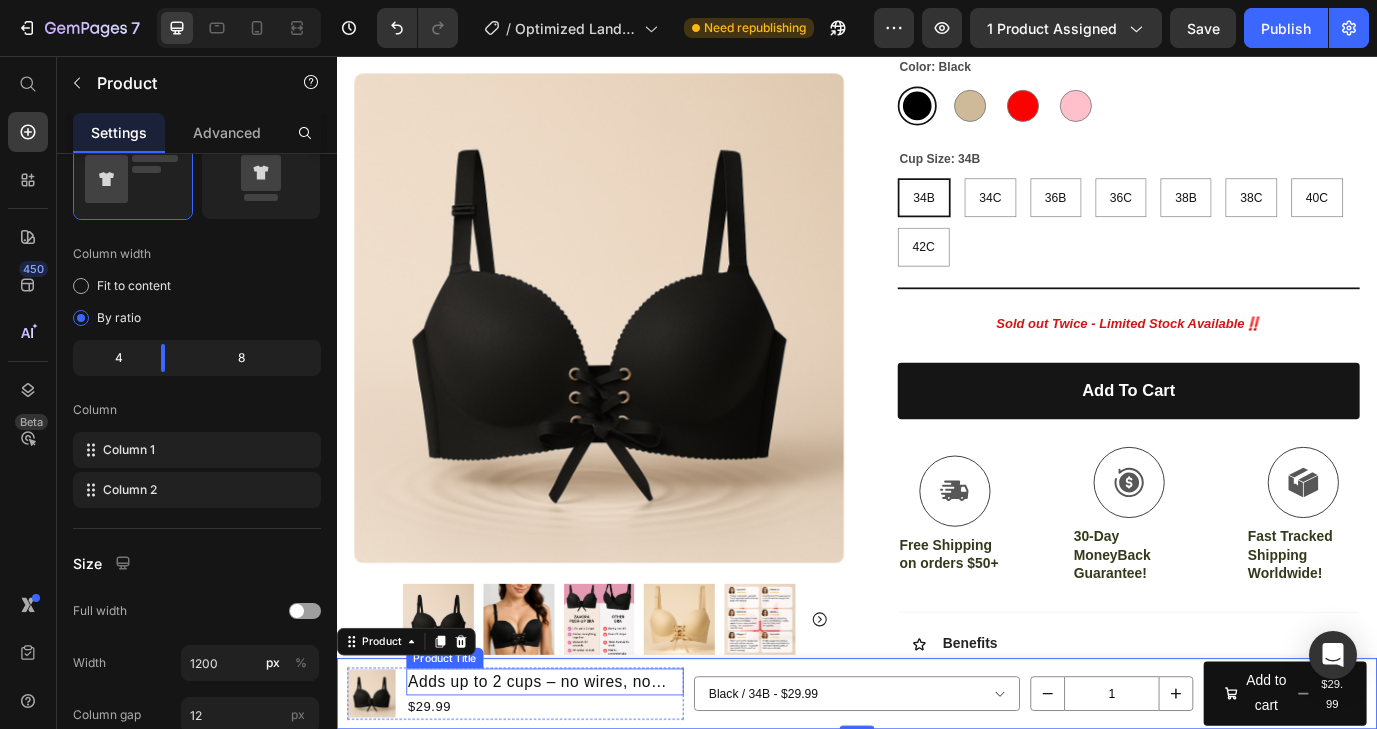 click on "Adds up to 2 cups – no wires, no discomfort!" at bounding box center [577, 778] 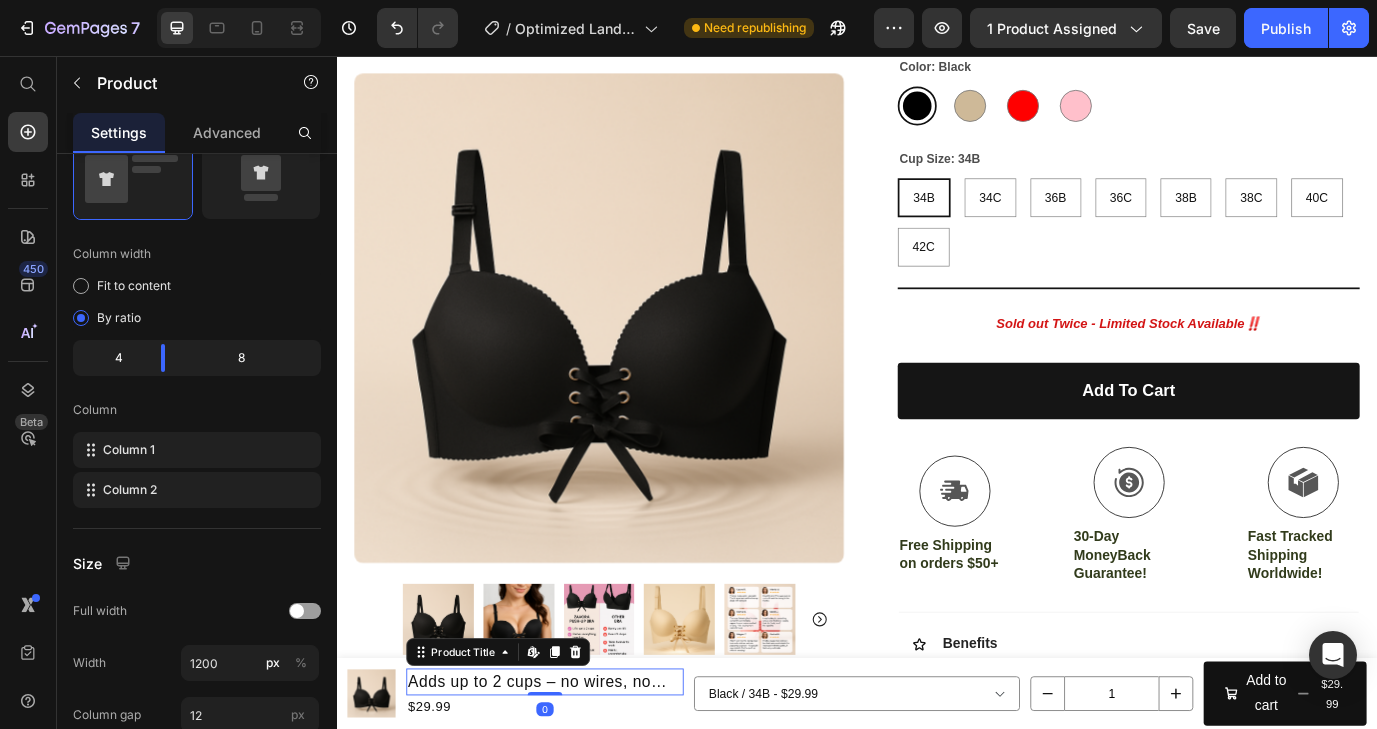scroll, scrollTop: 0, scrollLeft: 0, axis: both 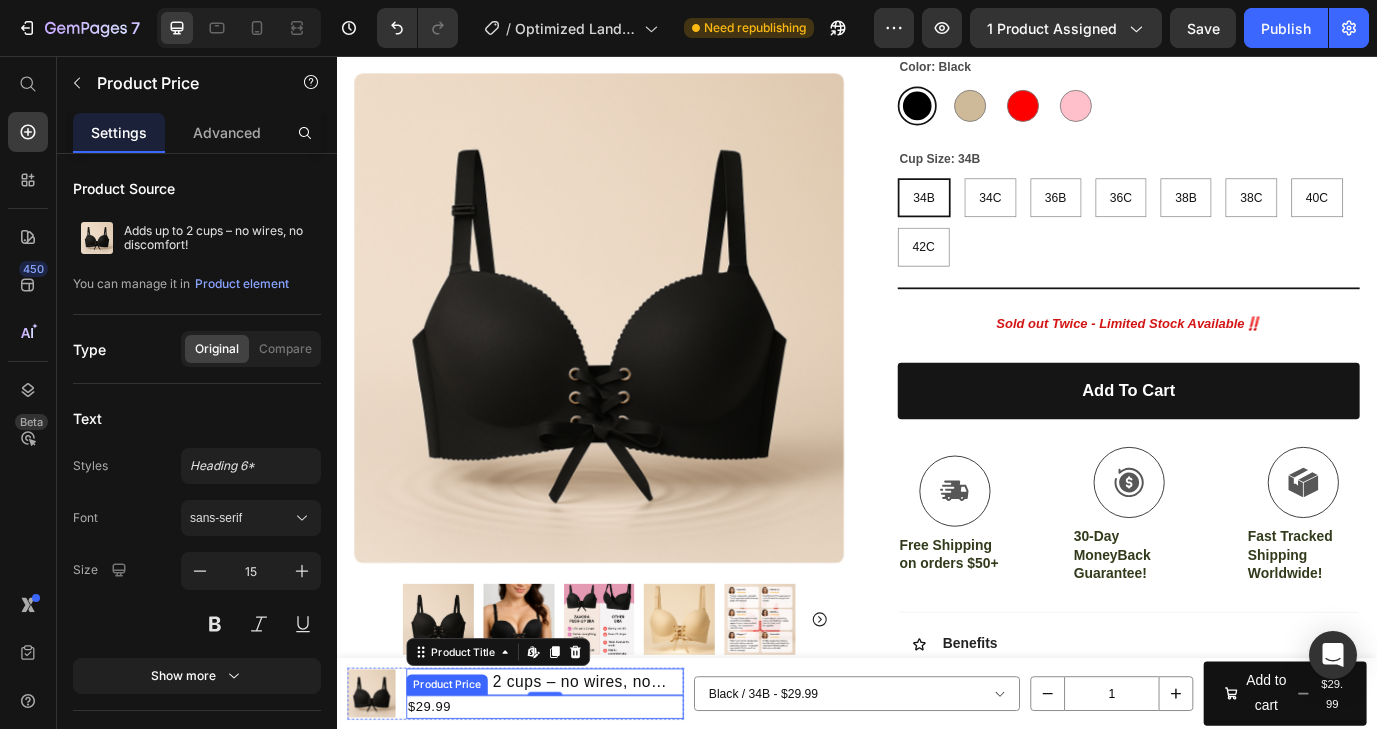 click on "$29.99" at bounding box center [577, 807] 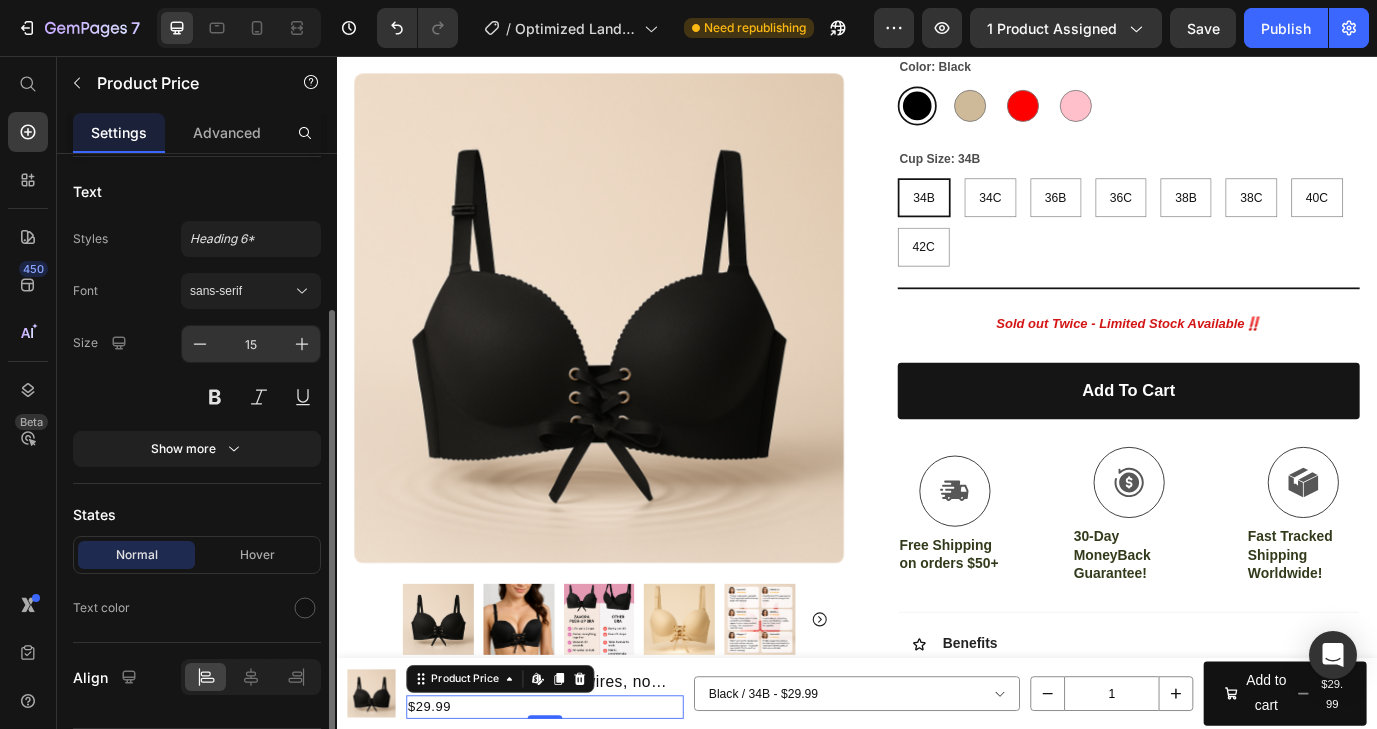 scroll, scrollTop: 284, scrollLeft: 0, axis: vertical 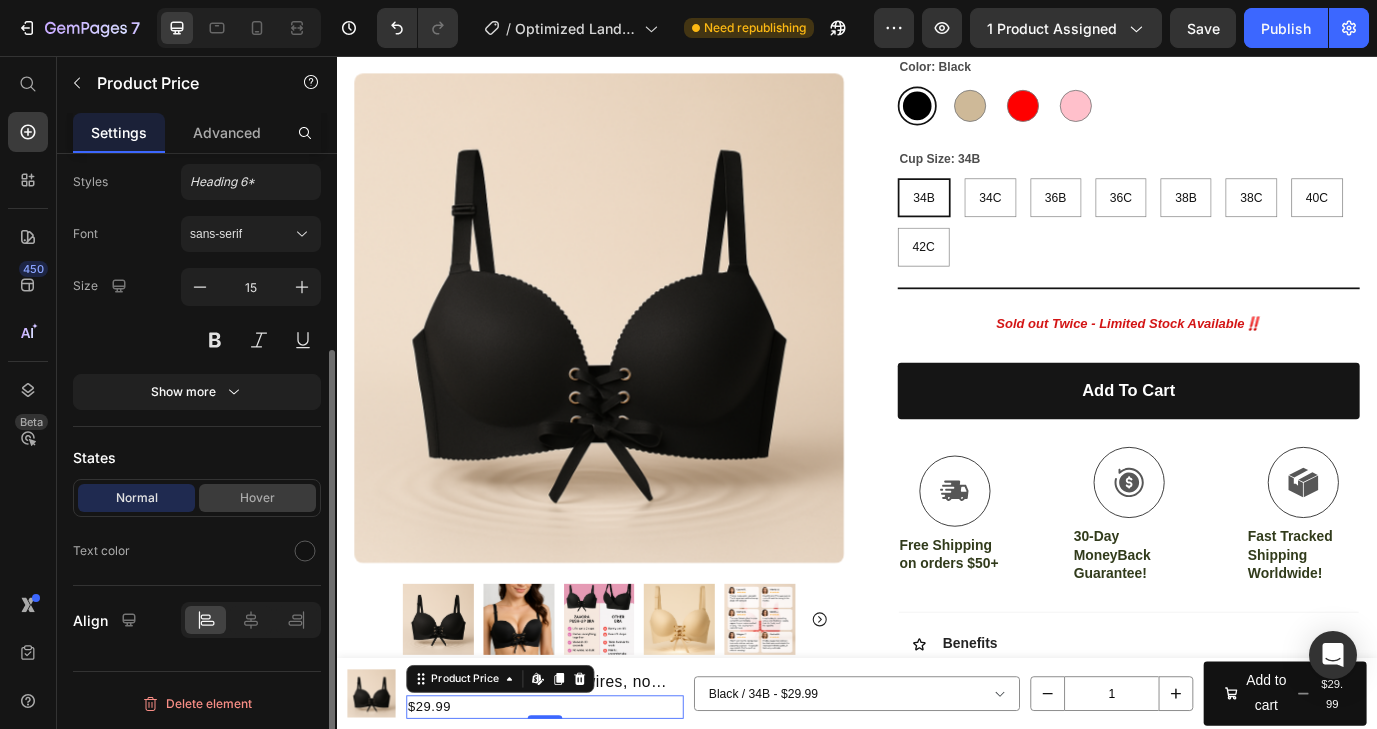 click on "Hover" at bounding box center (257, 498) 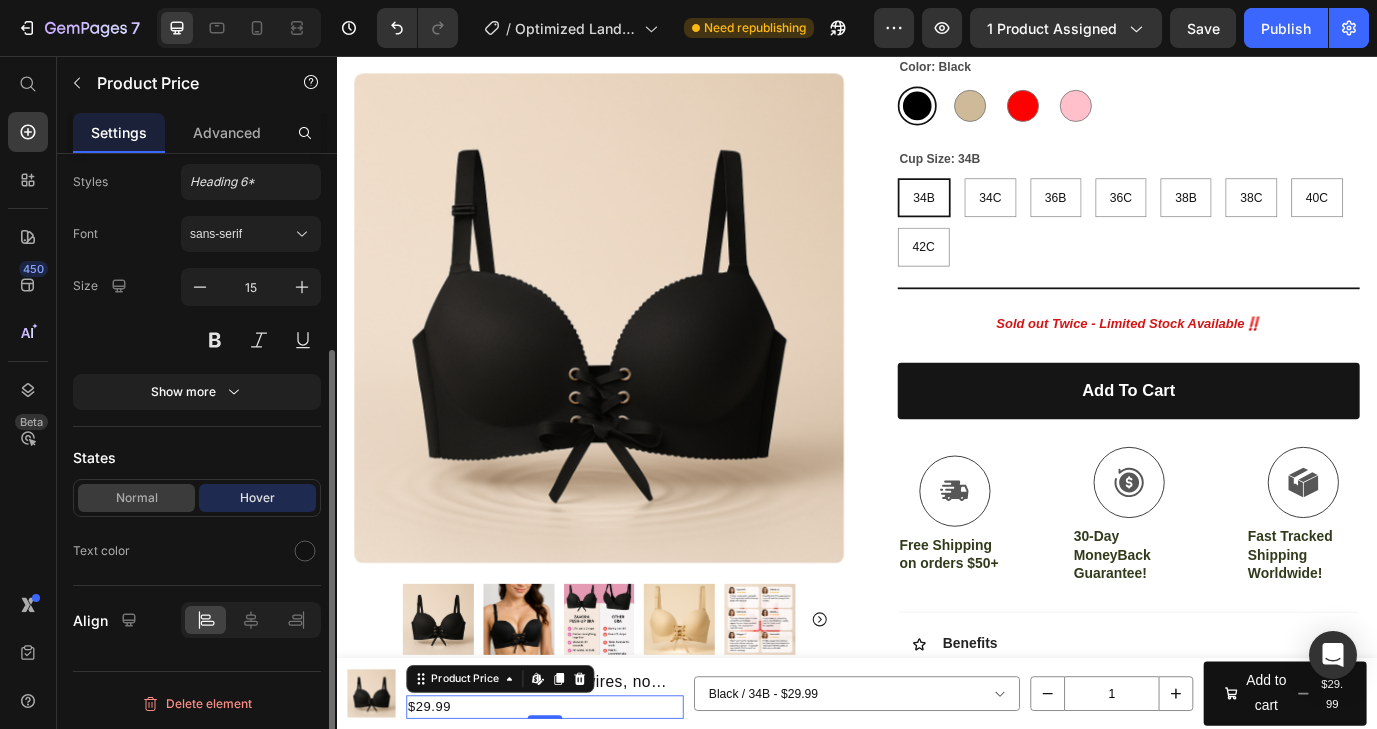 click on "Normal" at bounding box center [136, 498] 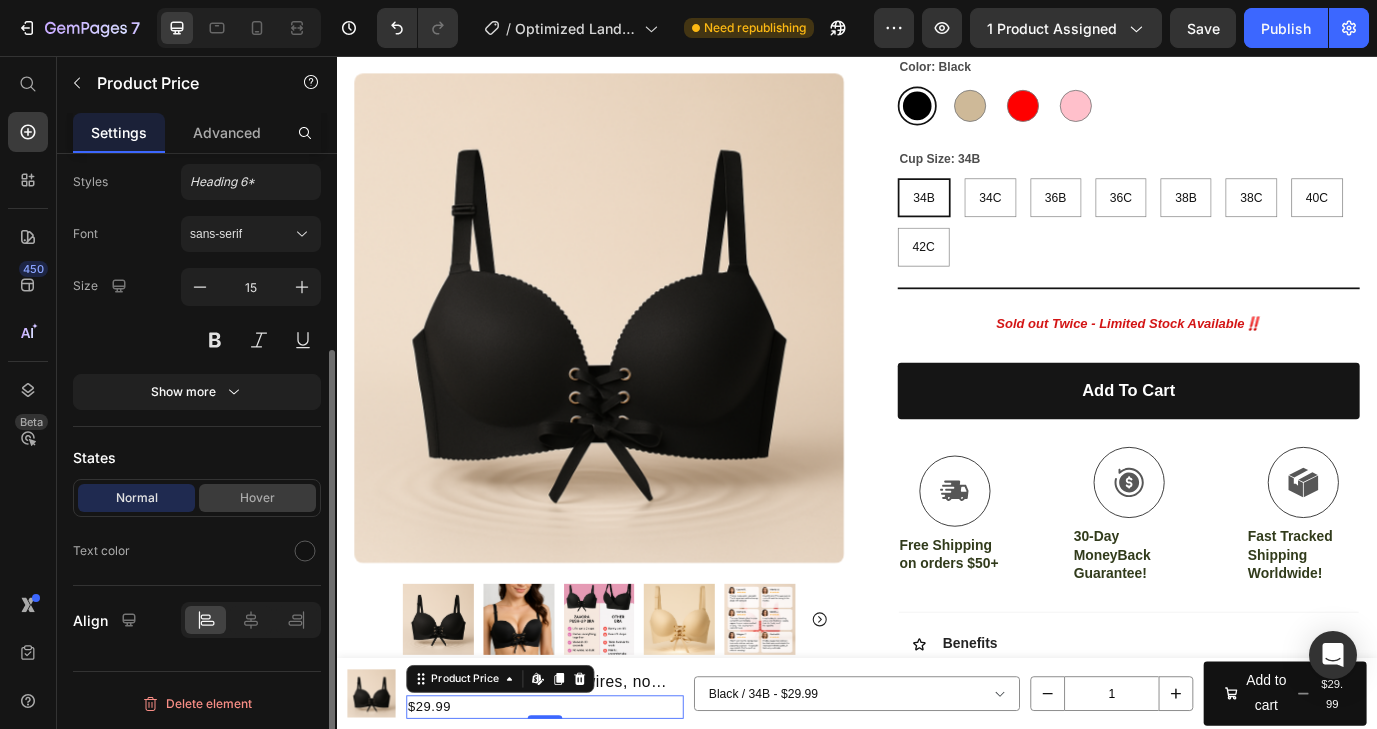 click on "Hover" at bounding box center (257, 498) 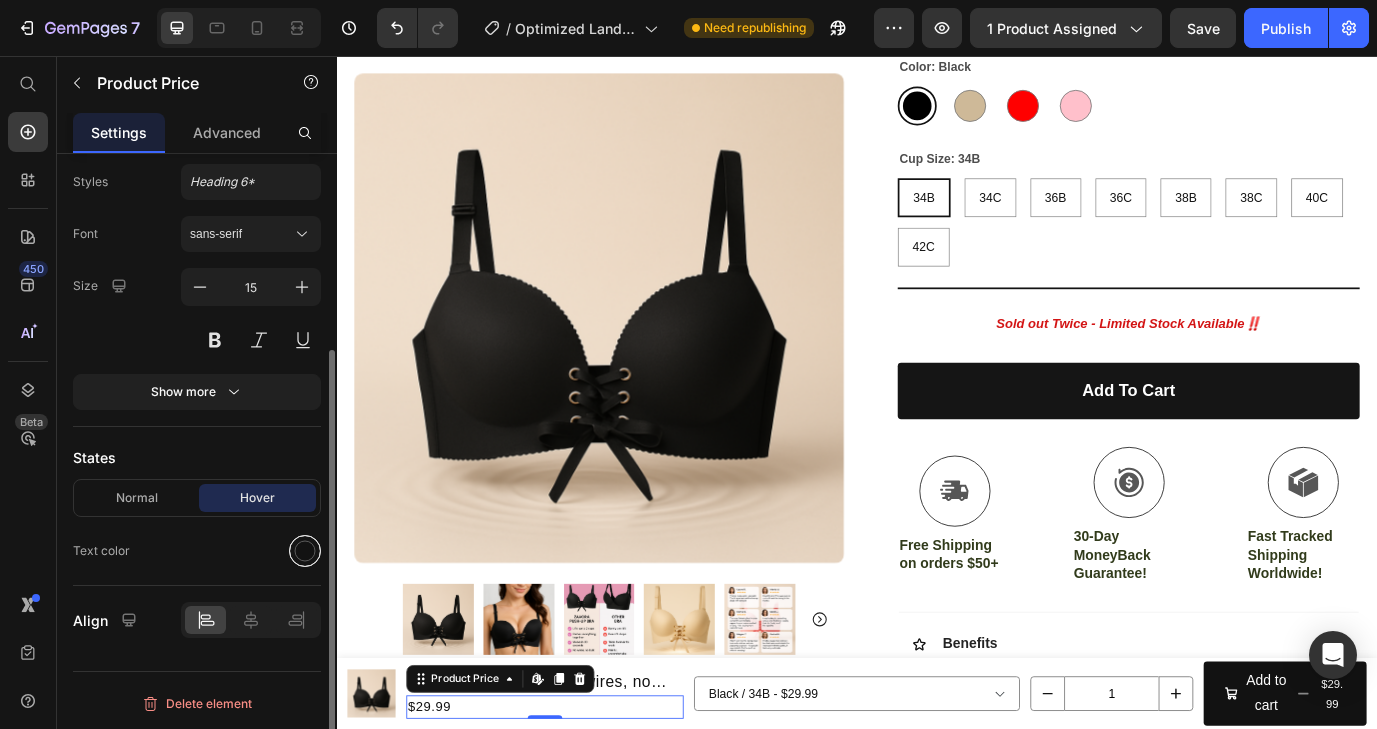 click at bounding box center [305, 551] 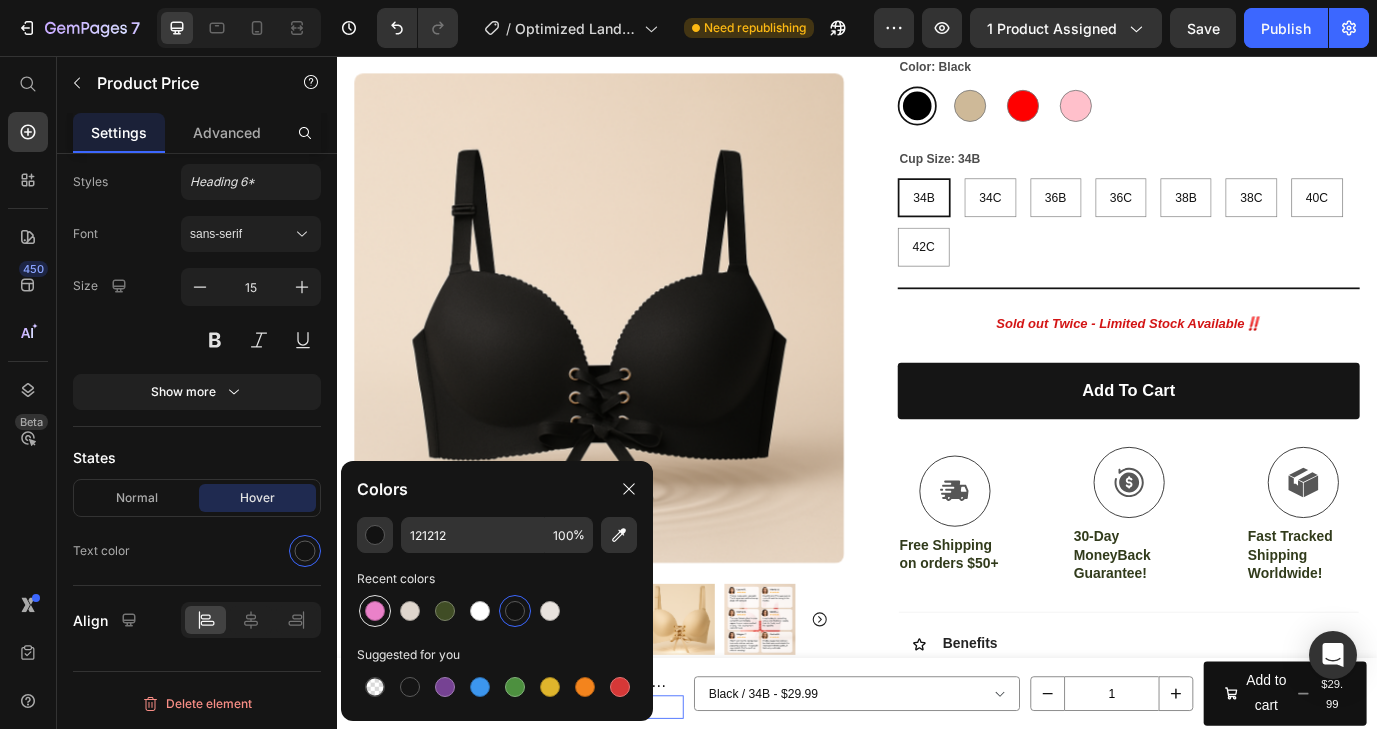 click at bounding box center (375, 611) 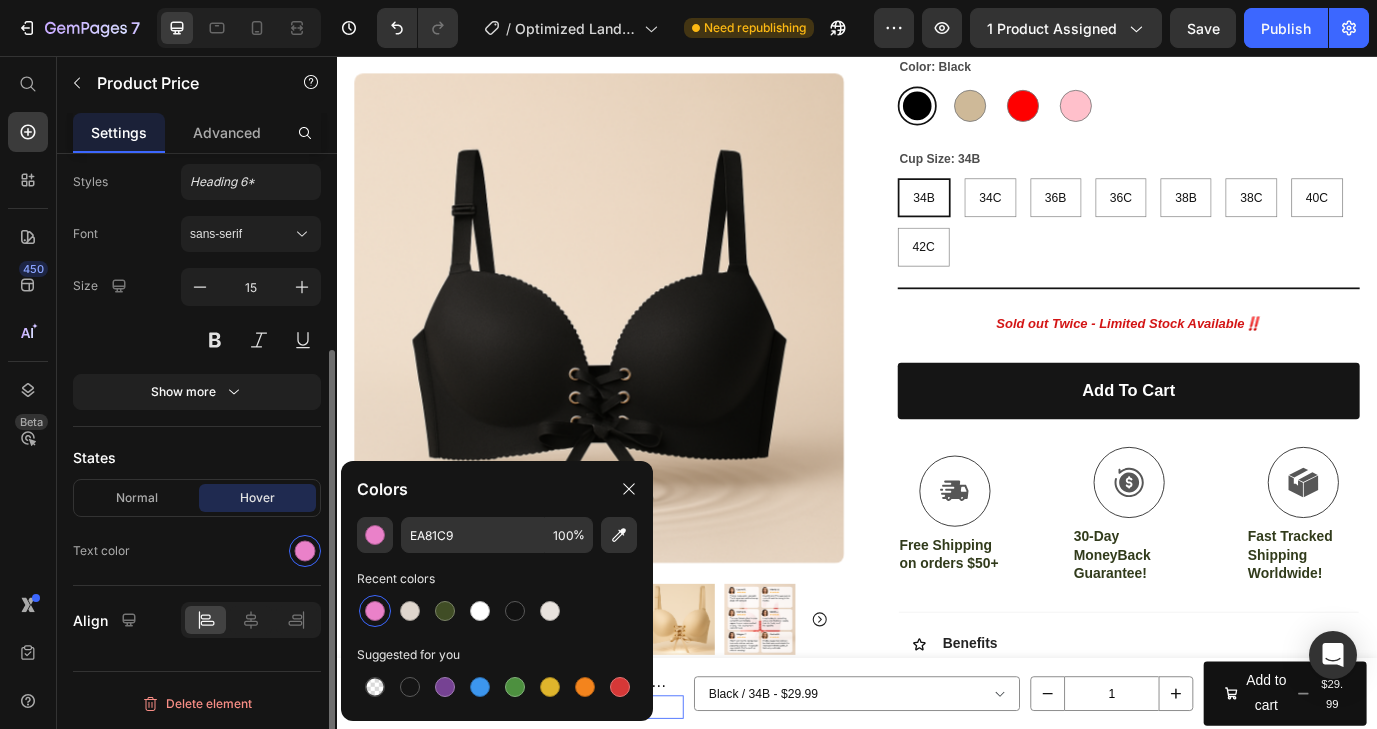 click on "States" at bounding box center [197, 457] 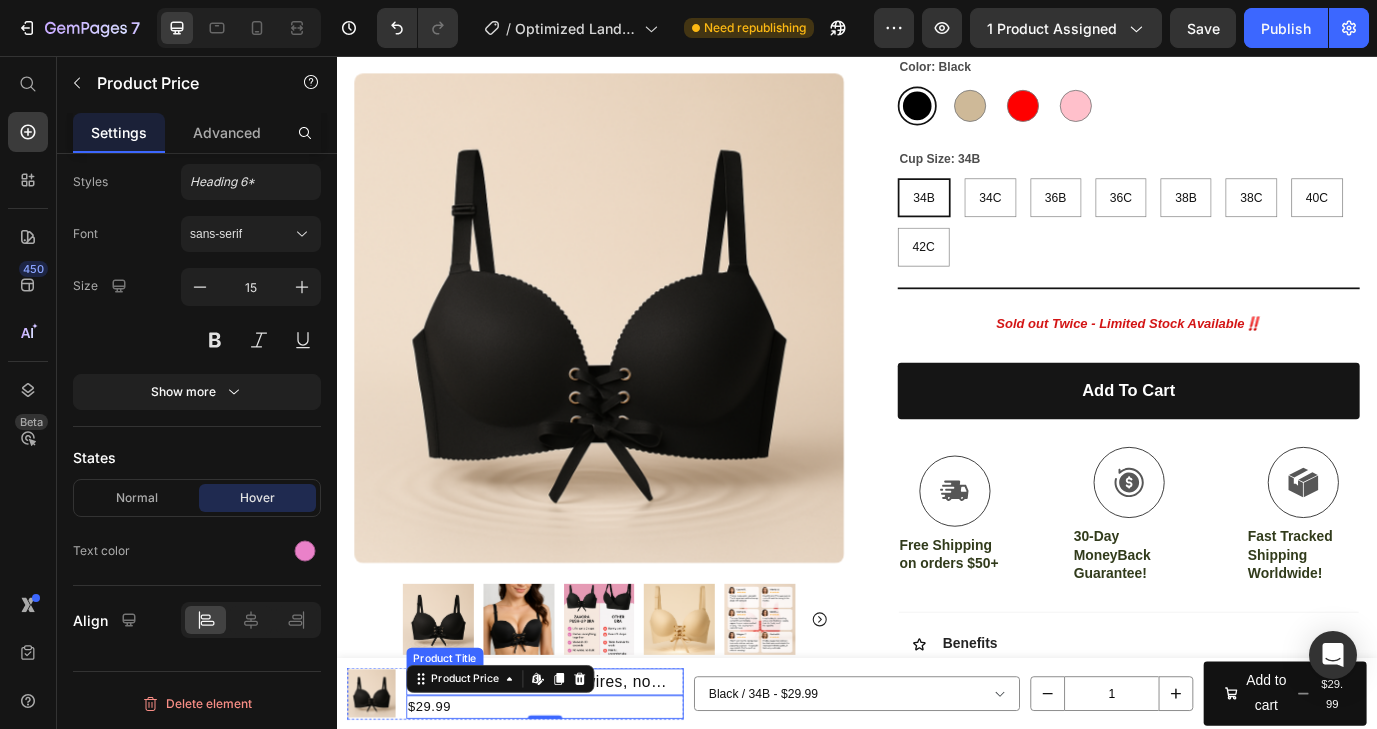 scroll, scrollTop: 549, scrollLeft: 0, axis: vertical 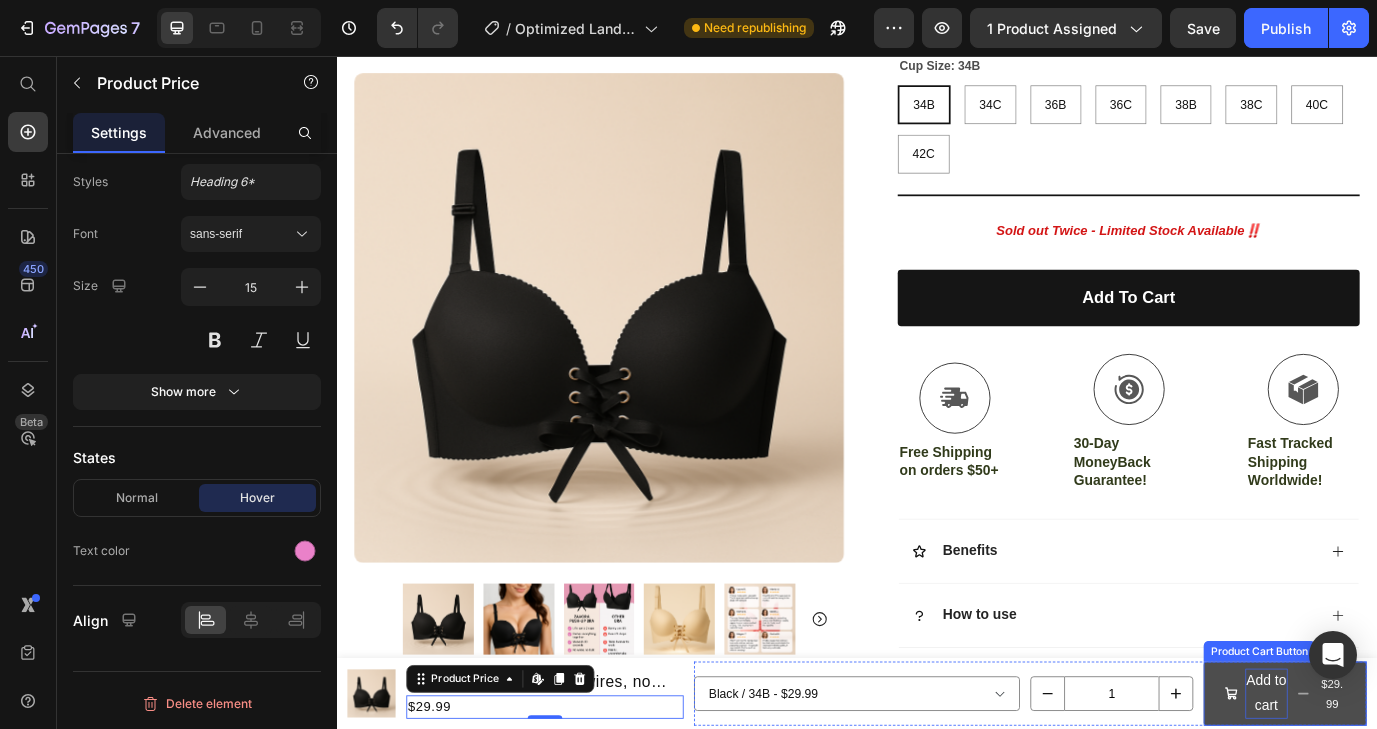 click on "Add to cart" at bounding box center (1409, 792) 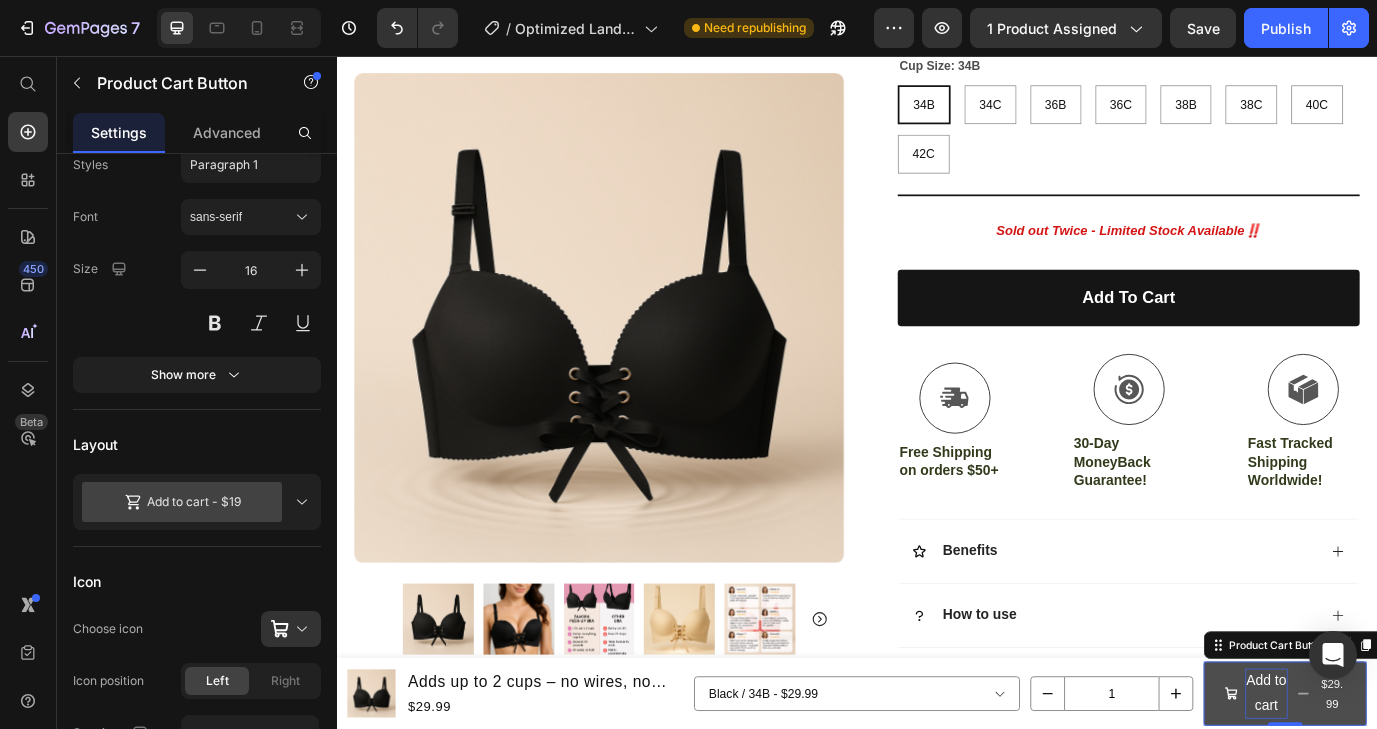 scroll, scrollTop: 0, scrollLeft: 0, axis: both 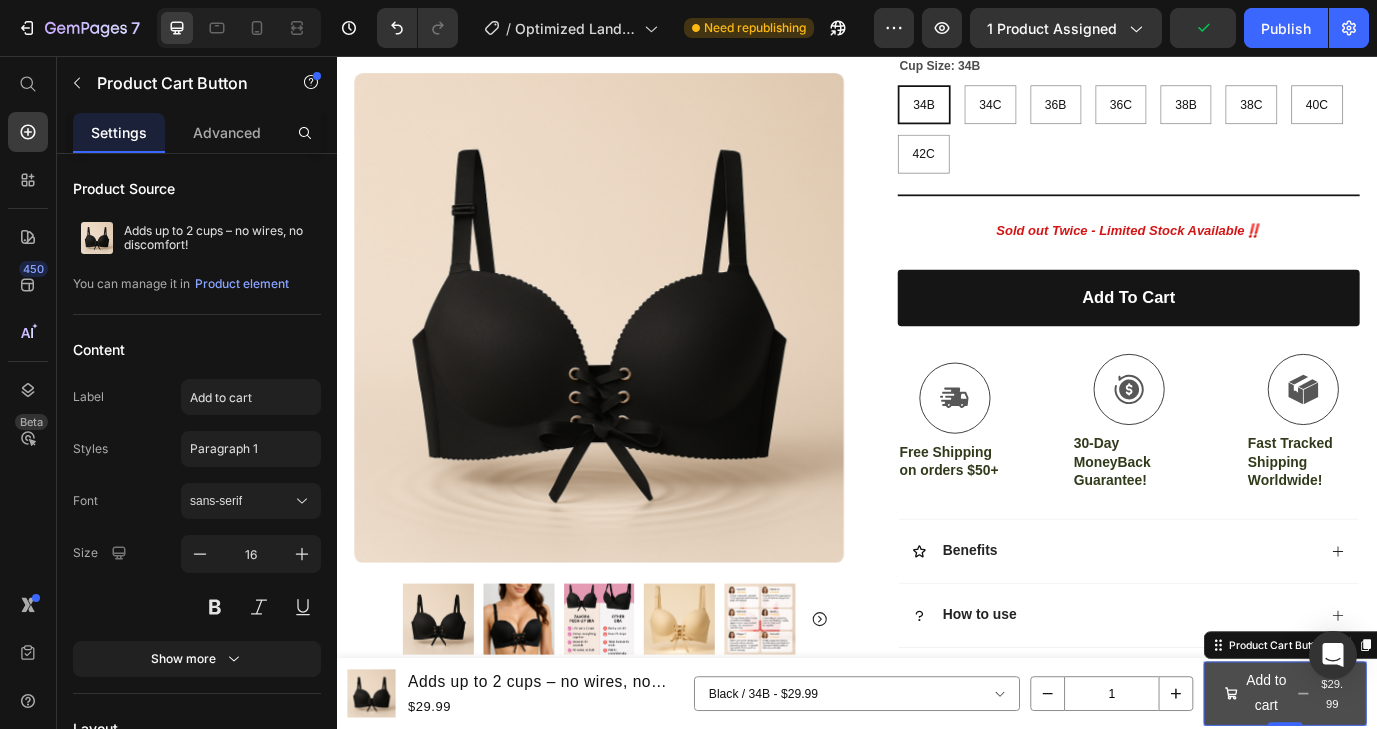 click 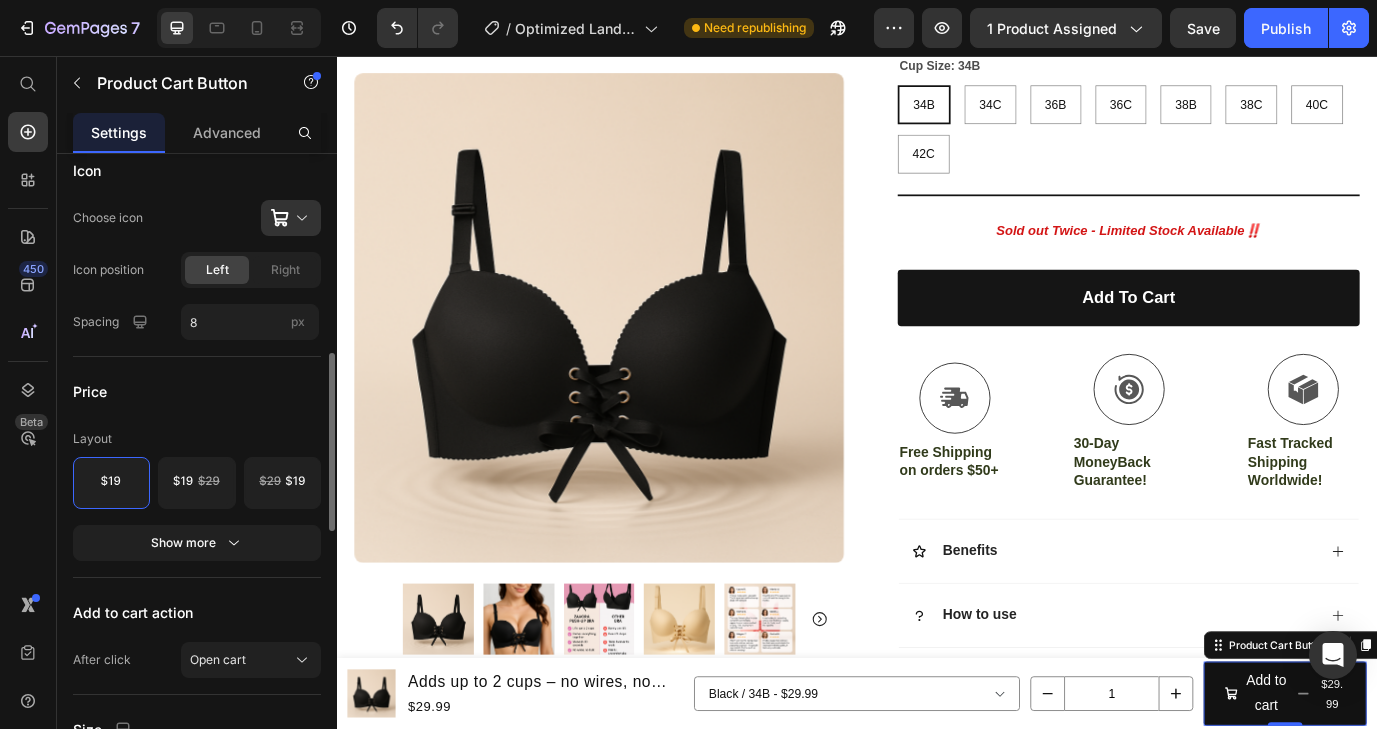 scroll, scrollTop: 697, scrollLeft: 0, axis: vertical 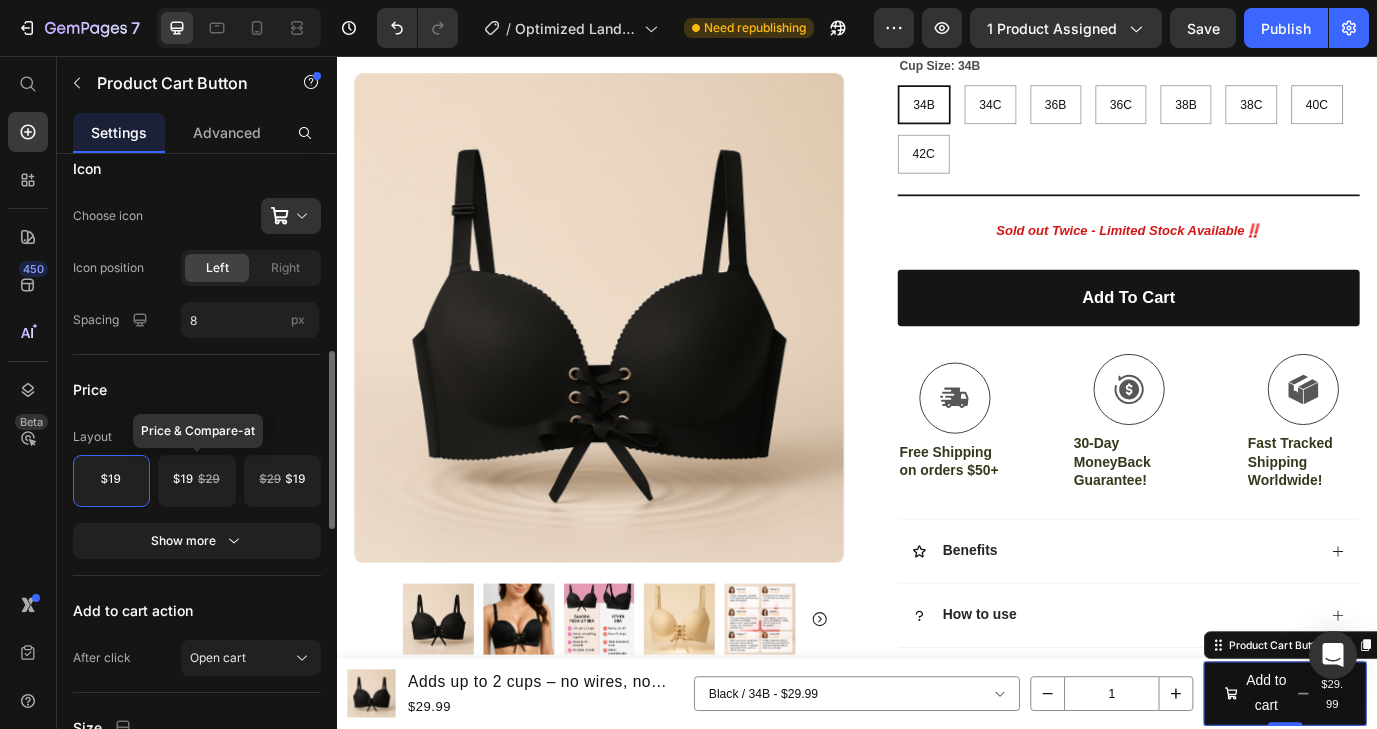 click 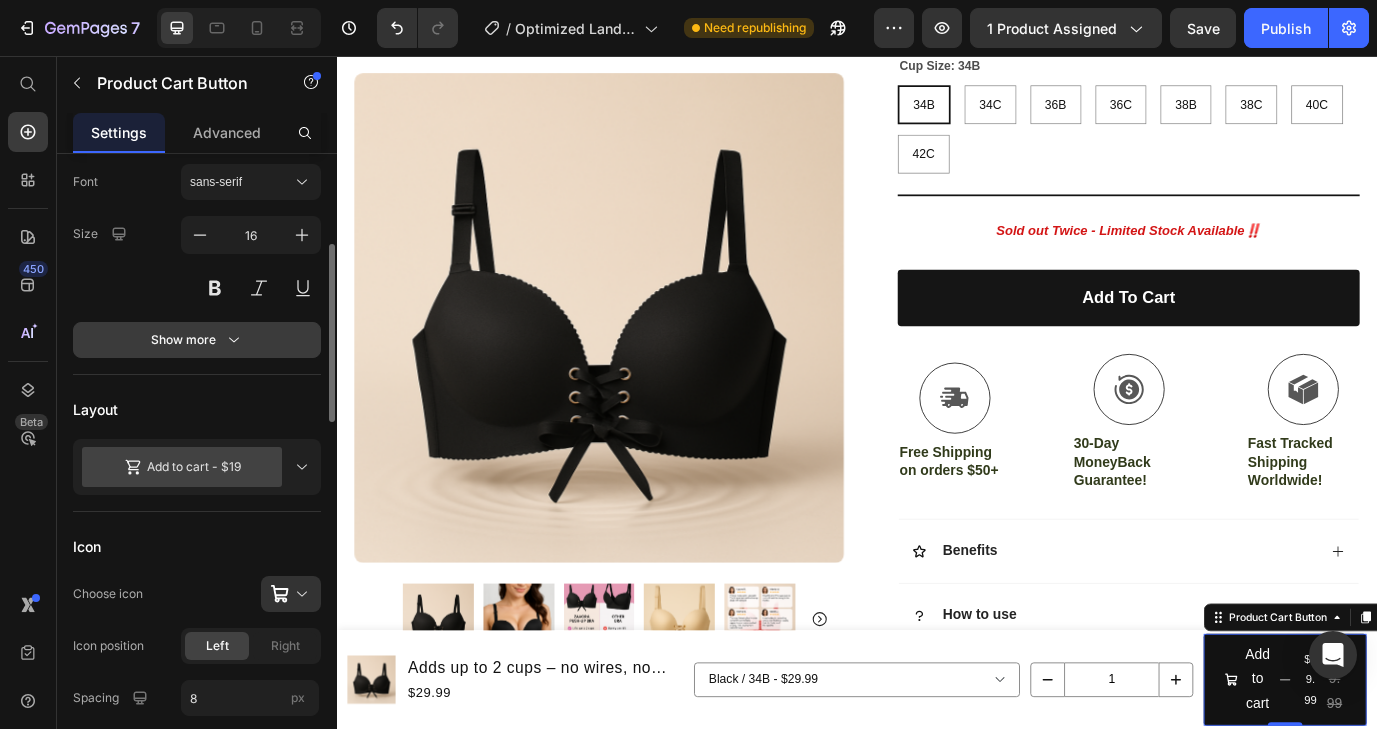 scroll, scrollTop: 256, scrollLeft: 0, axis: vertical 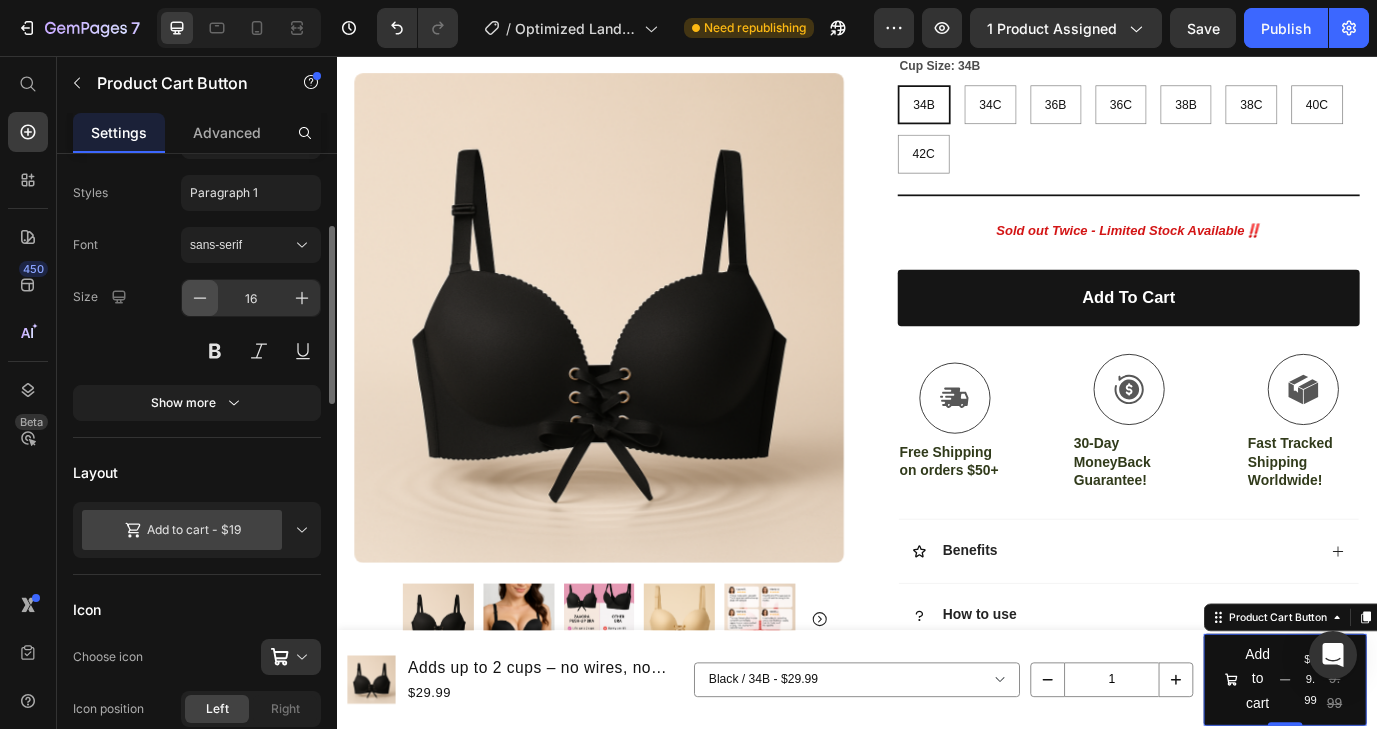 click at bounding box center (200, 298) 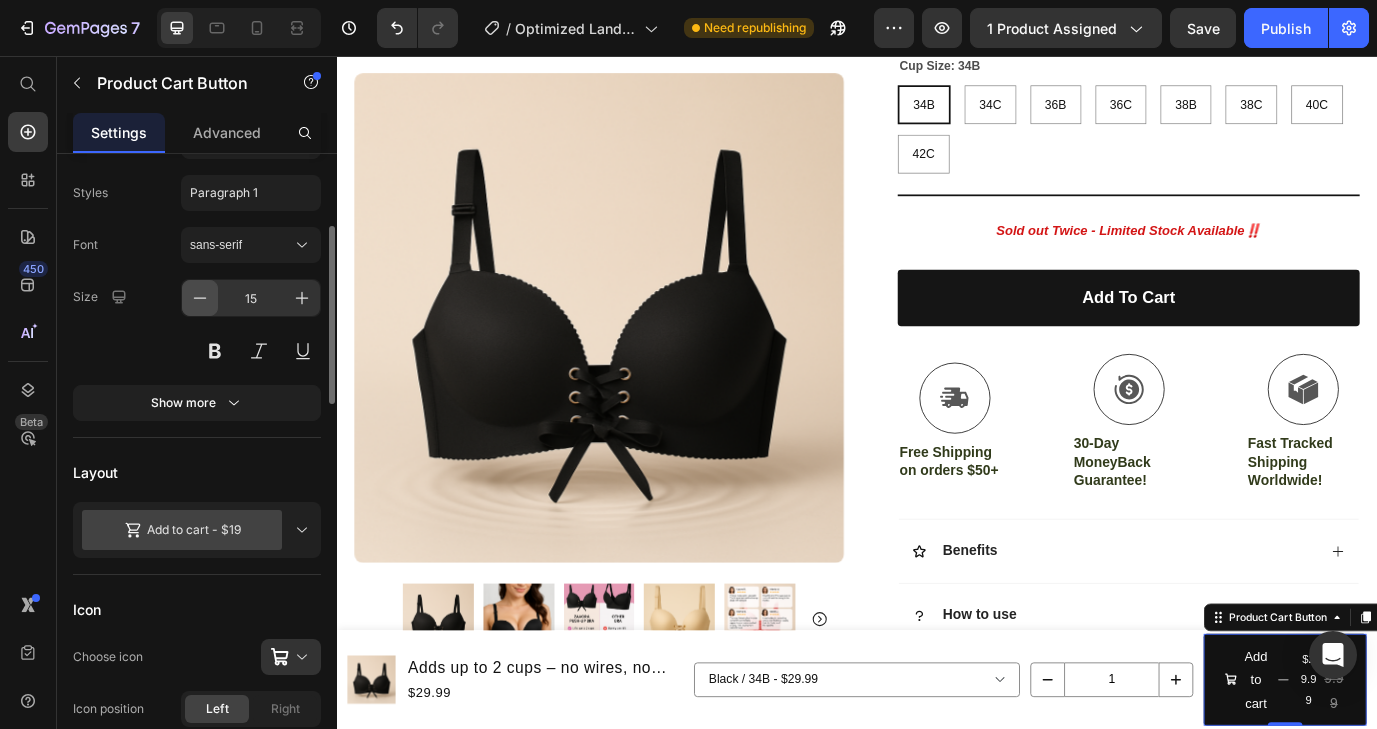 click at bounding box center (200, 298) 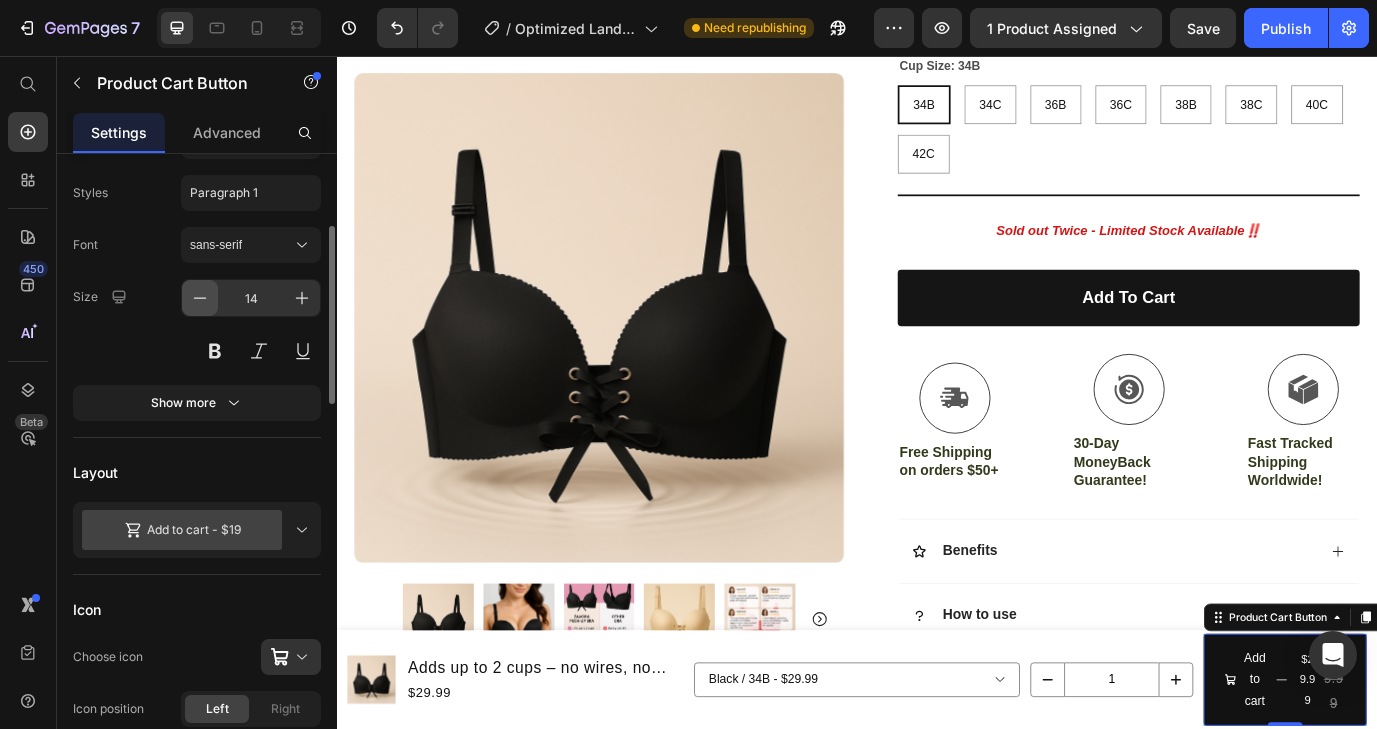 click at bounding box center [200, 298] 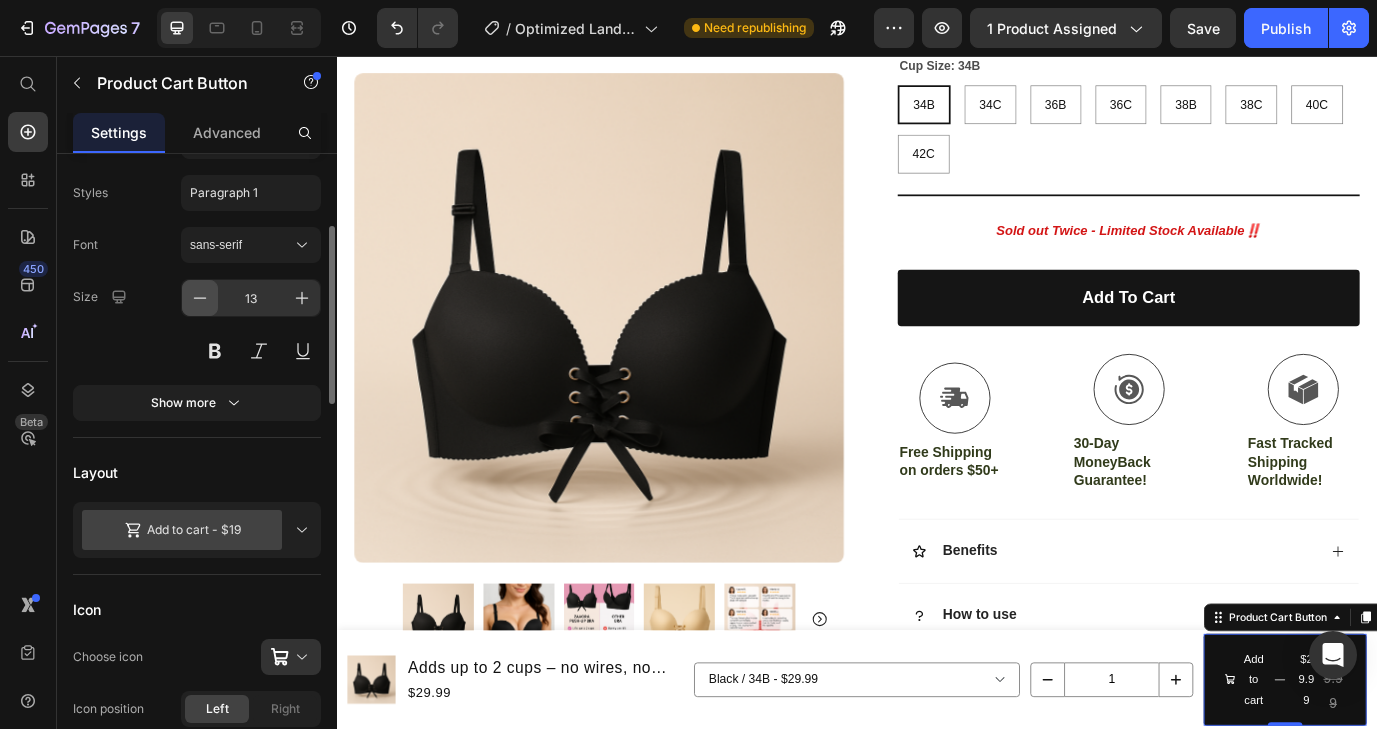 click at bounding box center [200, 298] 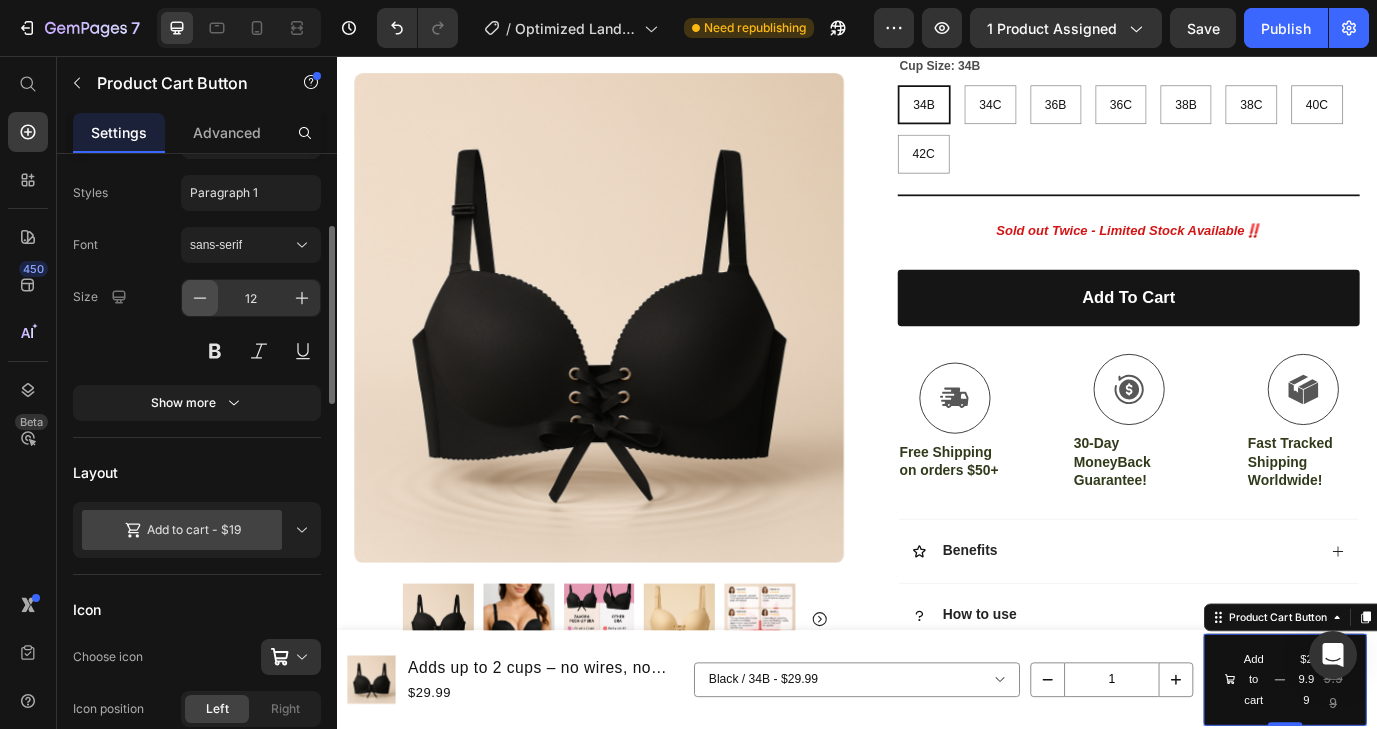 click at bounding box center (200, 298) 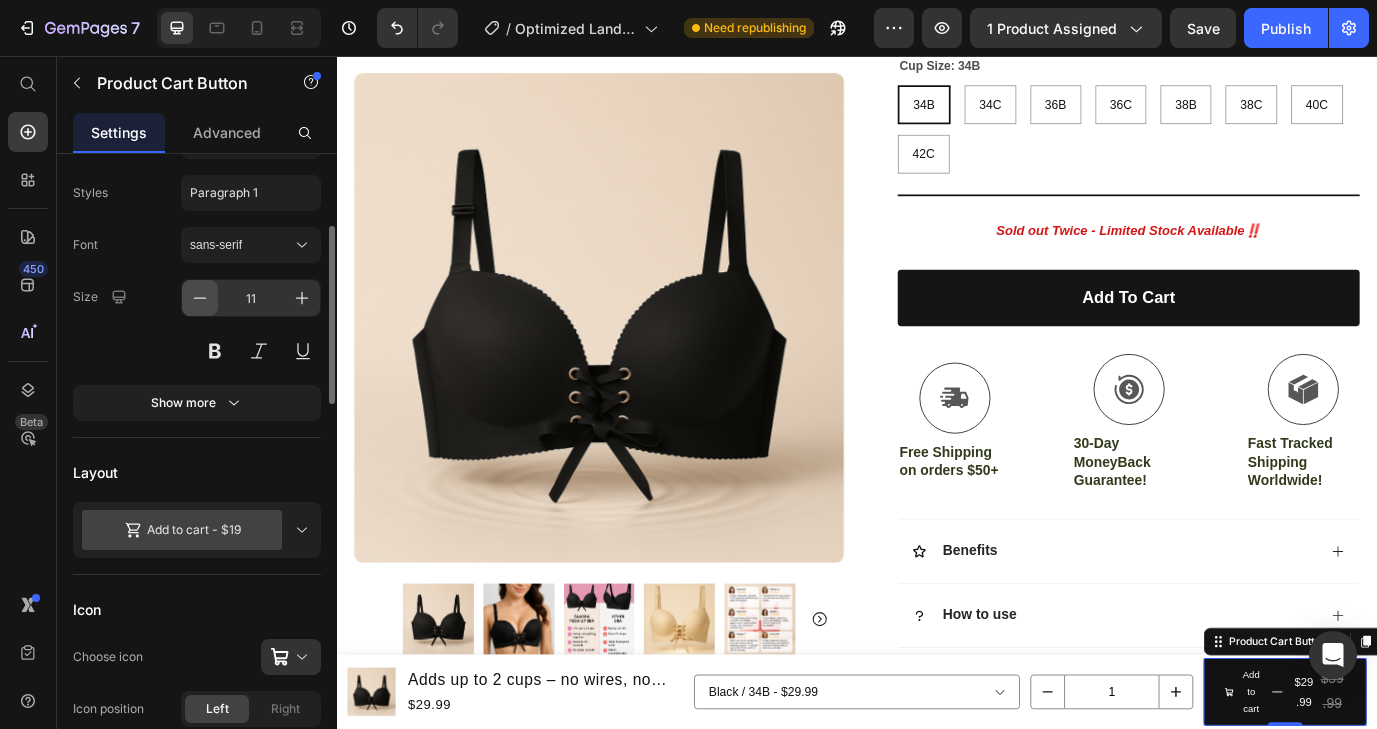 click at bounding box center [200, 298] 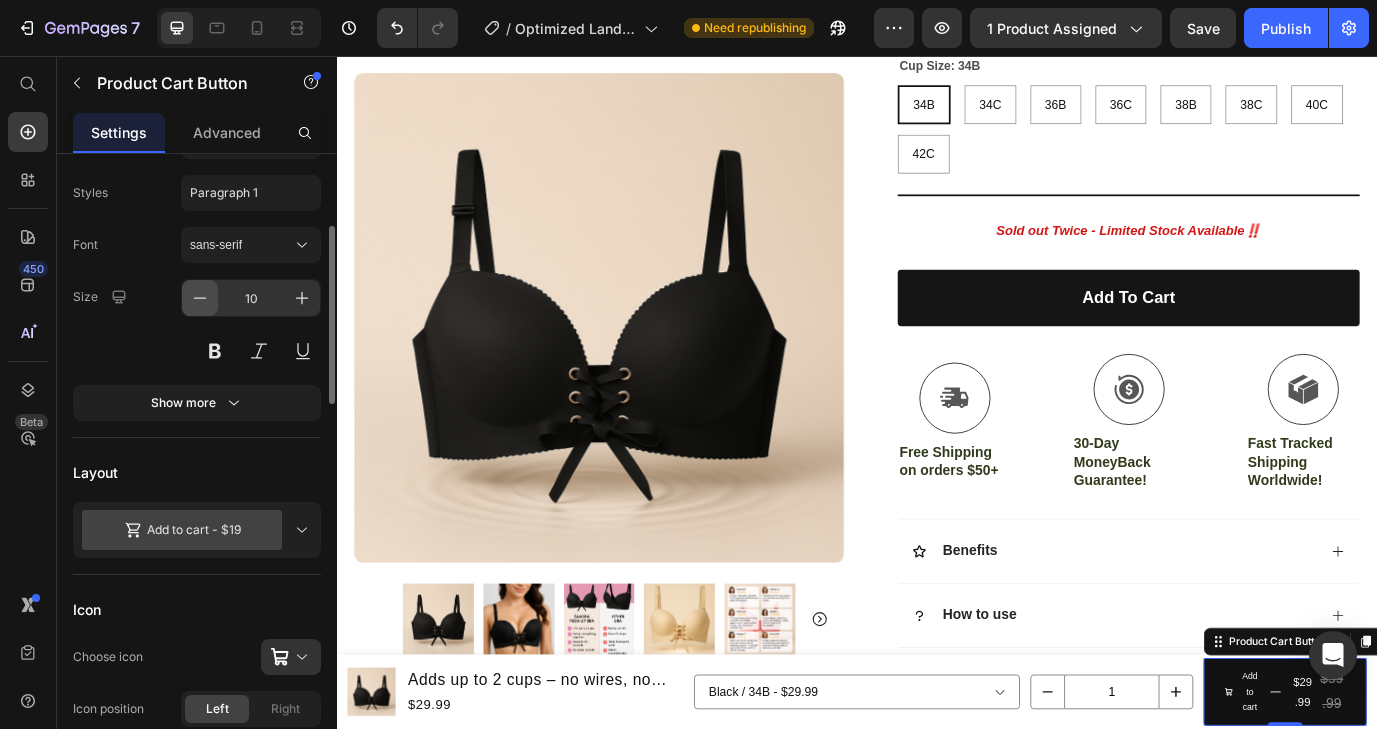 click at bounding box center [200, 298] 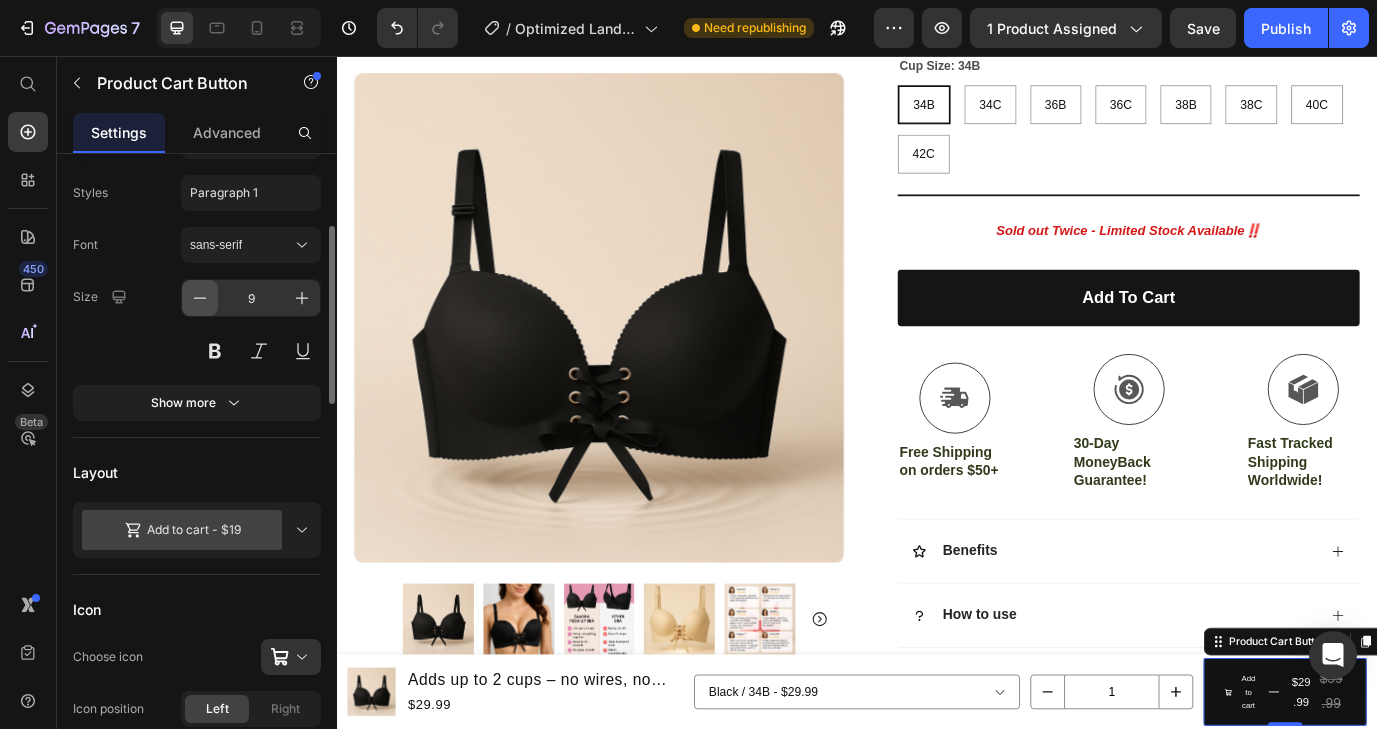 click at bounding box center (200, 298) 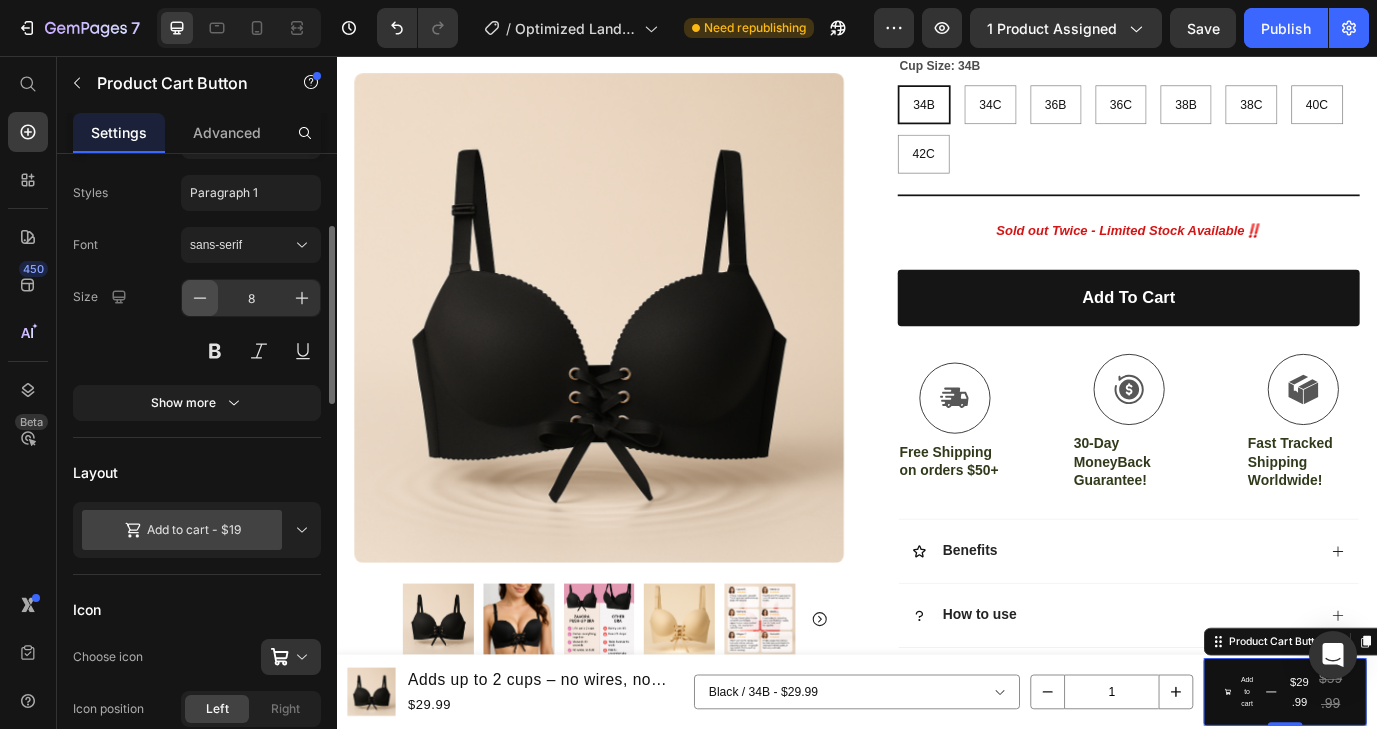click at bounding box center [200, 298] 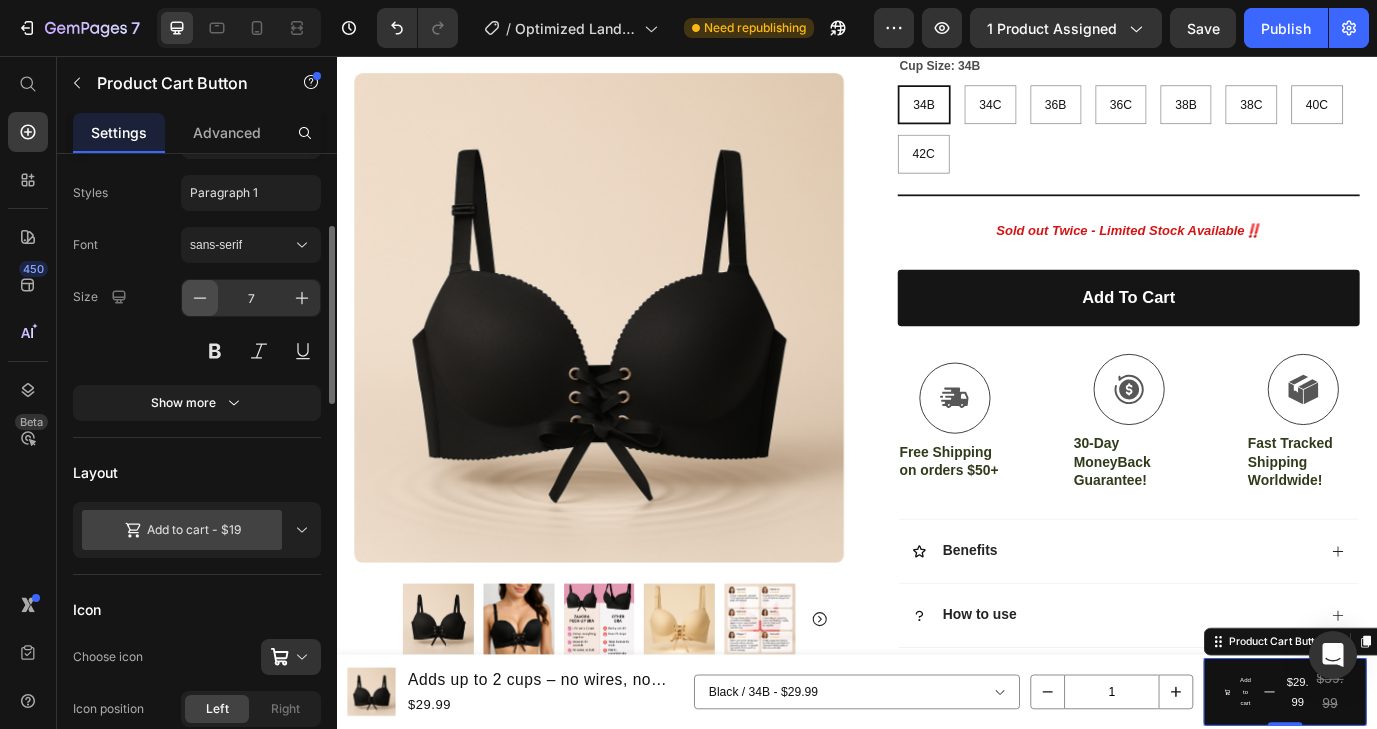click at bounding box center (200, 298) 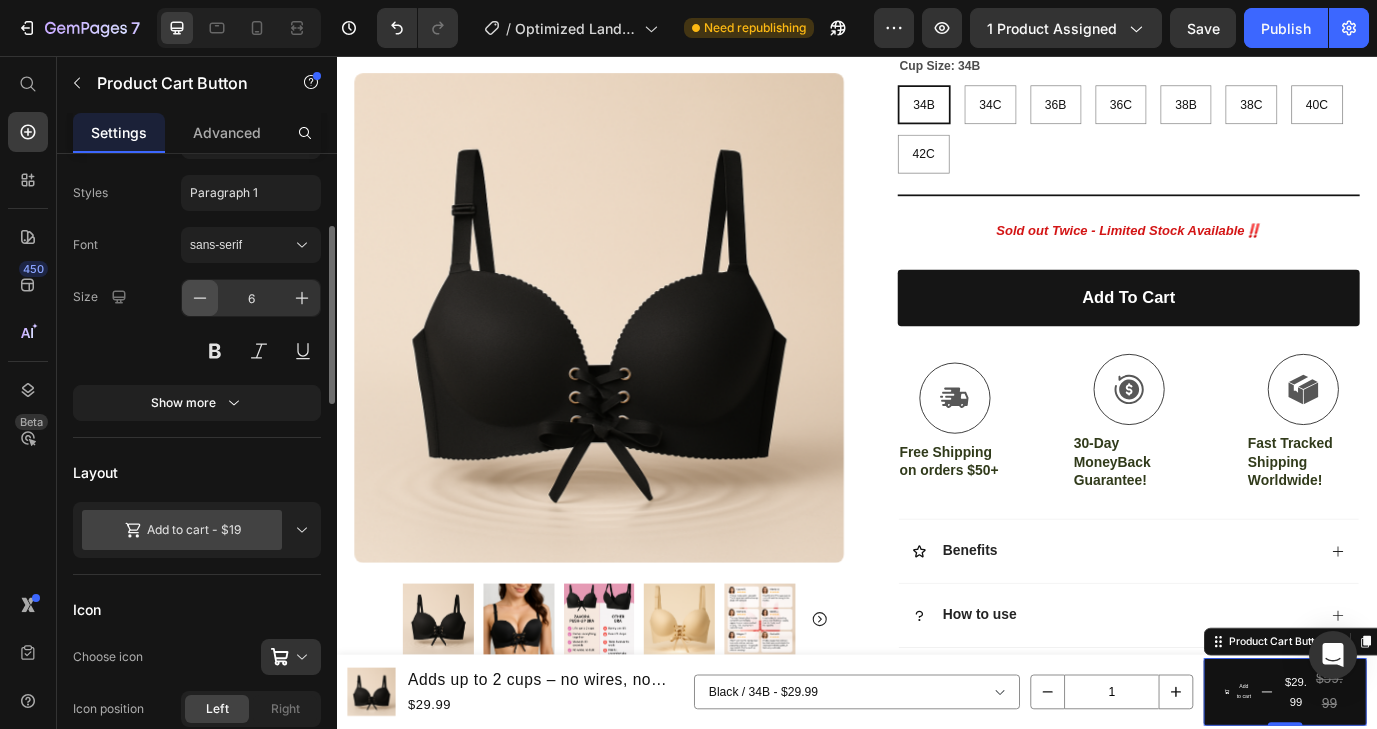 click at bounding box center [200, 298] 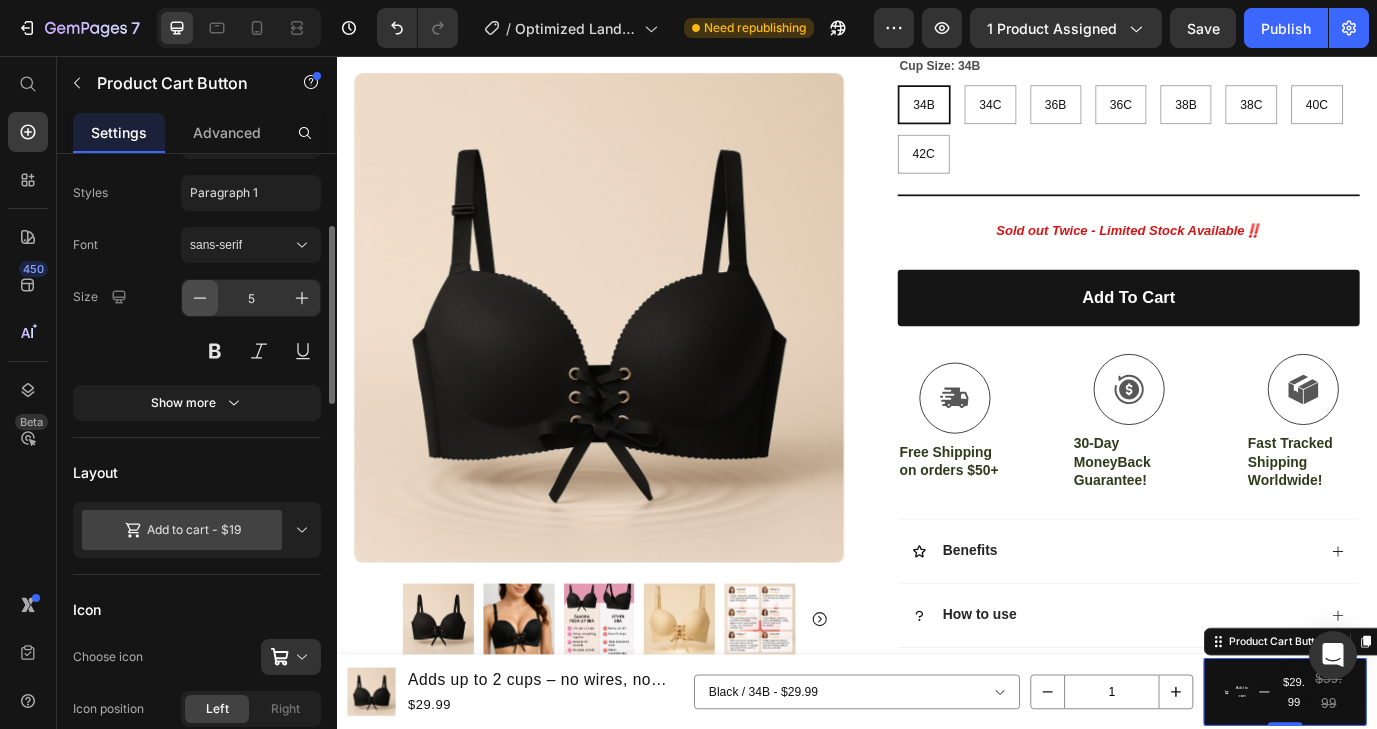 click at bounding box center (200, 298) 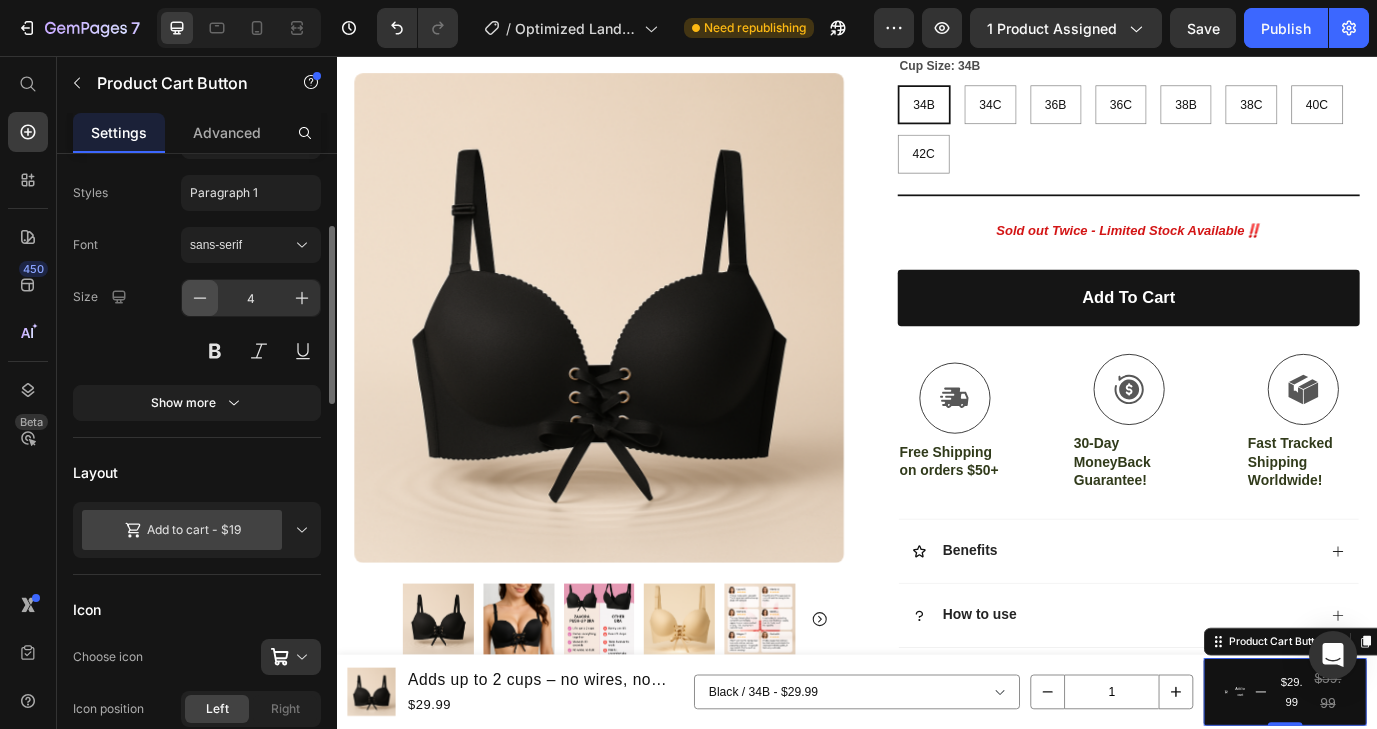click at bounding box center [200, 298] 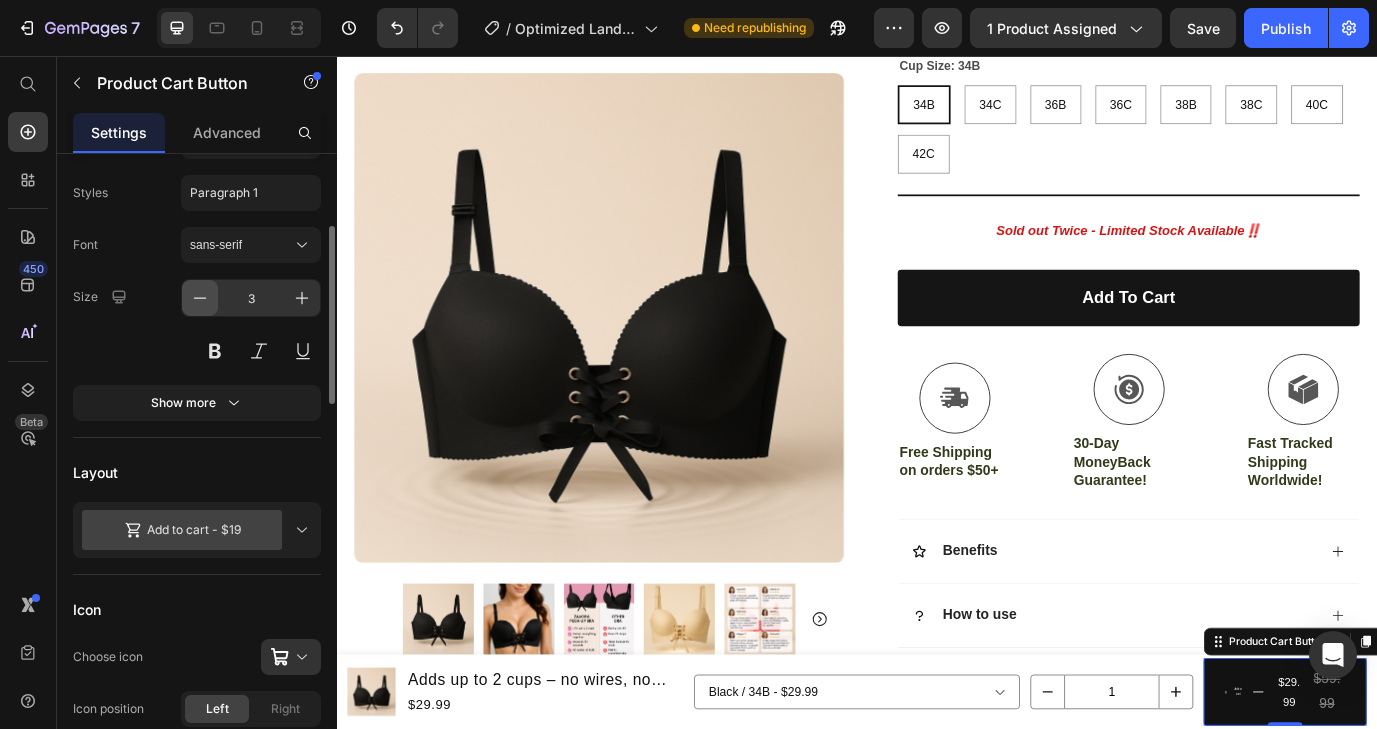 click at bounding box center [200, 298] 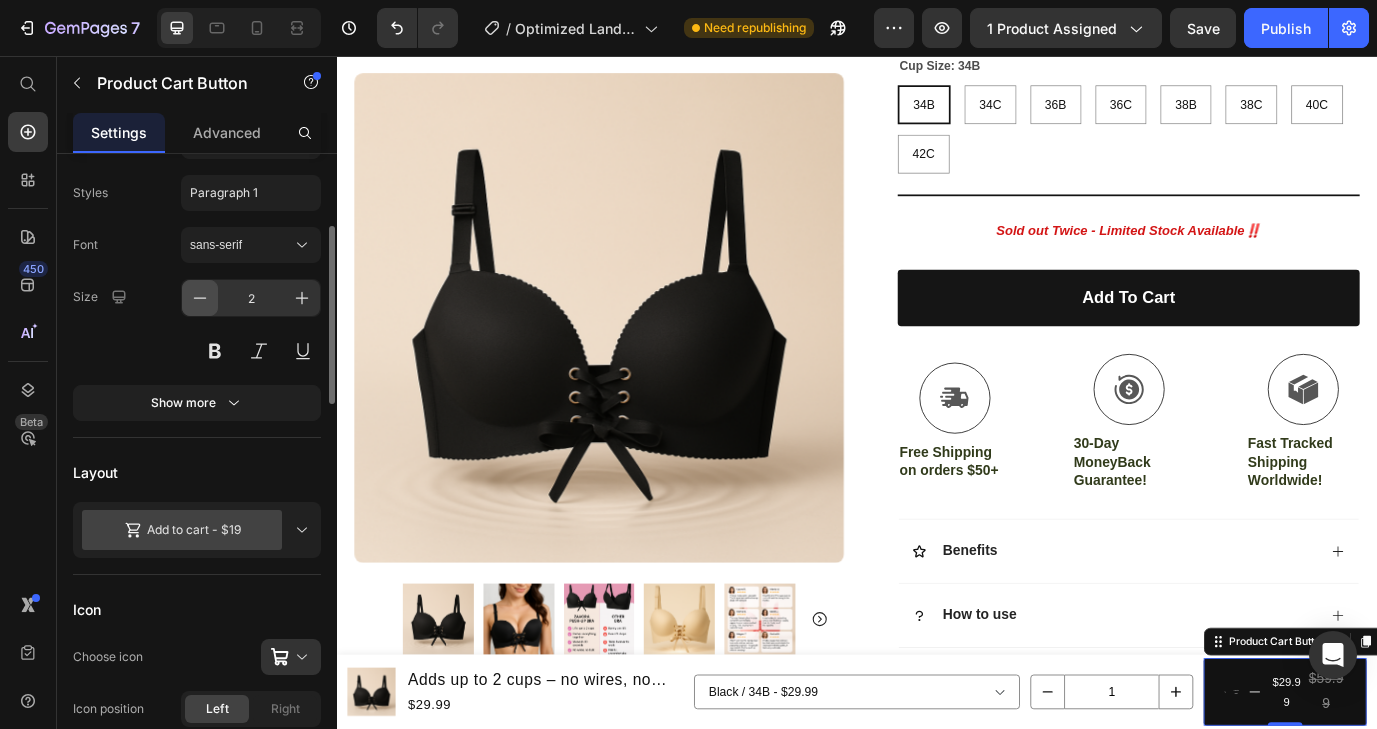 click at bounding box center [200, 298] 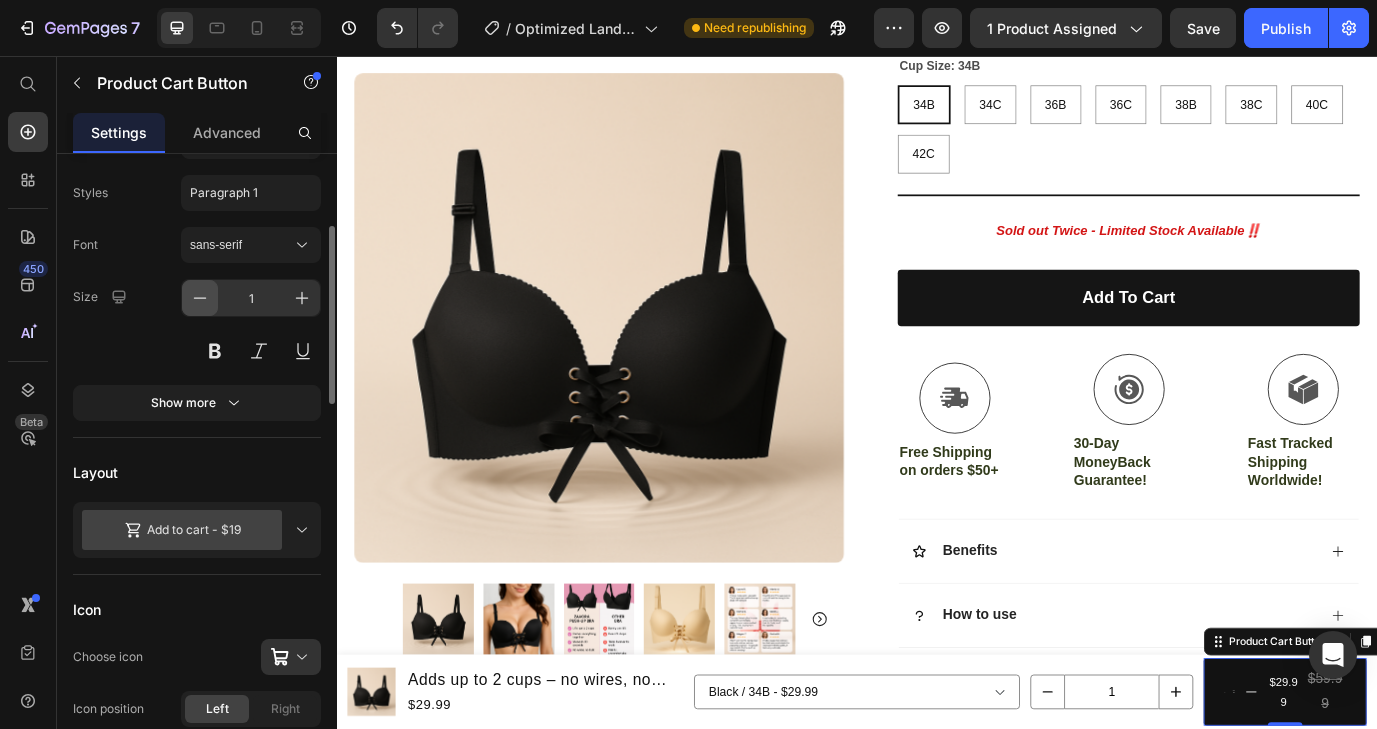 click at bounding box center (200, 298) 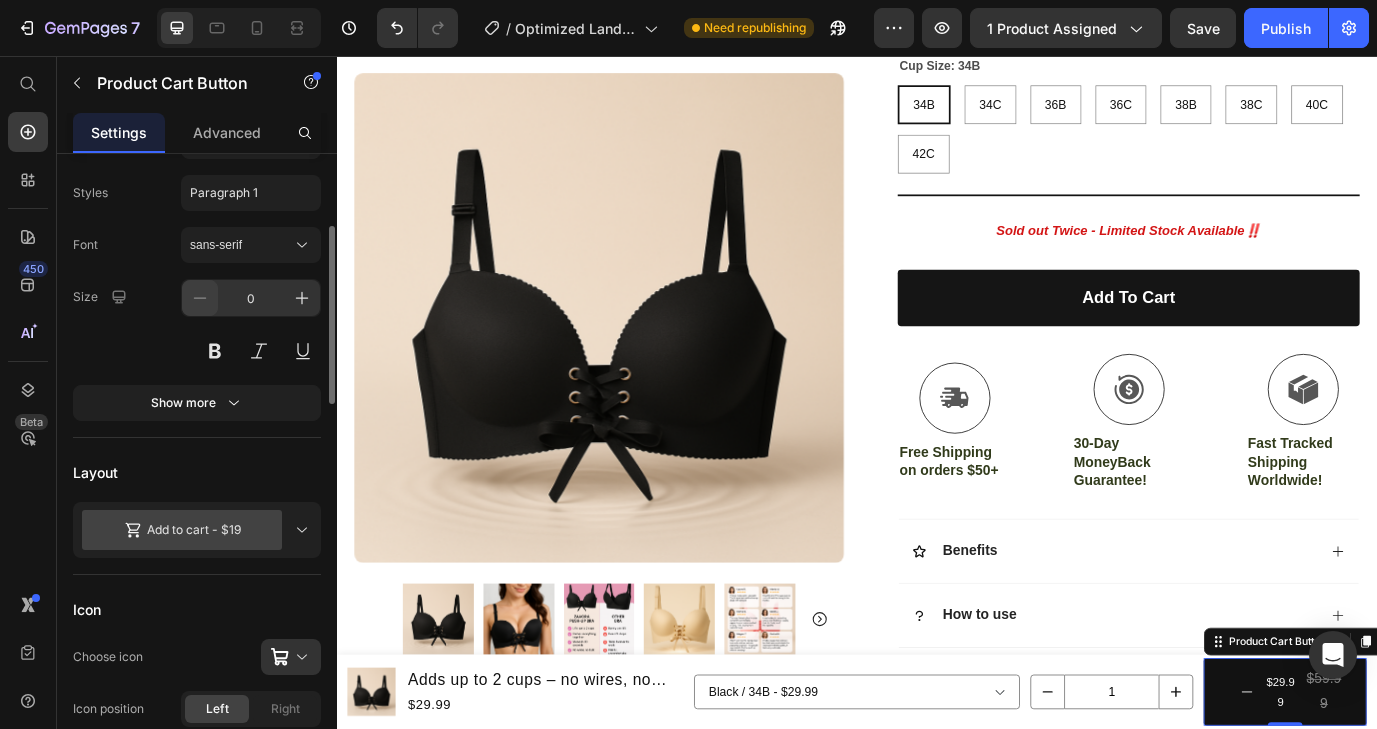 click at bounding box center [200, 298] 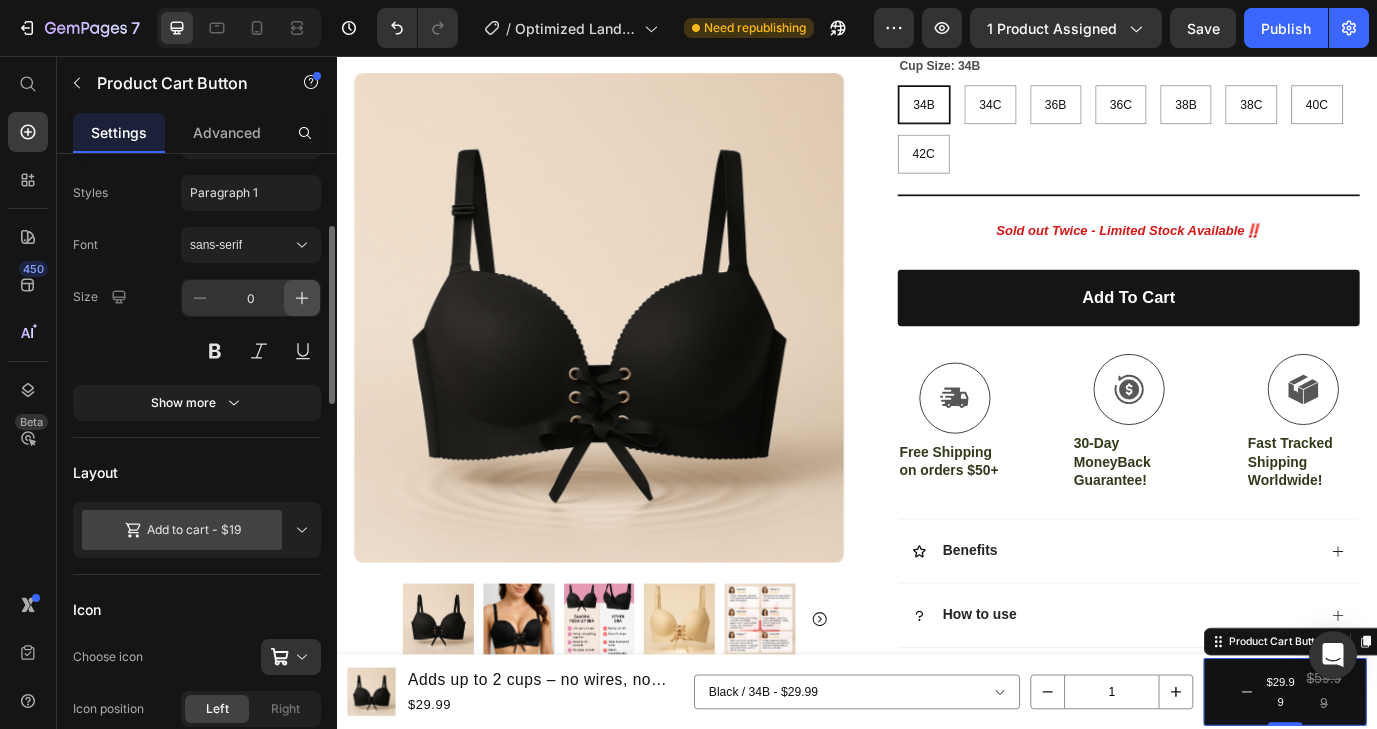 click 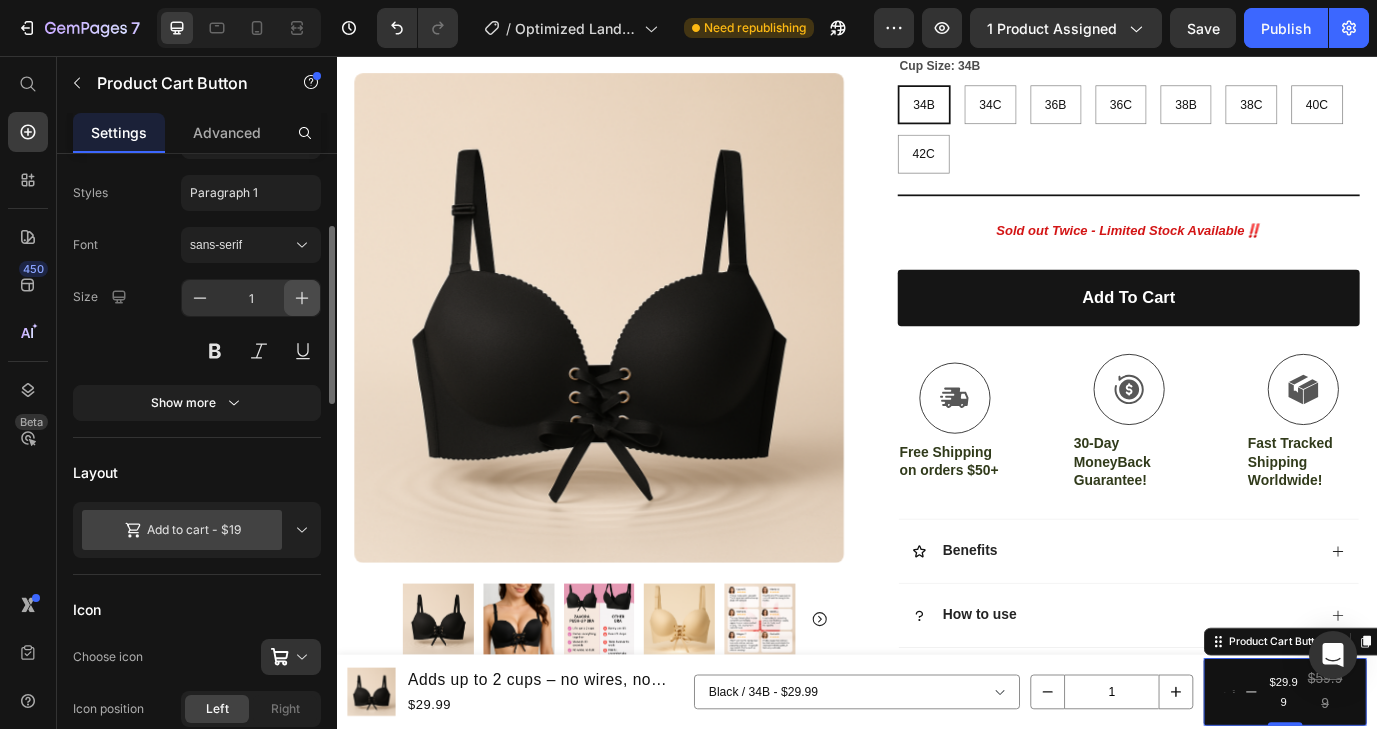 click 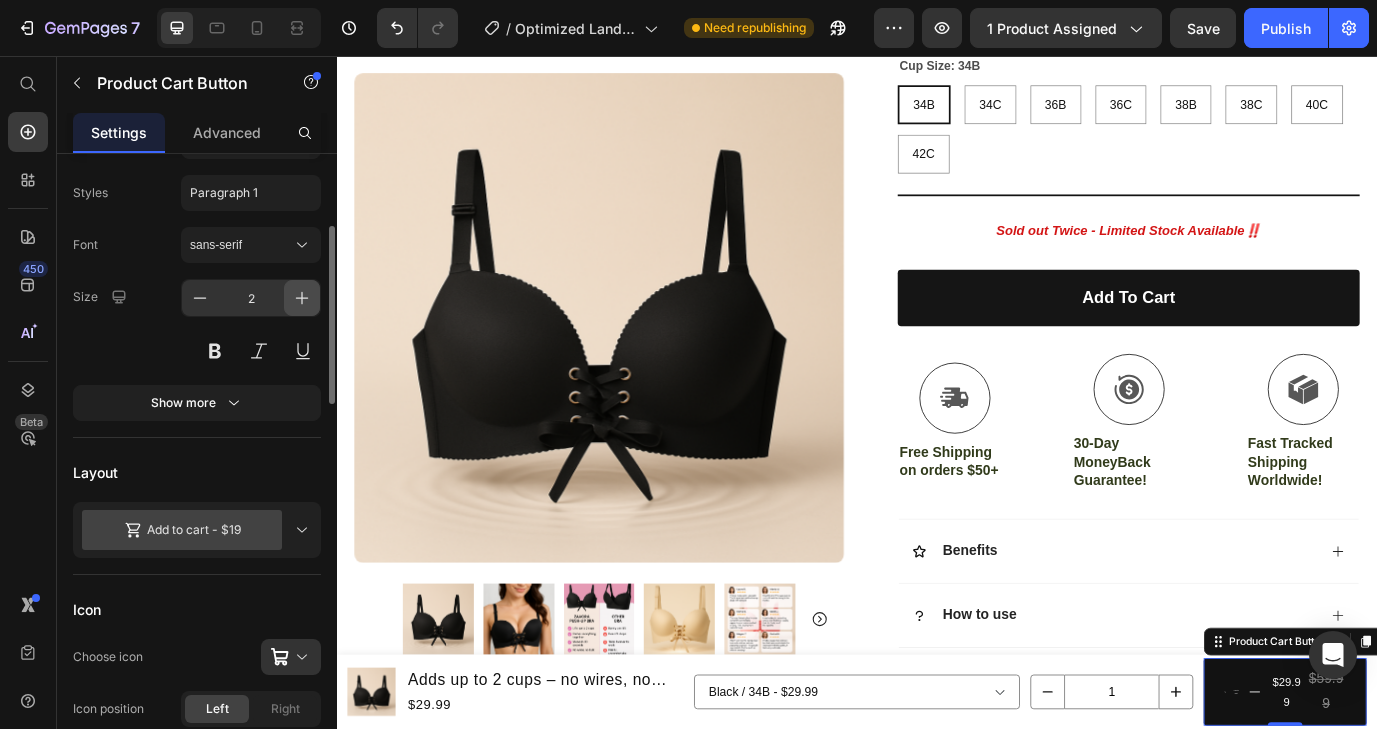 click 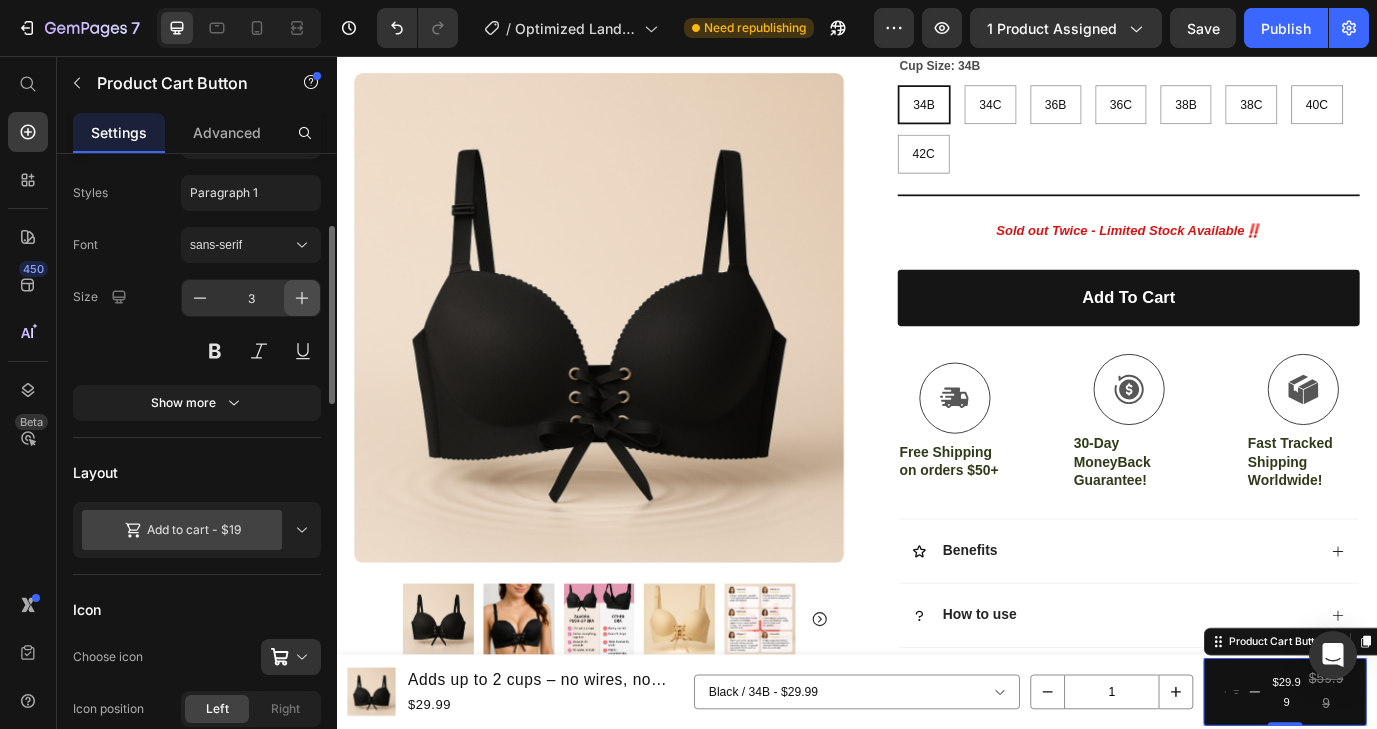 click 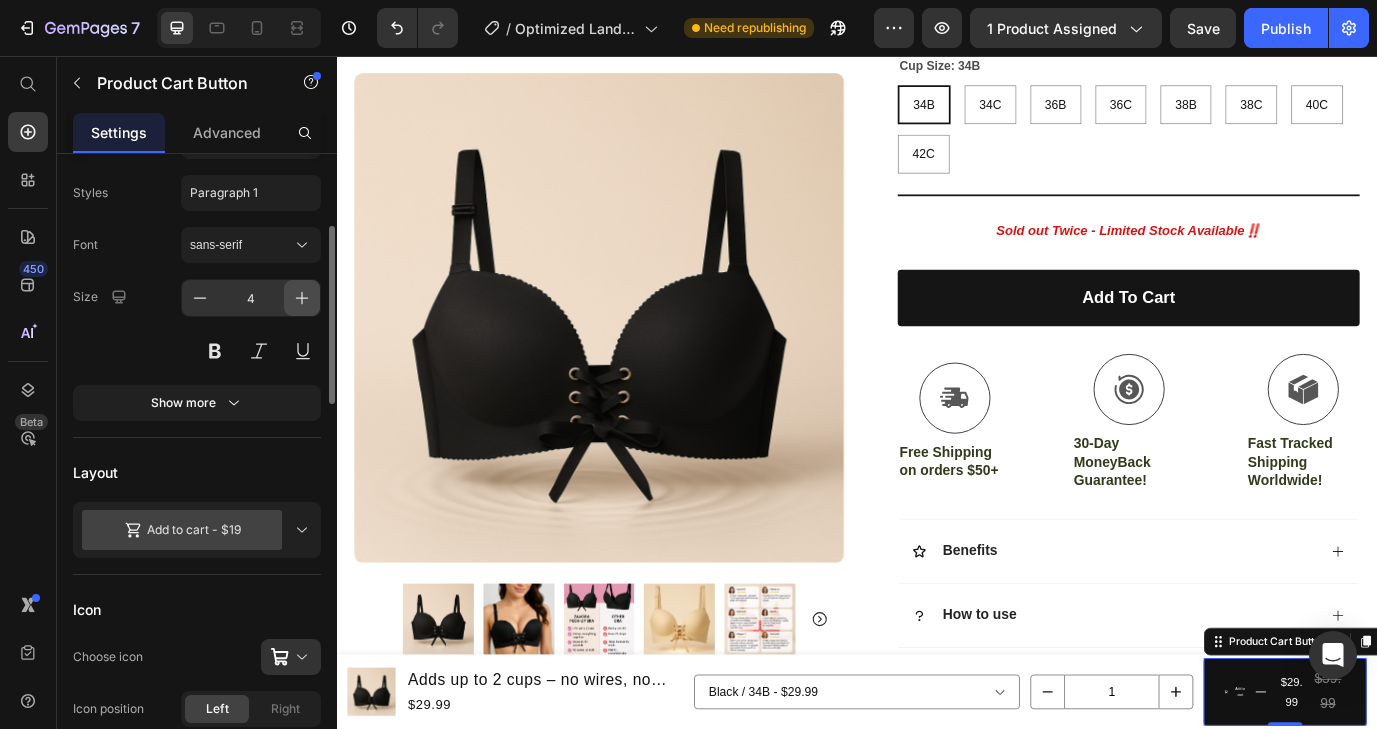click 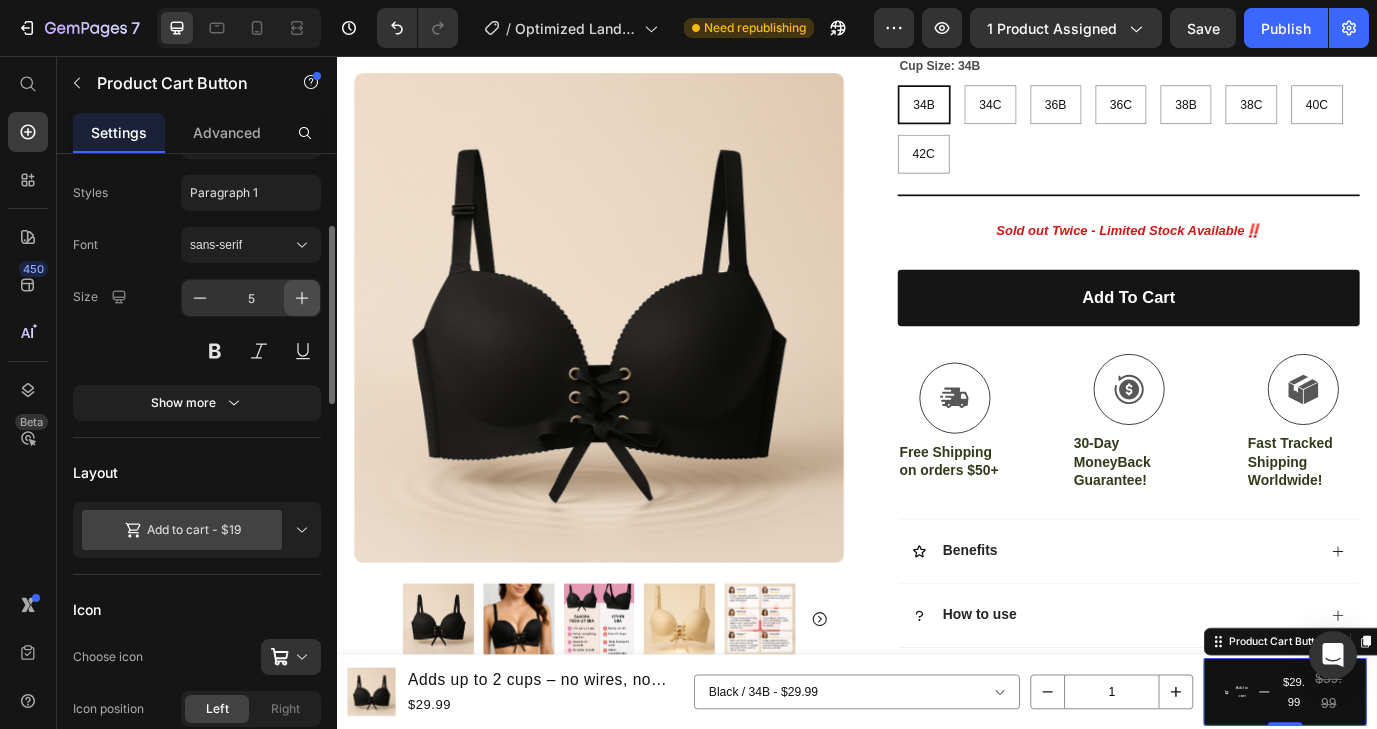 click 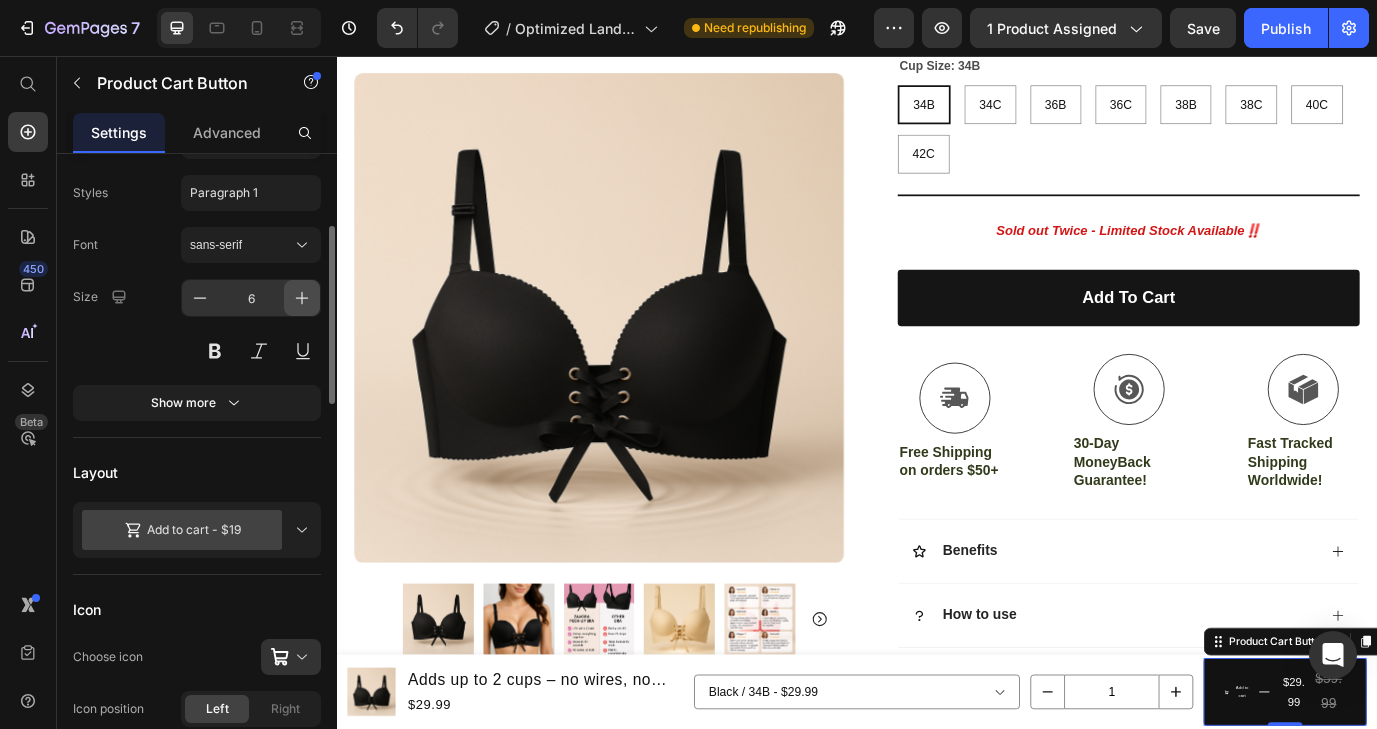 click 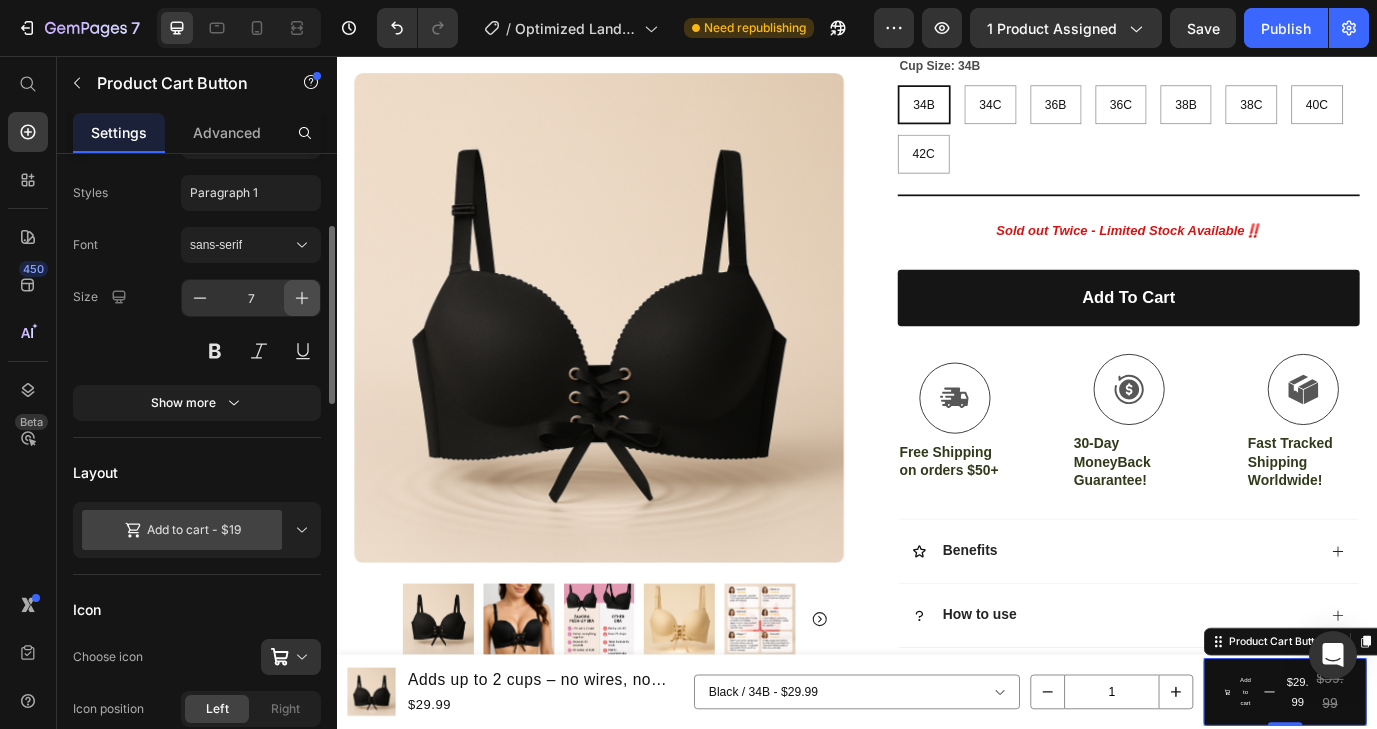 click 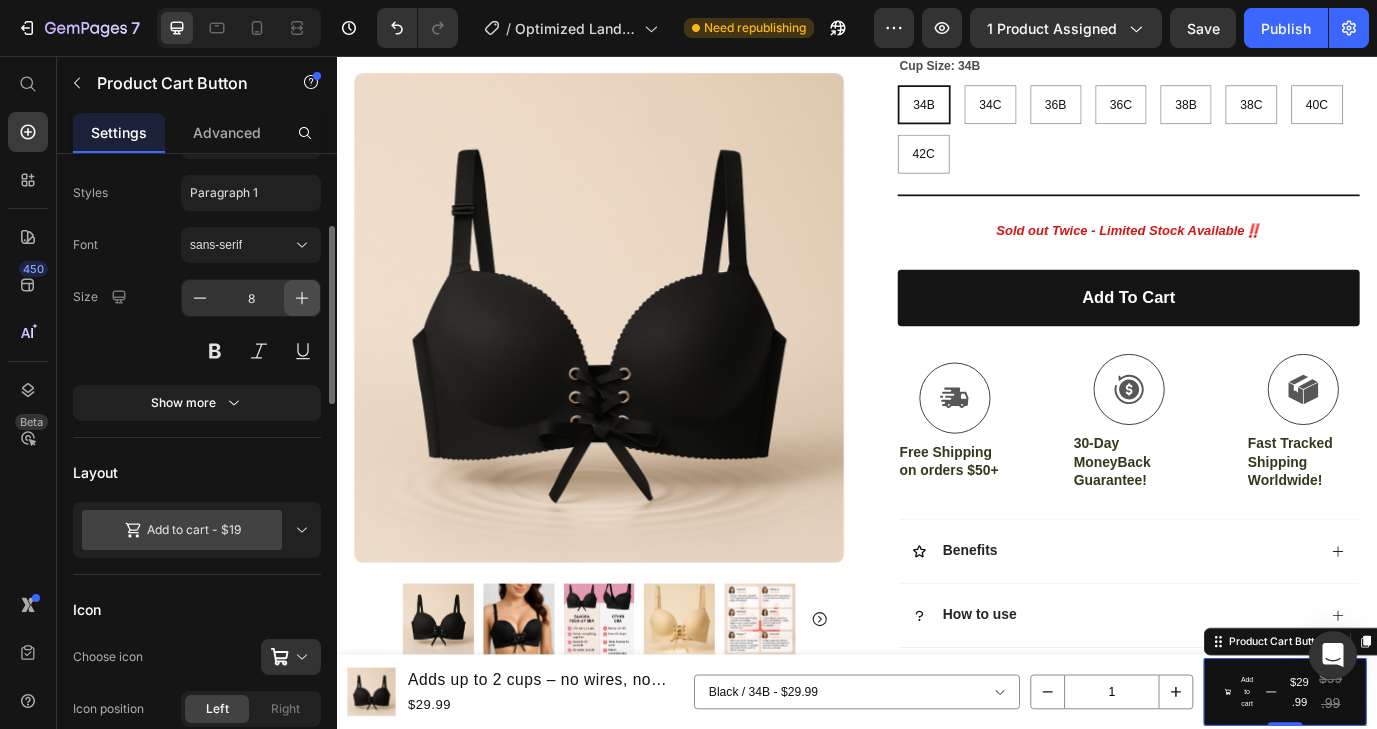 click 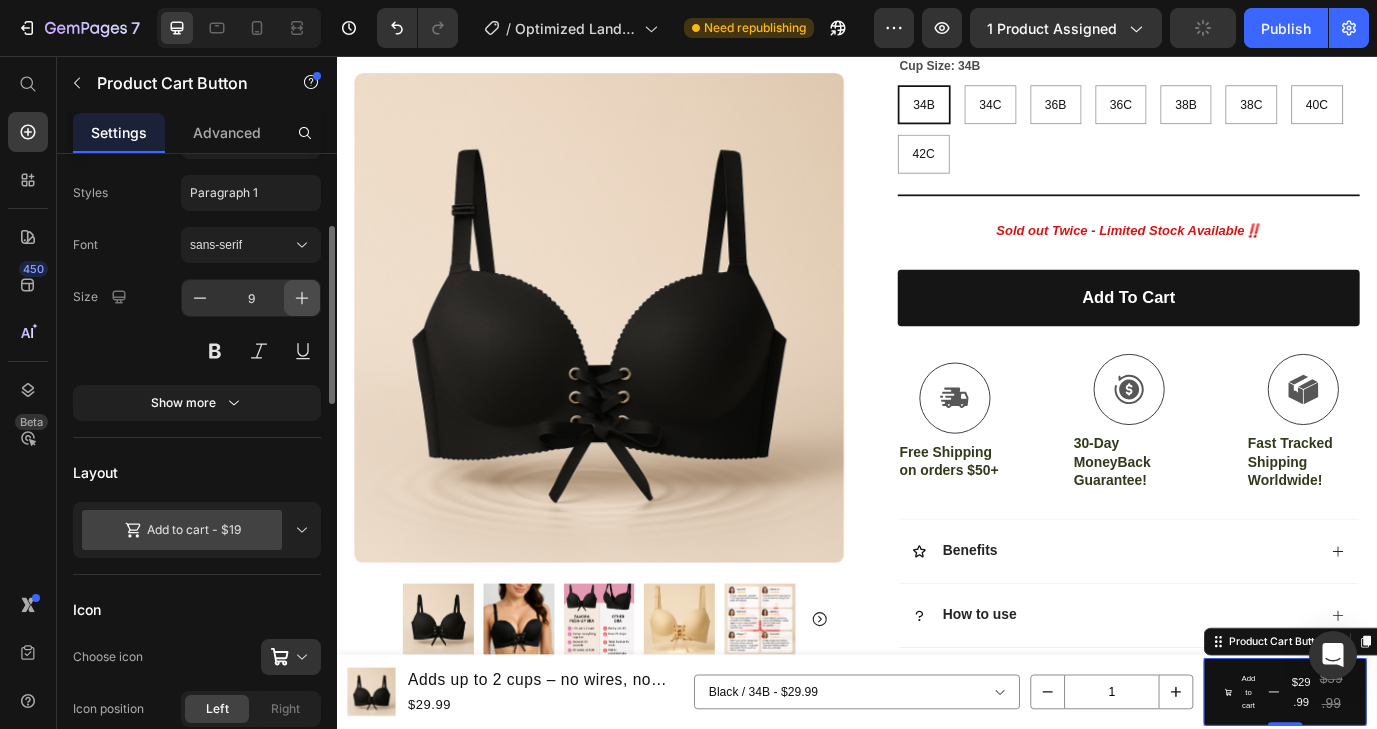 click 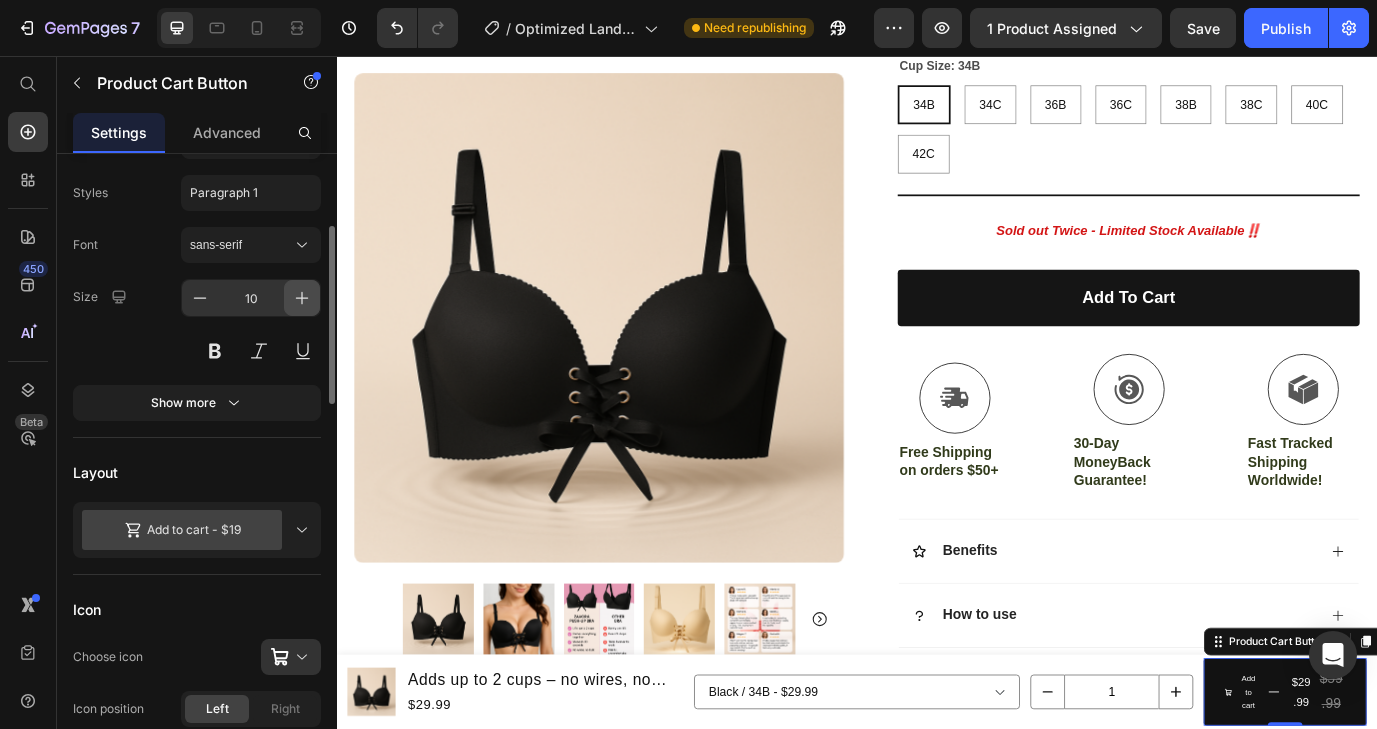click 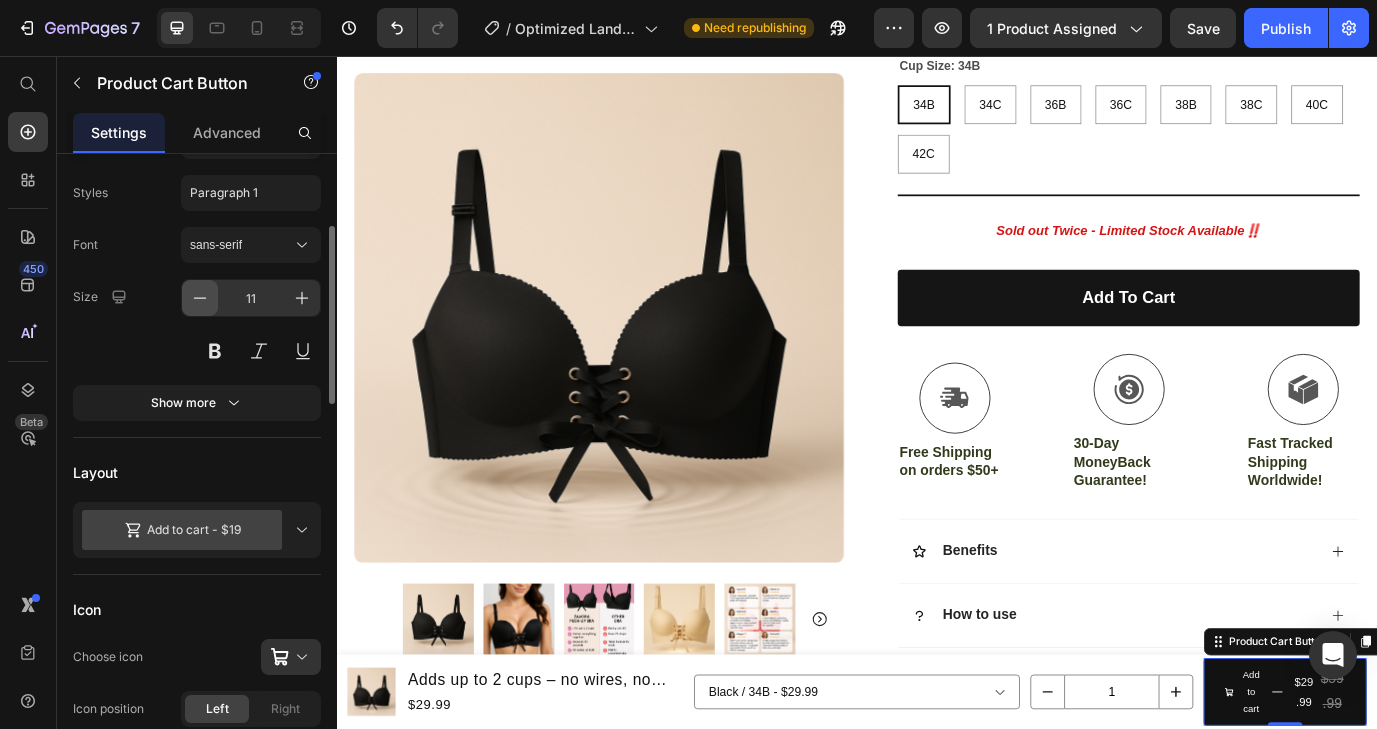 click 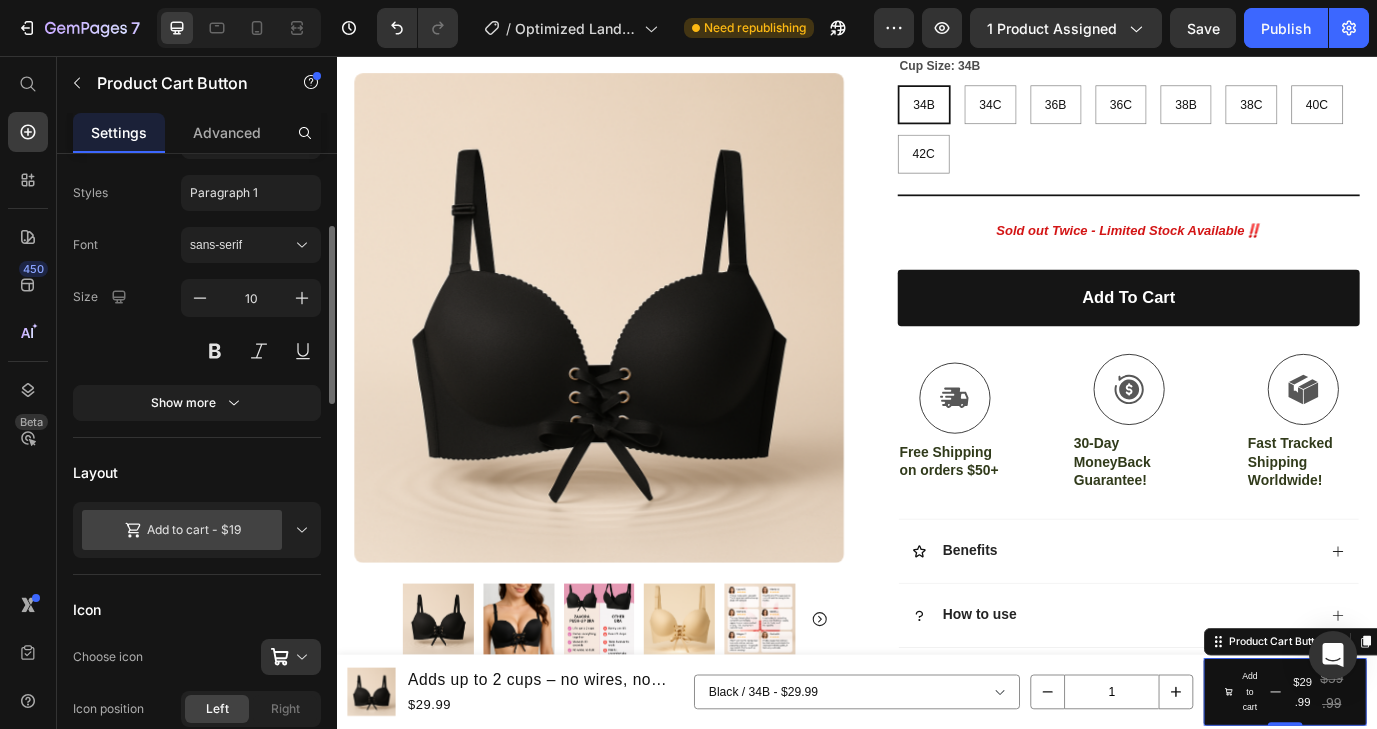 click 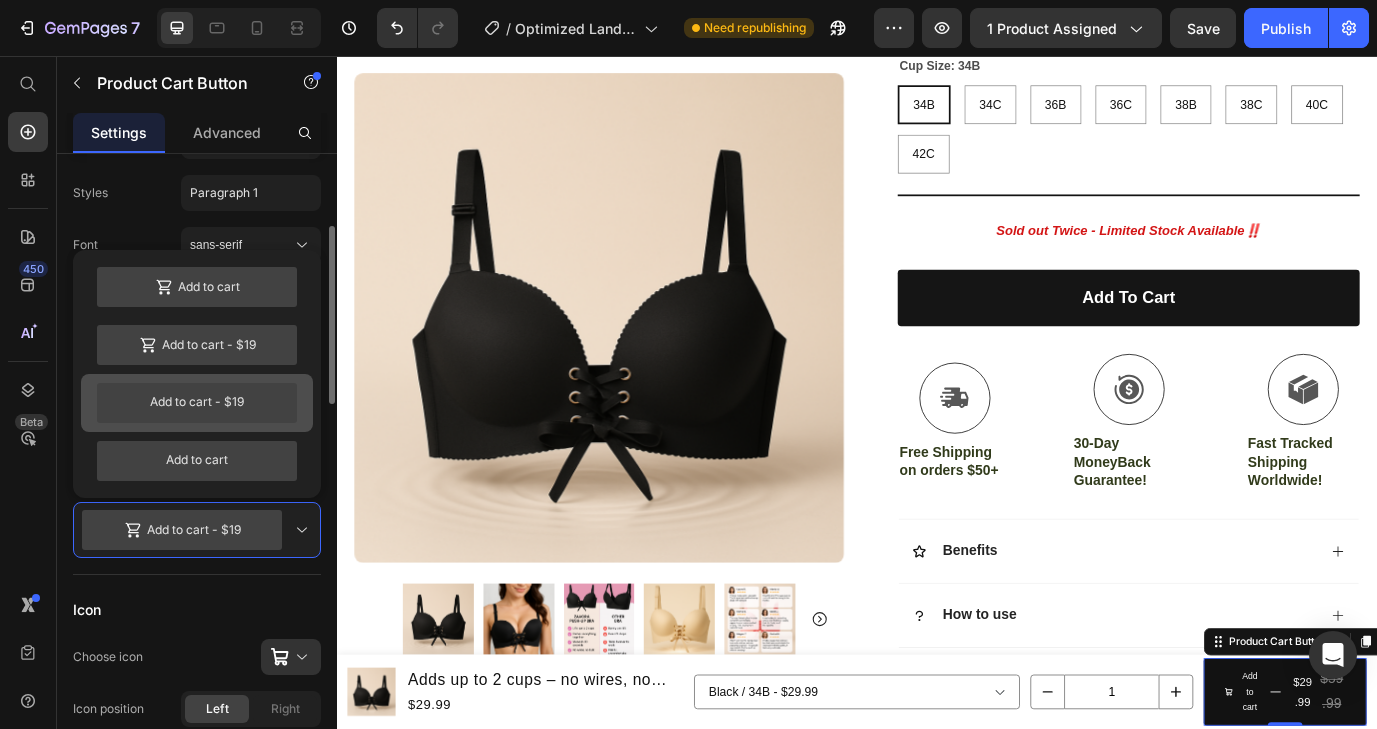 click on "Add to cart  -  $19" at bounding box center [197, 403] 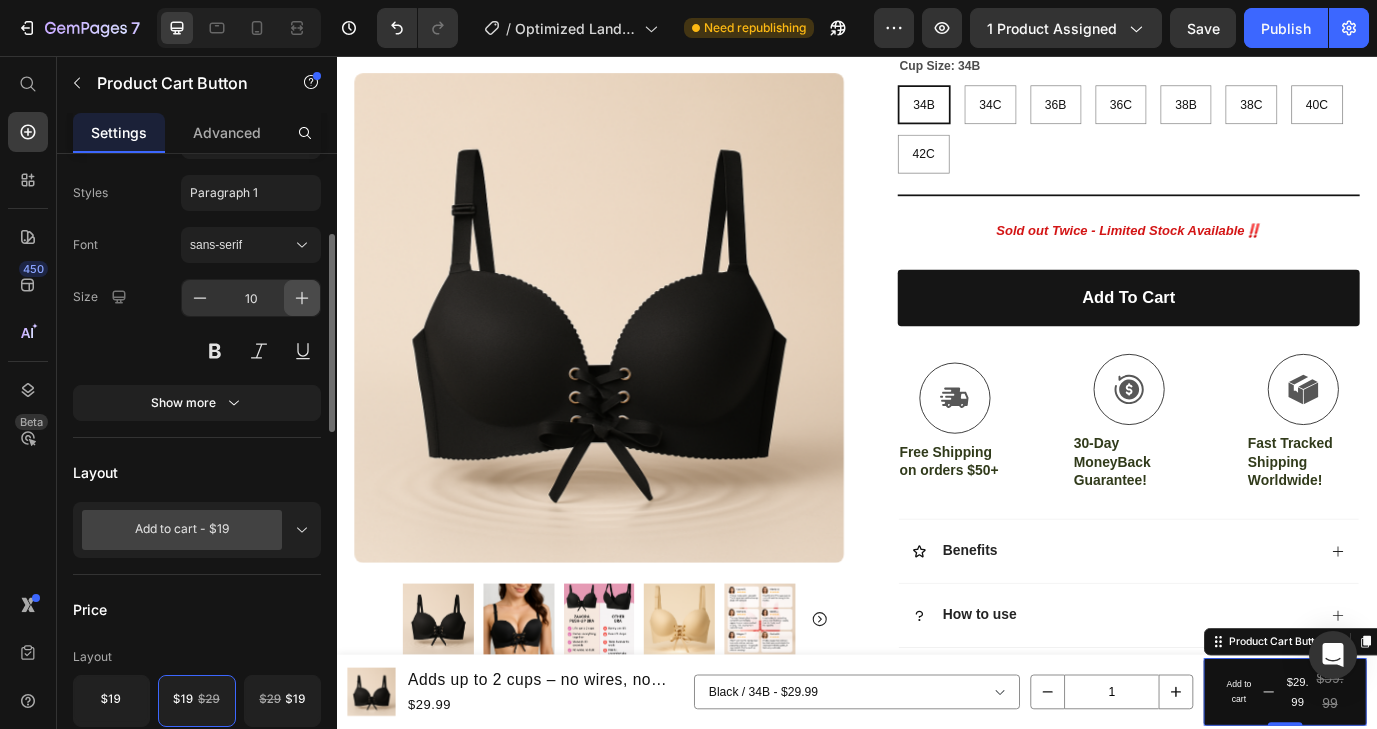 click 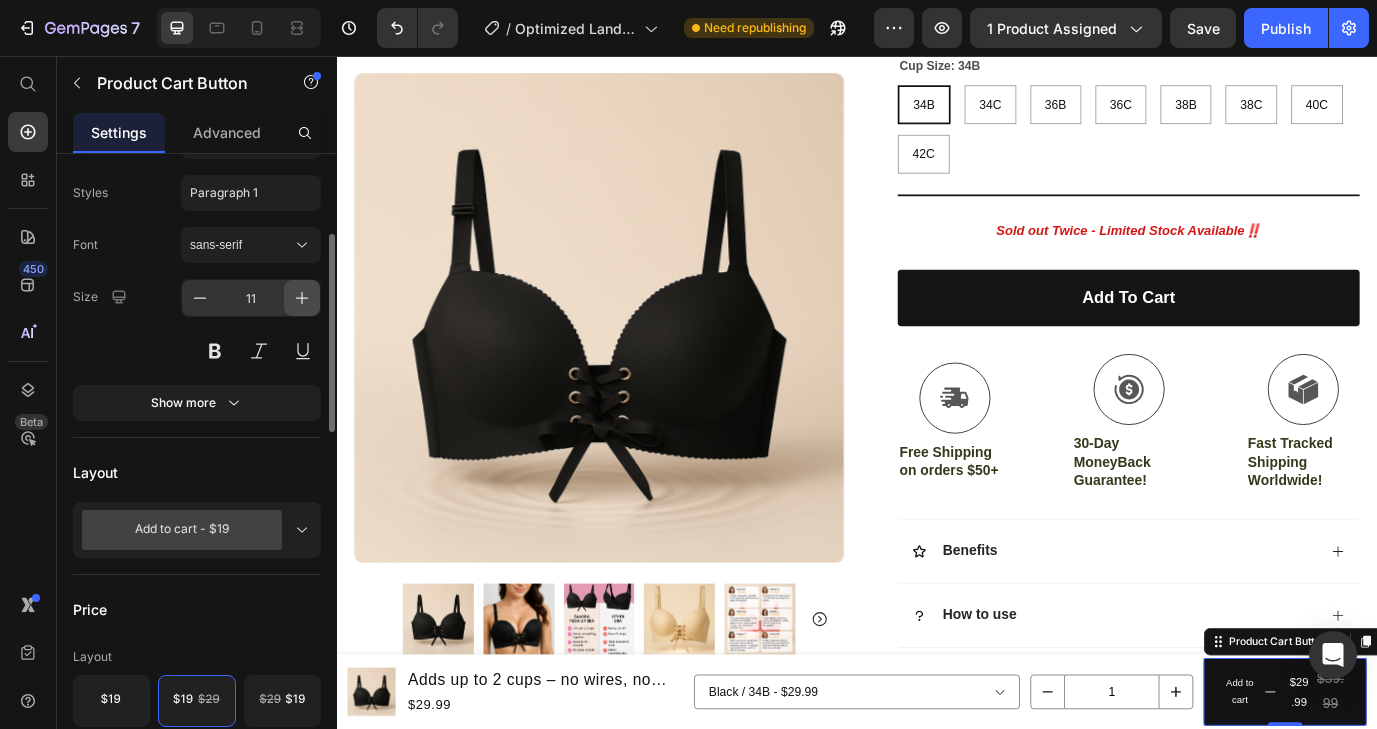 click 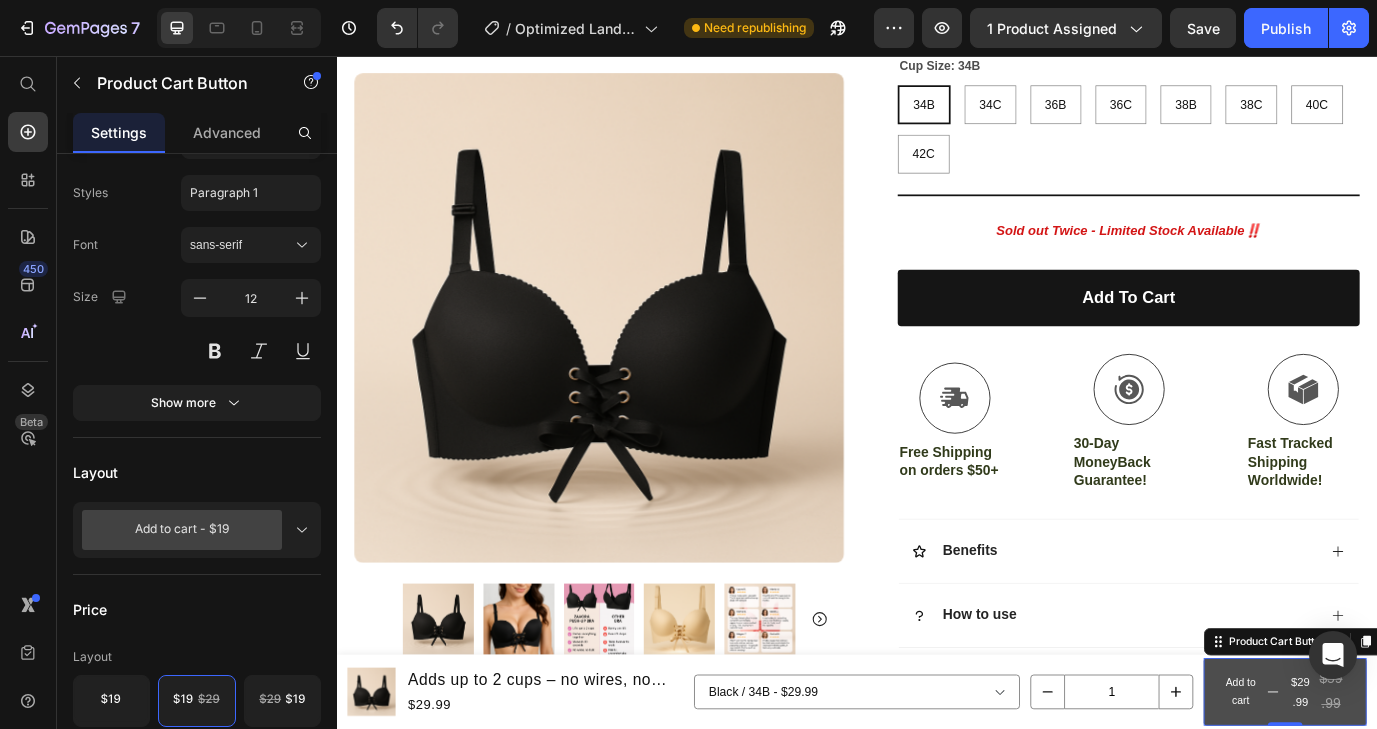 click on "$59.99" at bounding box center [1484, 790] 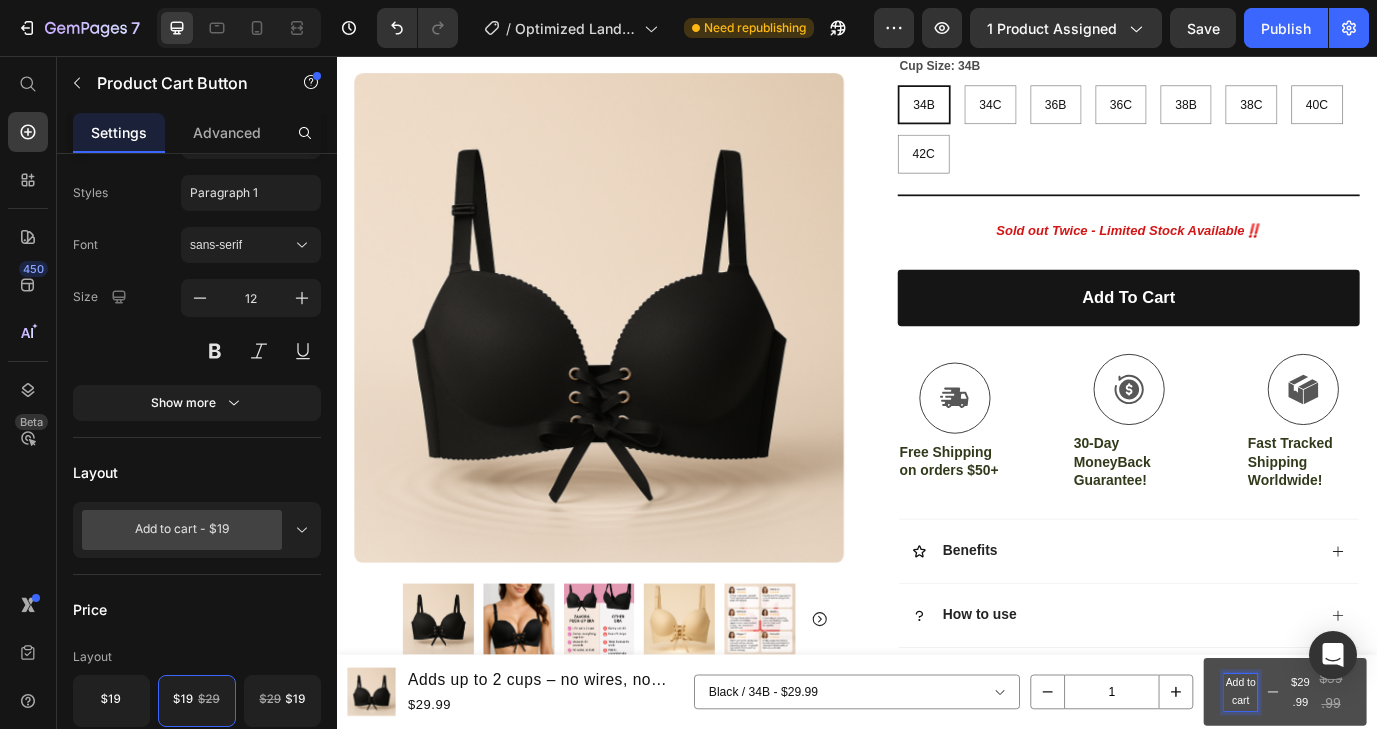 click on "$59.99" at bounding box center (1484, 790) 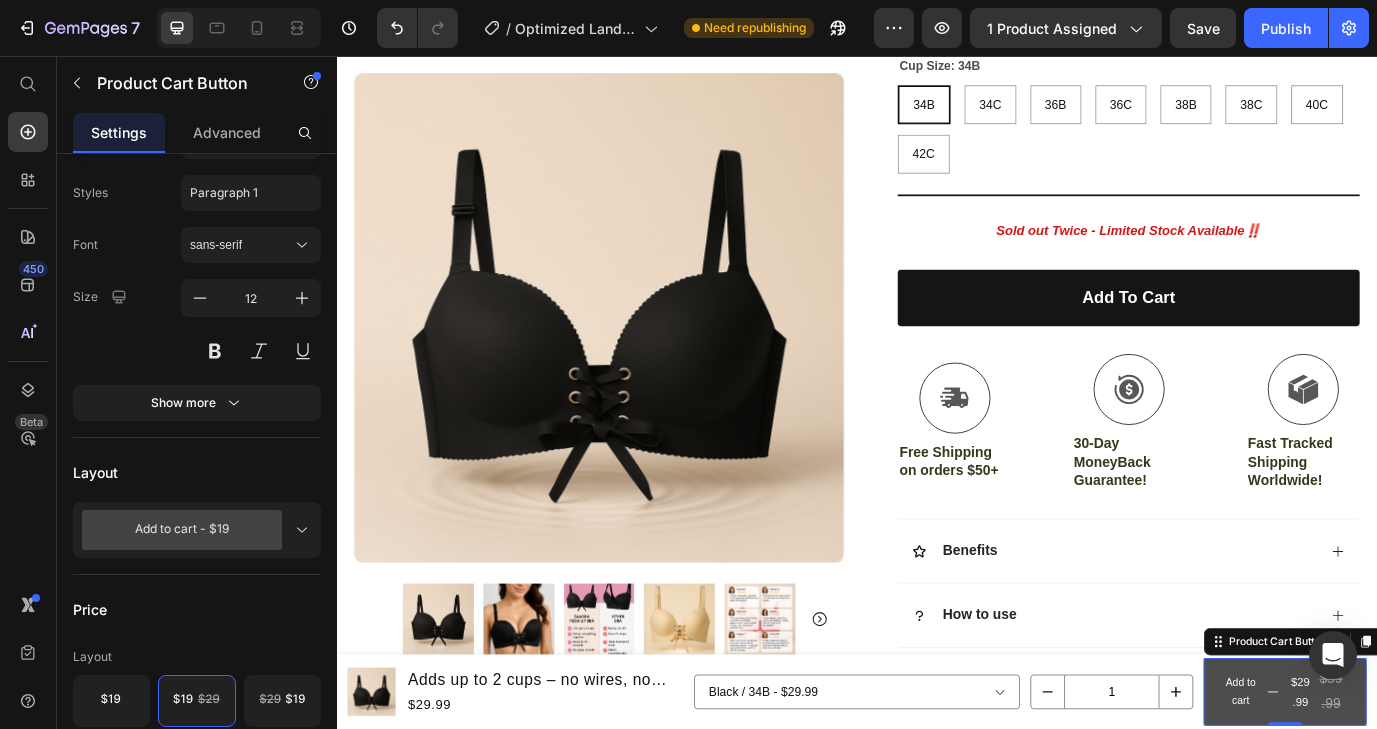 click on "$29.99" at bounding box center (1449, 790) 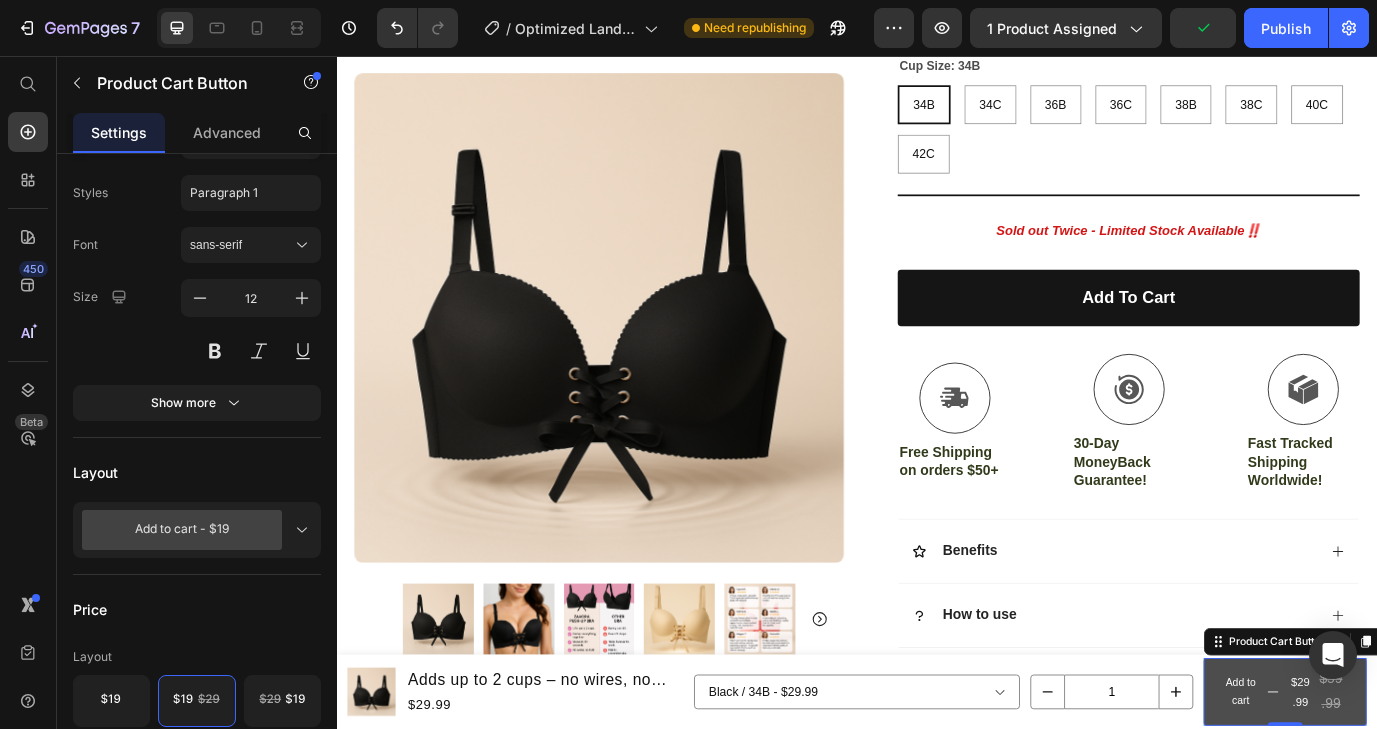 click on "$29.99" at bounding box center [1449, 790] 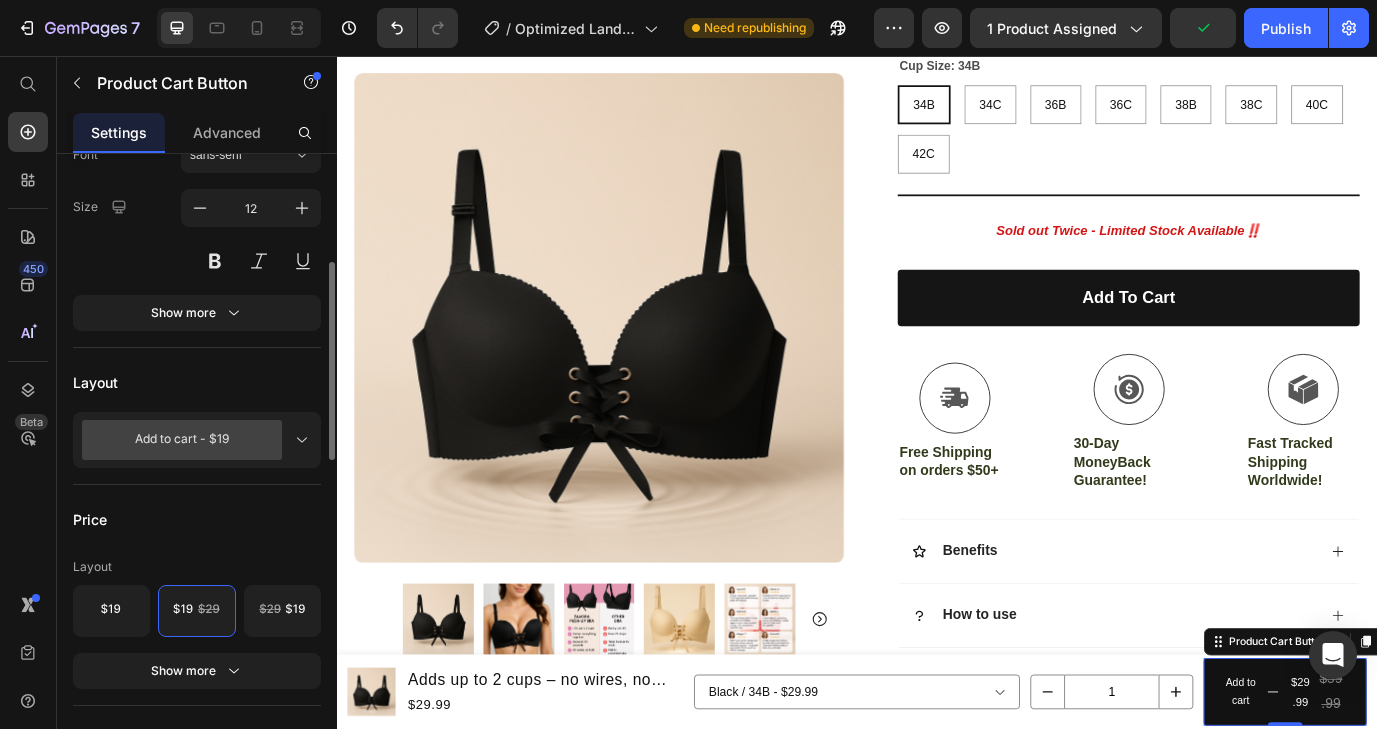 scroll, scrollTop: 348, scrollLeft: 0, axis: vertical 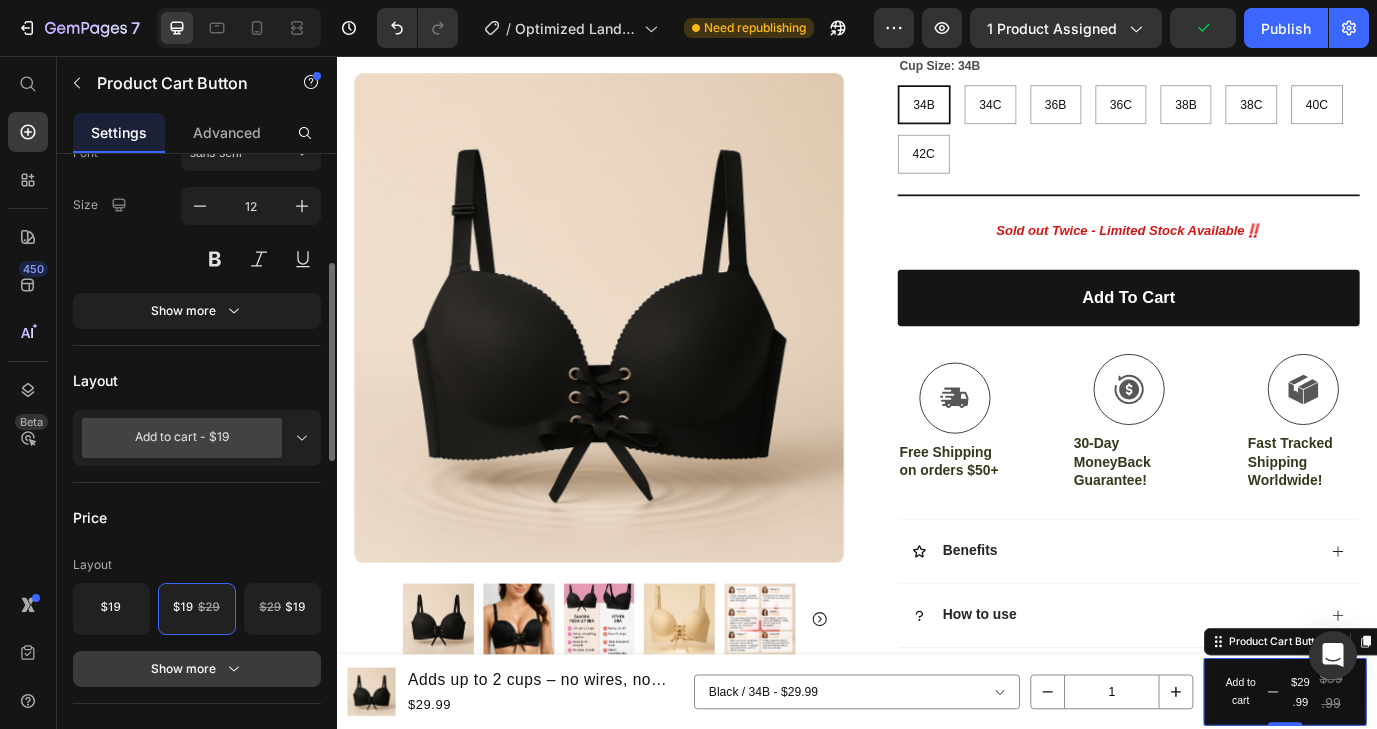 click on "Show more" at bounding box center [197, 669] 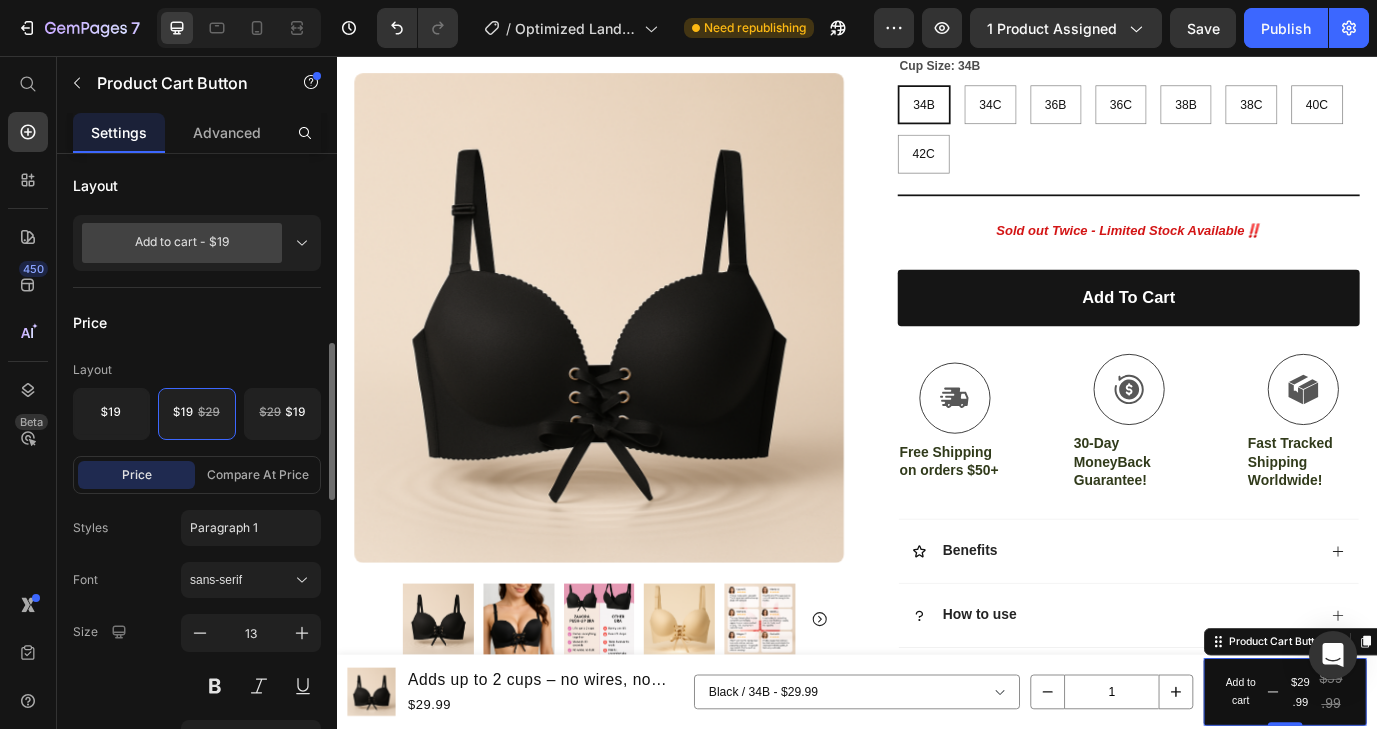 scroll, scrollTop: 613, scrollLeft: 0, axis: vertical 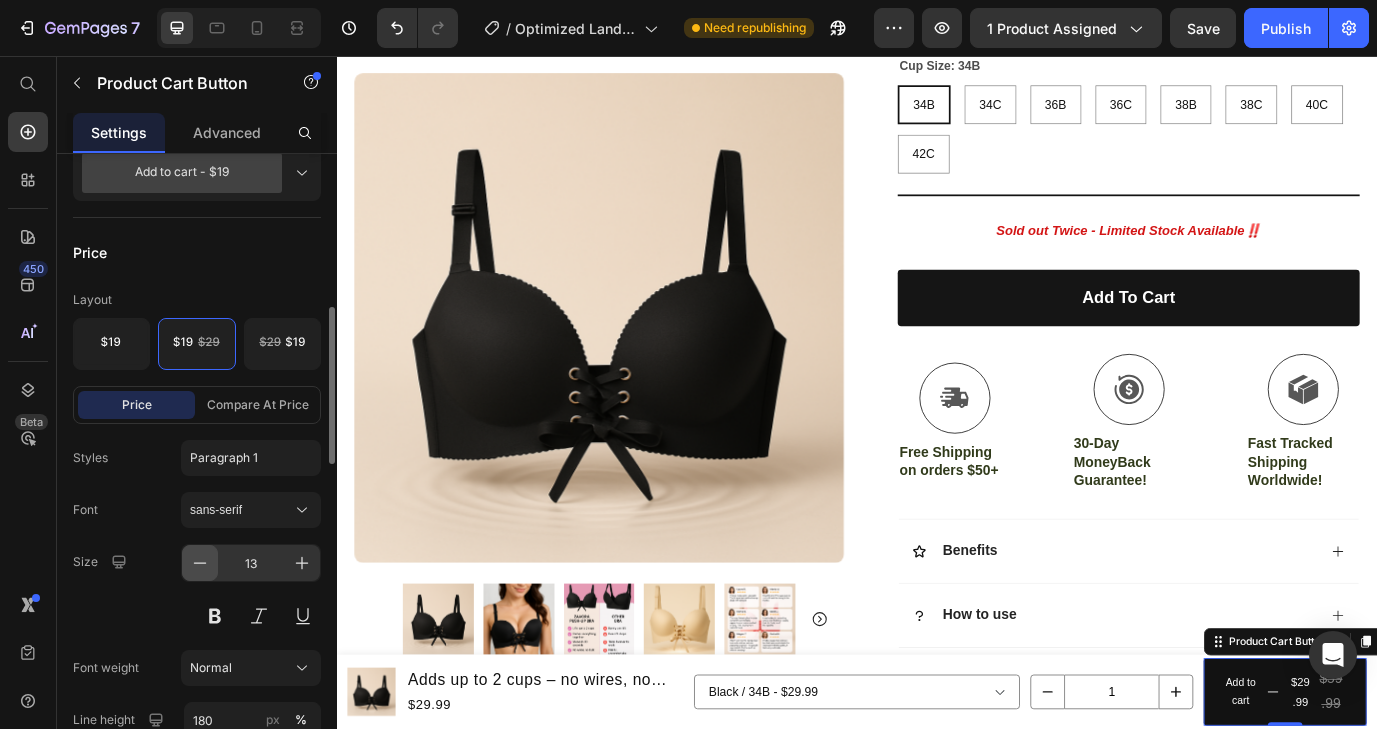 click 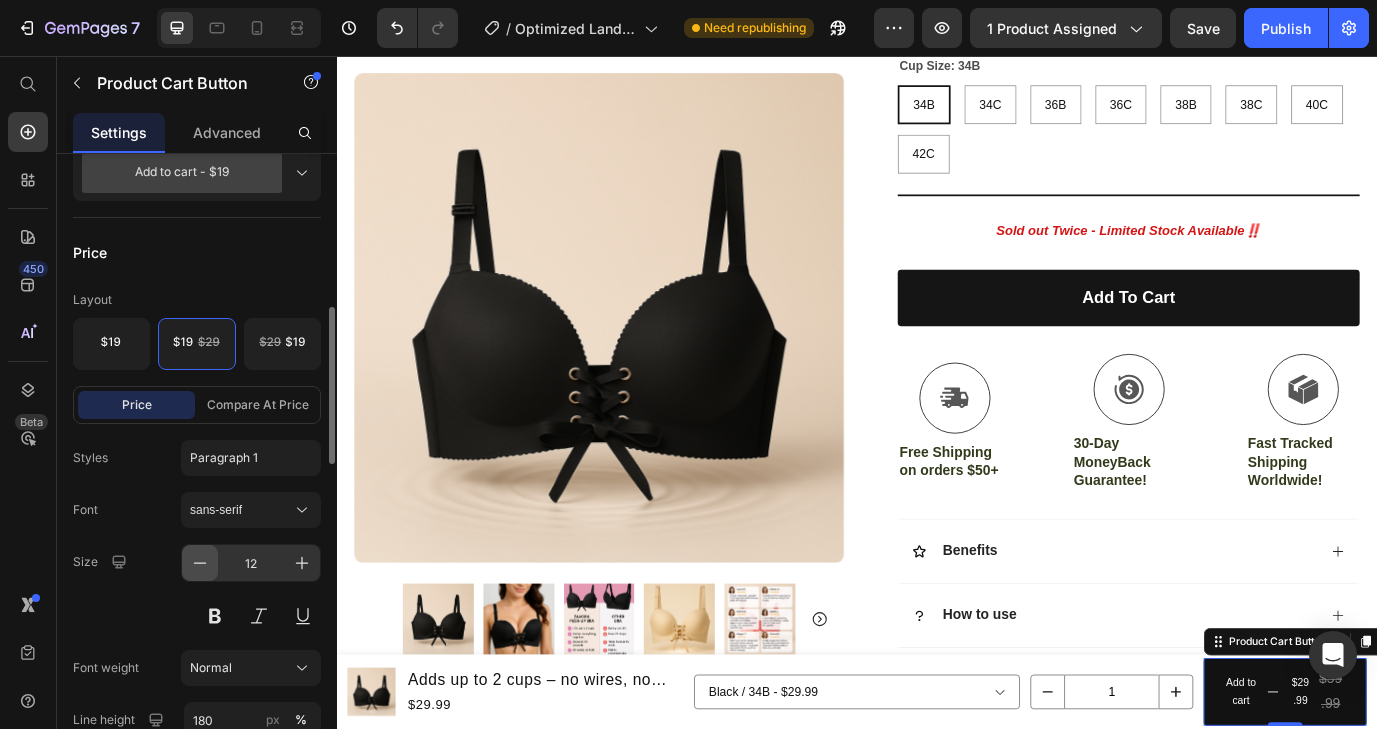 click 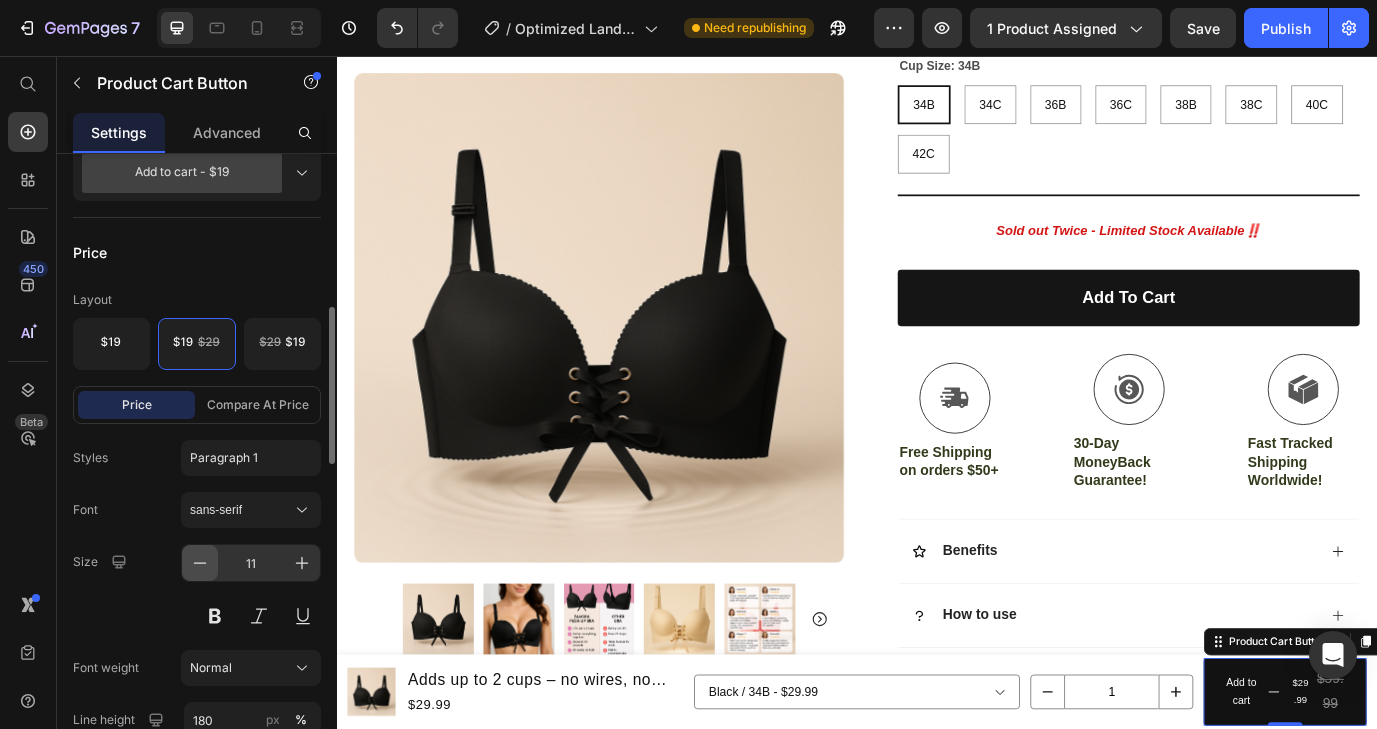 click 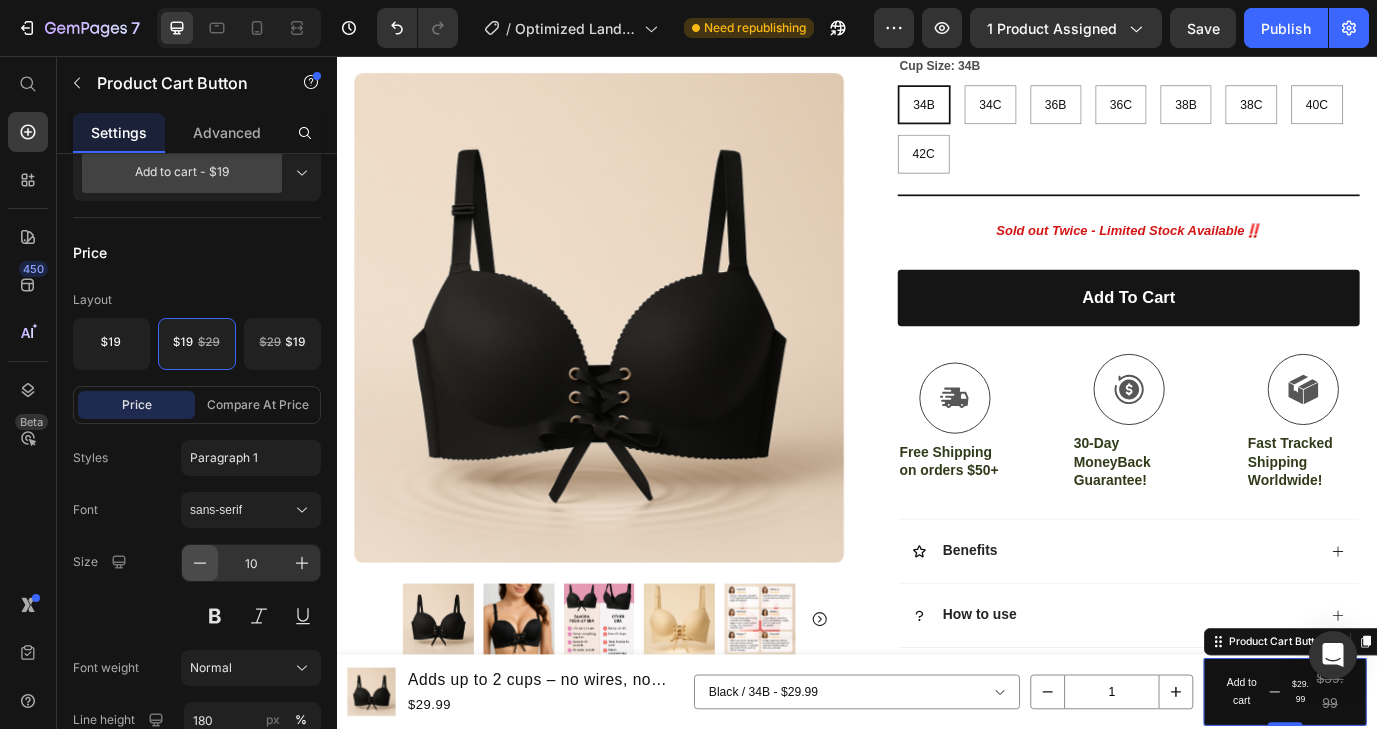 click 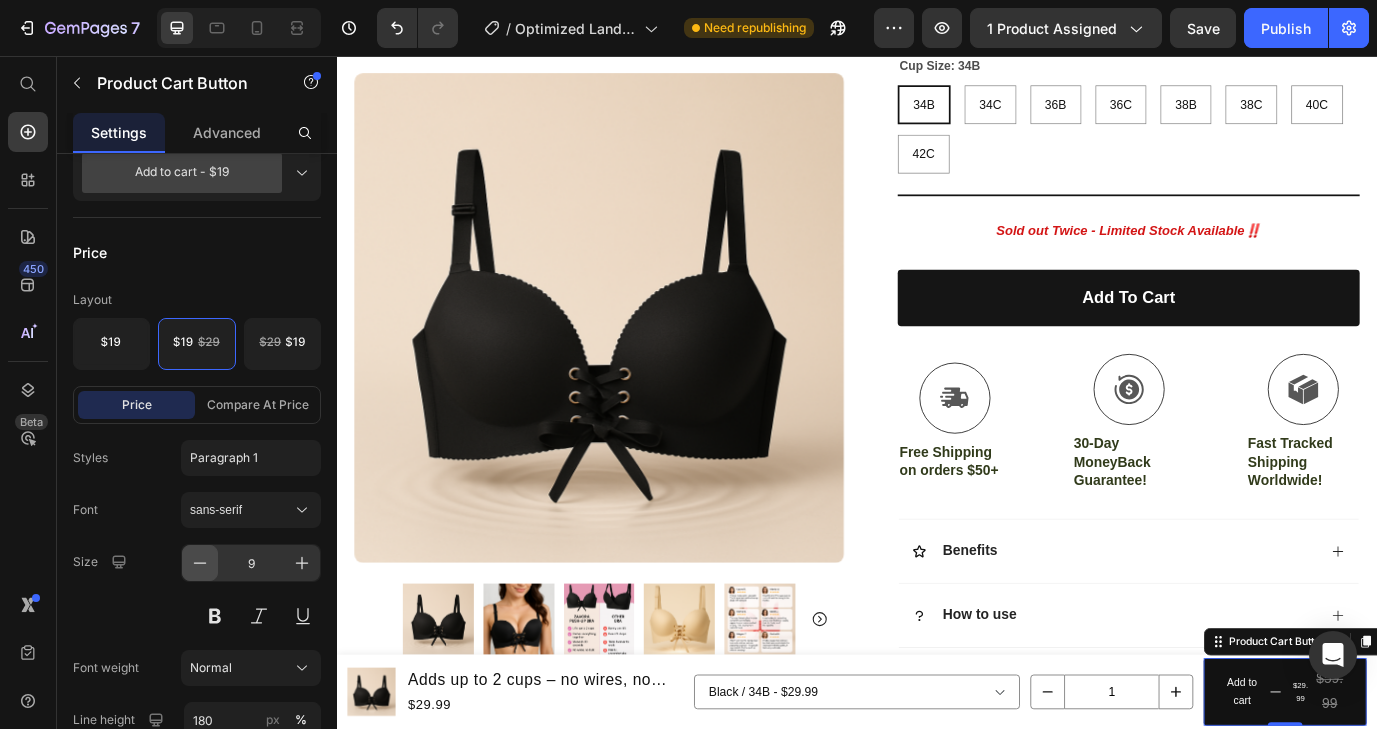 click 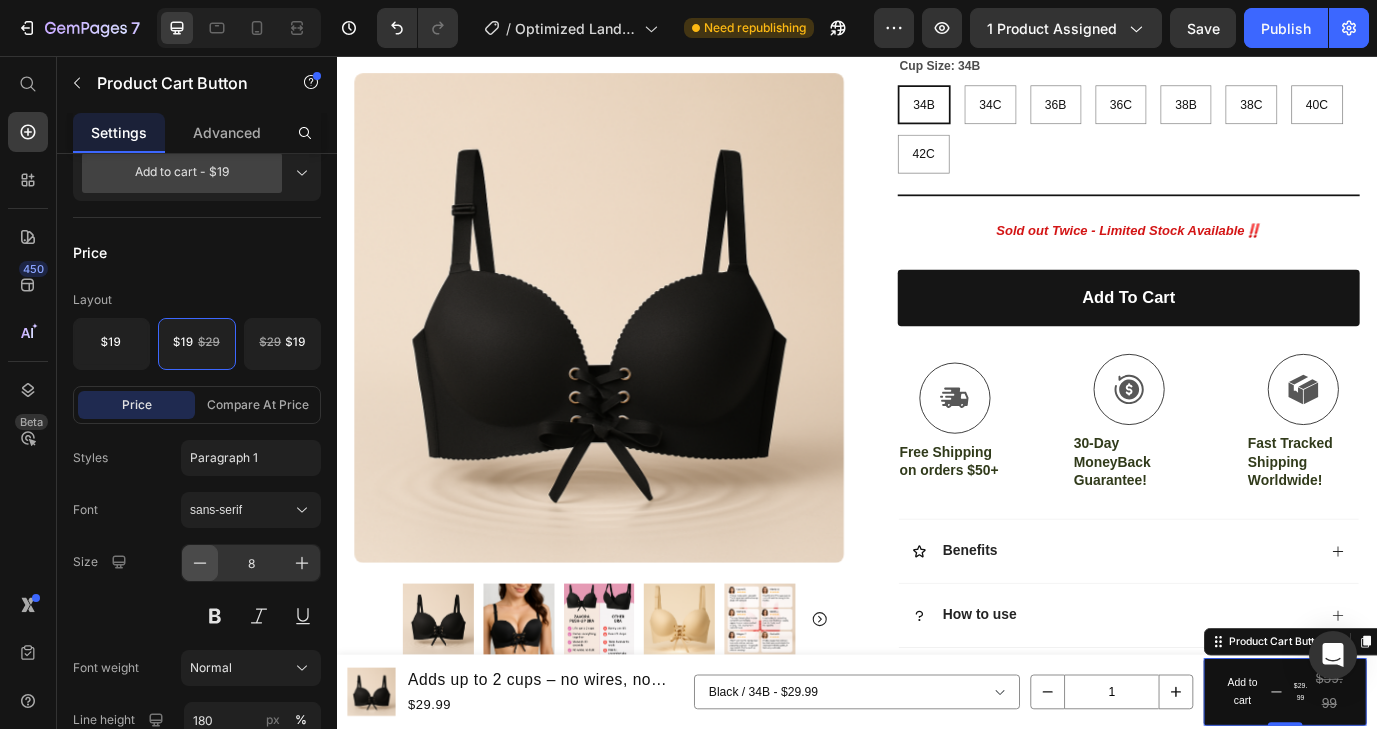 click 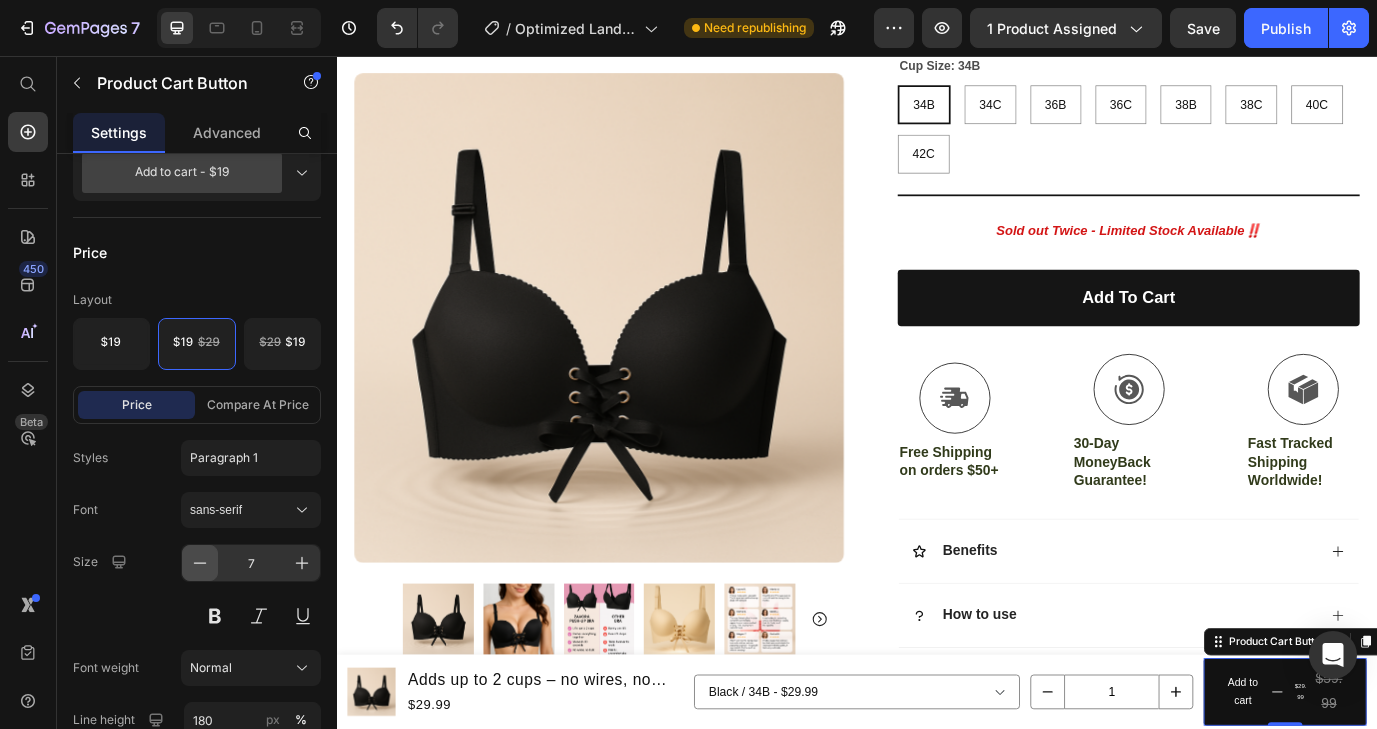 click 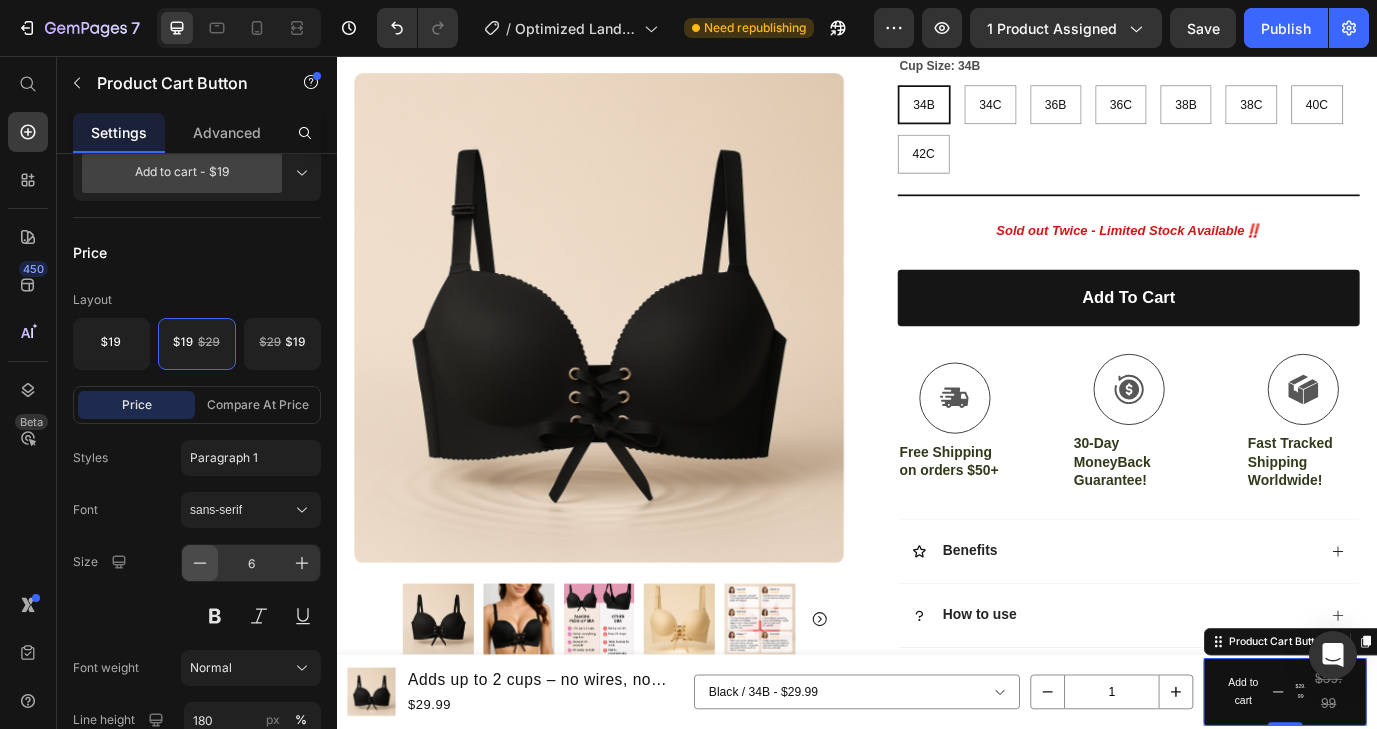 click 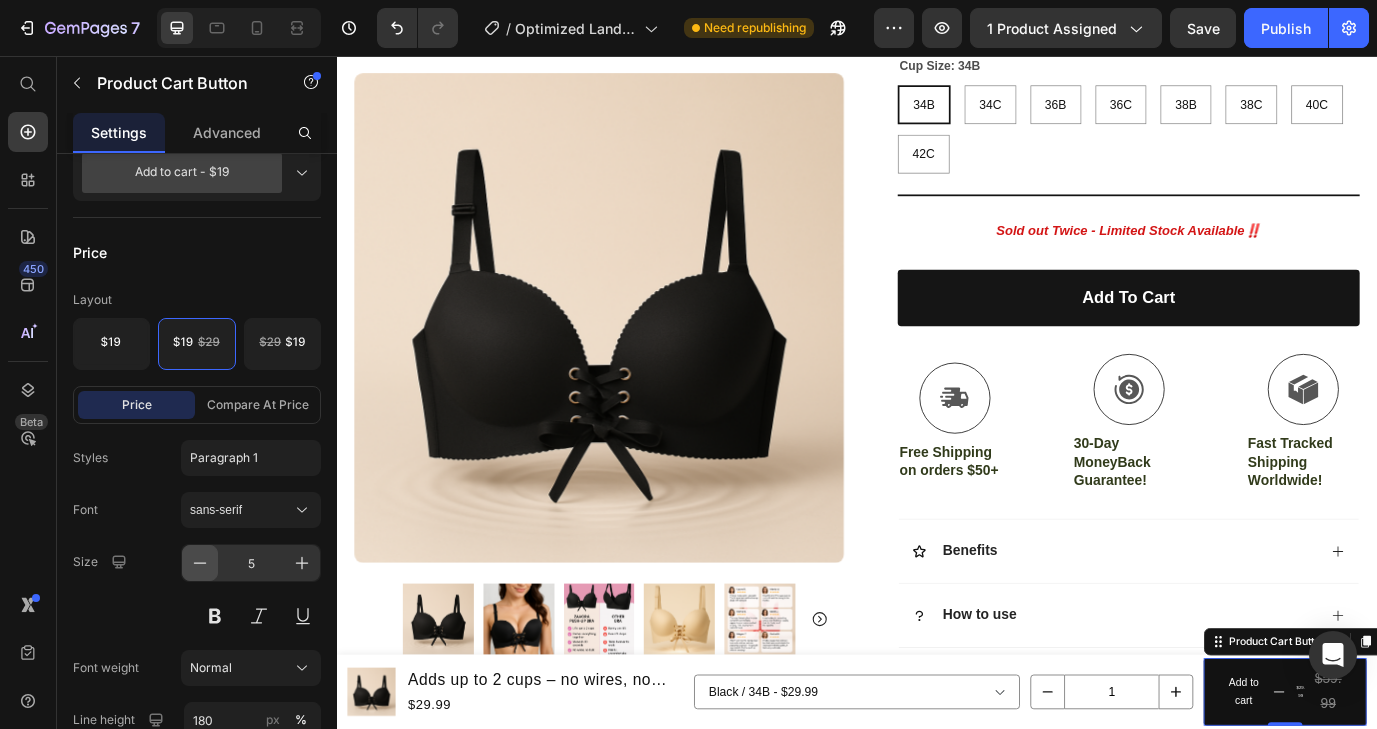 click 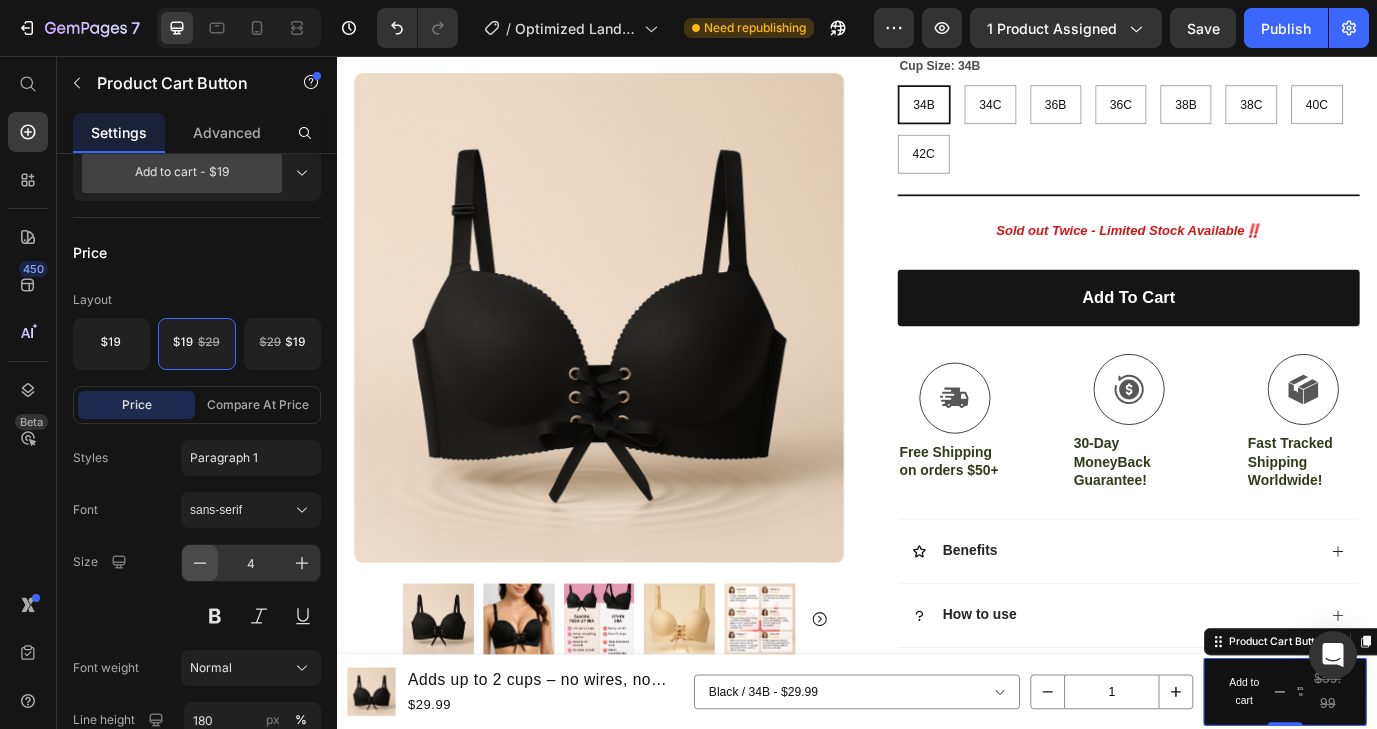 click 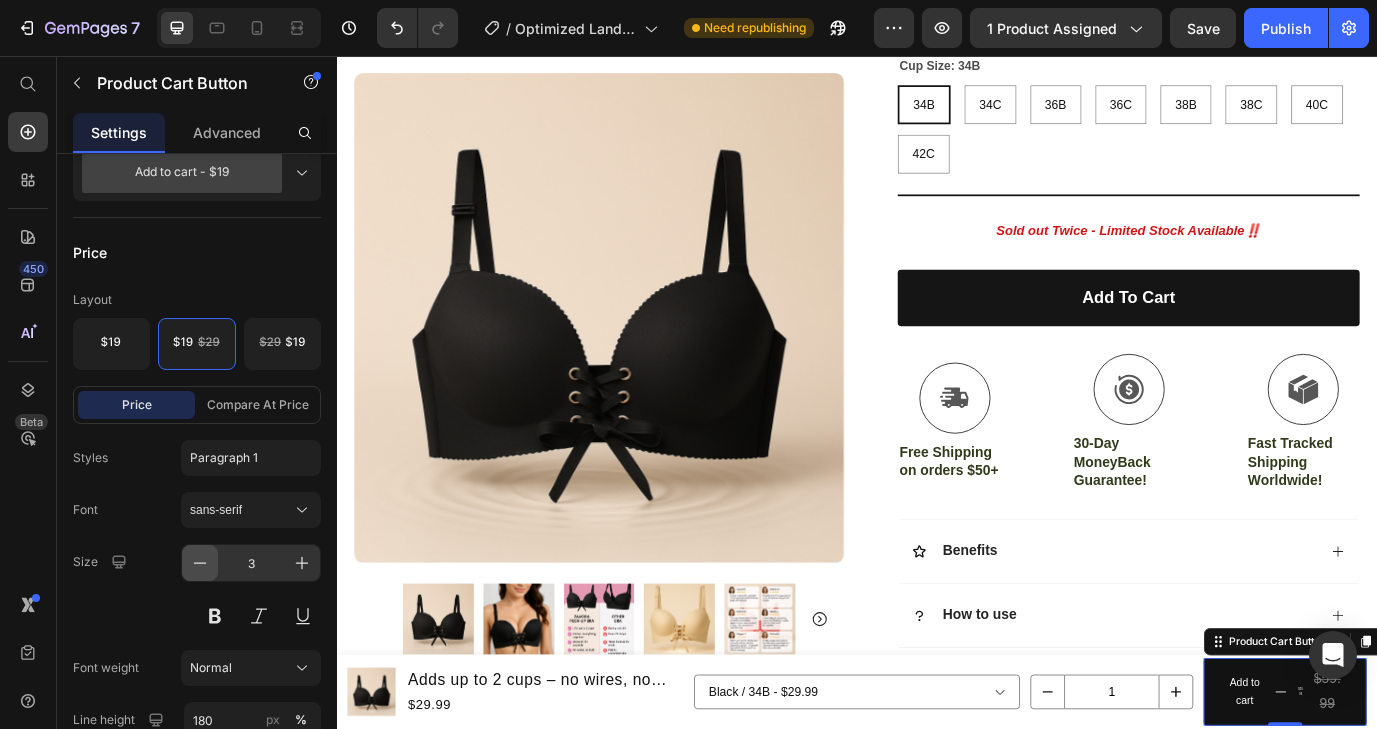 click 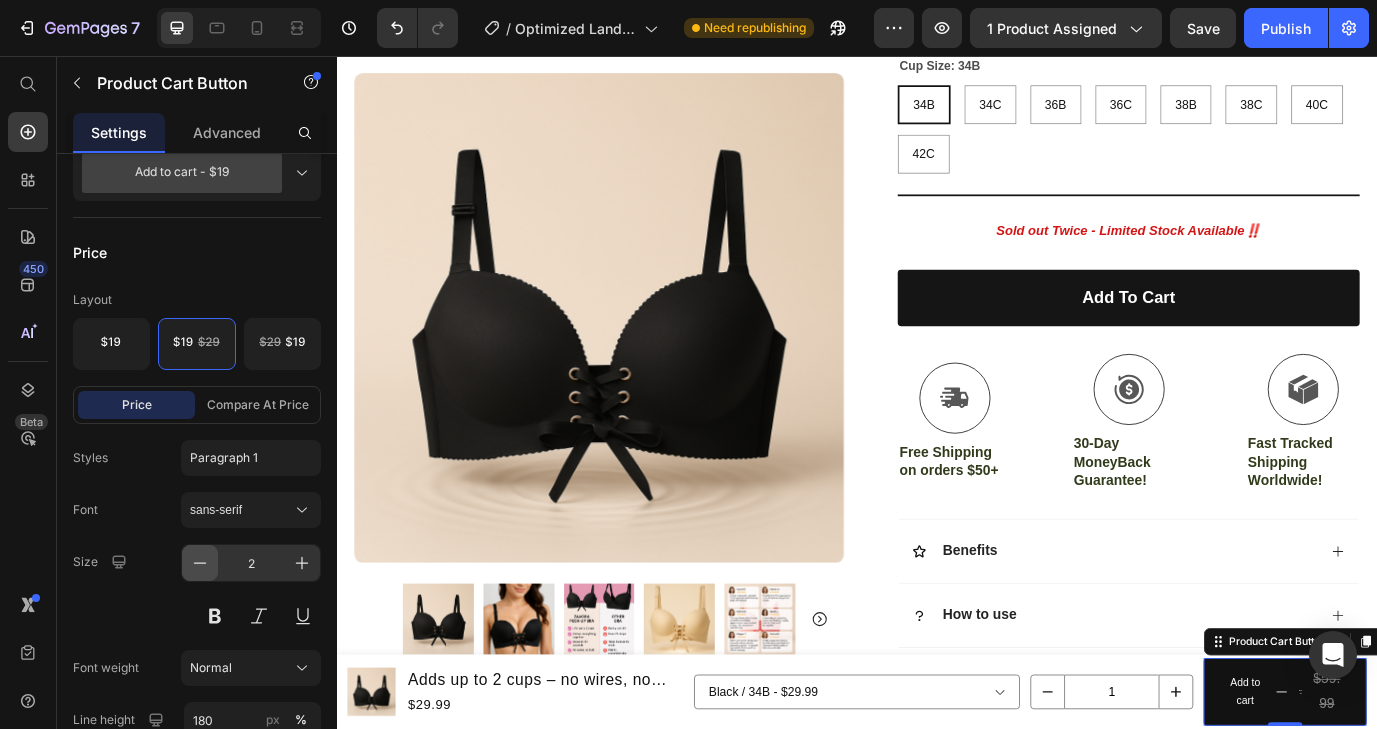 click 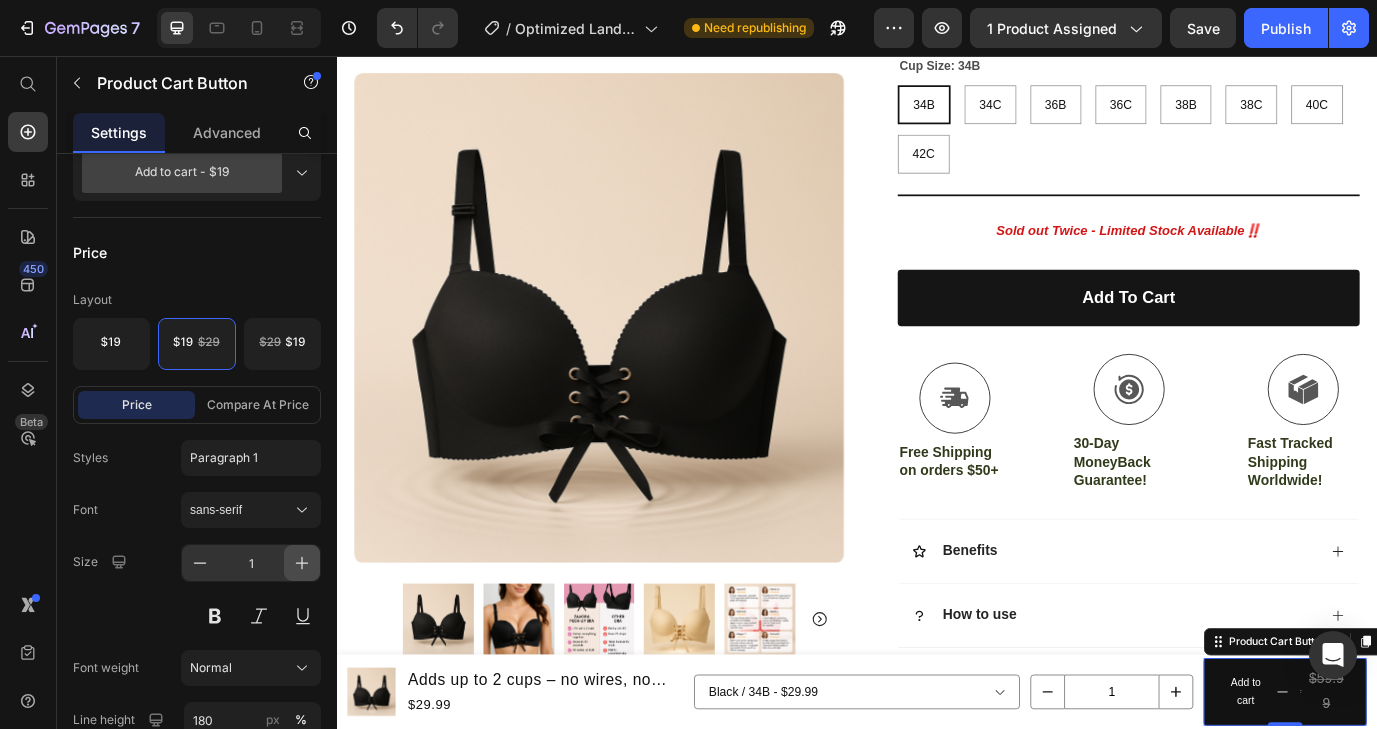 click 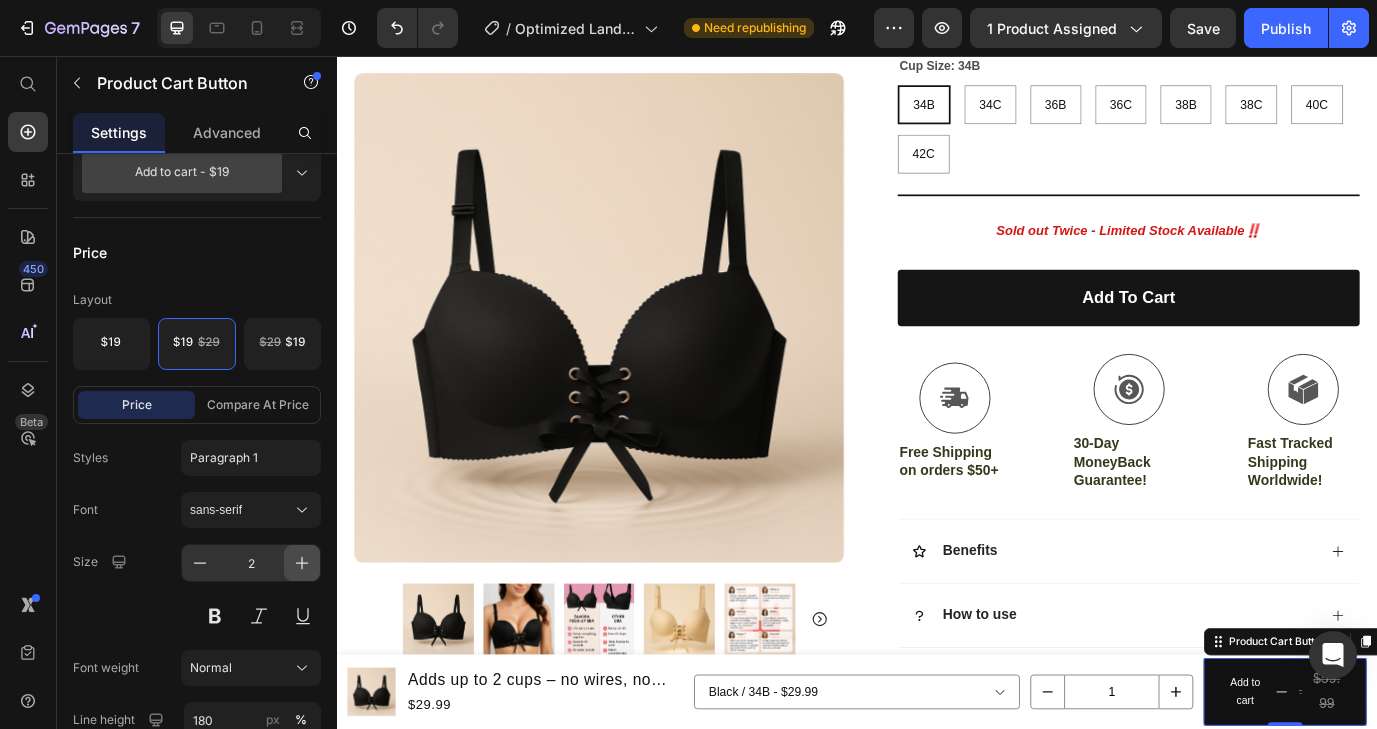 click 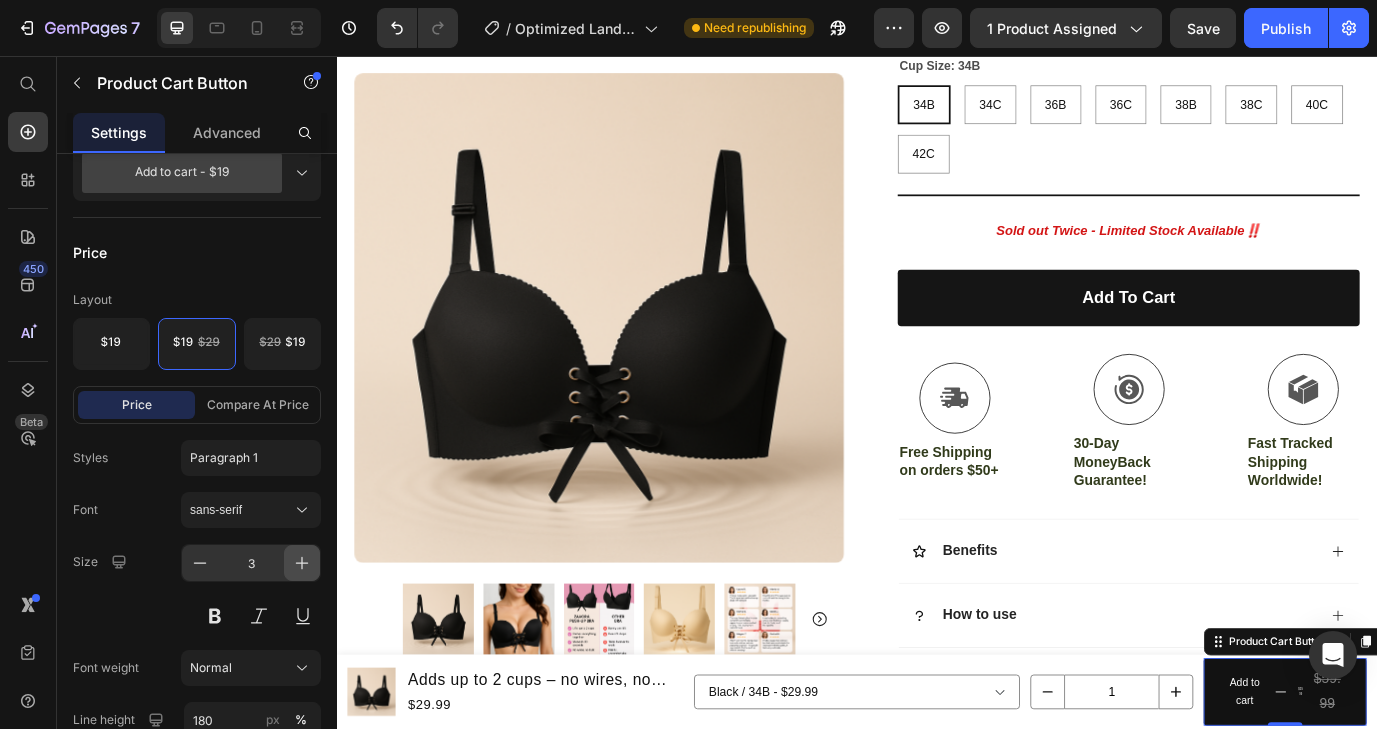 click 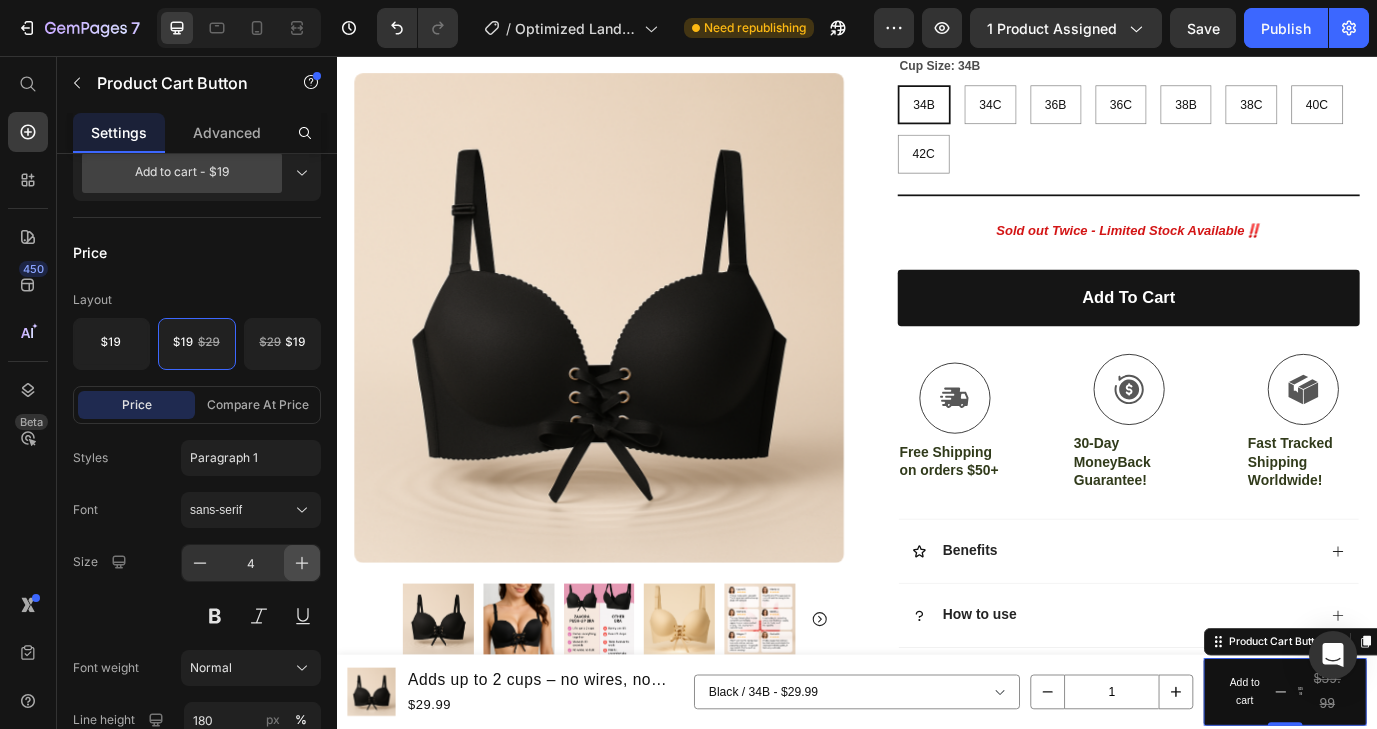 click 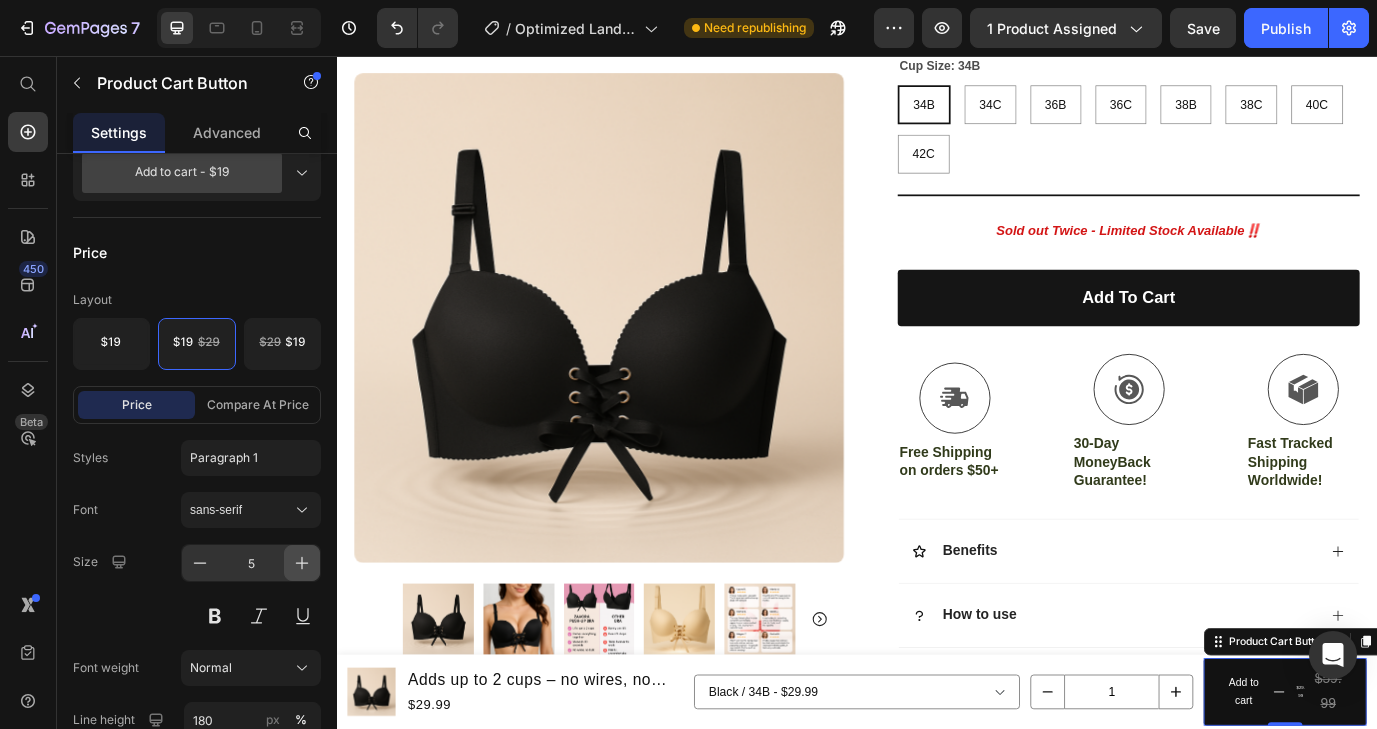 click 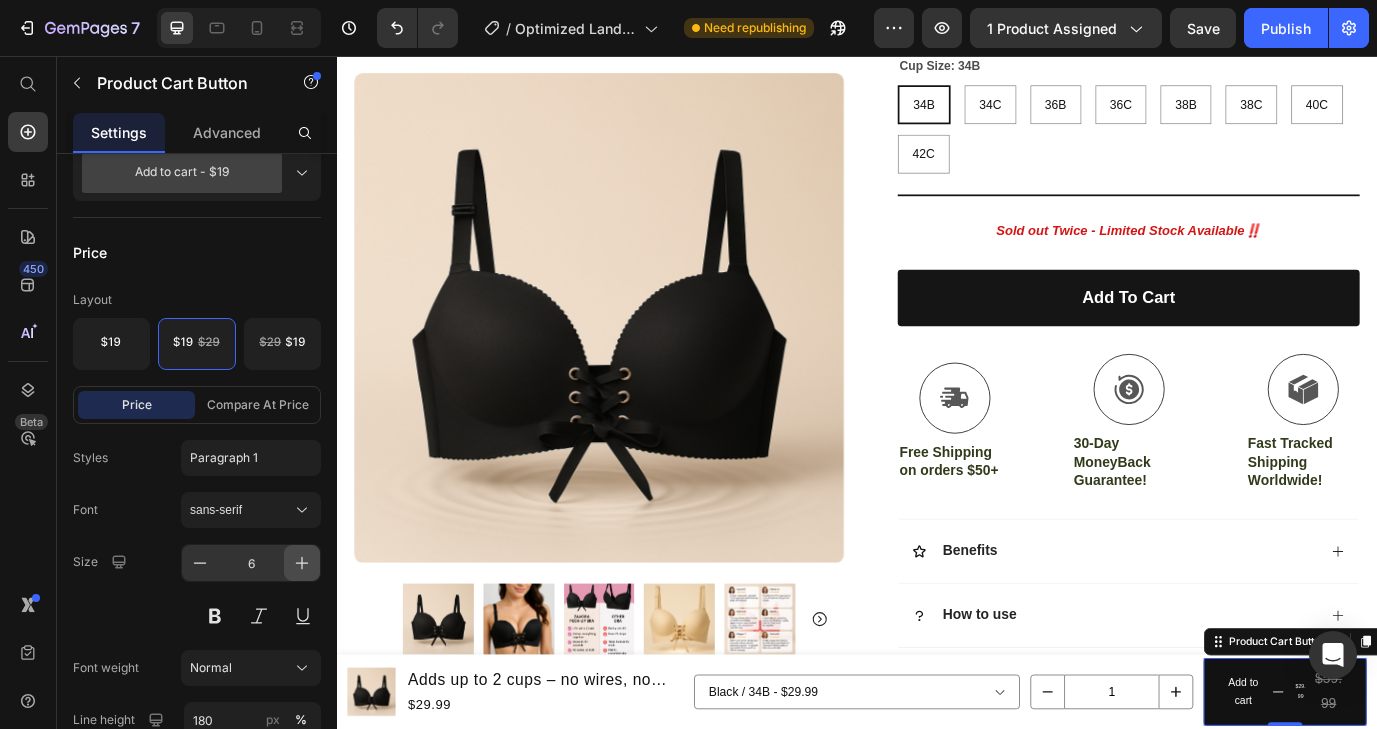 click 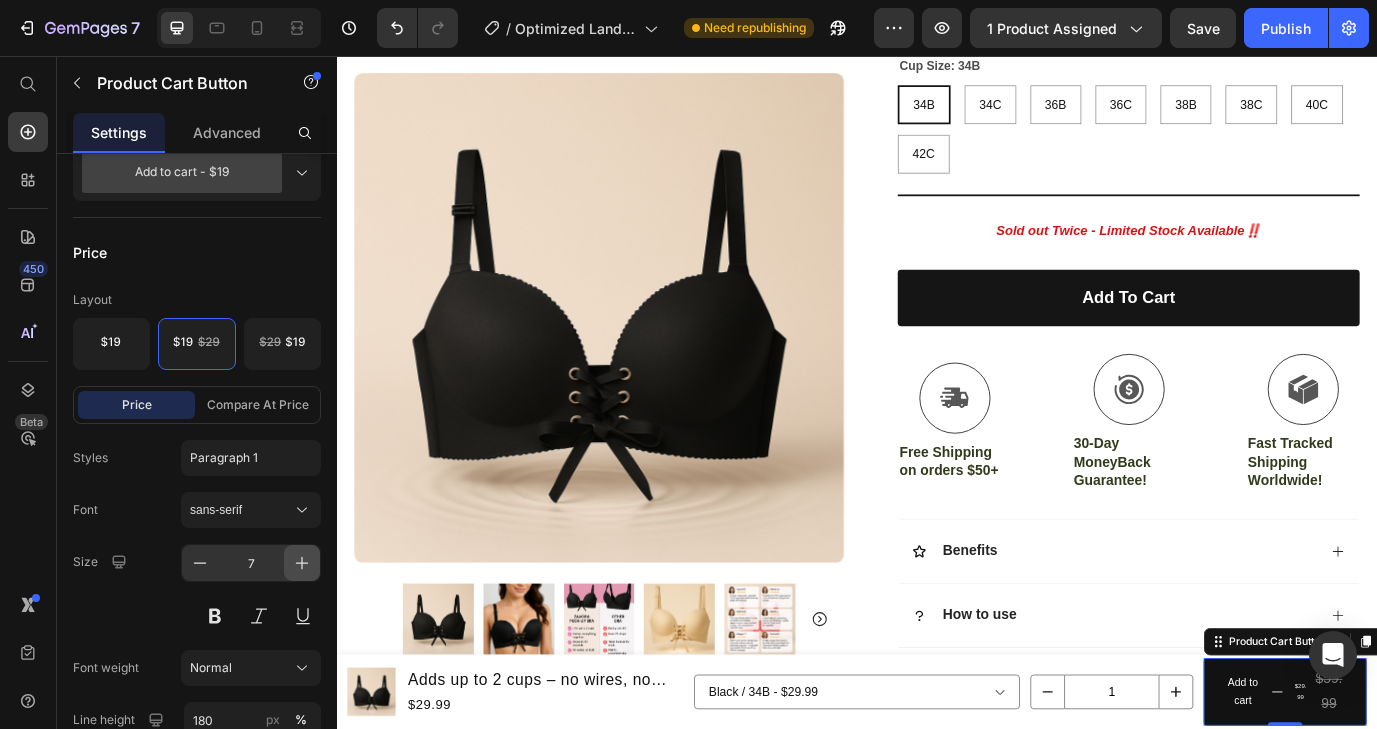 click 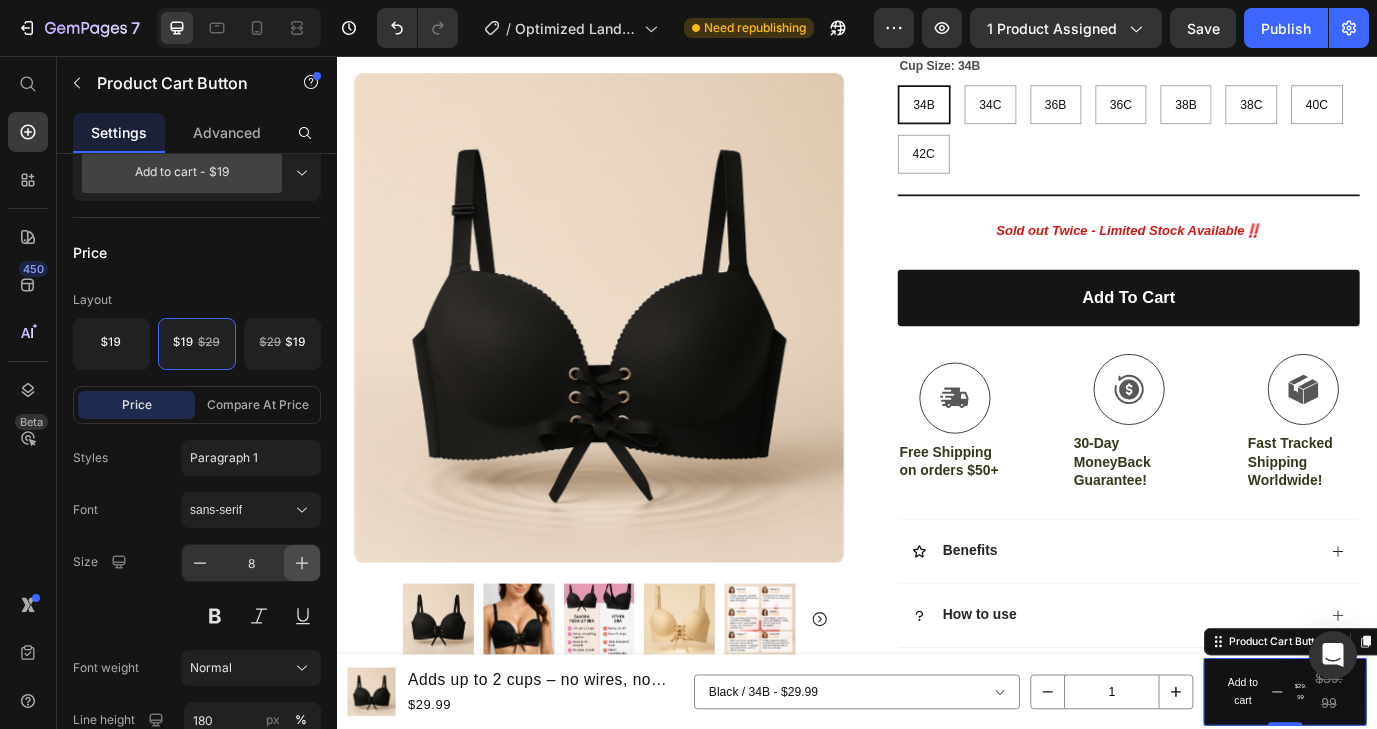 click 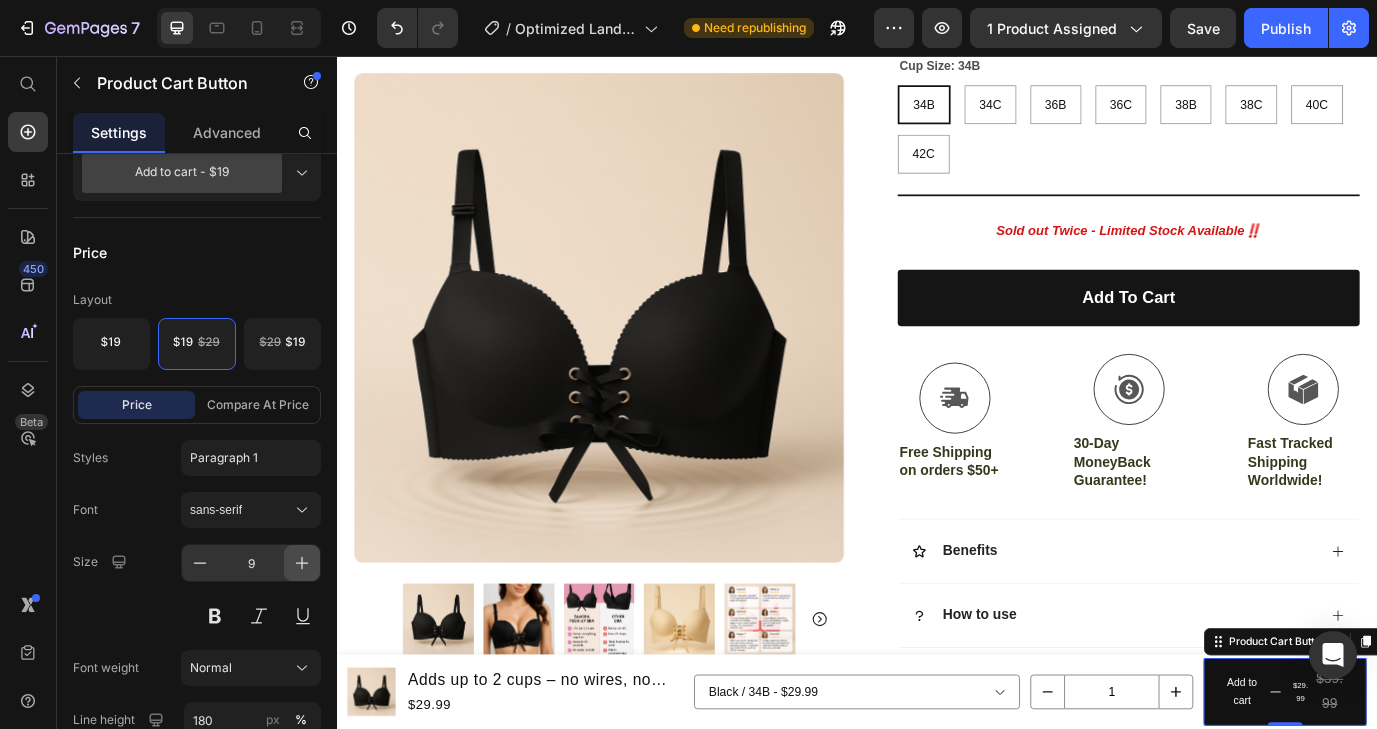click 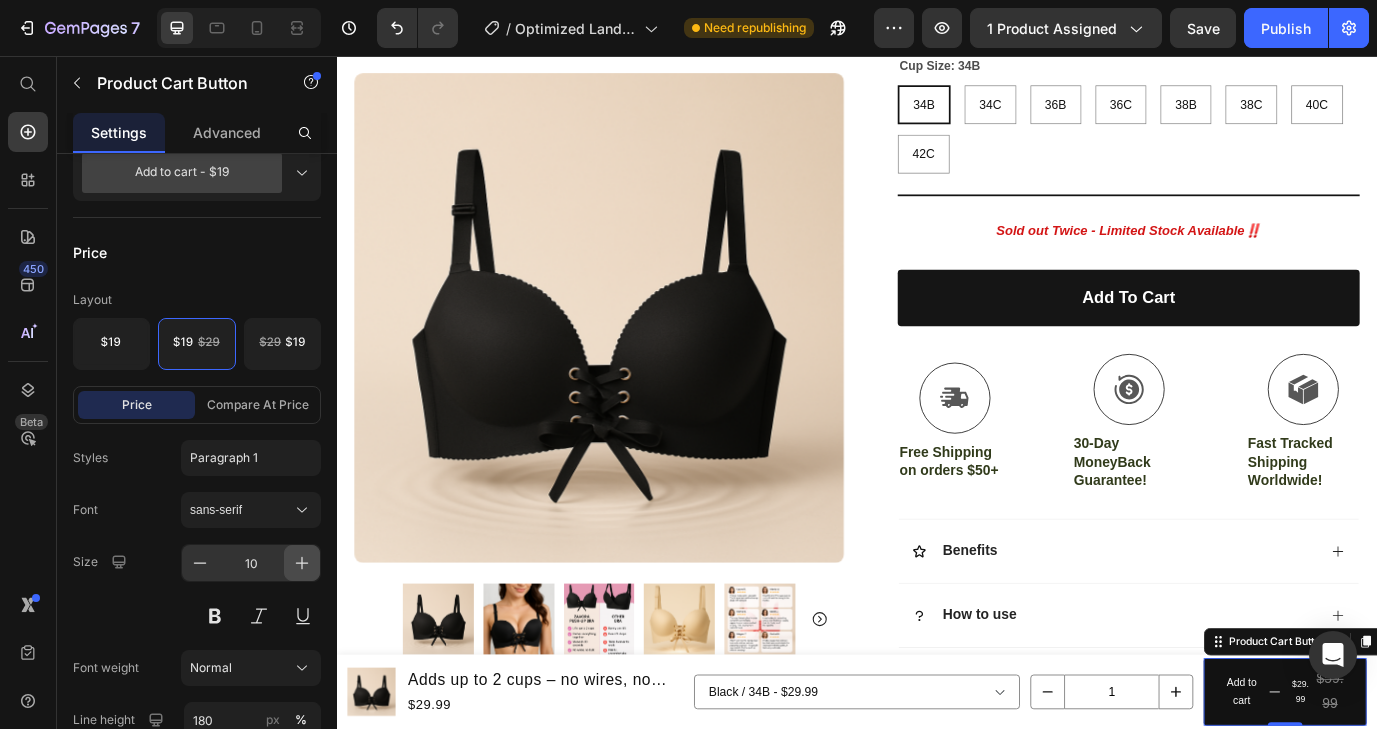 click 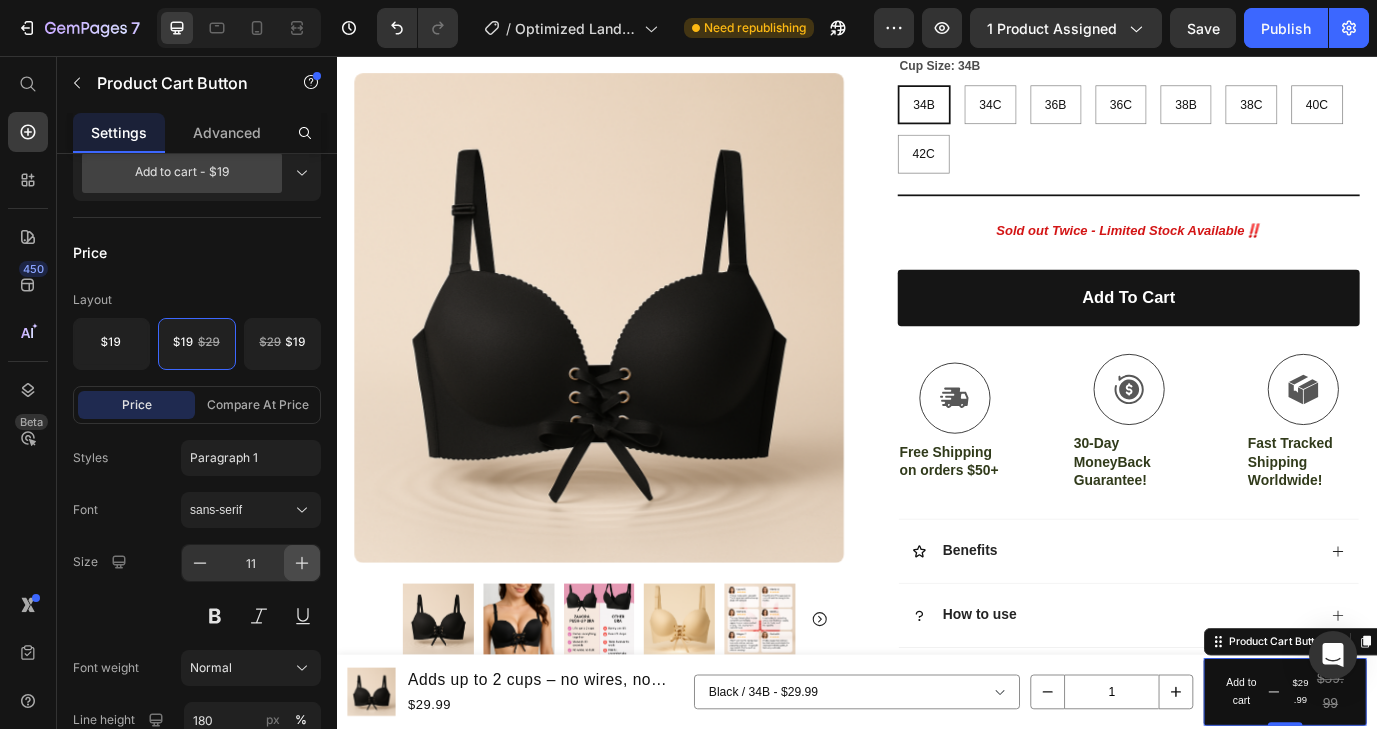 click 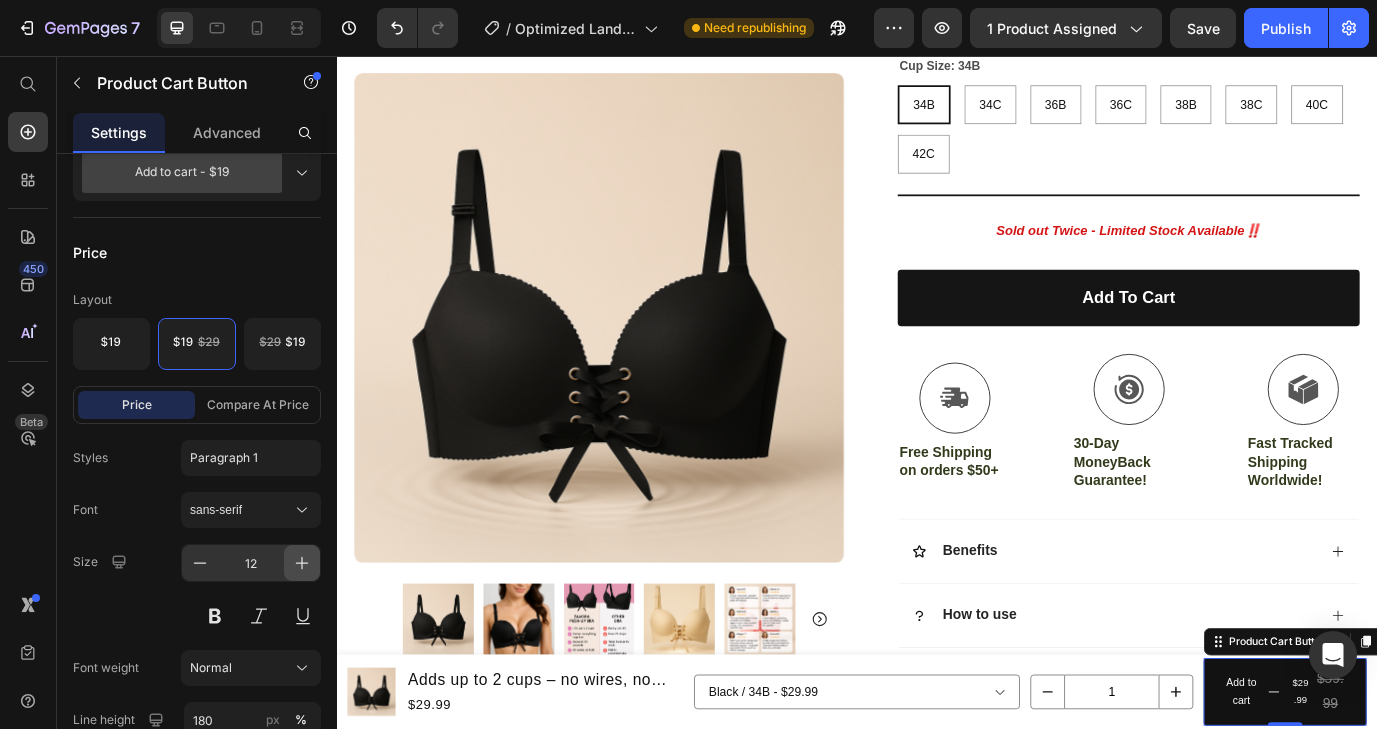 click 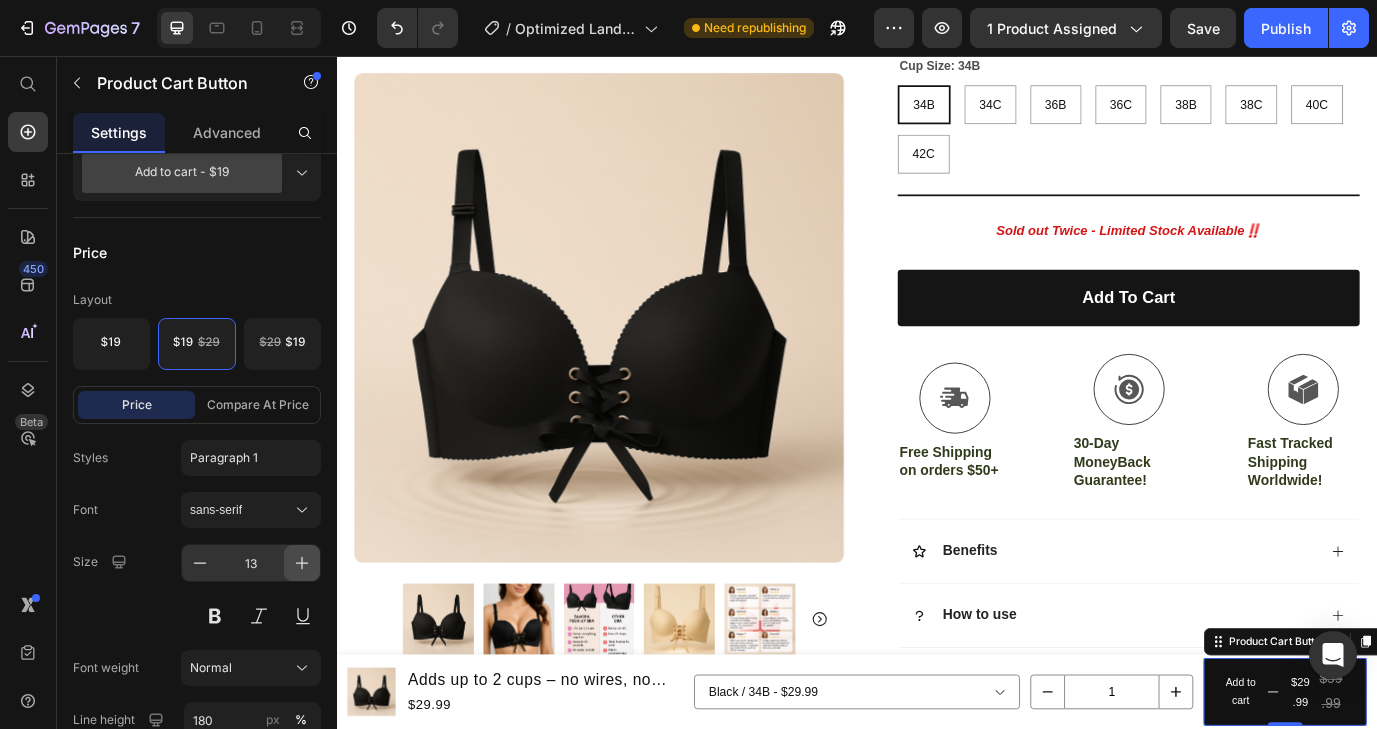 click 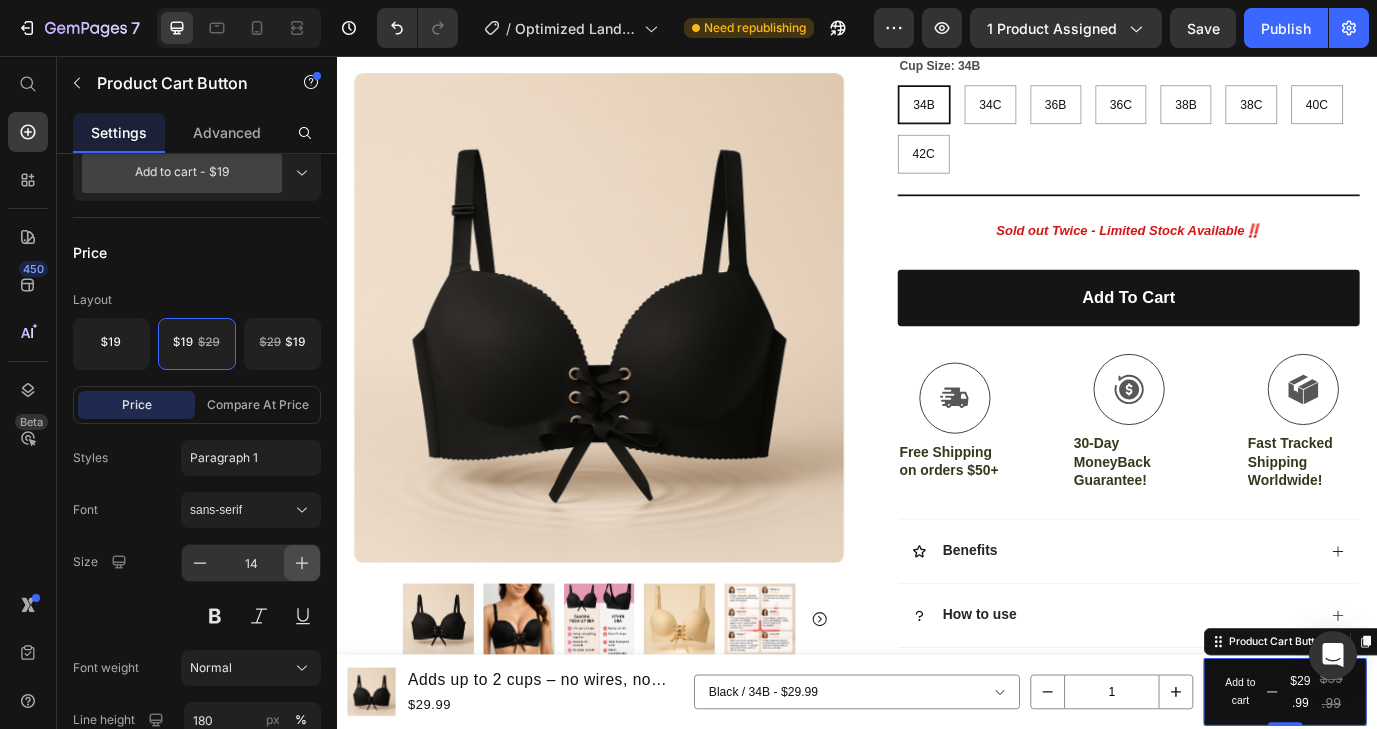 click 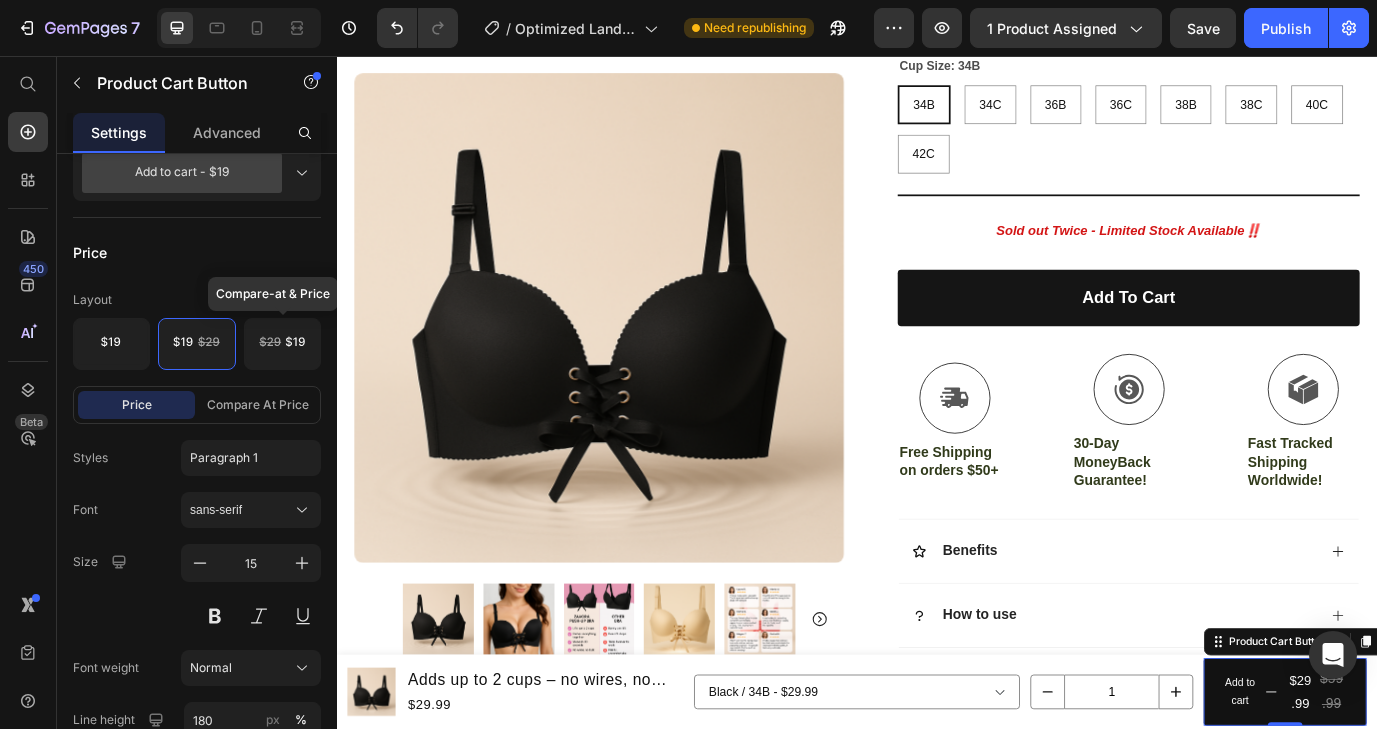 click 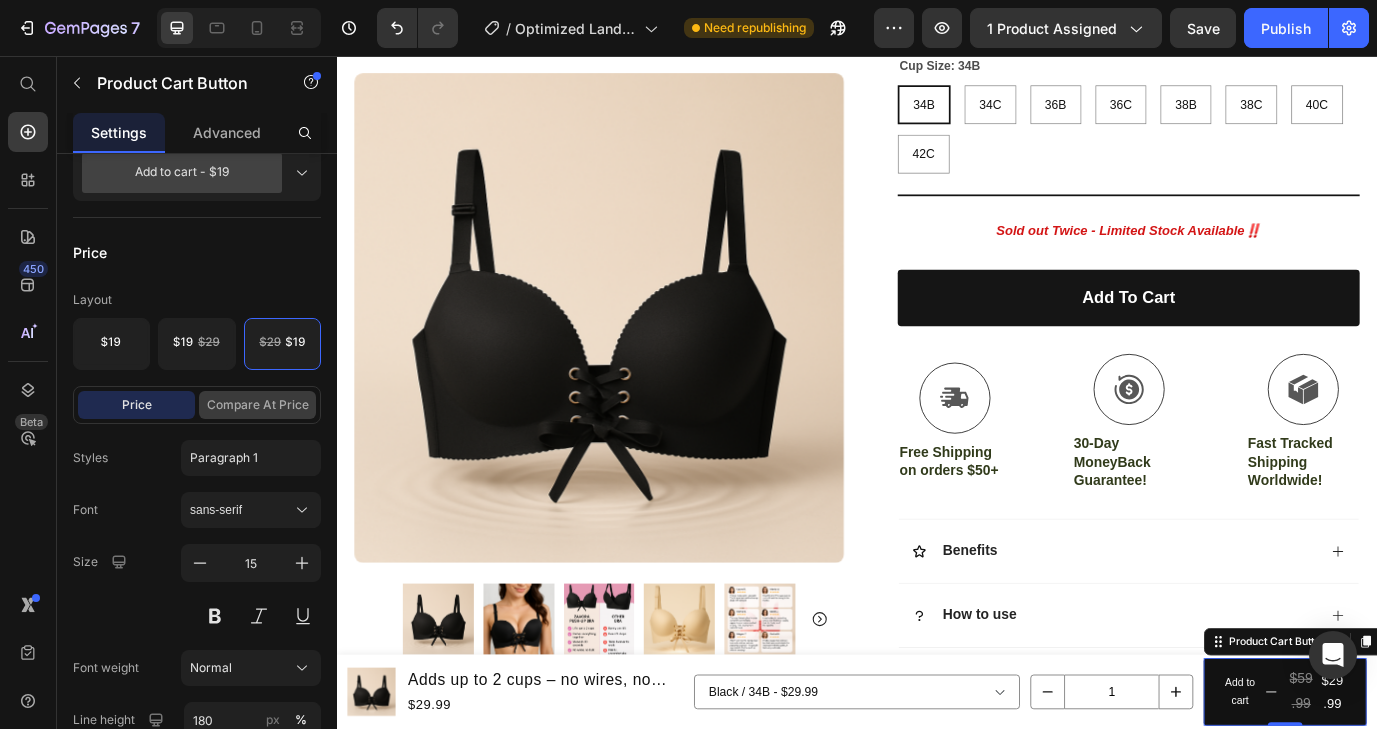 click on "Compare at price" at bounding box center (257, 405) 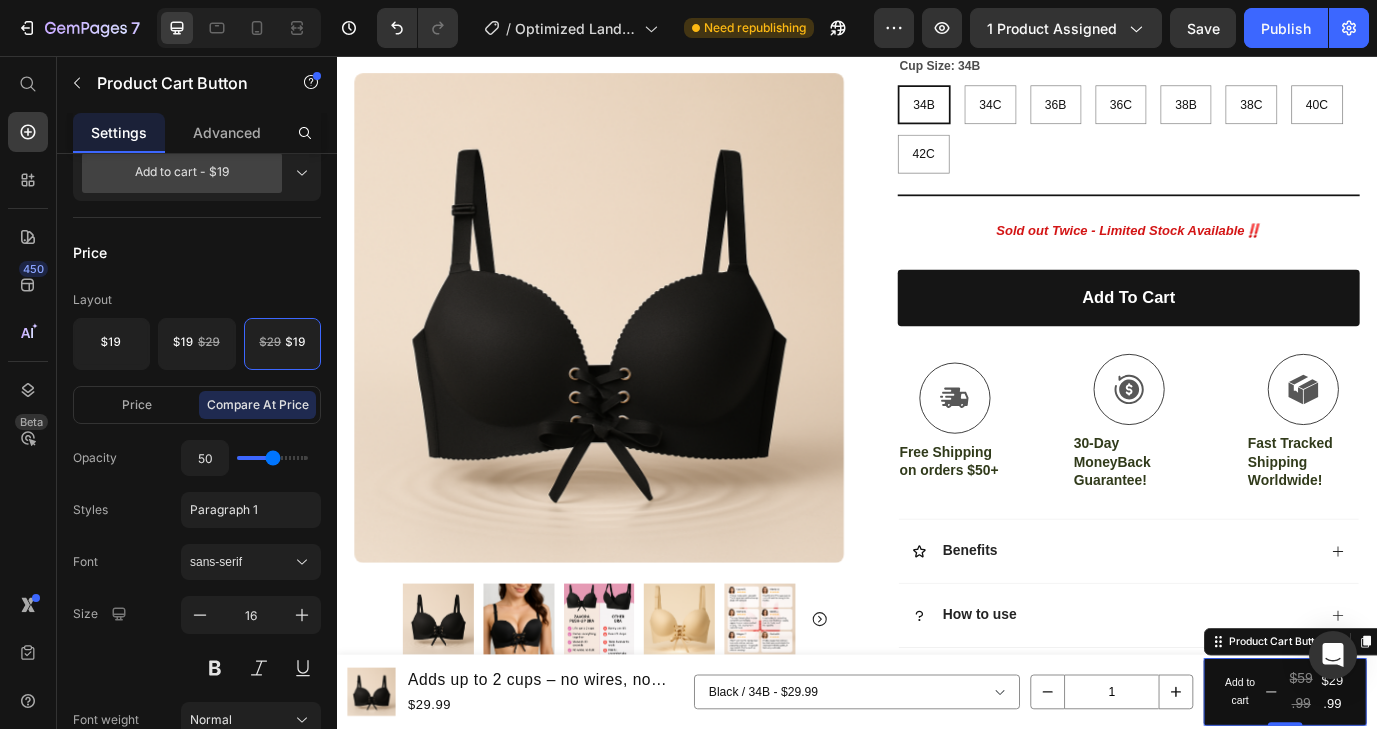 type on "40" 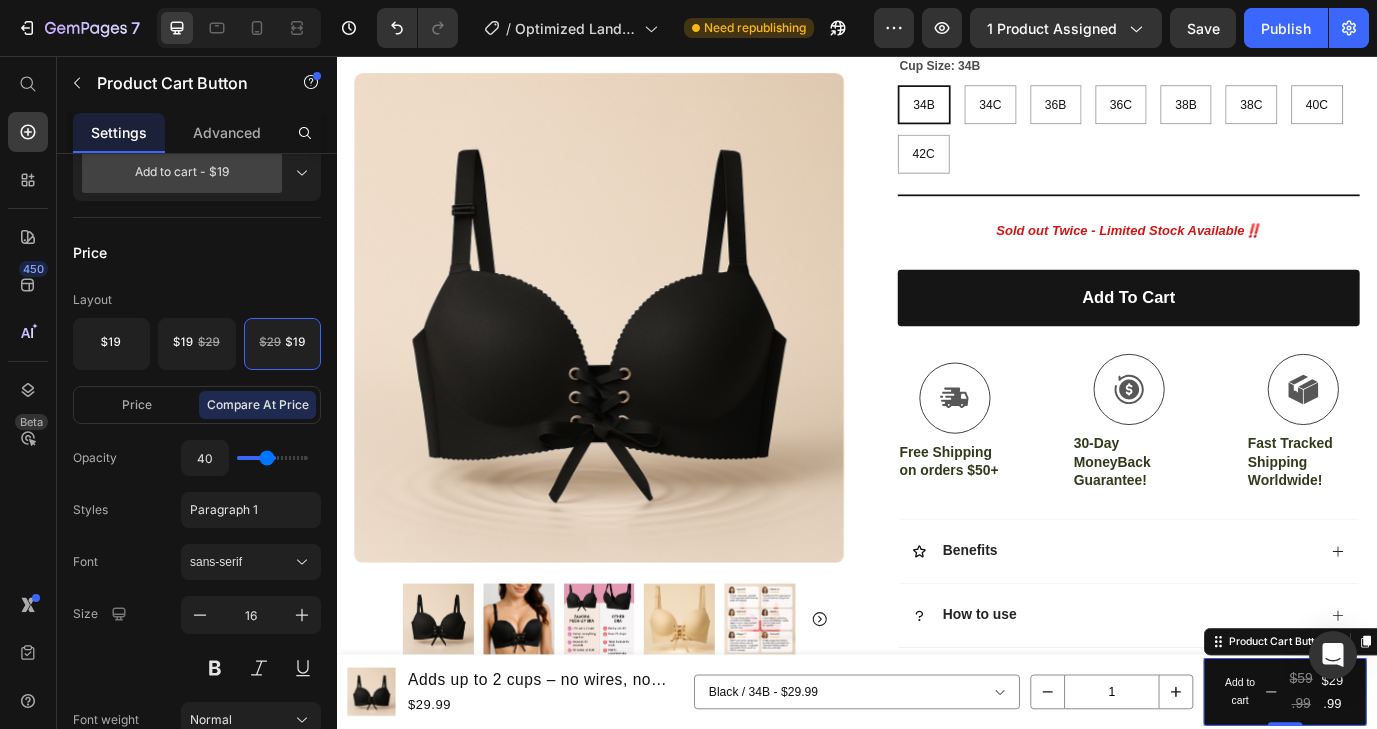 type on "39" 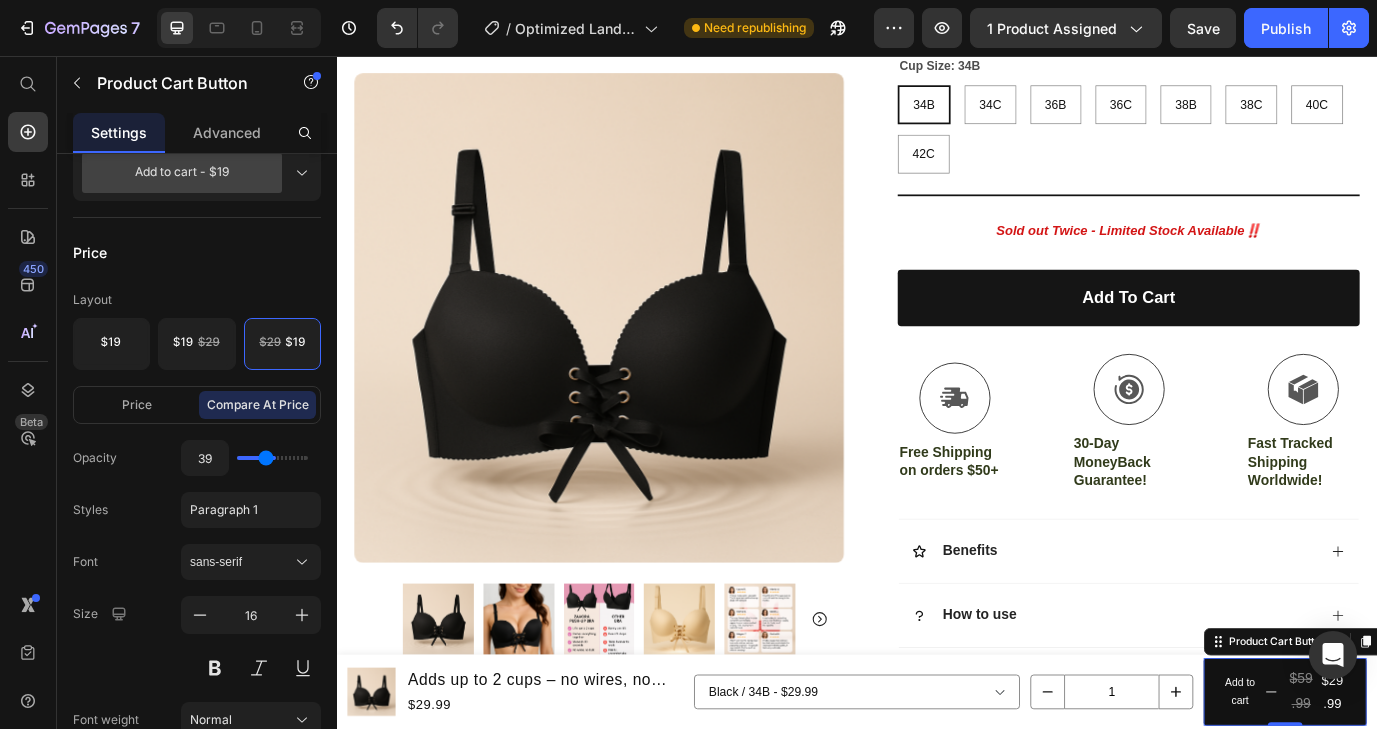 type on "34" 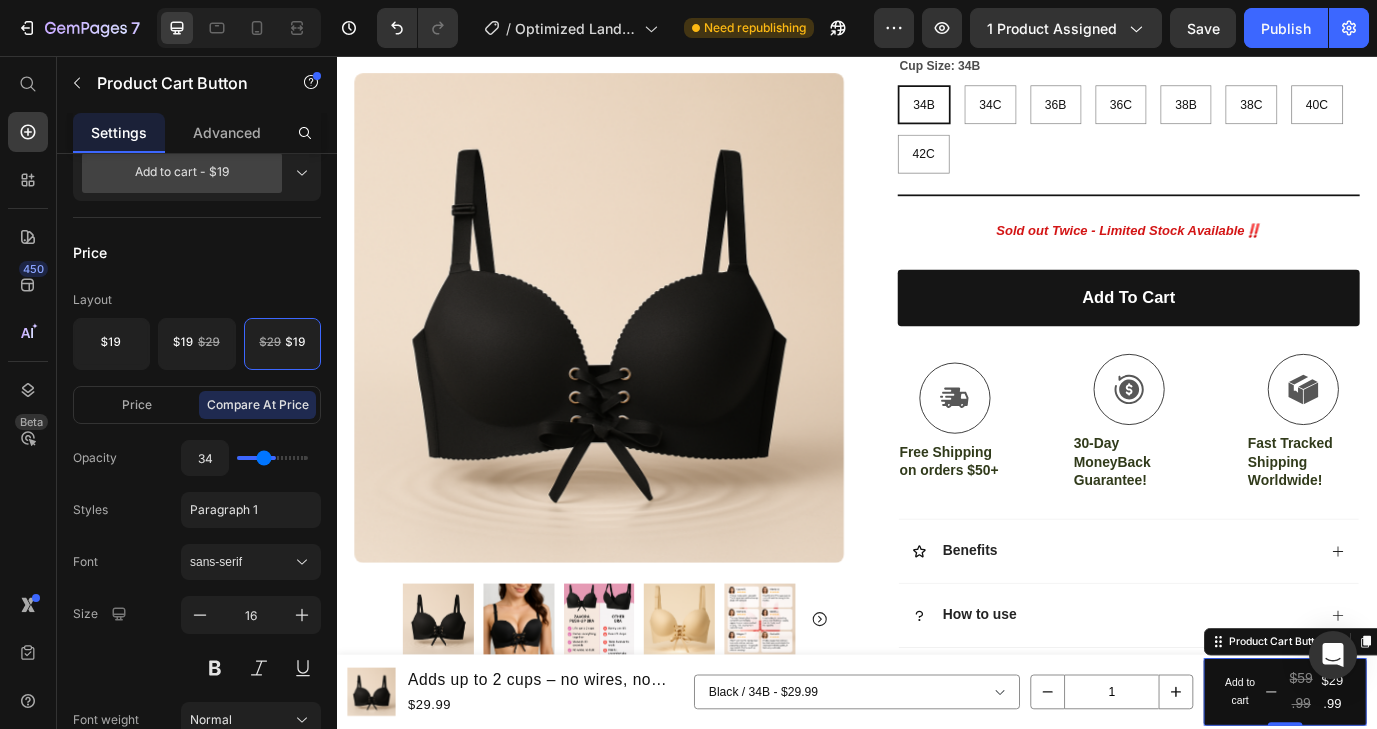 type on "31" 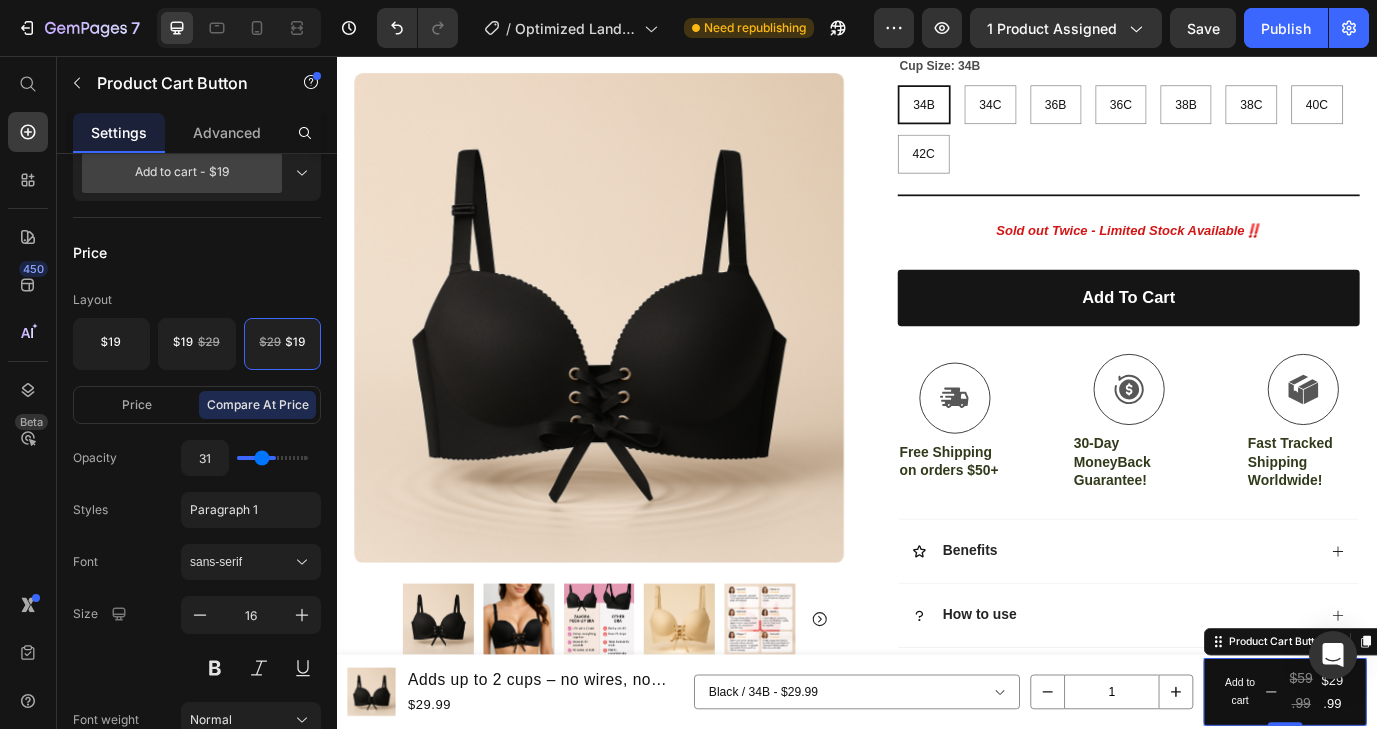 type on "28" 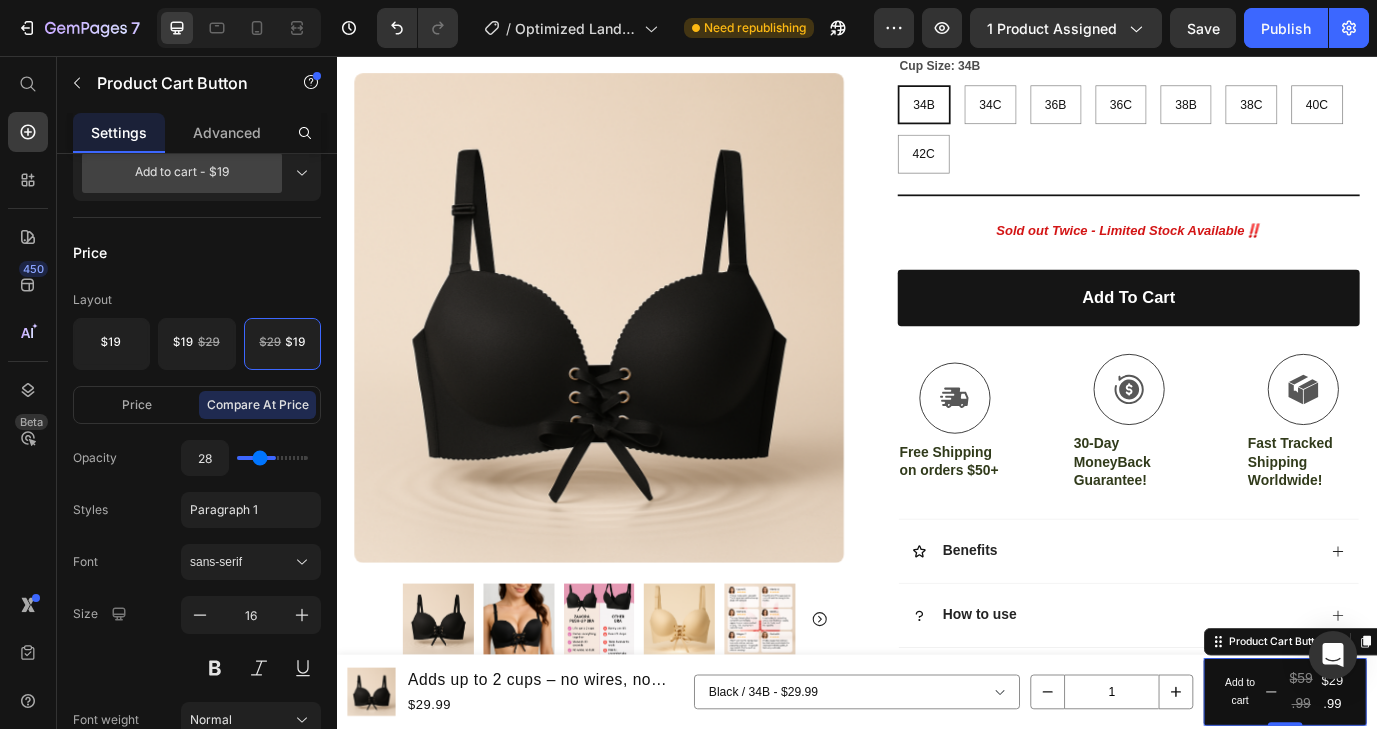 type on "26" 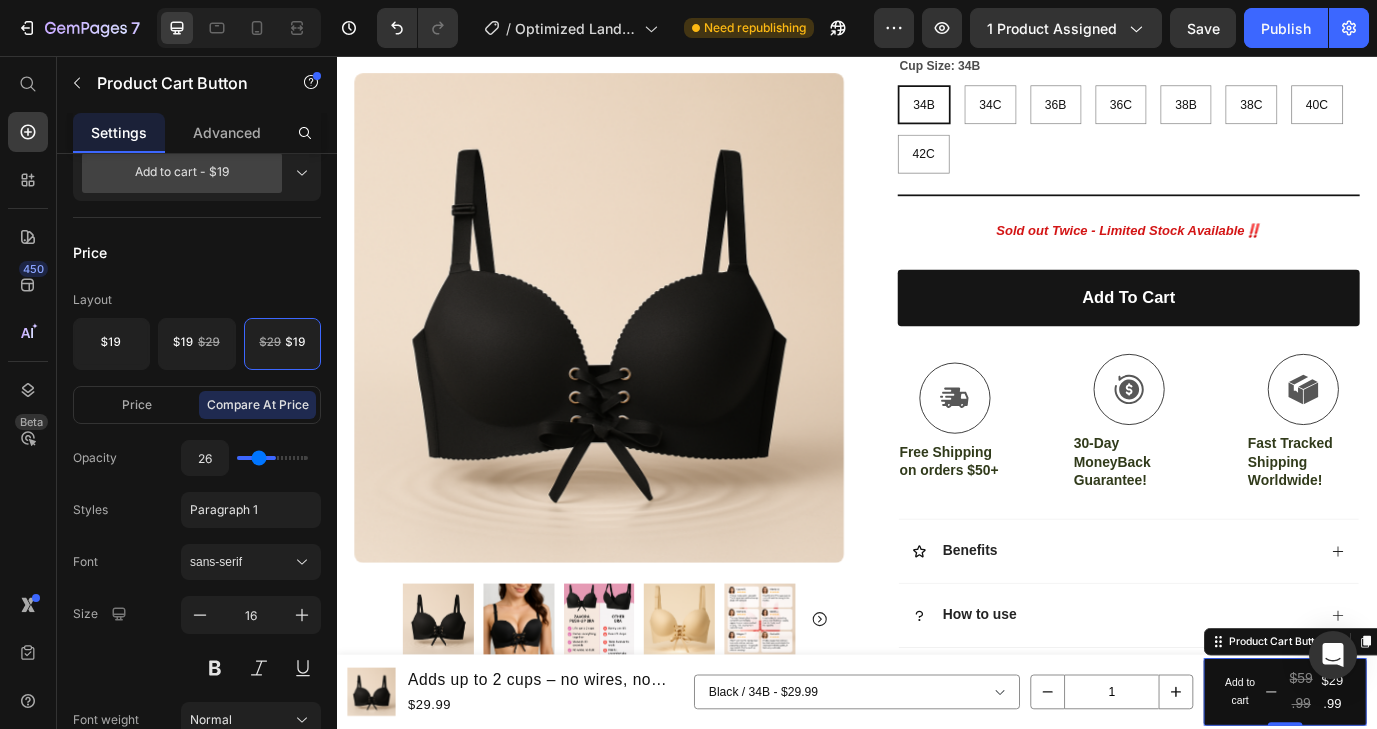 type on "25" 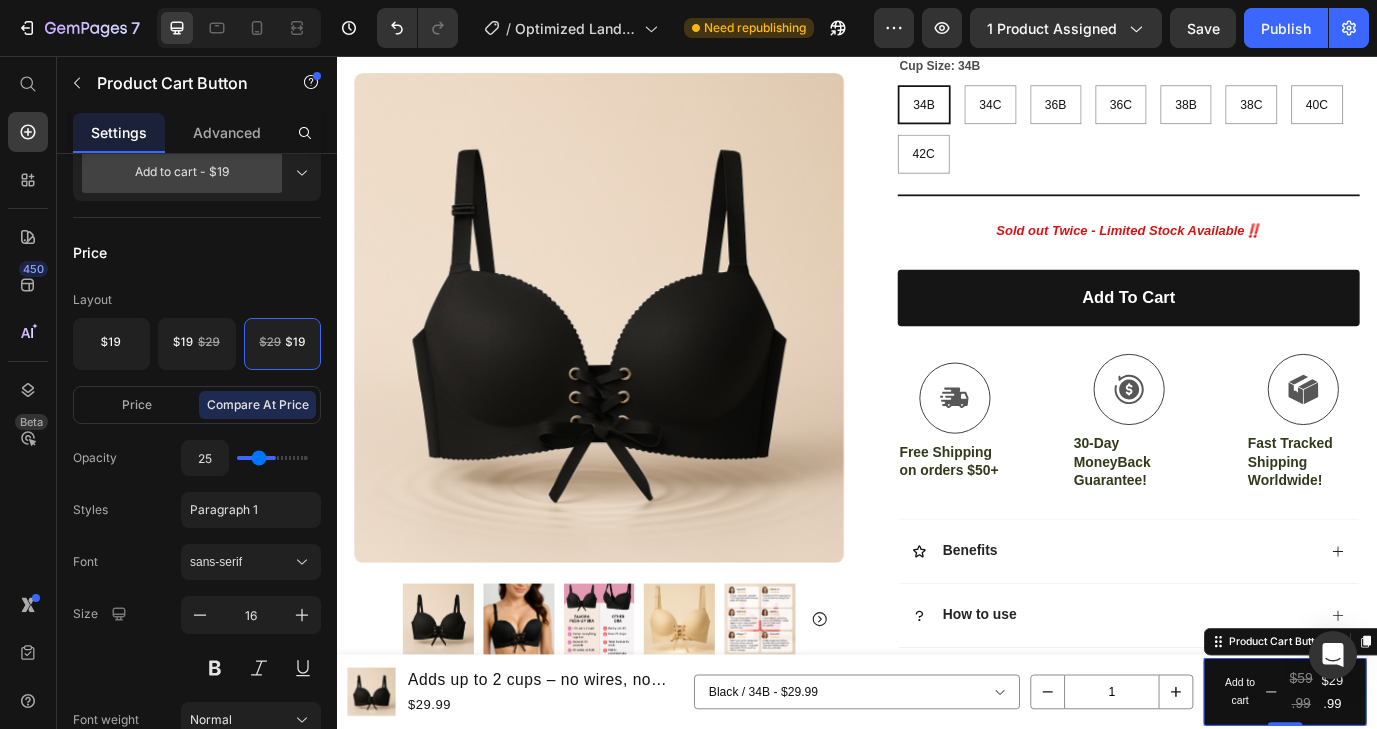 type on "24" 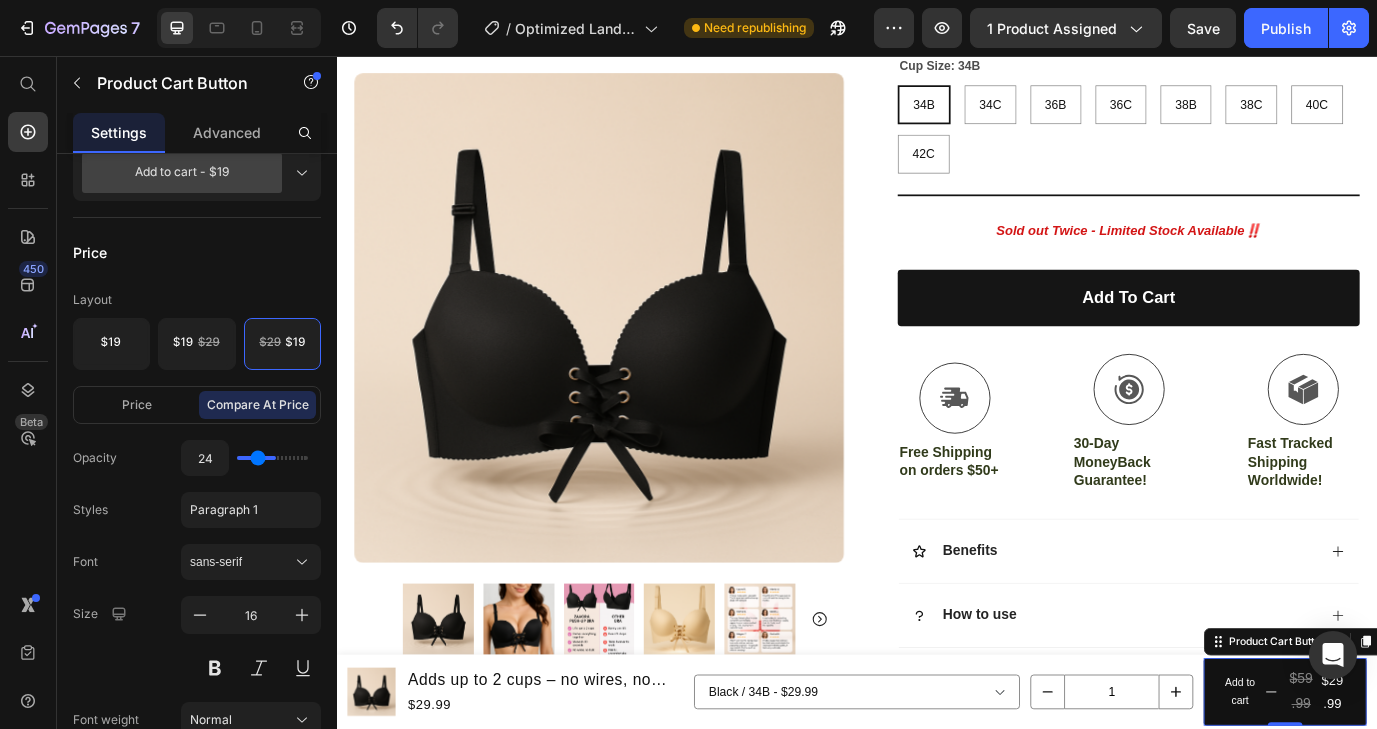 type on "23" 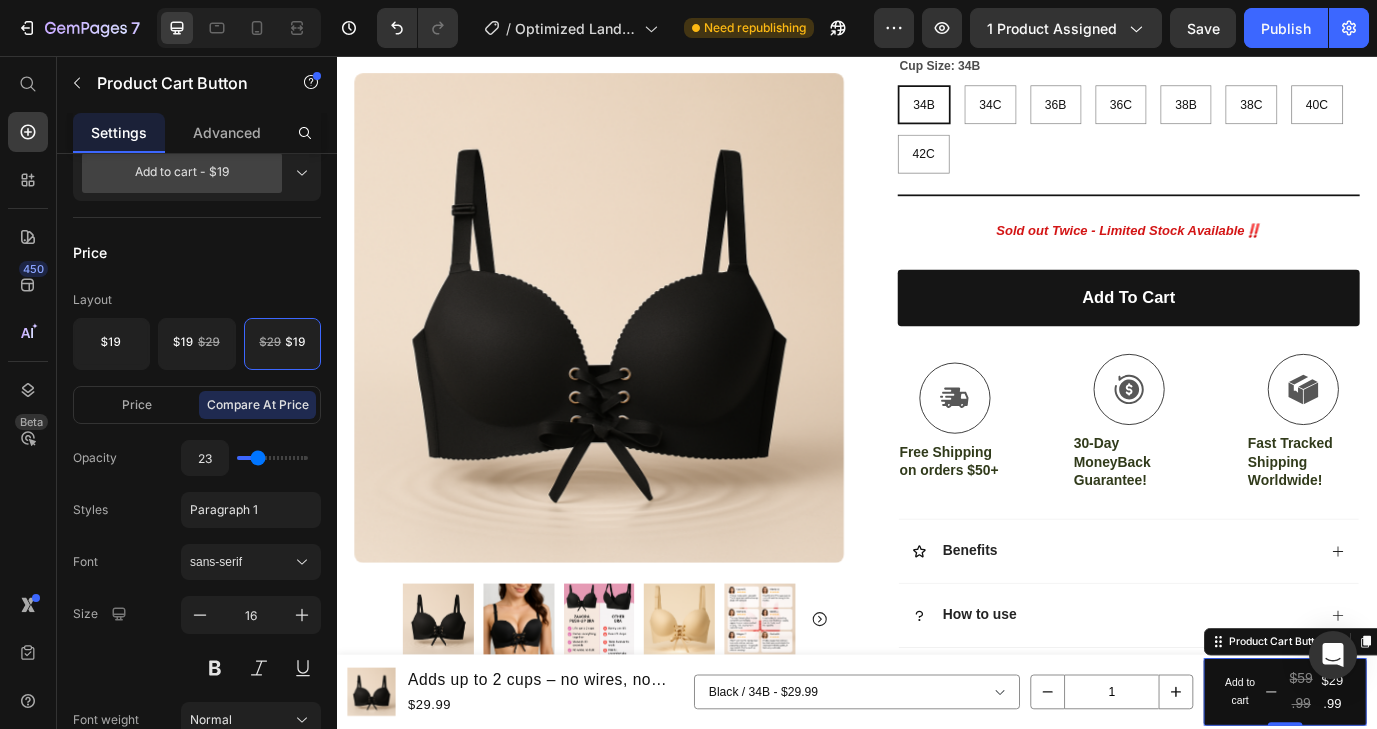 type on "22" 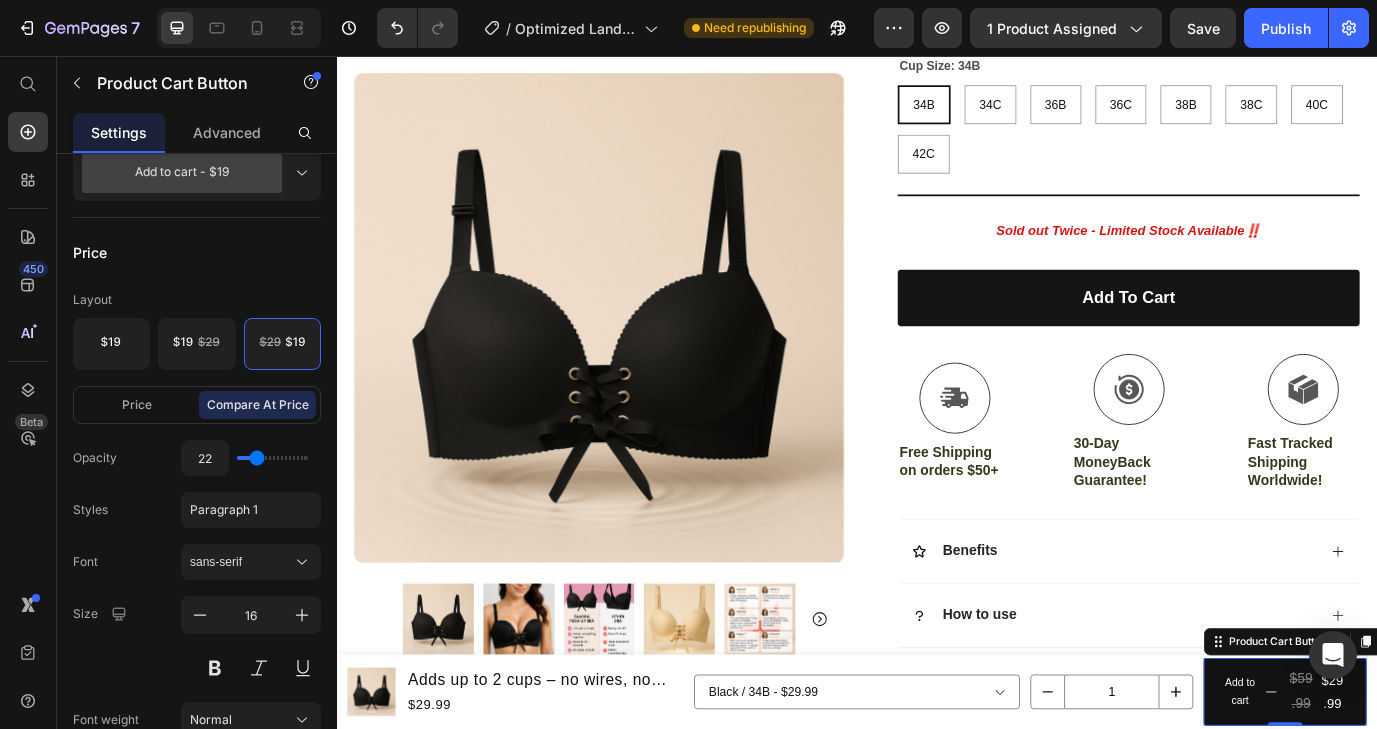 type on "21" 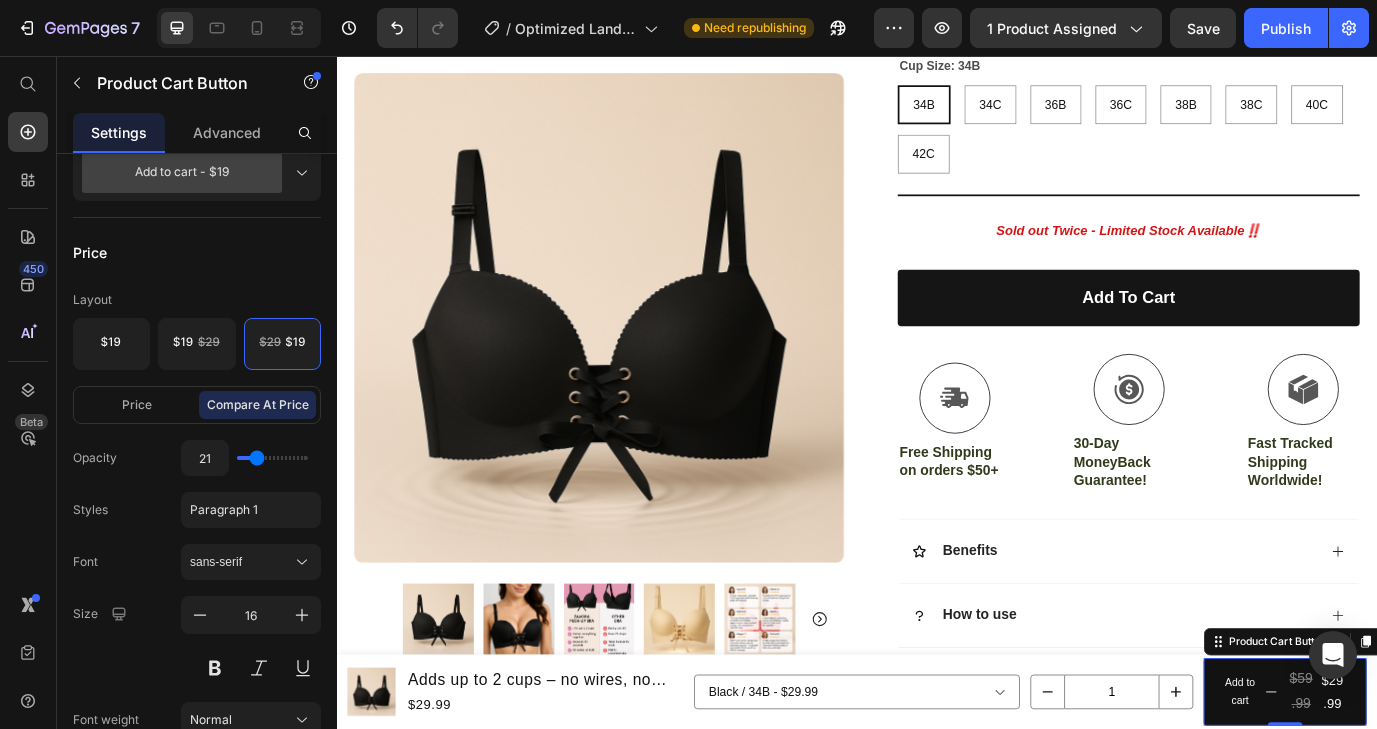 type on "20" 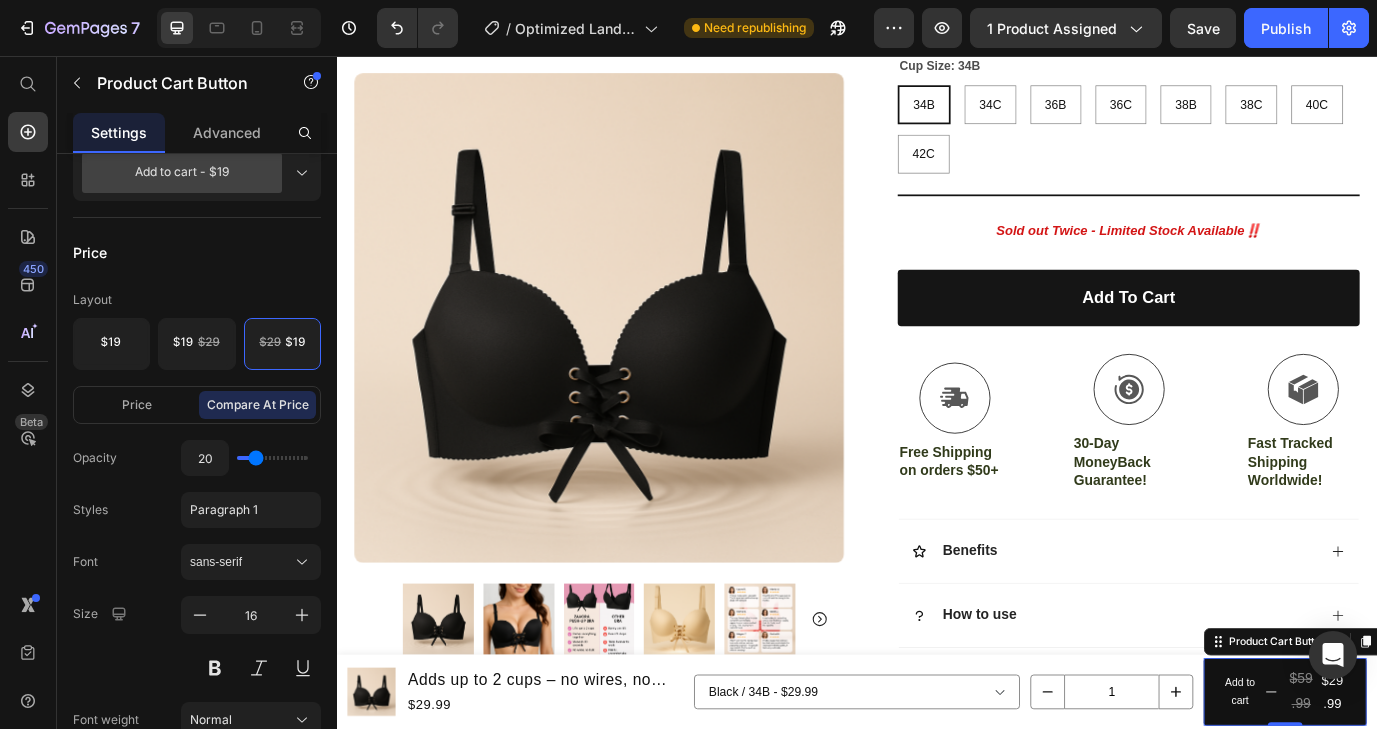 type on "19" 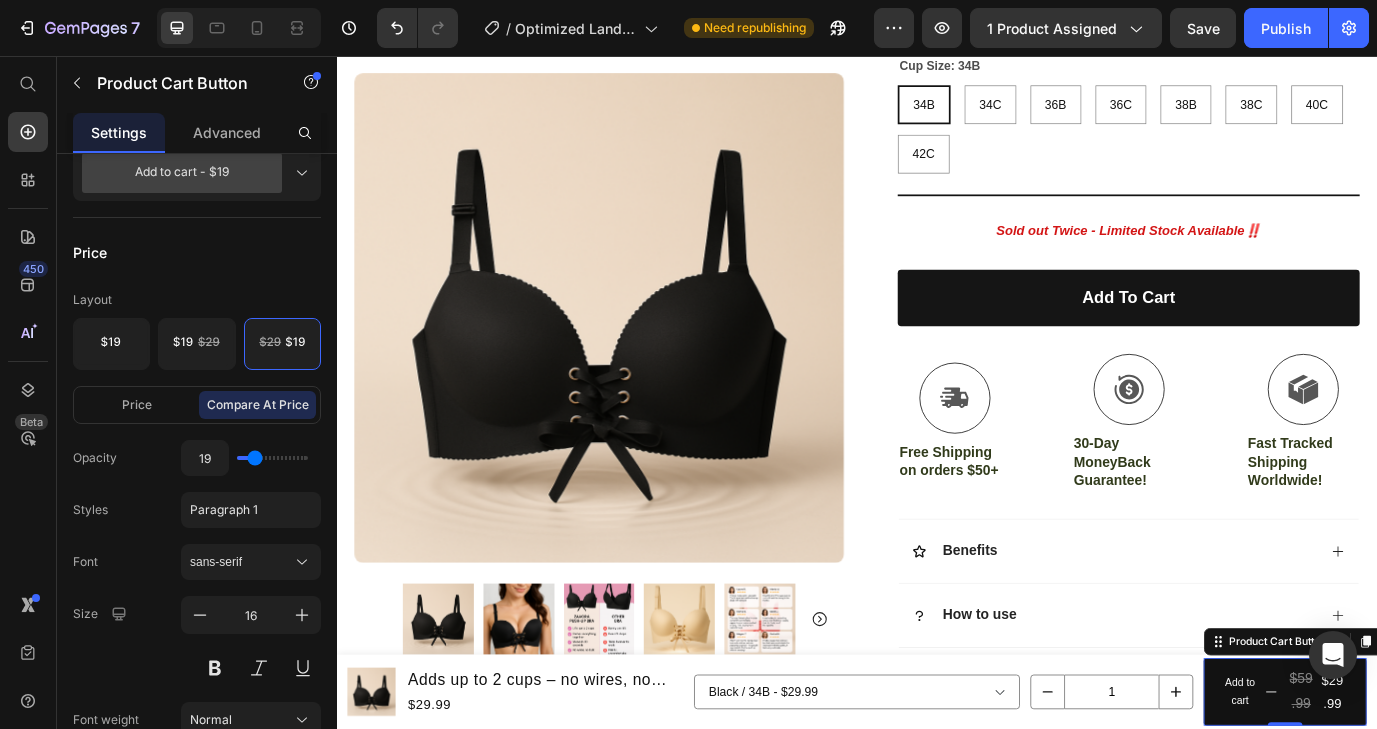 type on "18" 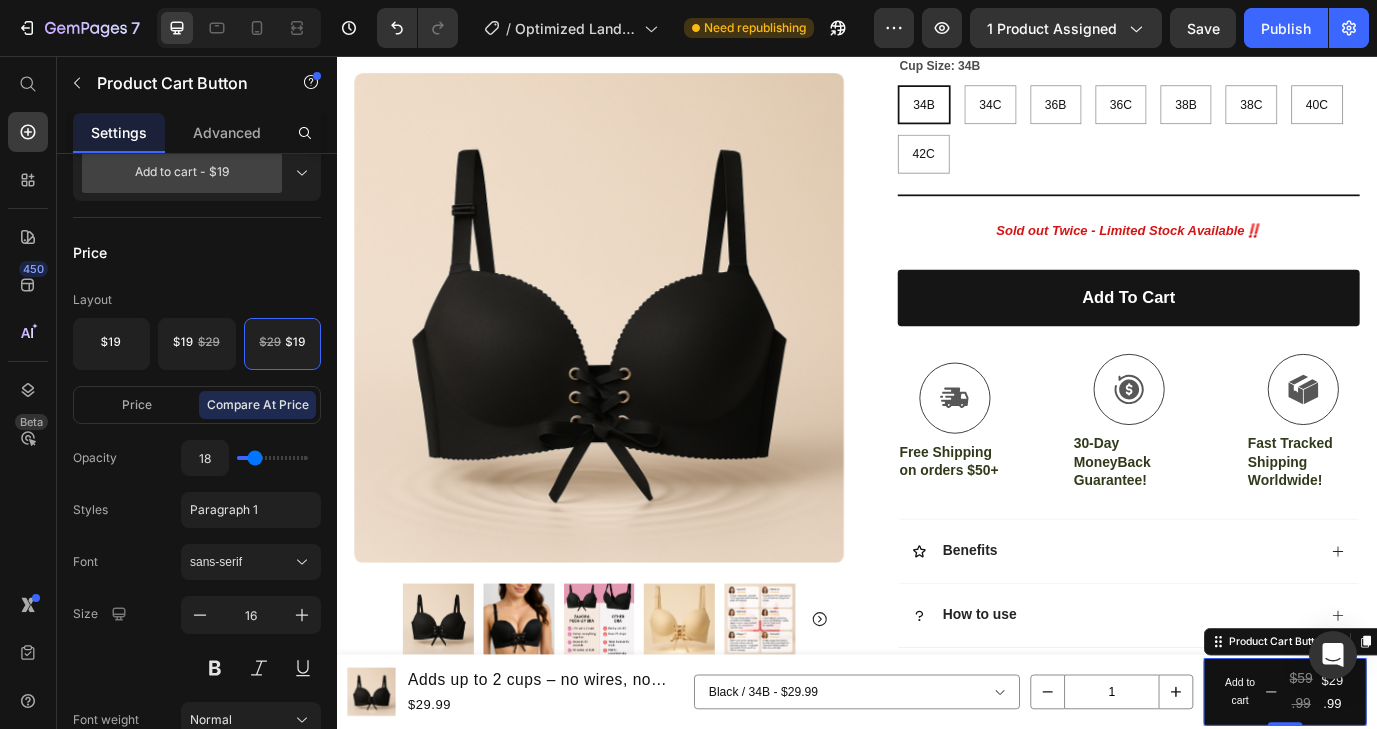 type on "17" 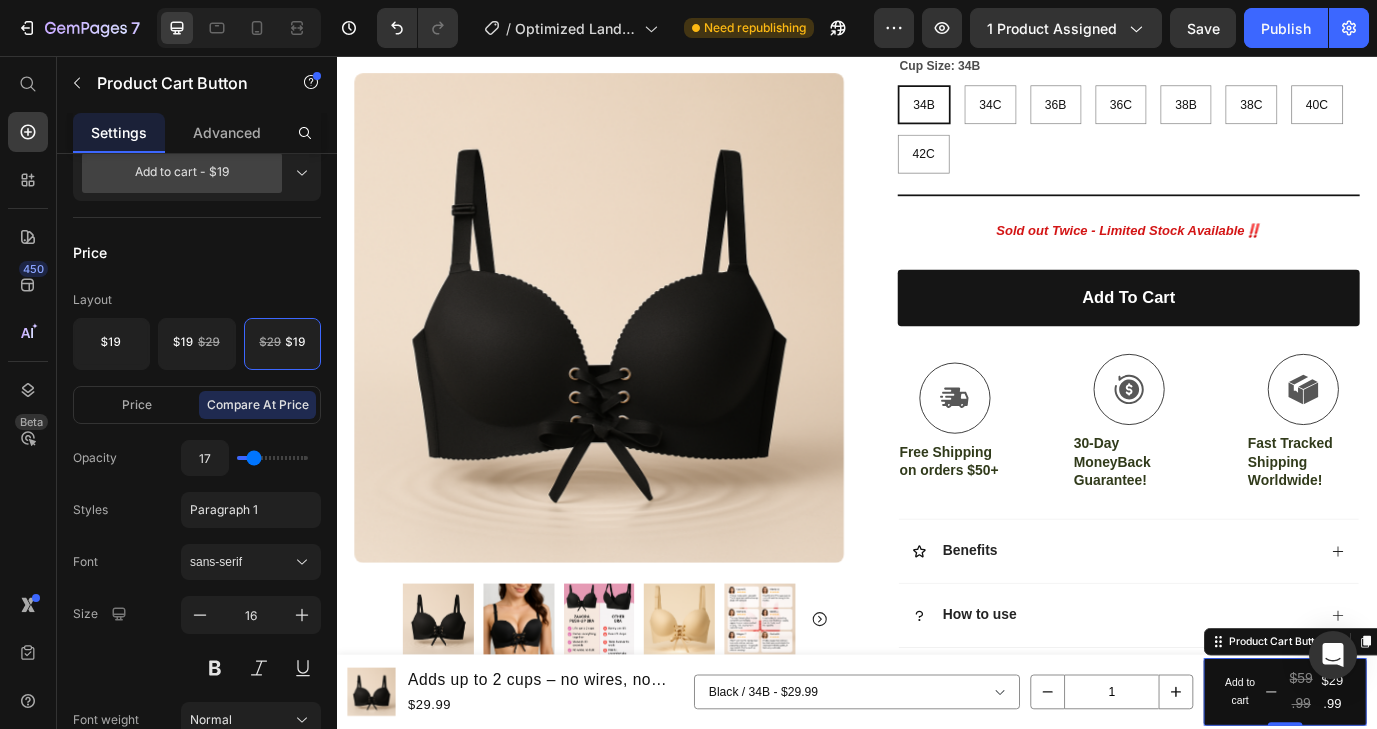 type on "16" 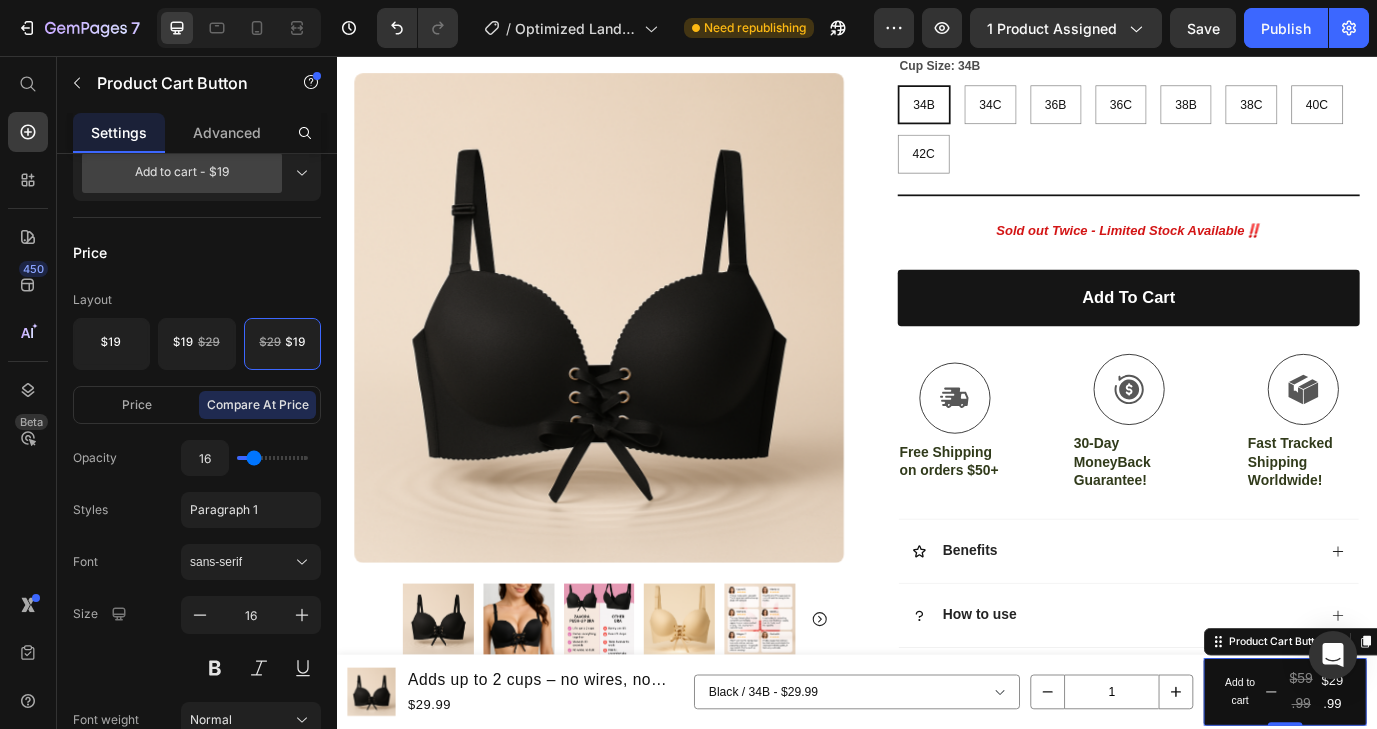 type on "15" 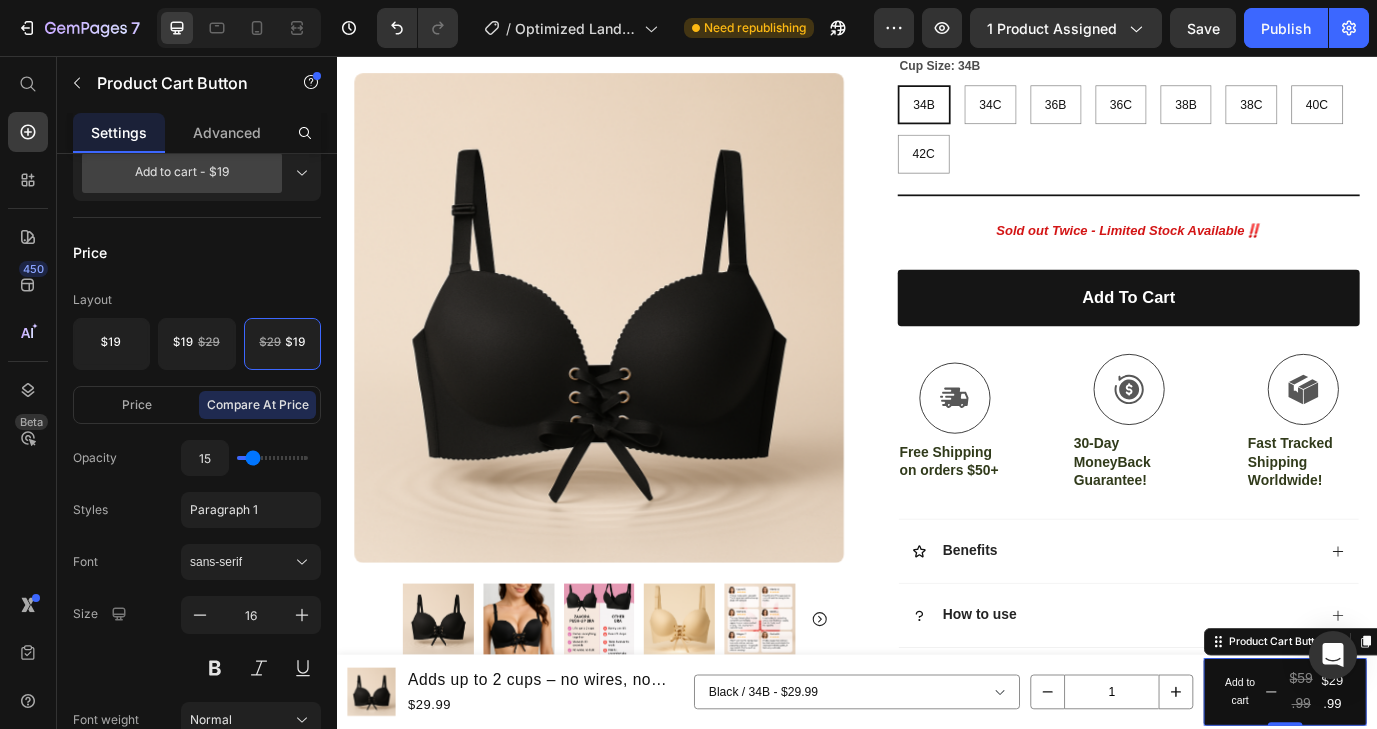 drag, startPoint x: 267, startPoint y: 458, endPoint x: 253, endPoint y: 459, distance: 14.035668 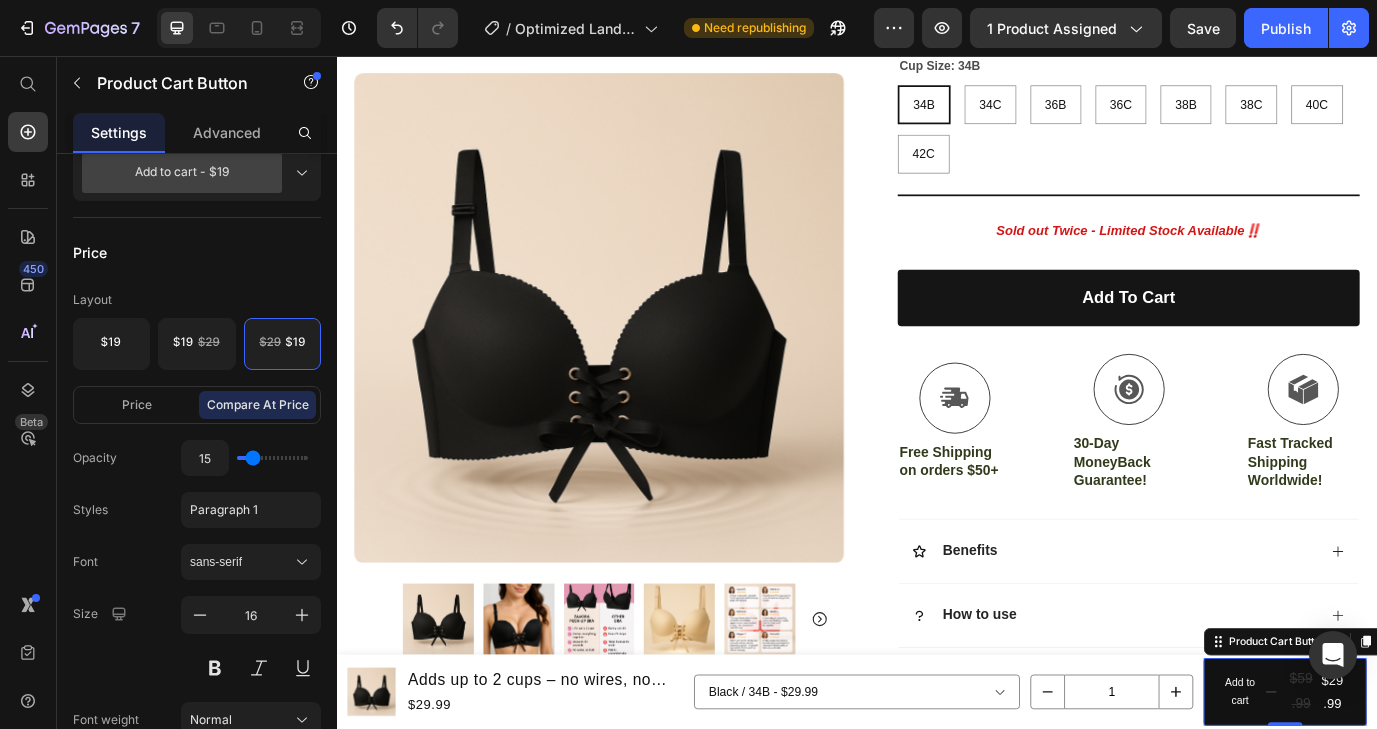 type on "13" 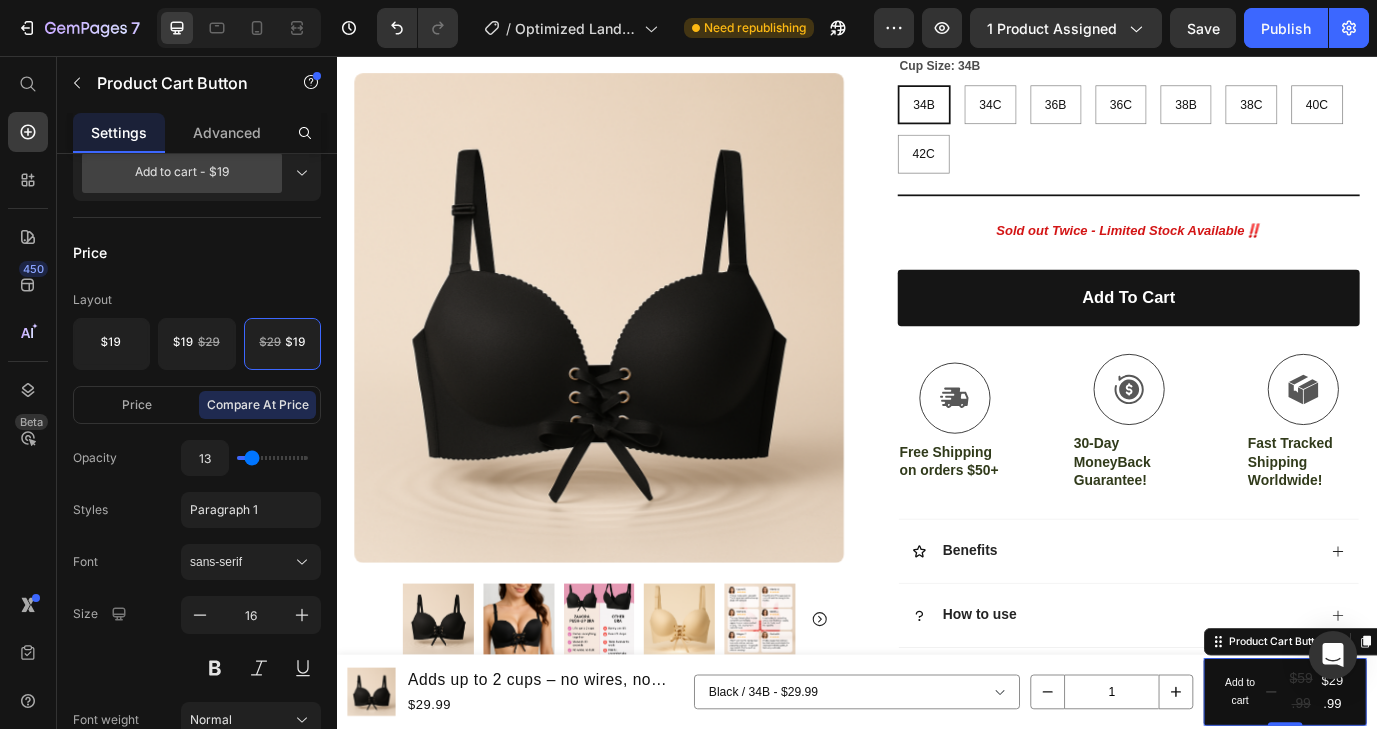 type on "9" 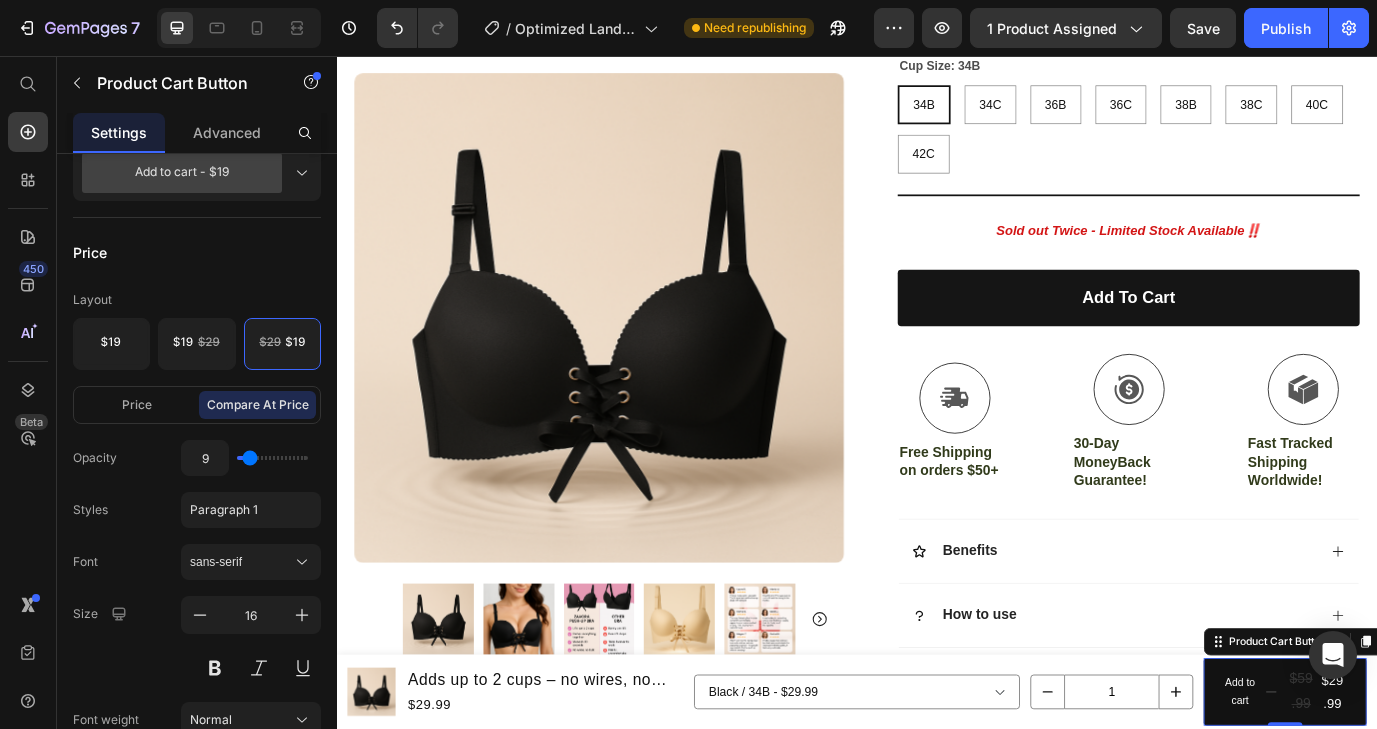 type on "0" 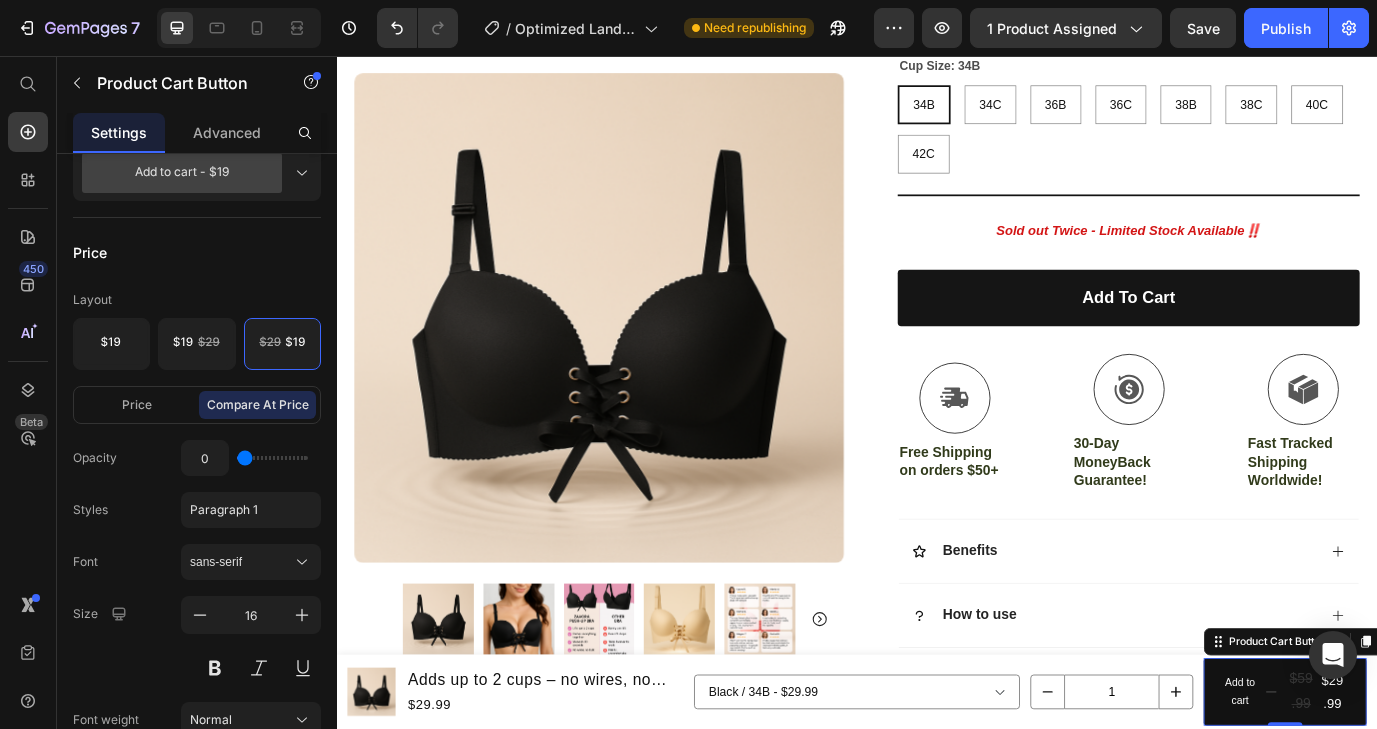 drag, startPoint x: 252, startPoint y: 455, endPoint x: 217, endPoint y: 455, distance: 35 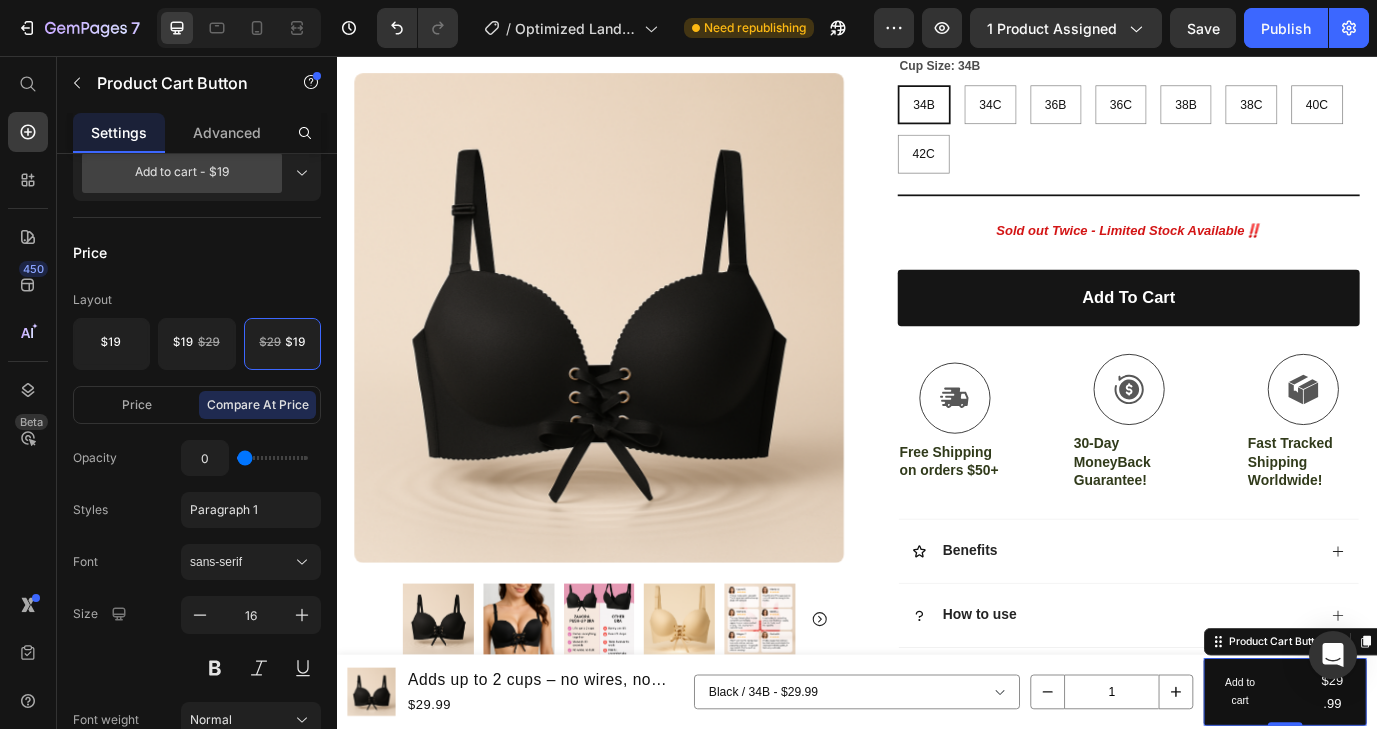 type on "59" 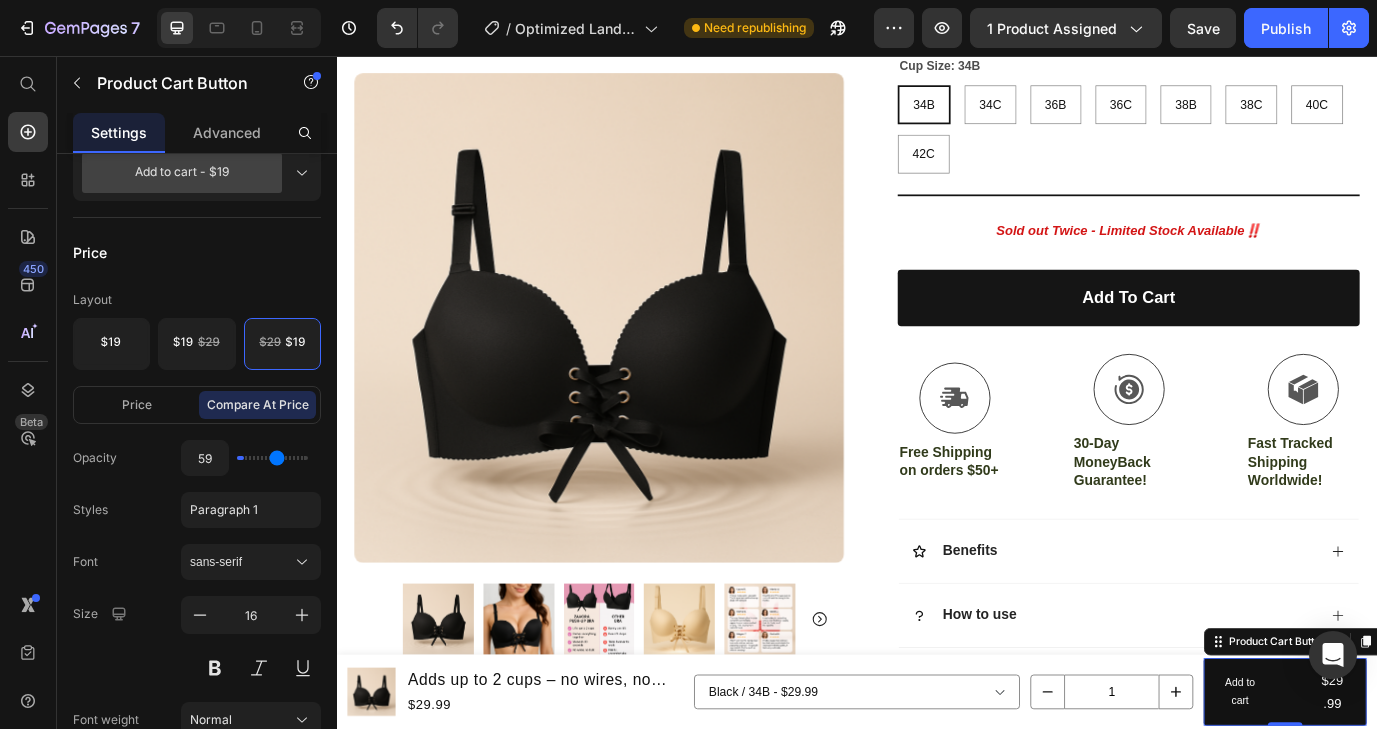 type on "59" 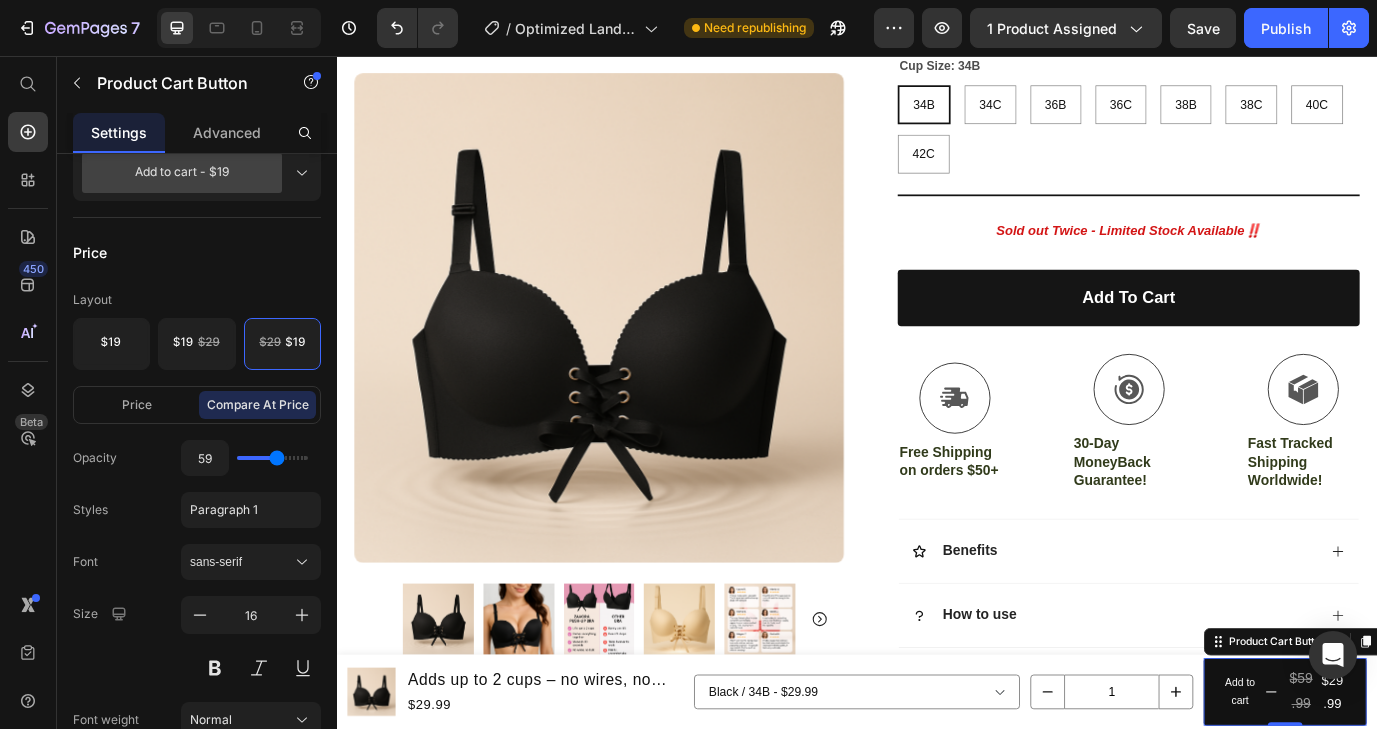 type on "58" 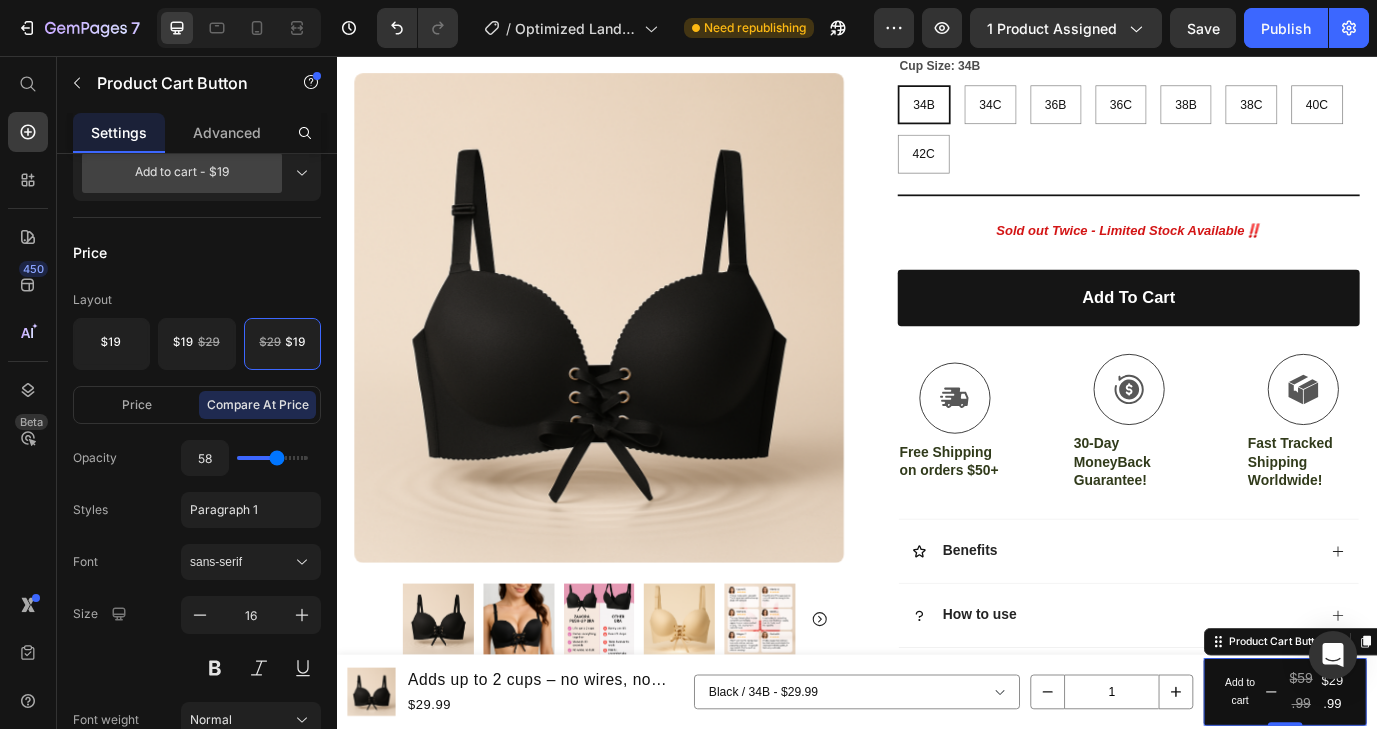 type on "57" 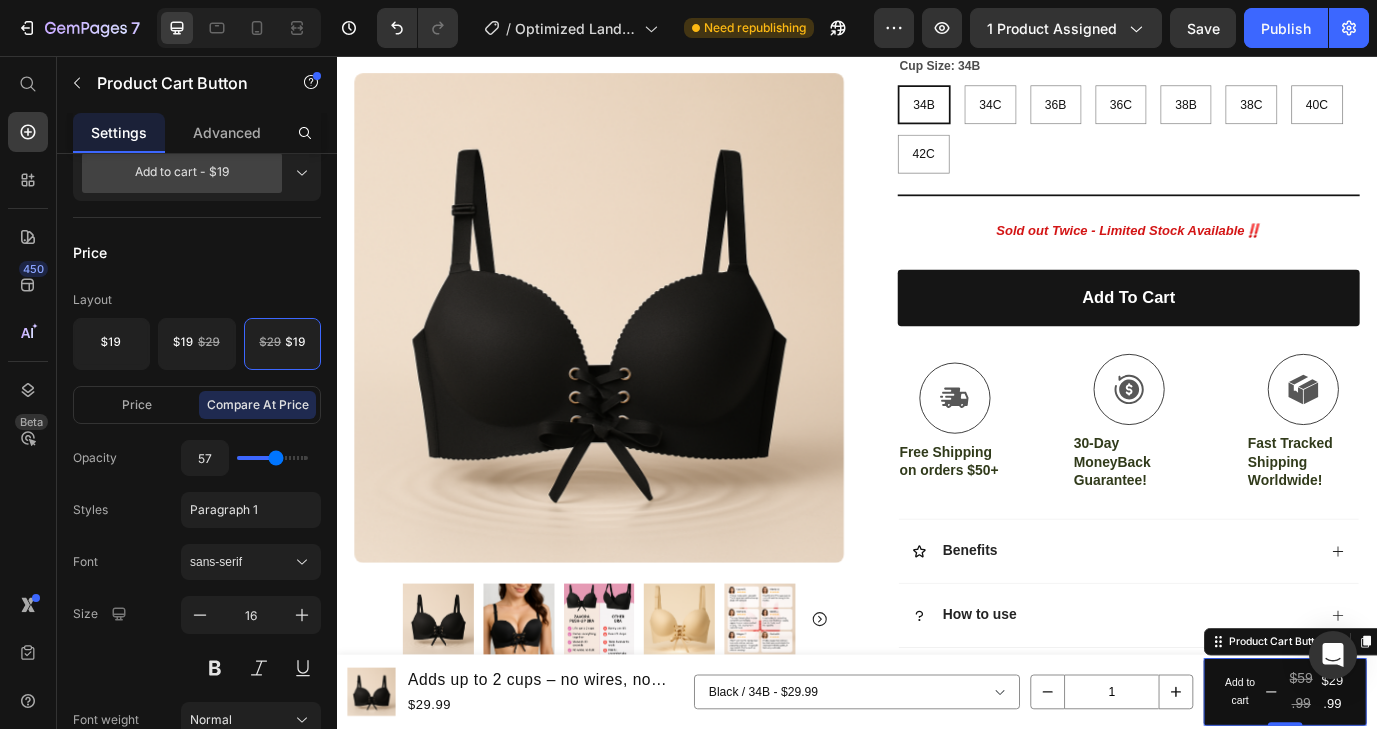 type on "56" 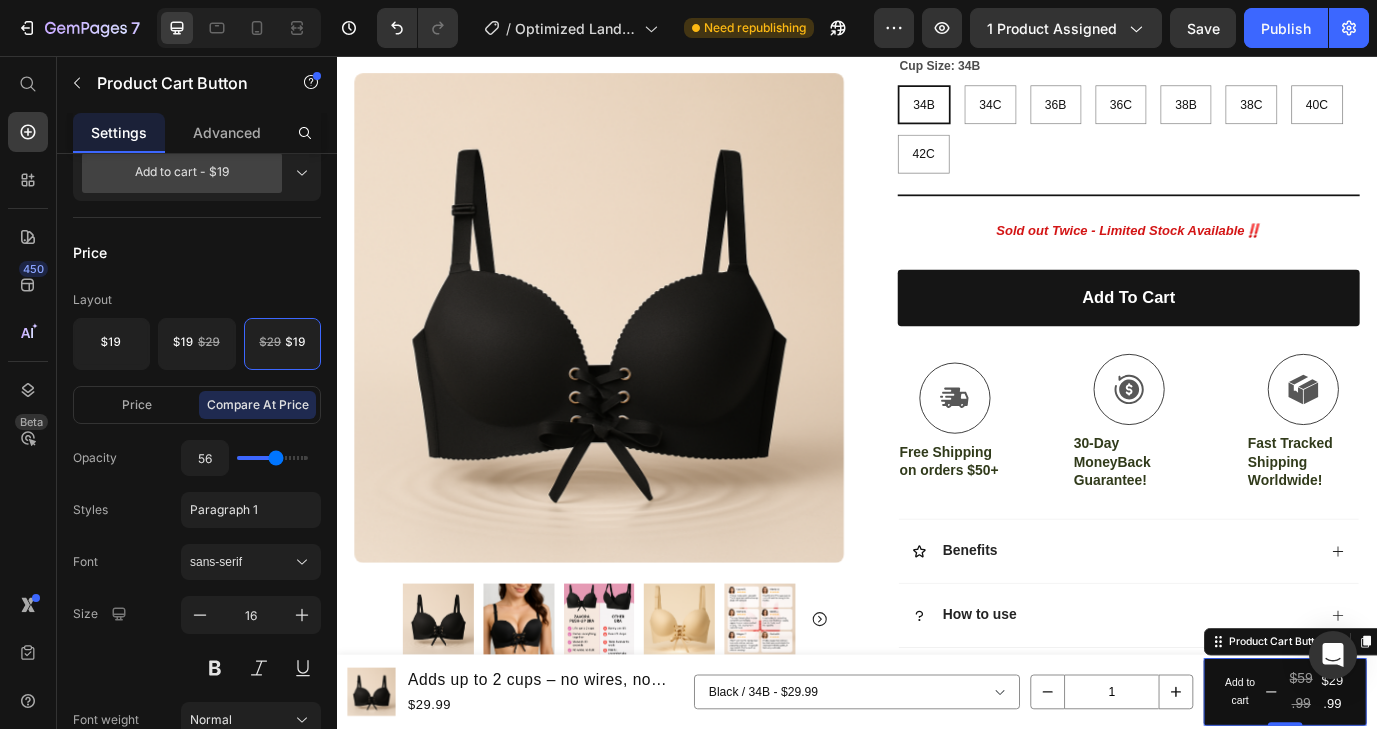 type on "55" 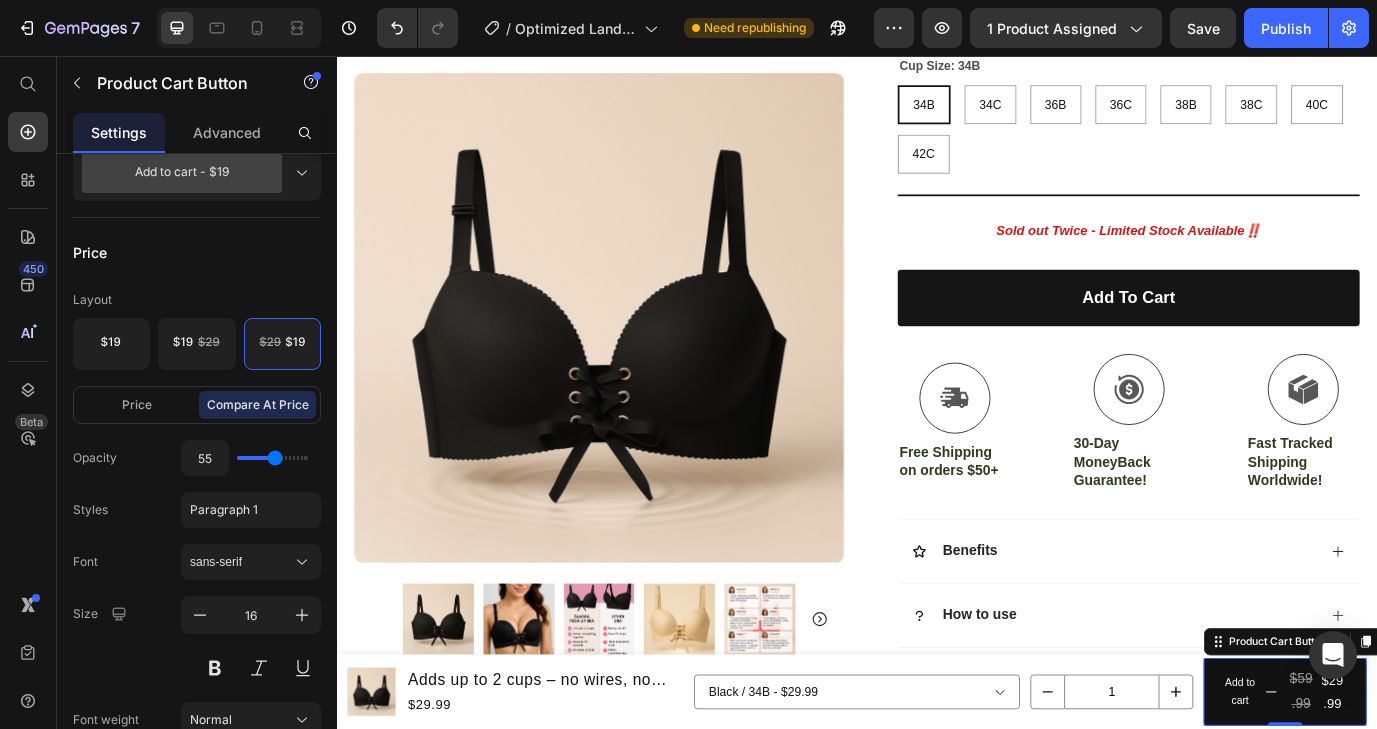 type on "54" 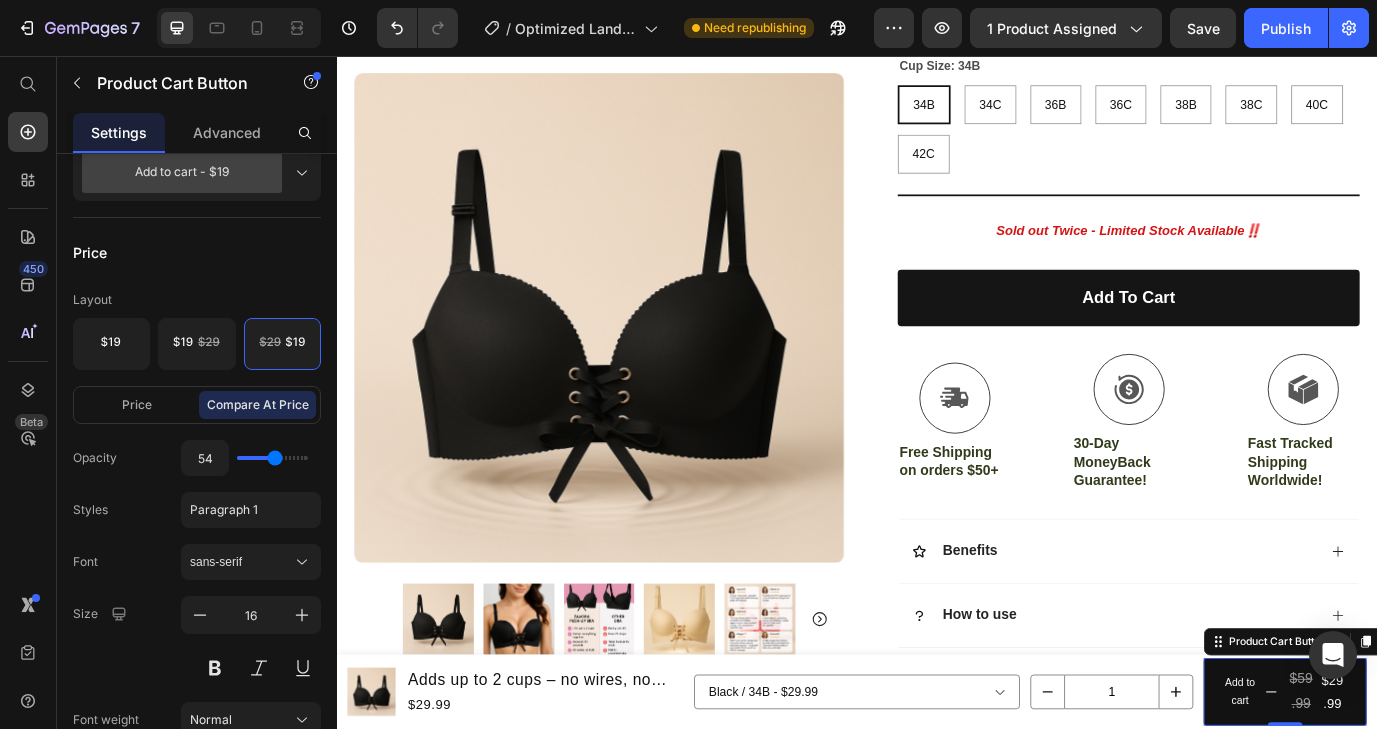 type on "53" 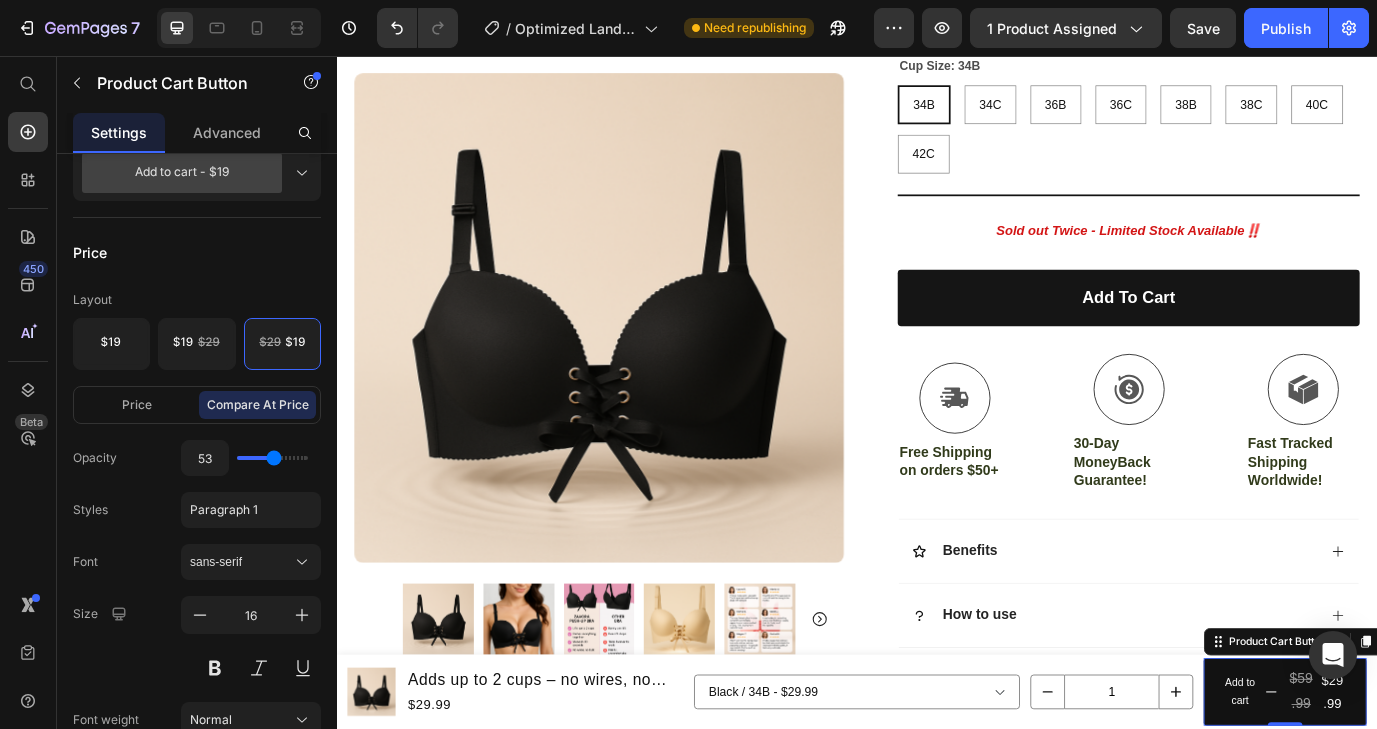 type on "52" 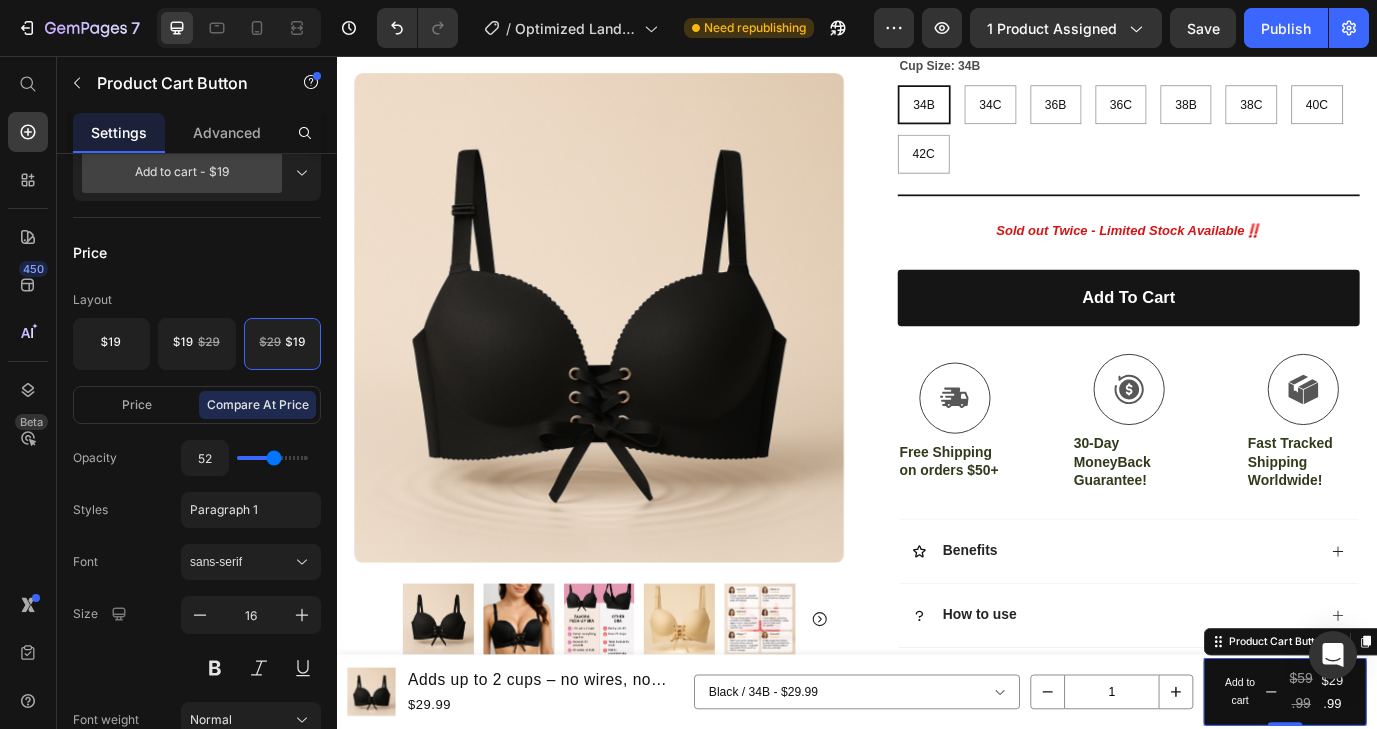 type on "51" 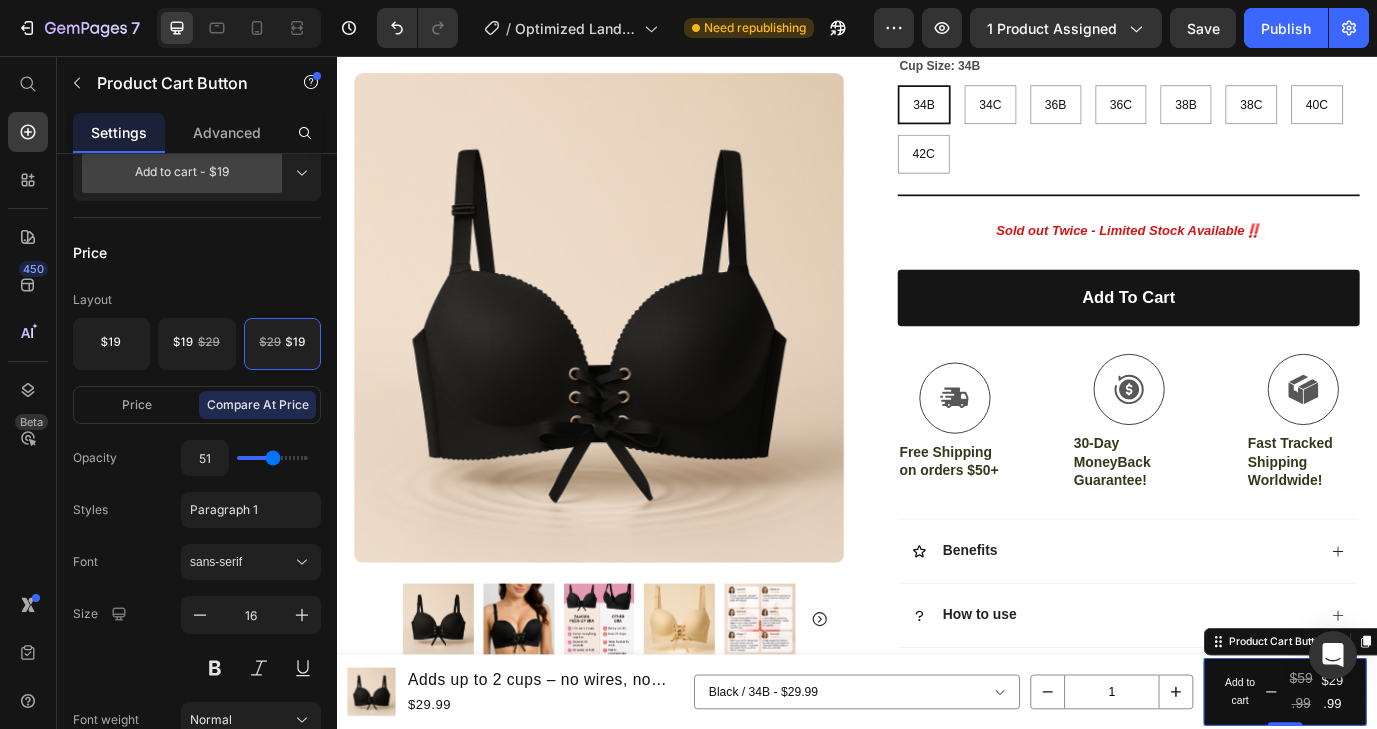type on "50" 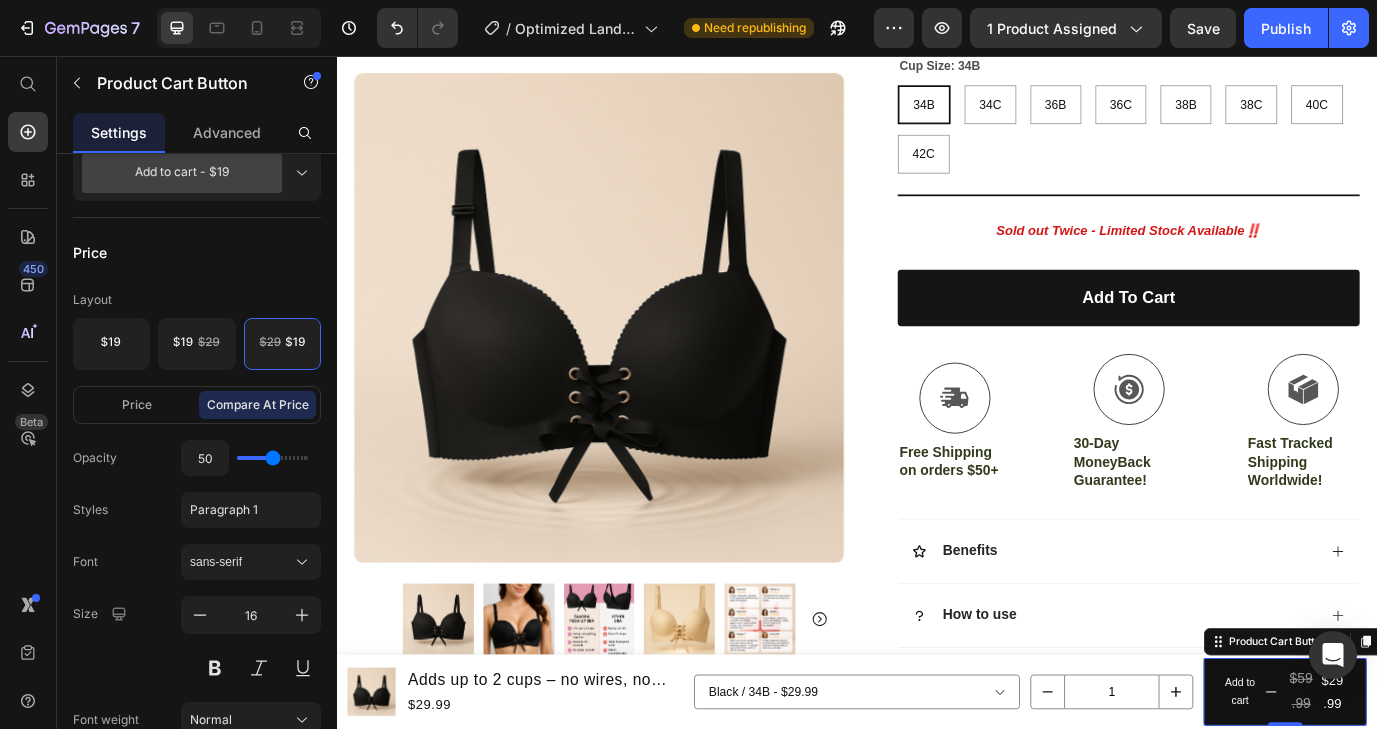 type on "49" 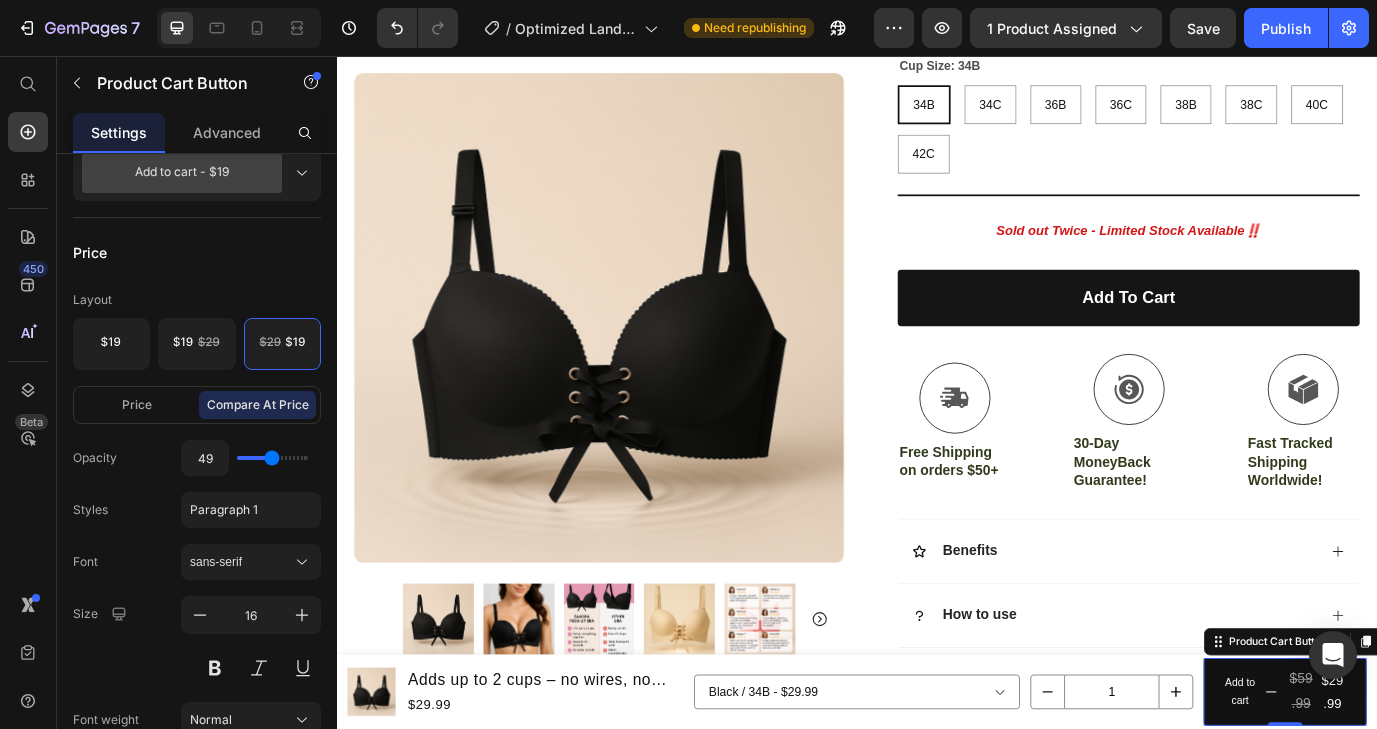 click at bounding box center (272, 458) 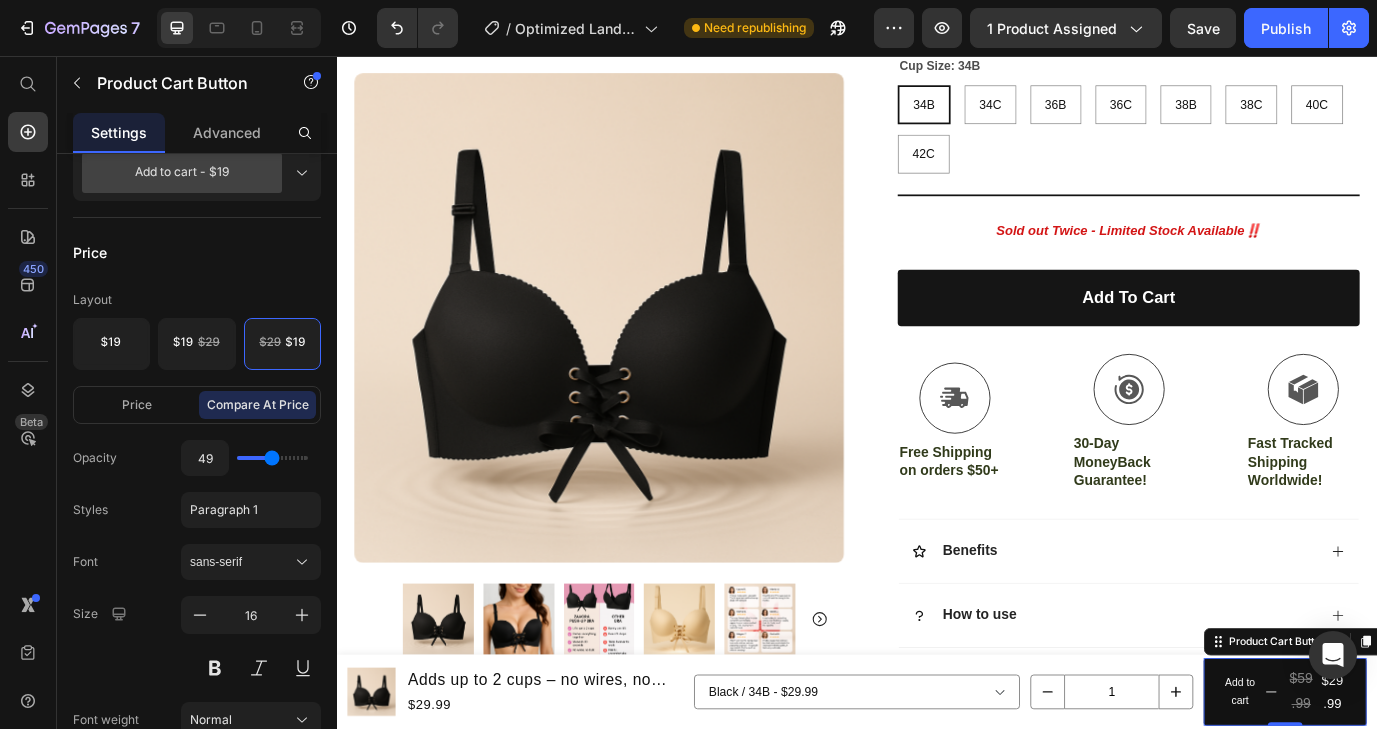 type on "50" 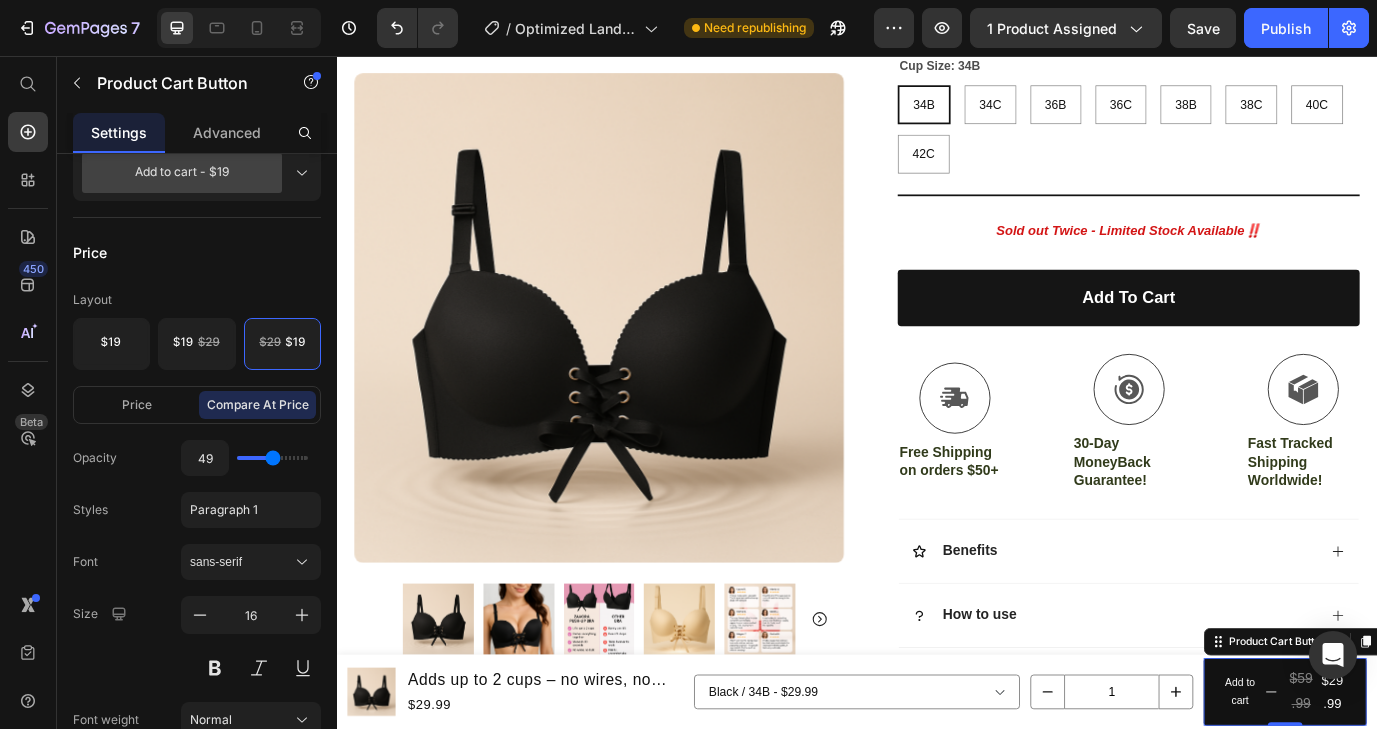 type on "50" 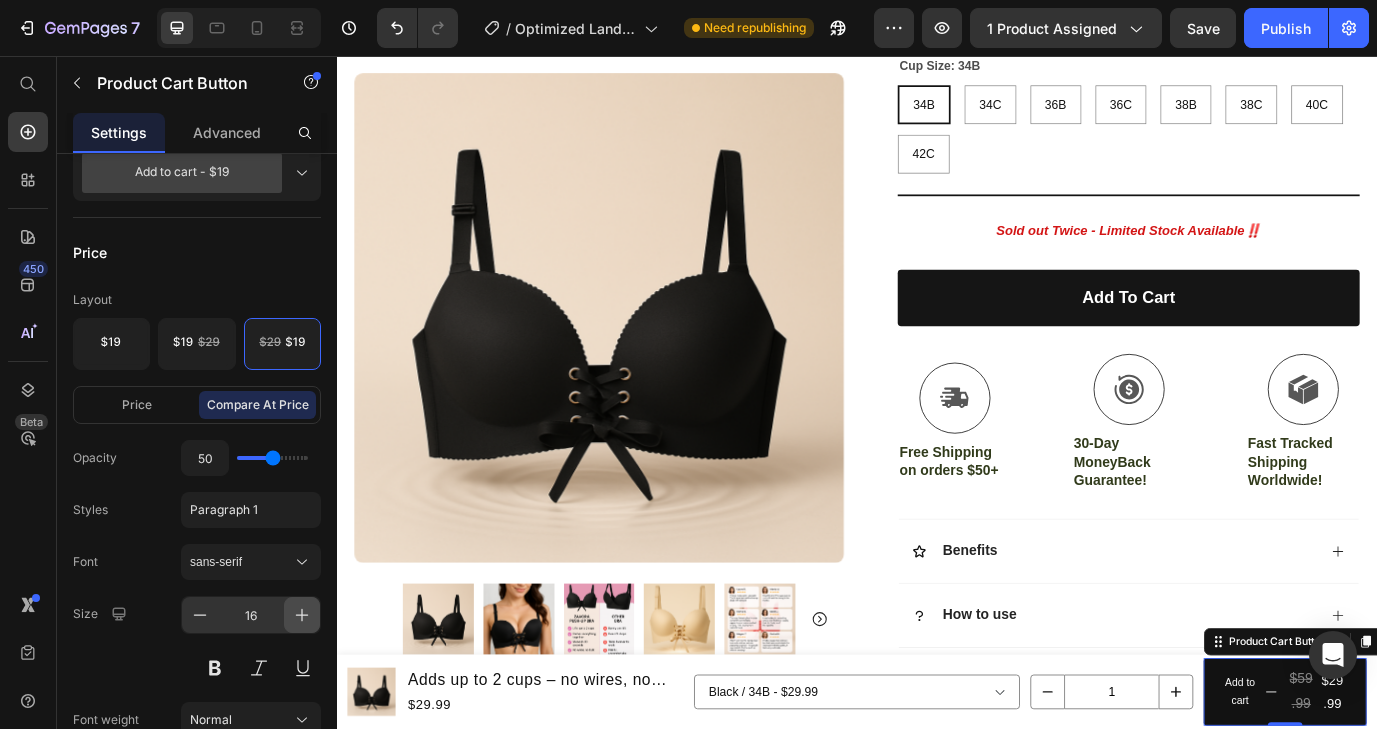 click at bounding box center [302, 615] 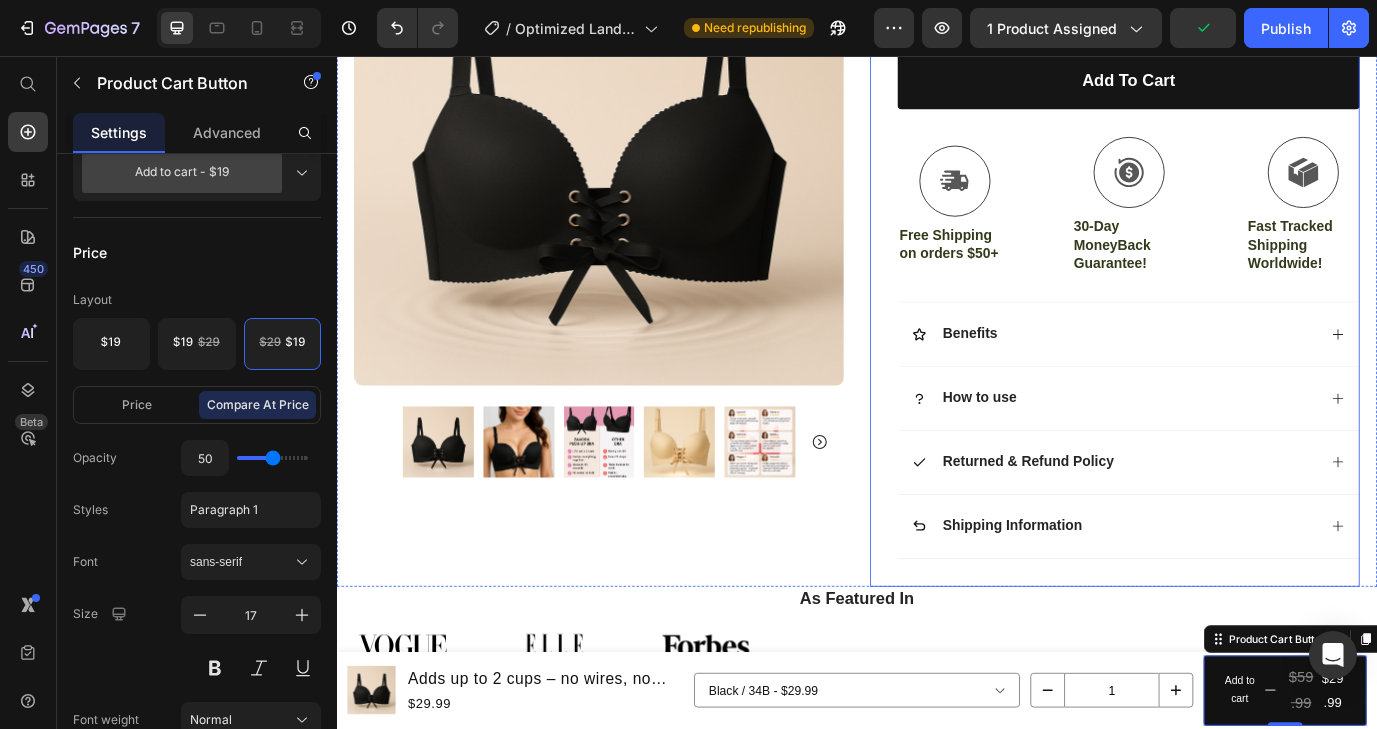 scroll, scrollTop: 800, scrollLeft: 0, axis: vertical 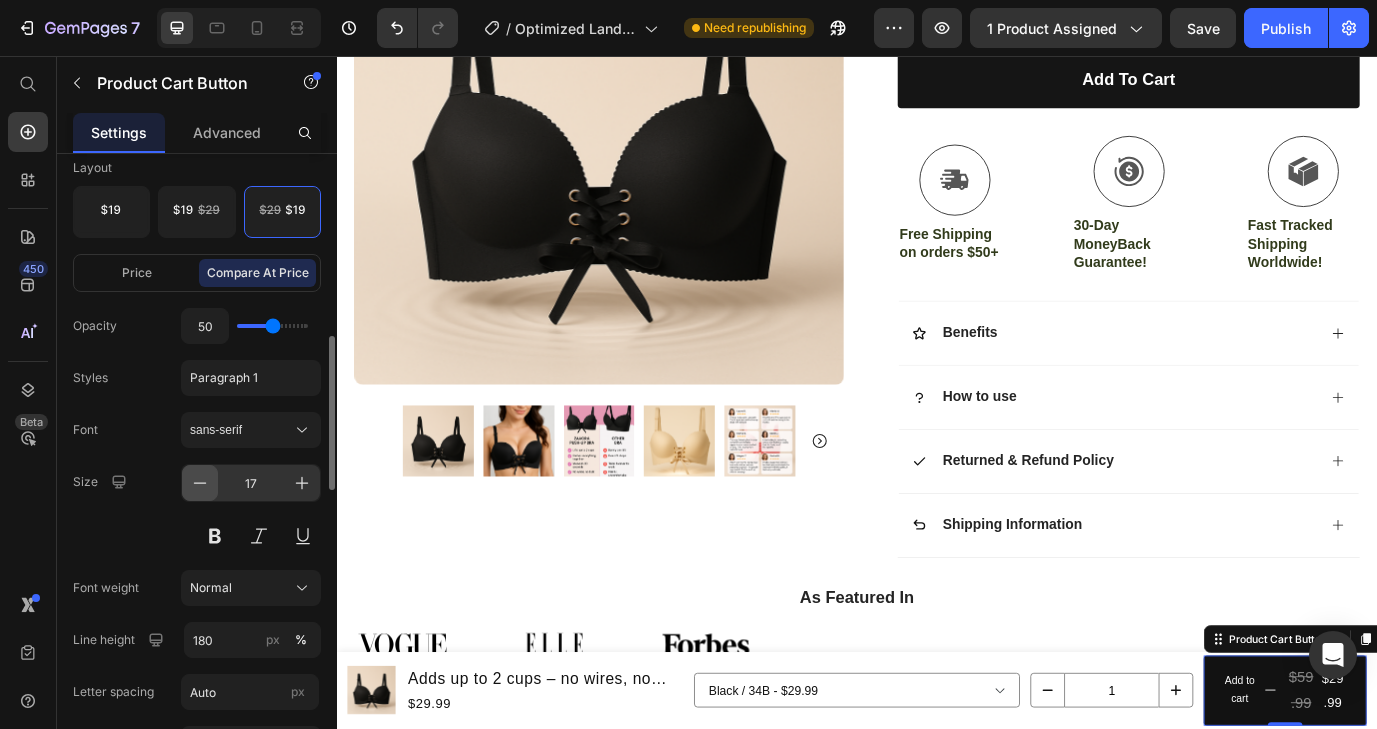 click 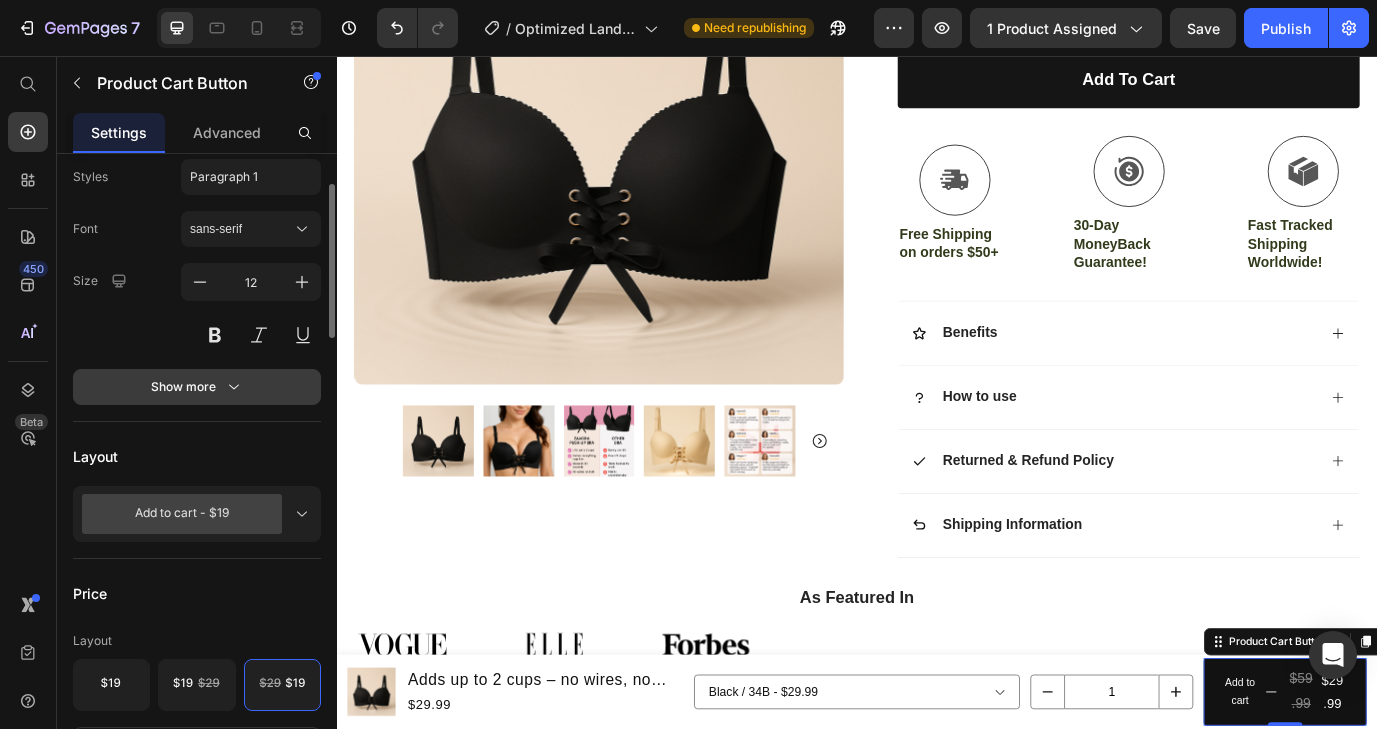 scroll, scrollTop: 56, scrollLeft: 0, axis: vertical 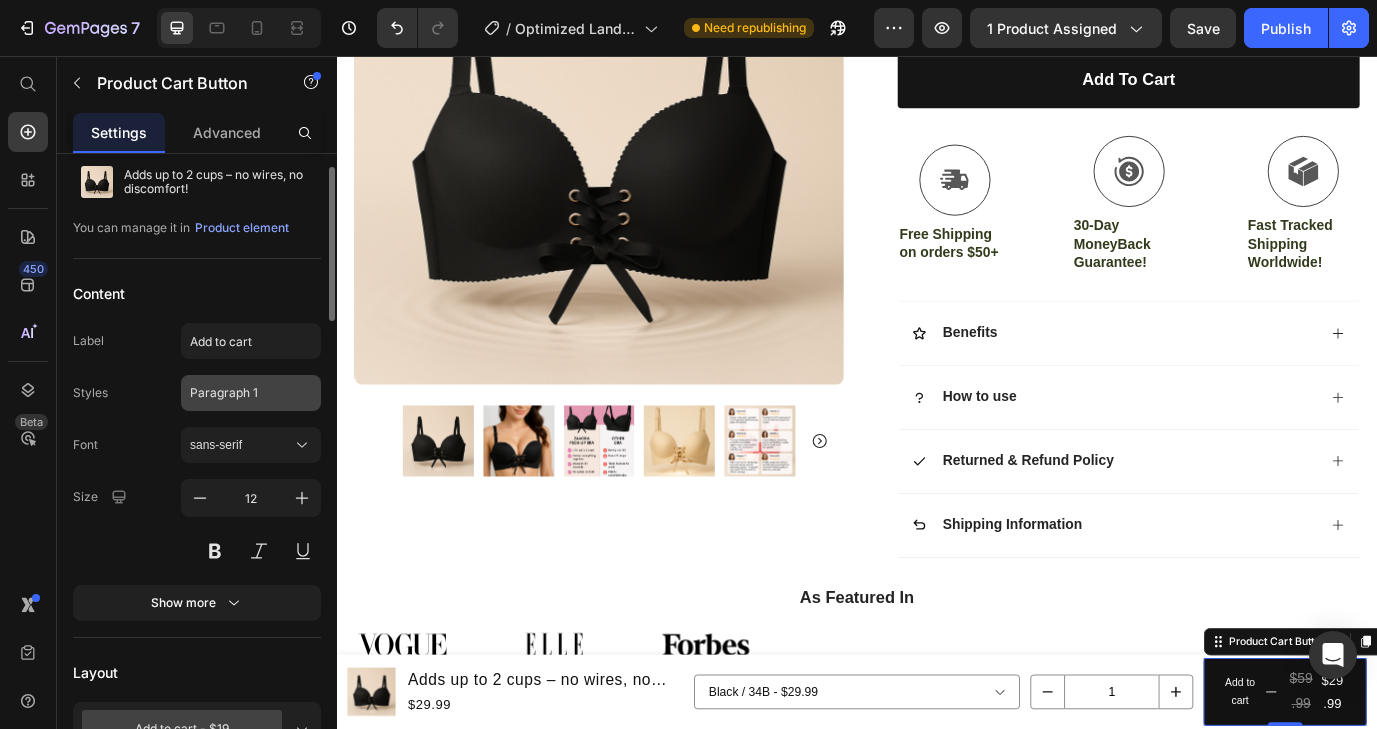 click on "Paragraph 1" 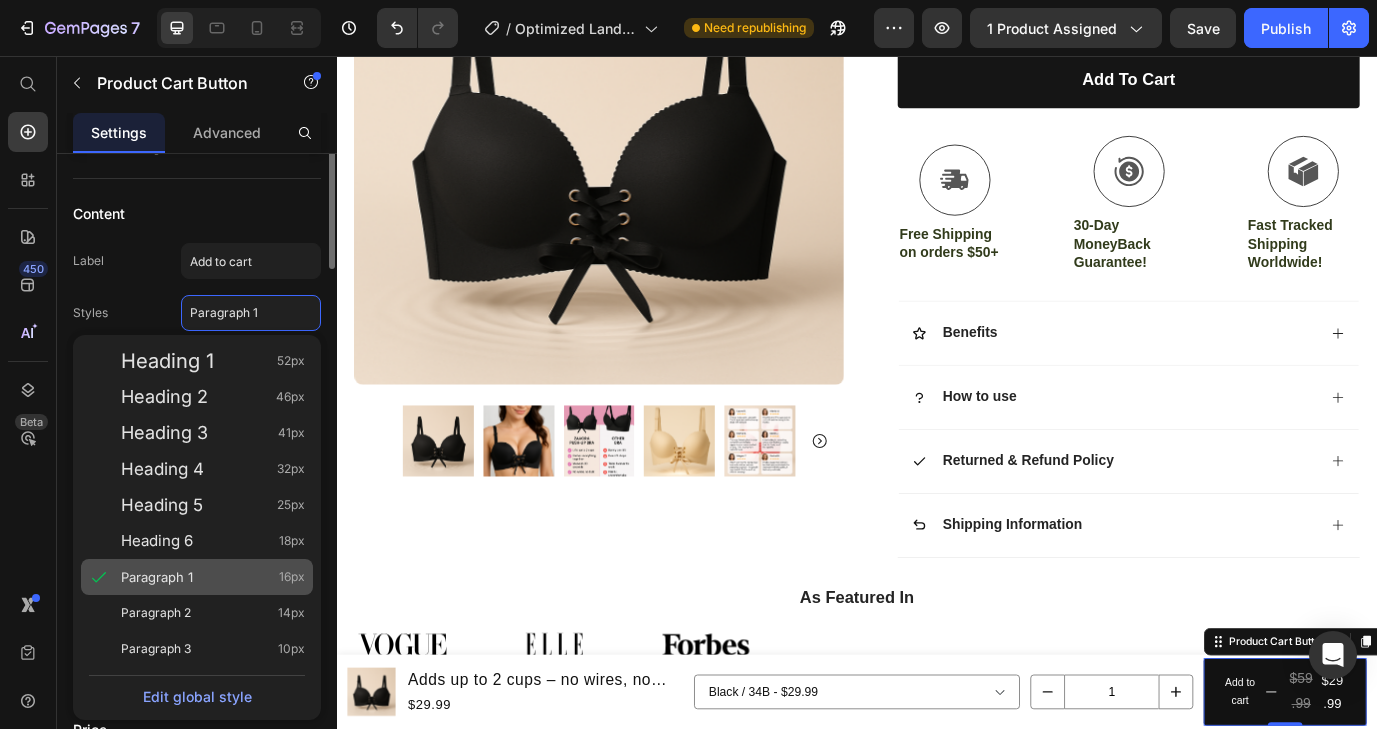 scroll, scrollTop: 137, scrollLeft: 0, axis: vertical 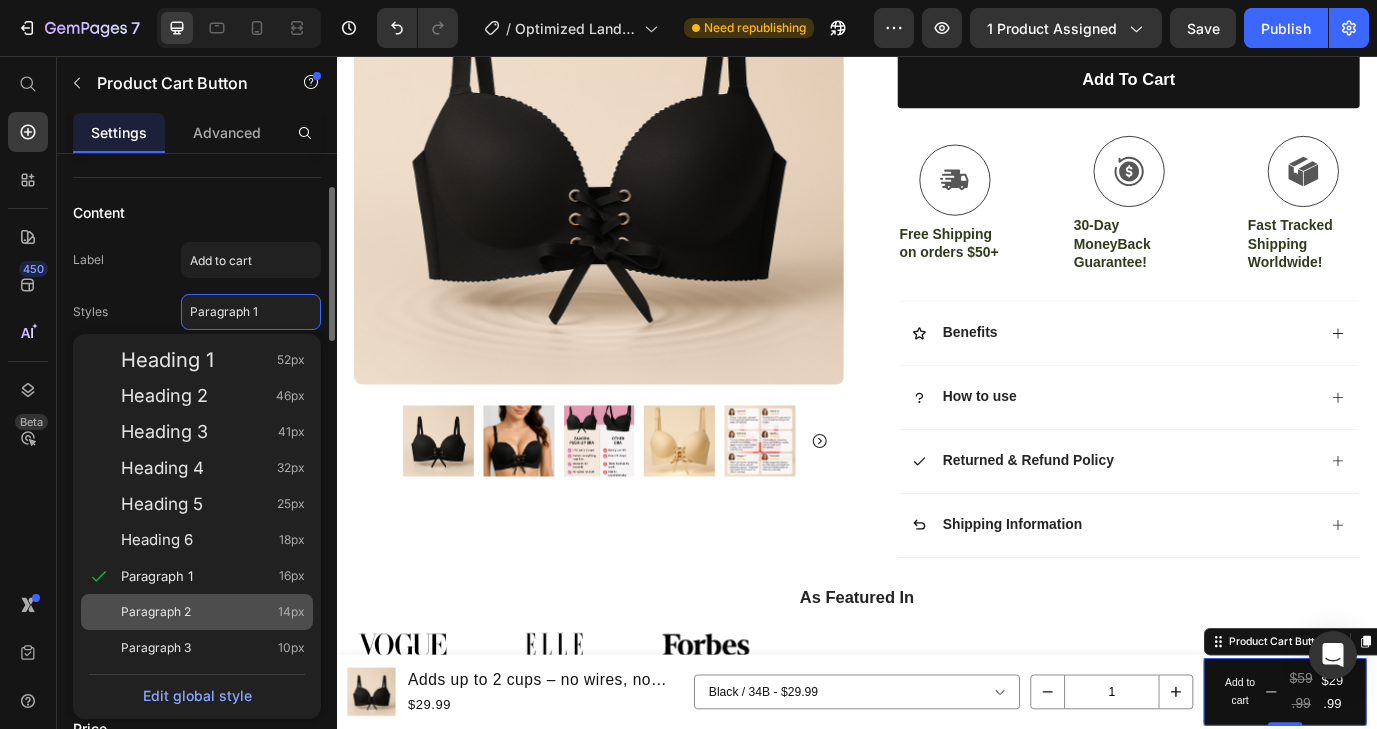 click on "Paragraph 2 14px" at bounding box center [213, 612] 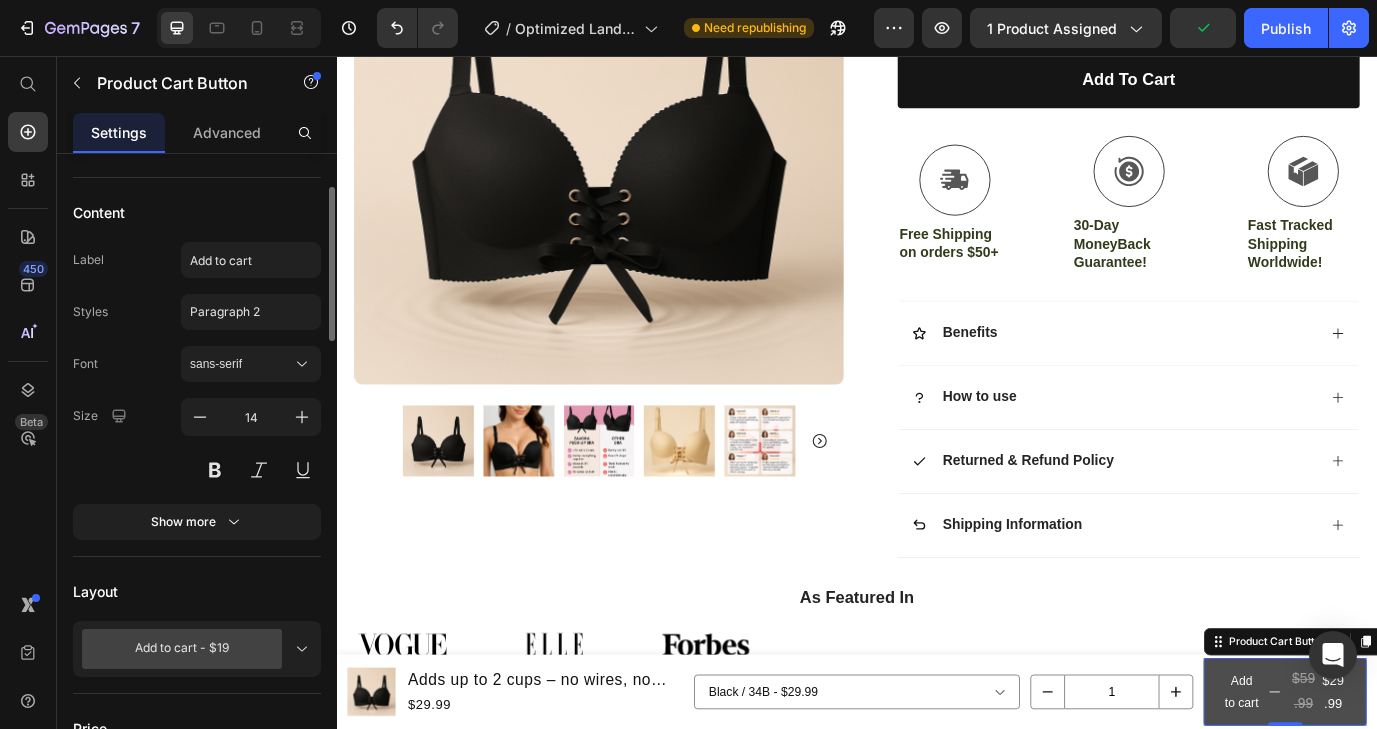 click on "Add to cart
$59.99 $29.99" at bounding box center (1431, 790) 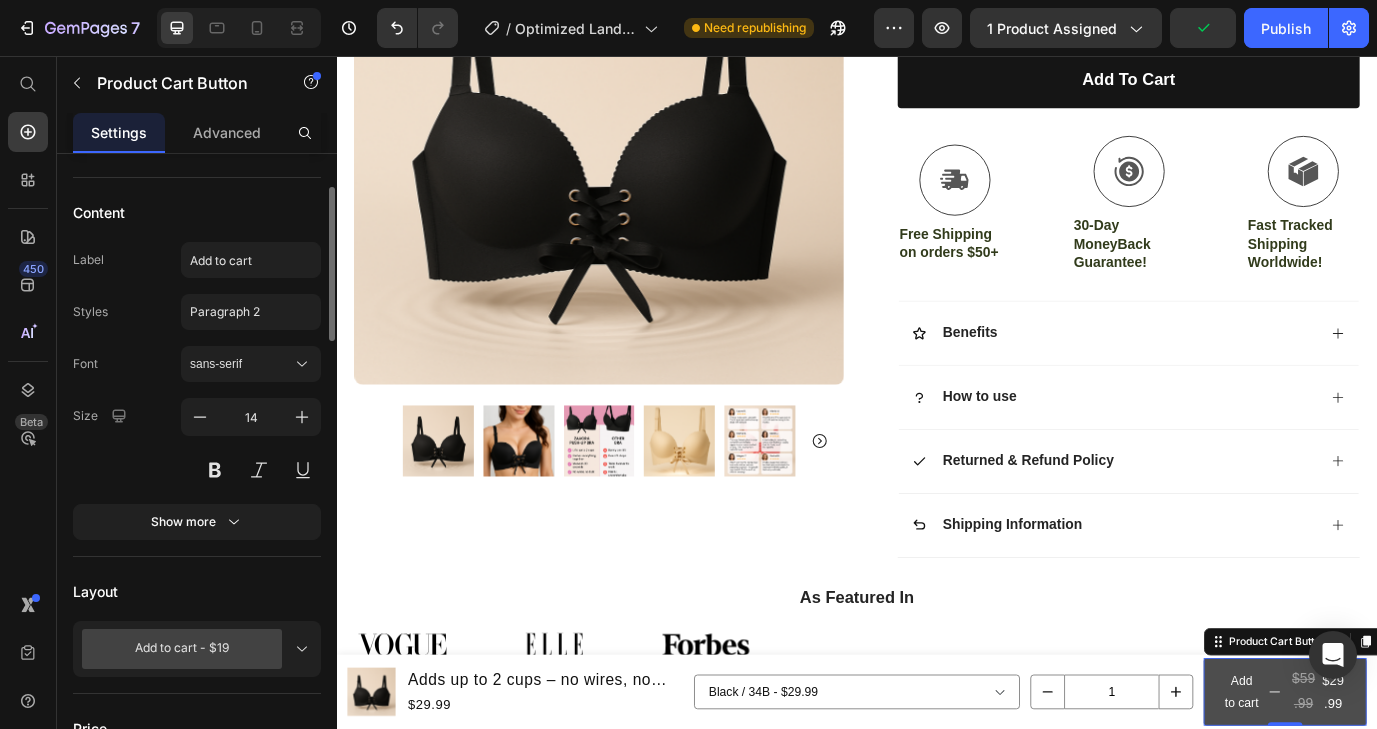 click on "$59.99" at bounding box center [1452, 790] 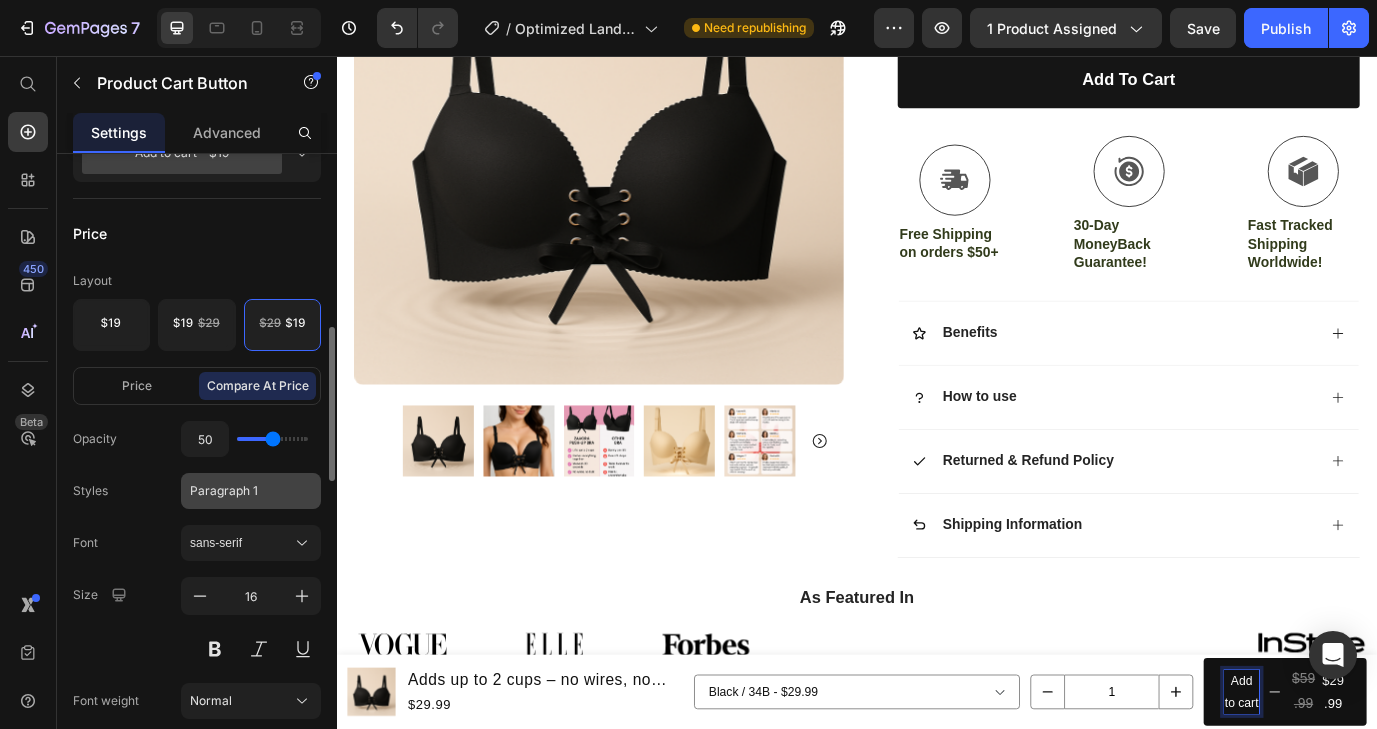 scroll, scrollTop: 647, scrollLeft: 0, axis: vertical 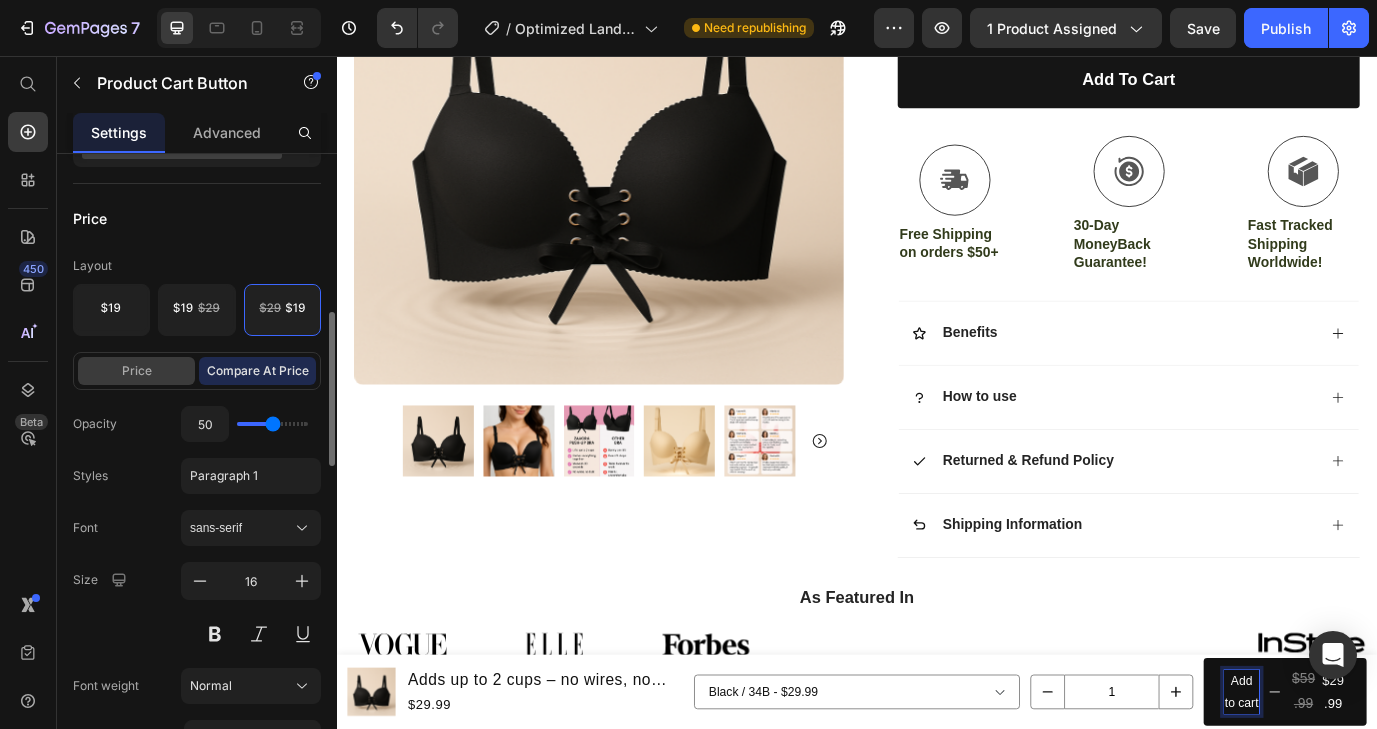 click on "Price" at bounding box center [136, 371] 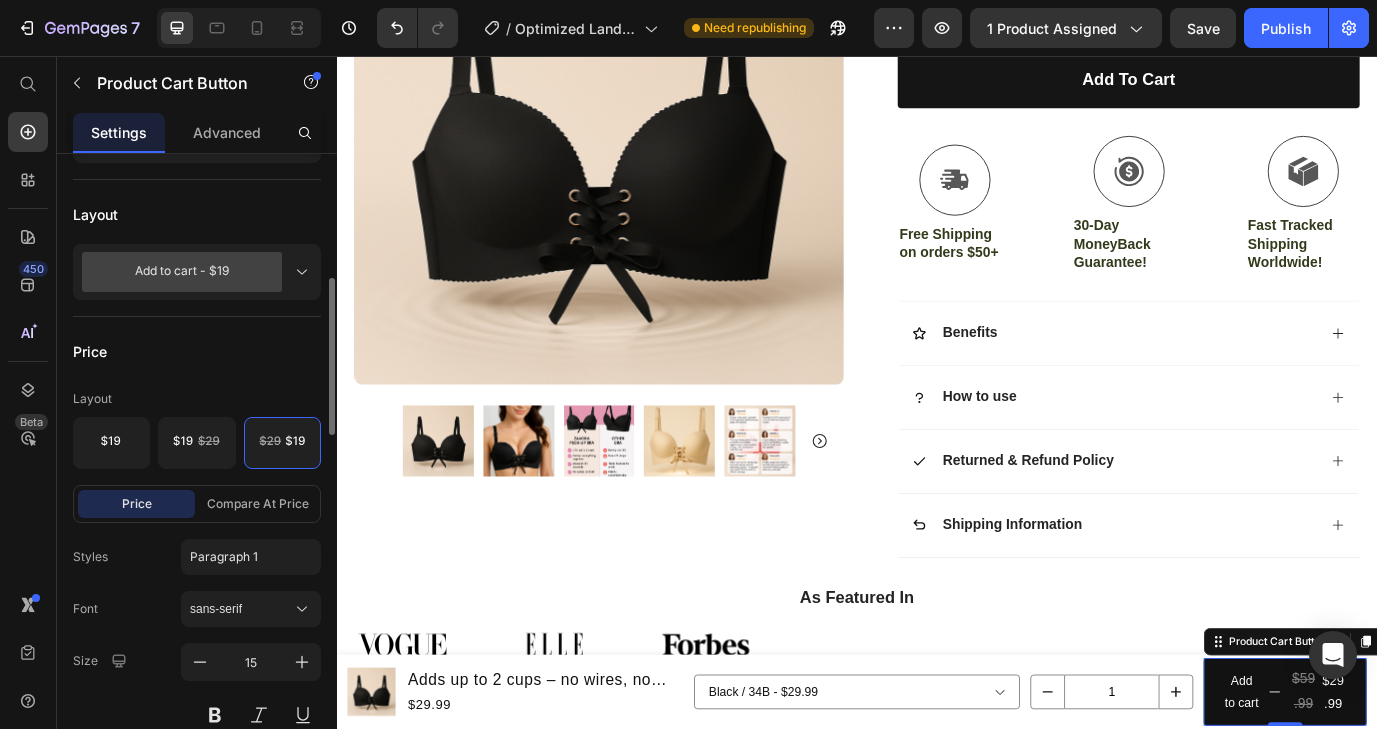 scroll, scrollTop: 511, scrollLeft: 0, axis: vertical 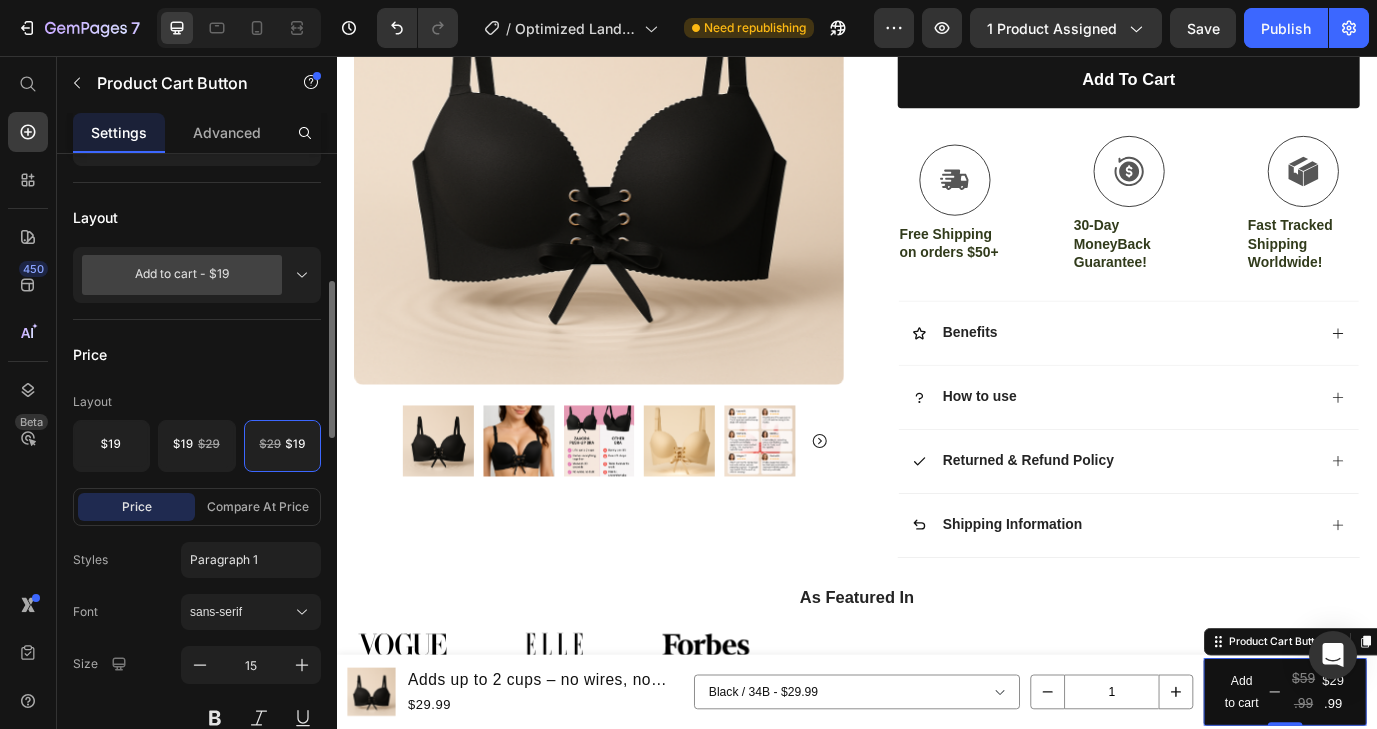 click on "Add to cart  -  $19" at bounding box center (182, 275) 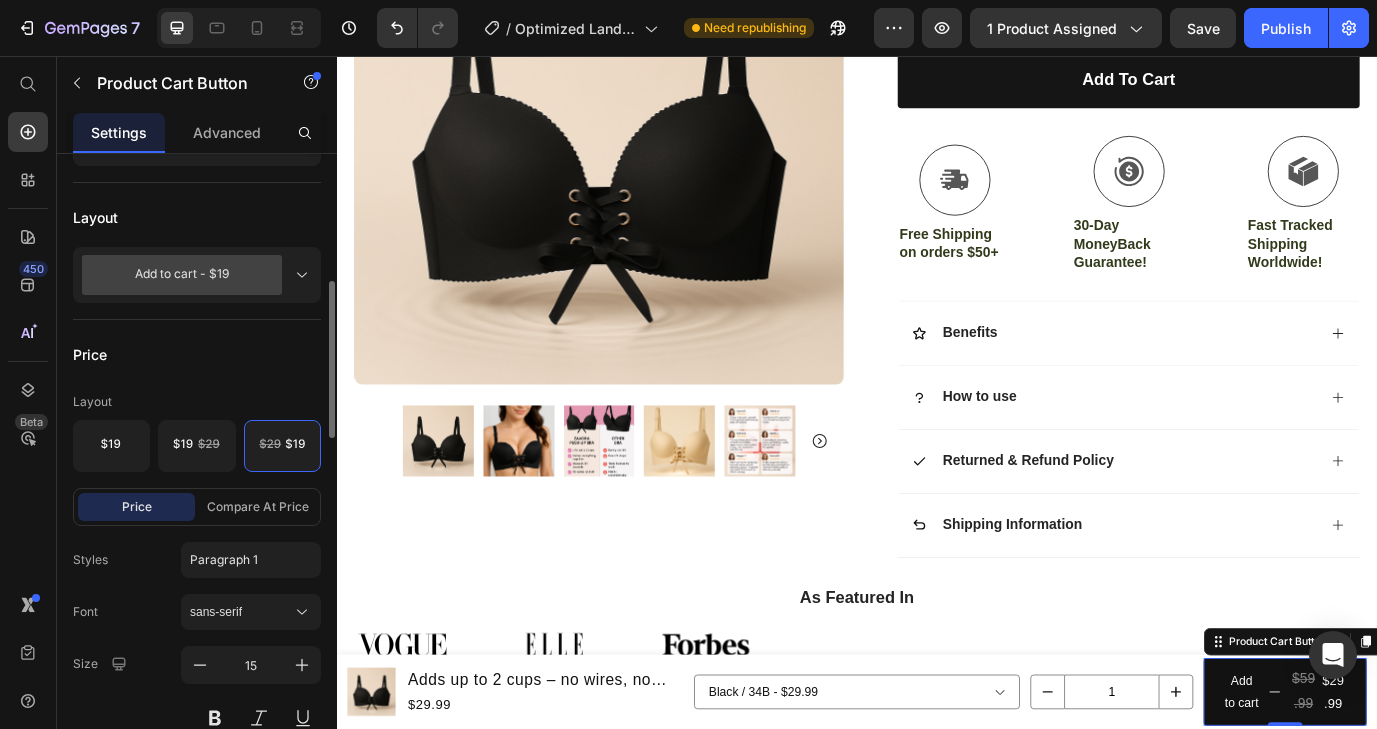 click on "Layout" at bounding box center [197, 217] 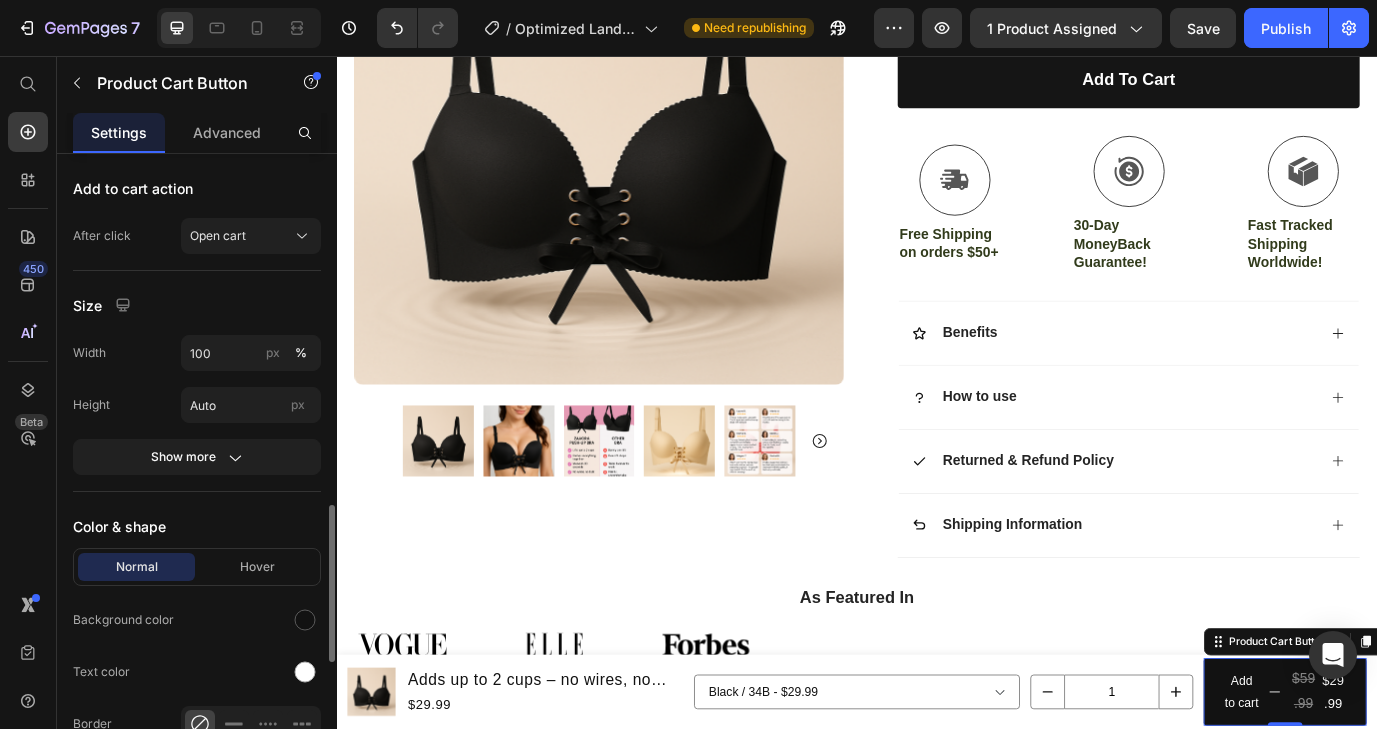 scroll, scrollTop: 1419, scrollLeft: 0, axis: vertical 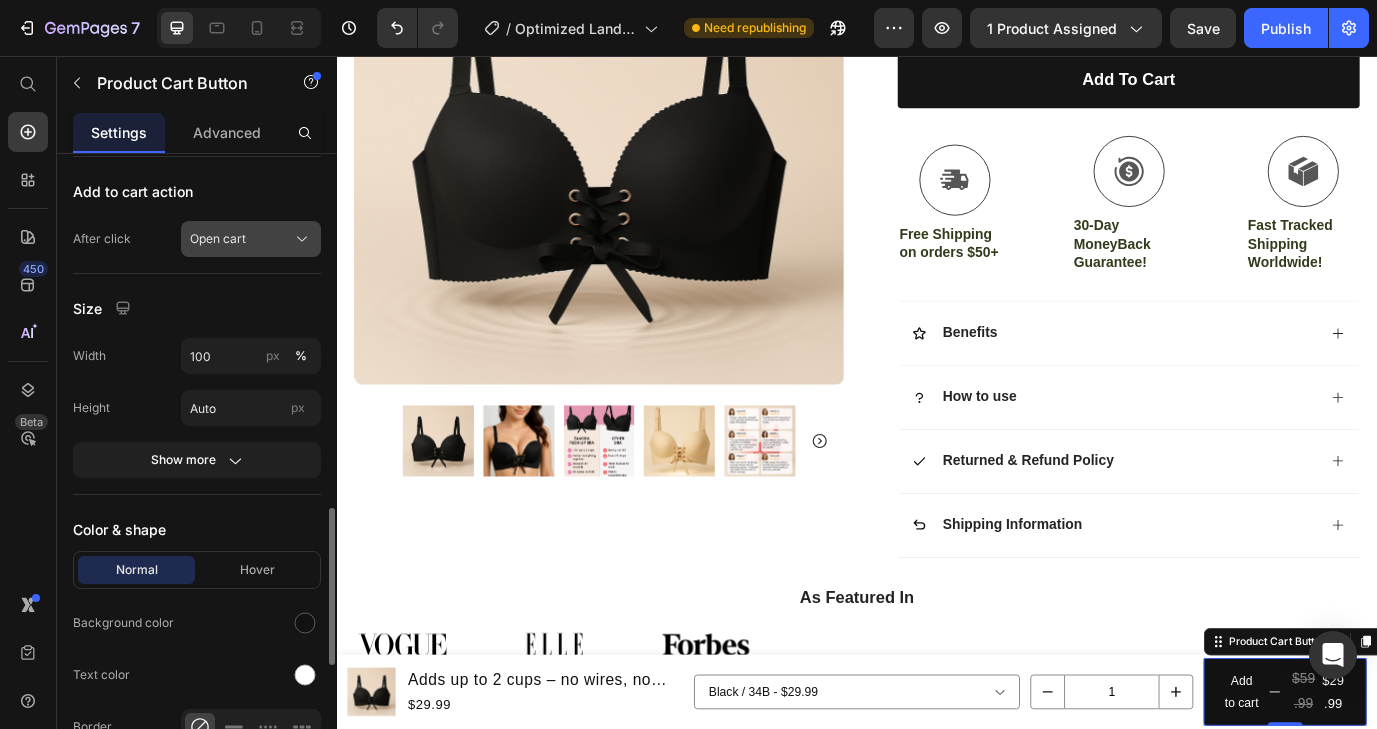 click 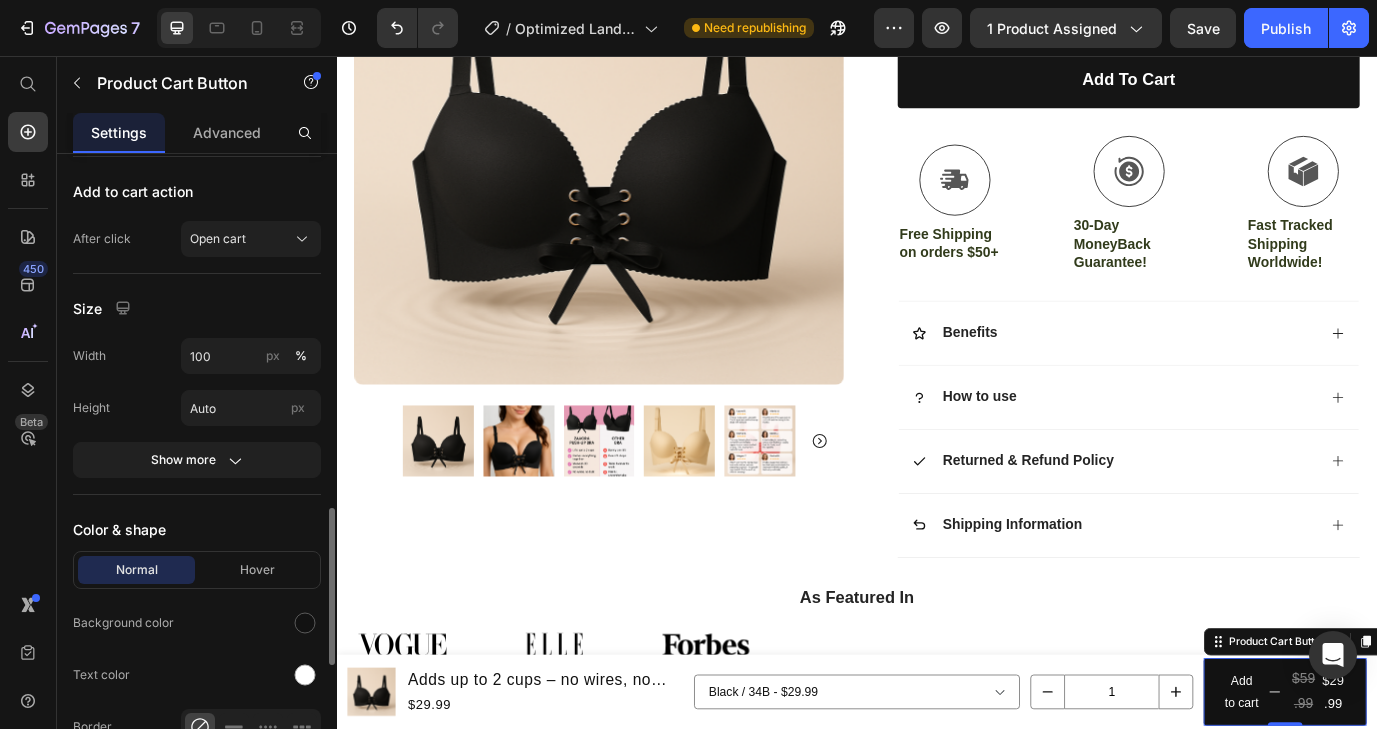 click on "Width 100 px % Height Auto px" 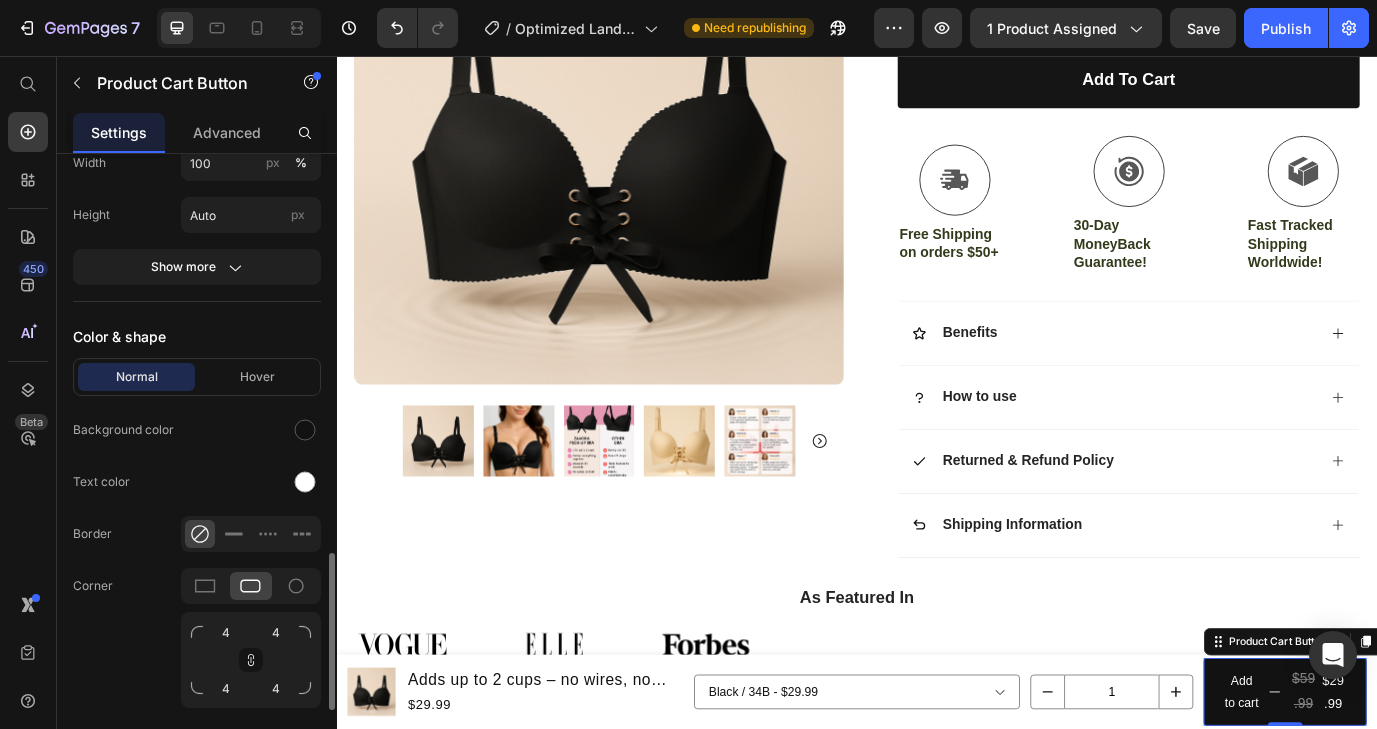 scroll, scrollTop: 1610, scrollLeft: 0, axis: vertical 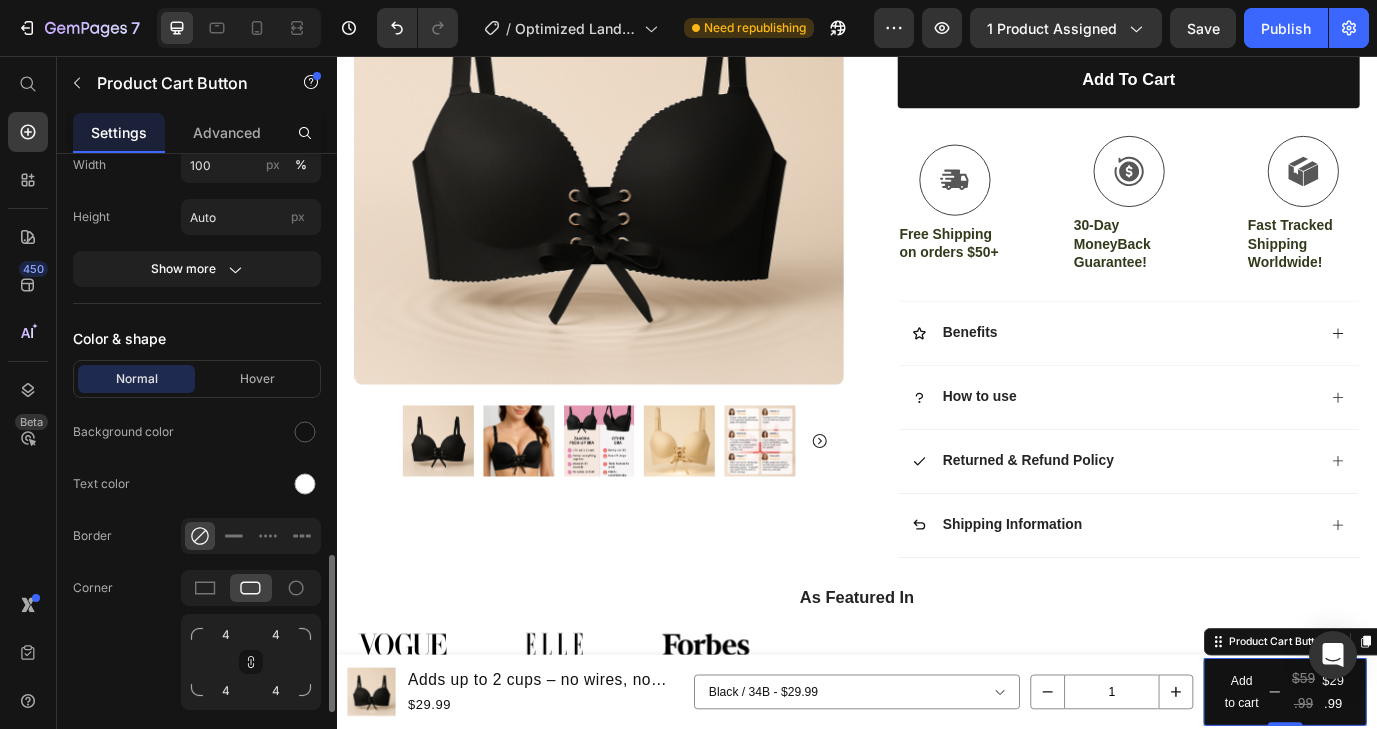 click on "Normal Hover" at bounding box center (197, 379) 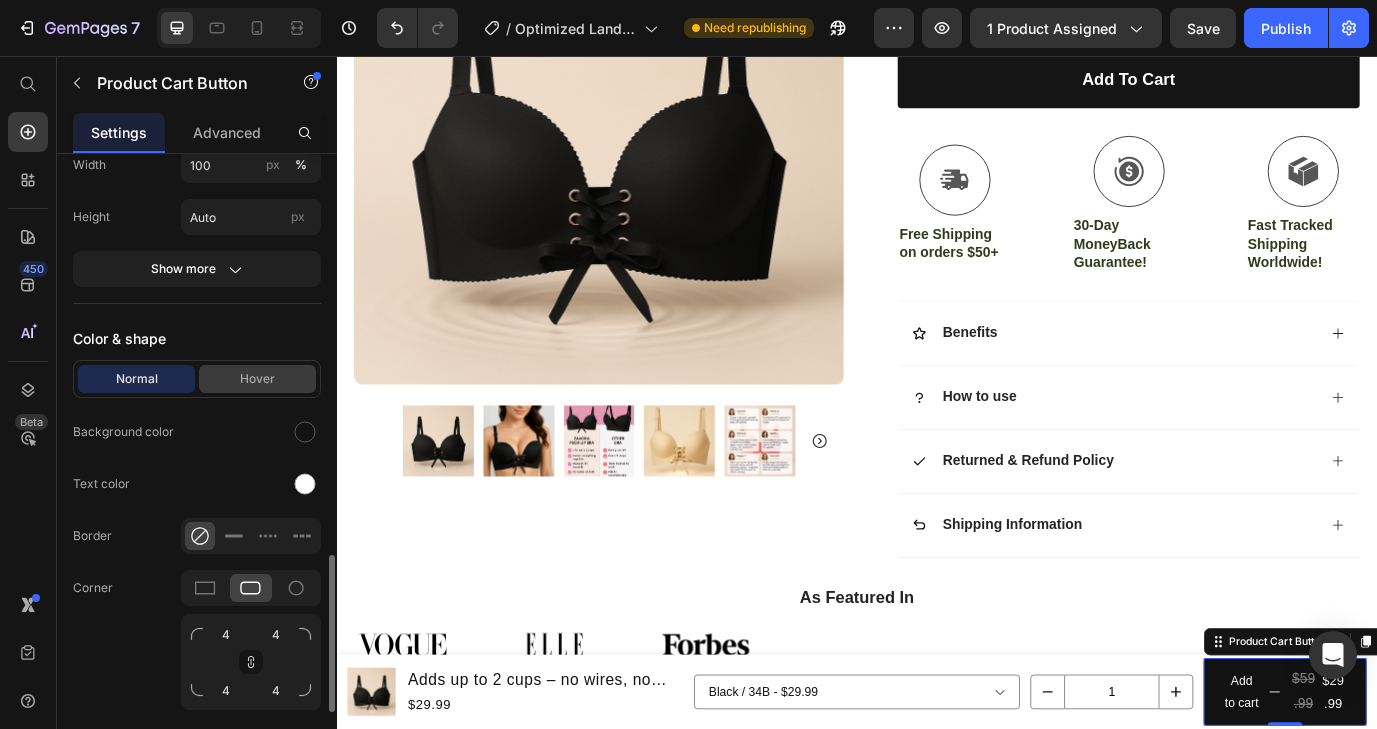 click on "Hover" at bounding box center [257, 379] 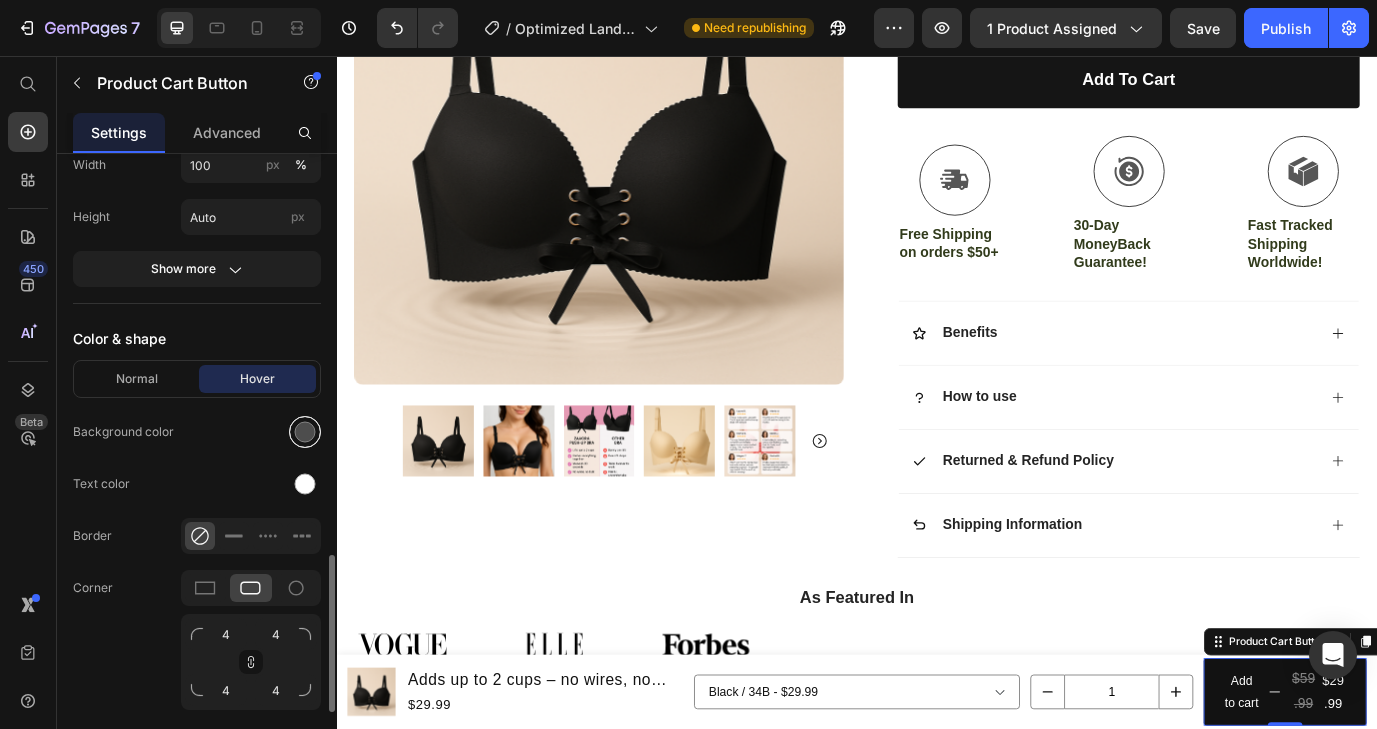 click at bounding box center (305, 432) 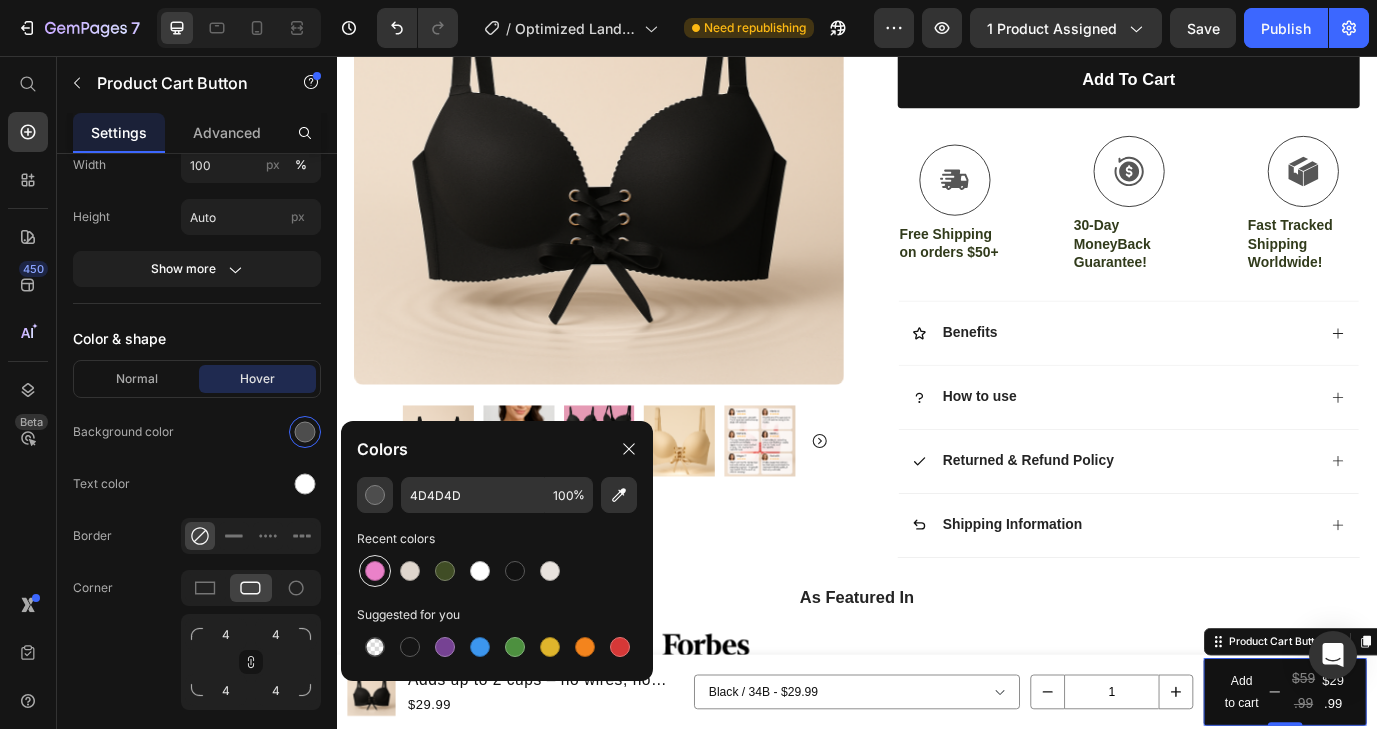 click at bounding box center (375, 571) 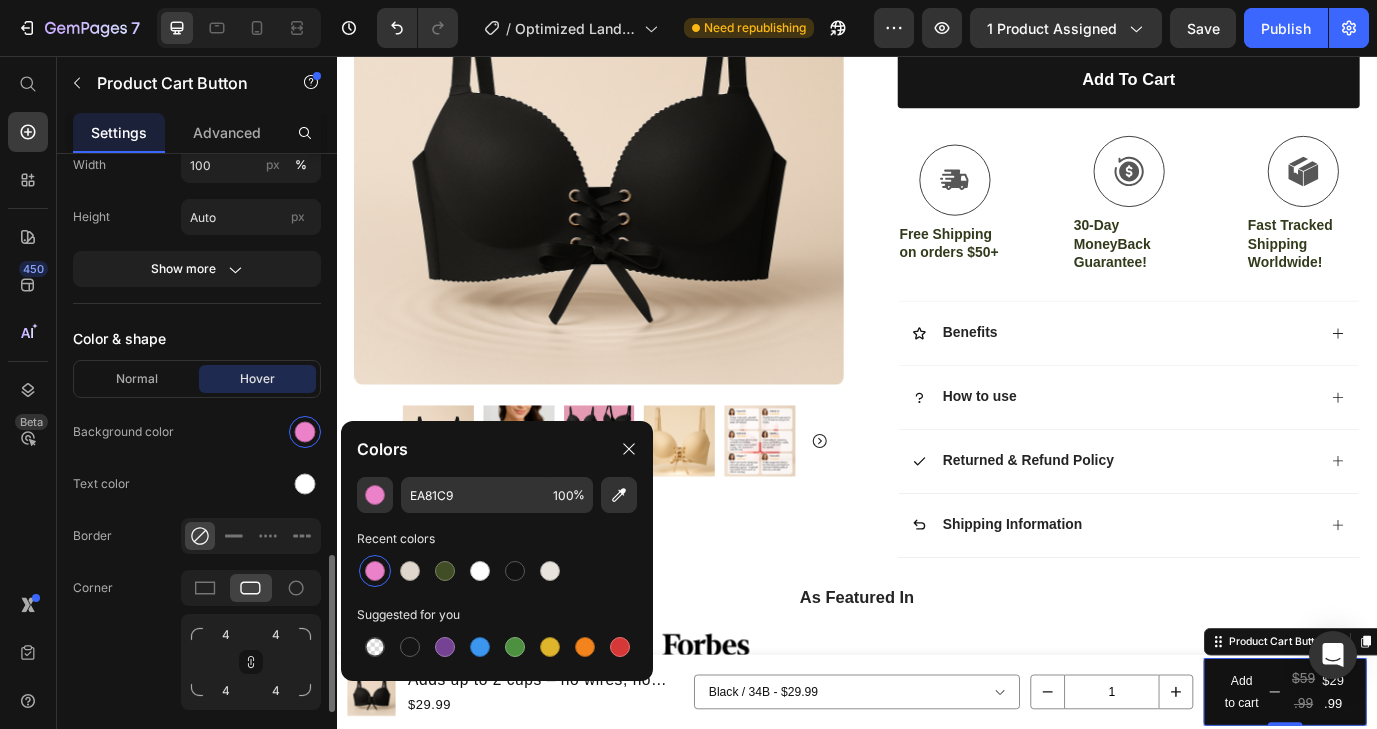 click on "Normal Hover Background color Text color Border Corner 4 4 4 4 Shadow" 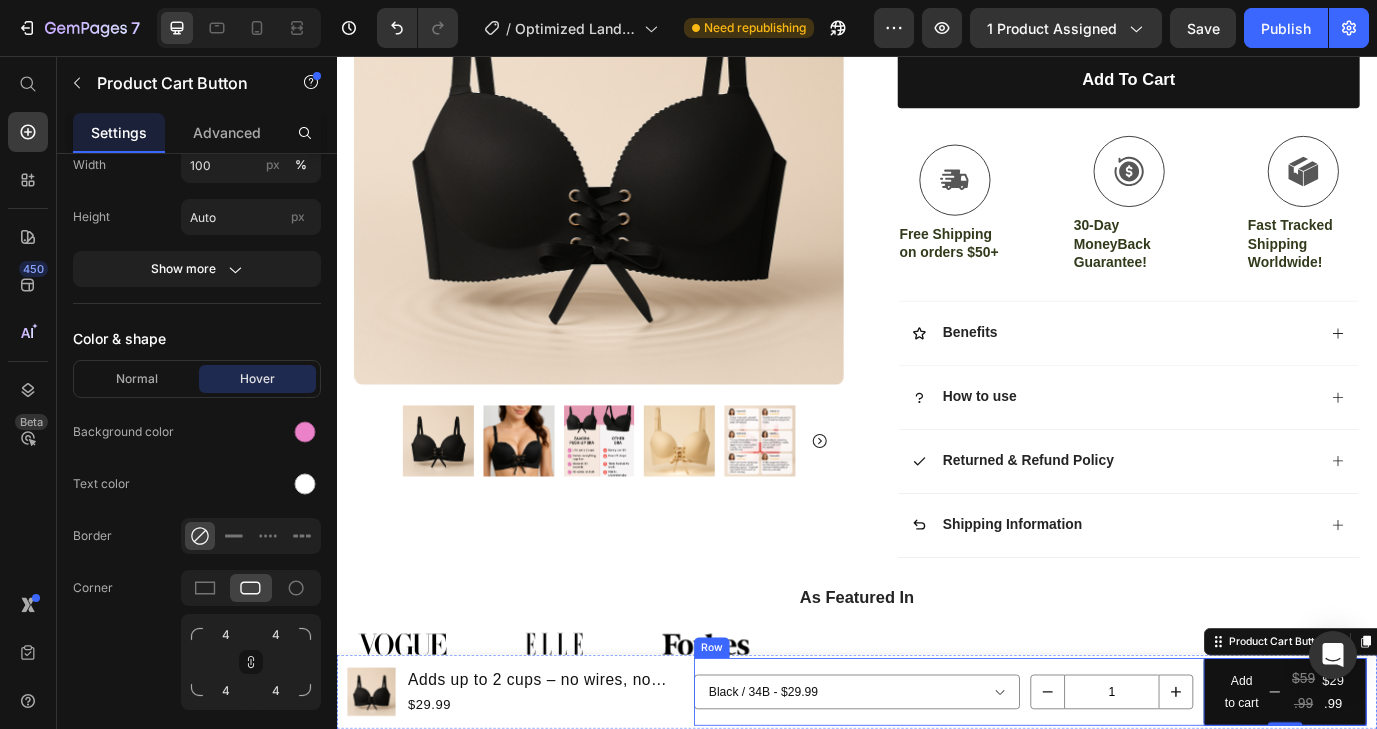click on "Black / 34B - $29.99  Black / 34C - $29.99  Black / 36B - $29.99  Black / 36C - $29.99  Black / 38B - $29.99  Black / 38C - $29.99  Black / 40C - $29.99  Black / 42C - $29.99  Khaki / 34B - $29.99  Khaki / 34C - $29.99  Khaki / 36B - $29.99  Khaki / 36C - $29.99  Khaki / 38B - $29.99  Khaki / 38C - $29.99  Khaki / 40C - $29.99  Khaki / 42C - $29.99  Red / 34B - $29.99  Red / 34C - $29.99  Red / 36B - $29.99  Red / 36C - $29.99  Red / 38B - $29.99  Red / 38C - $29.99  Red / 40C - $29.99  Red / 42C - $29.99  Pink / 34B - $29.99  Pink / 34C - $29.99  Pink / 36B - $29.99  Pink / 36C - $29.99  Pink / 38B - $29.99  Pink / 38C - $29.99  Pink / 40C - $29.99  Pink / 42C - $29.99  Product Variants & Swatches" at bounding box center (937, 790) 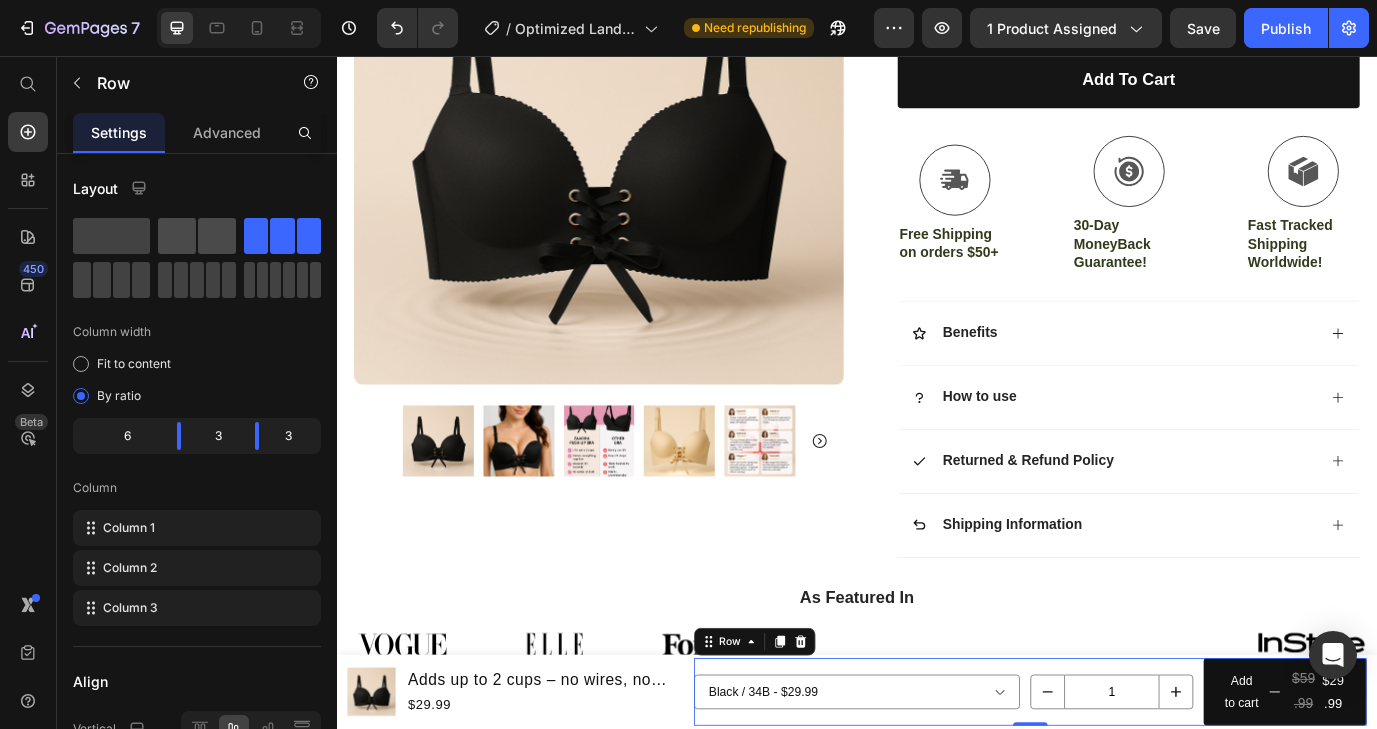 click 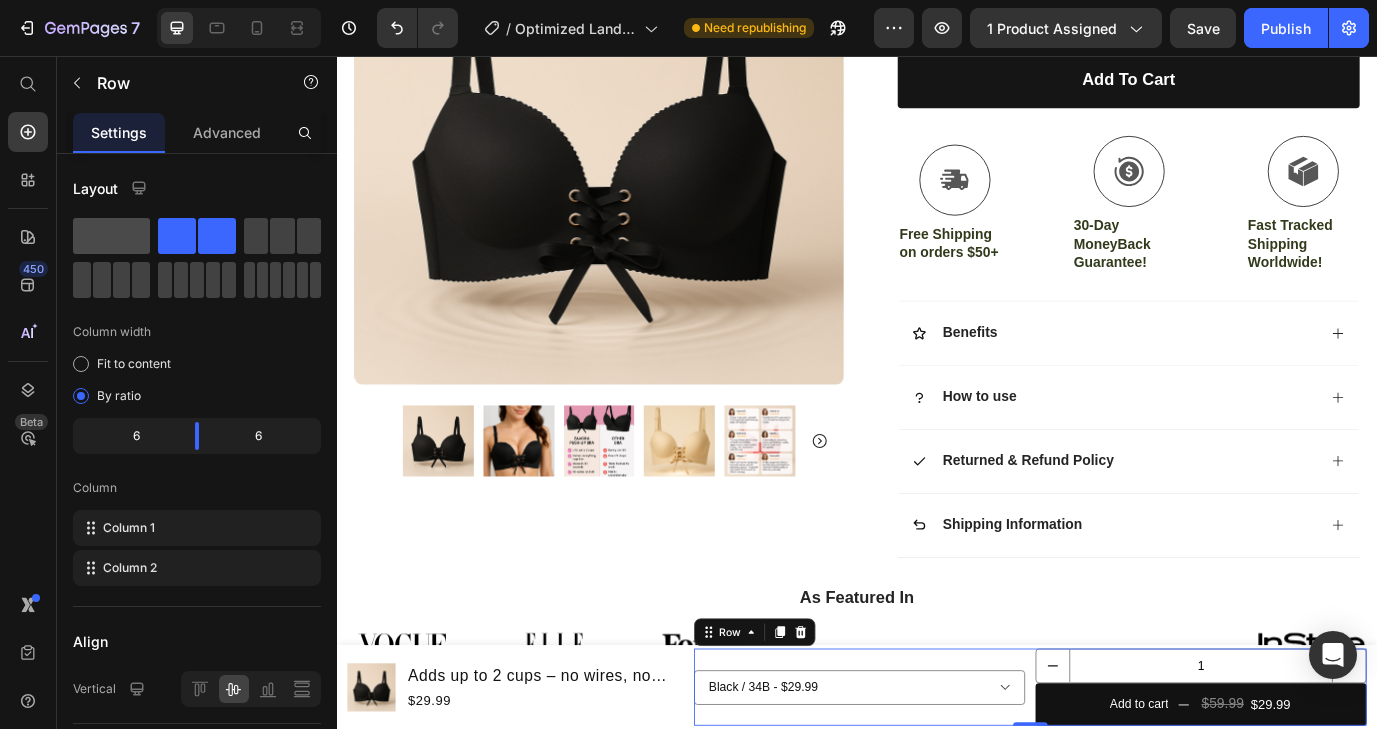 click 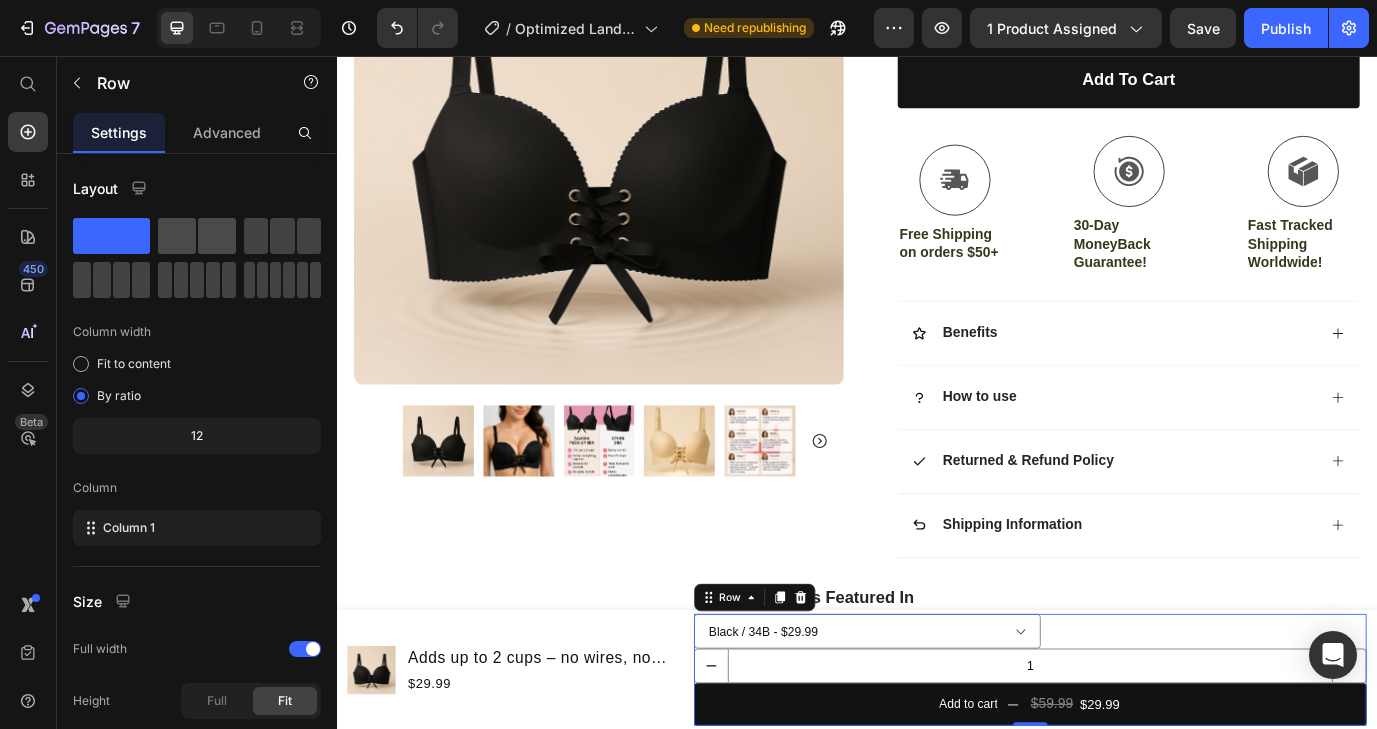 click 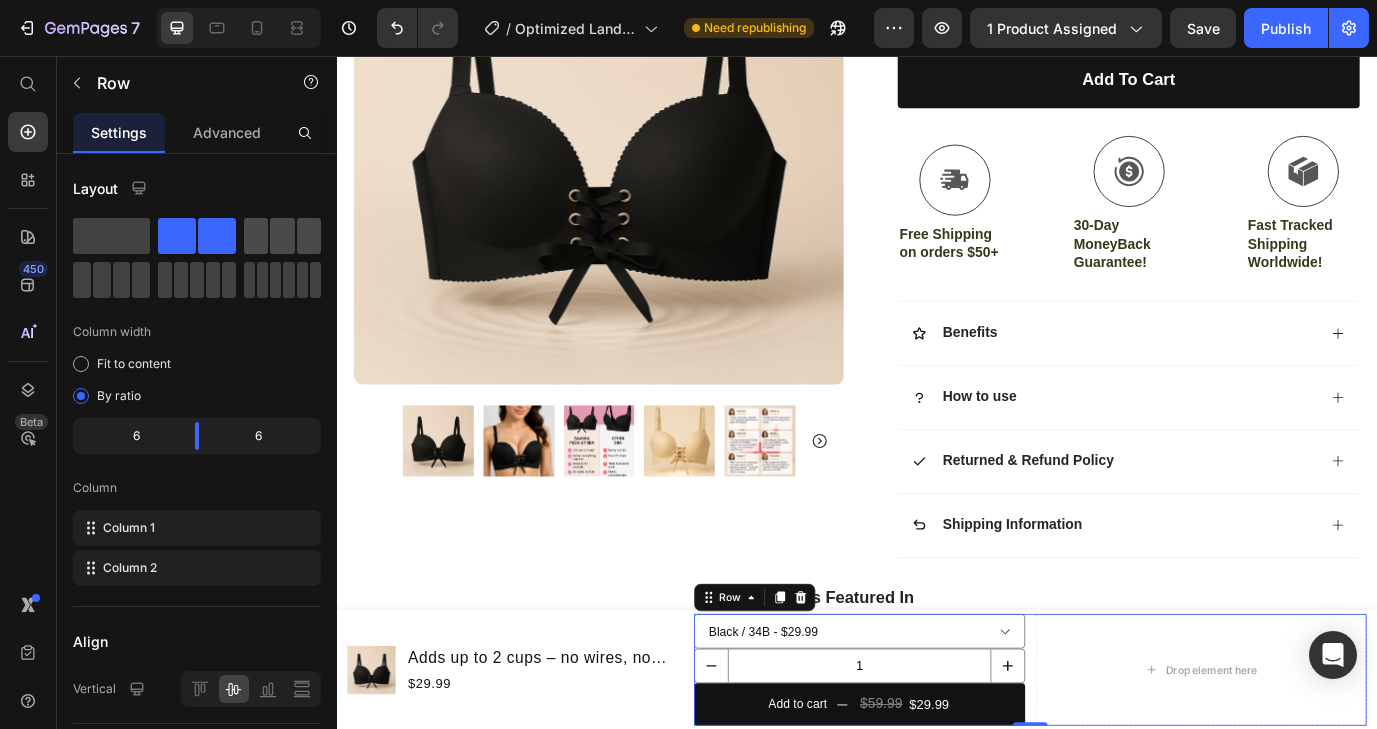 click 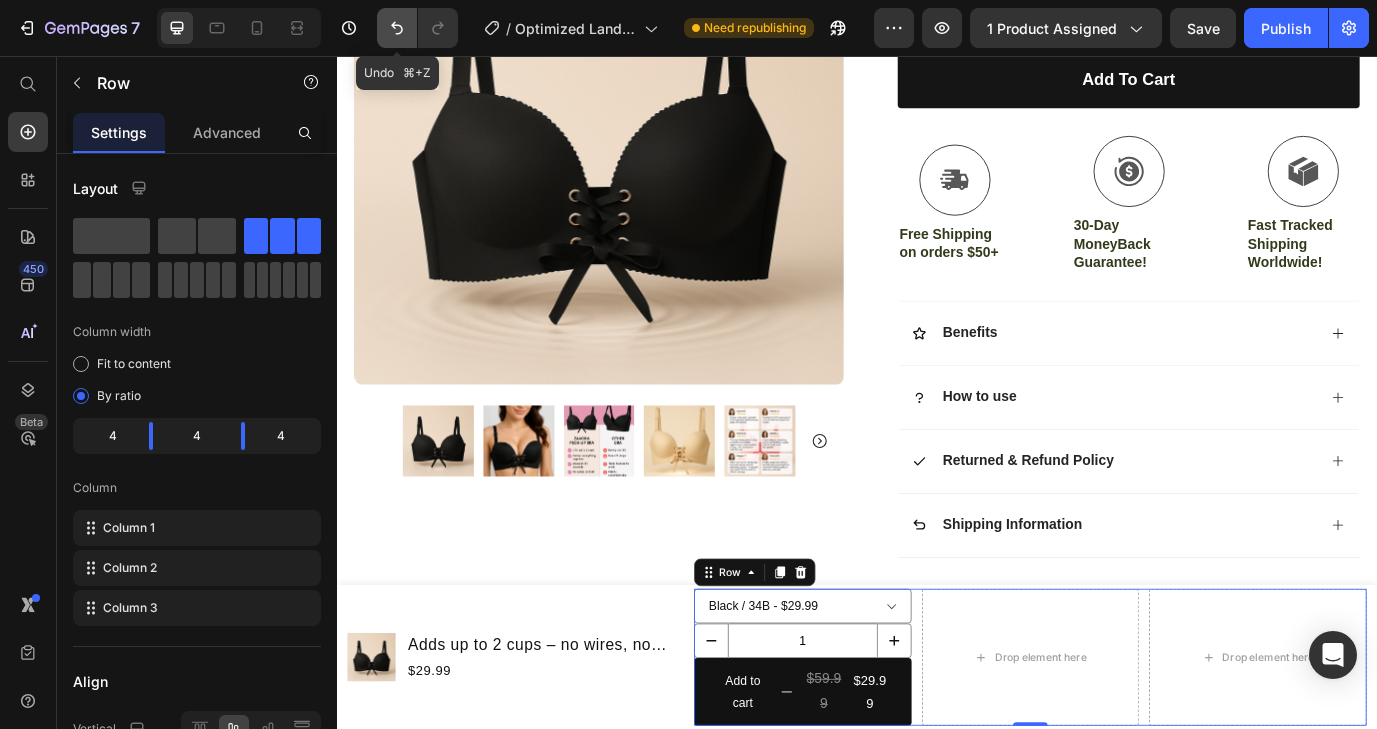click 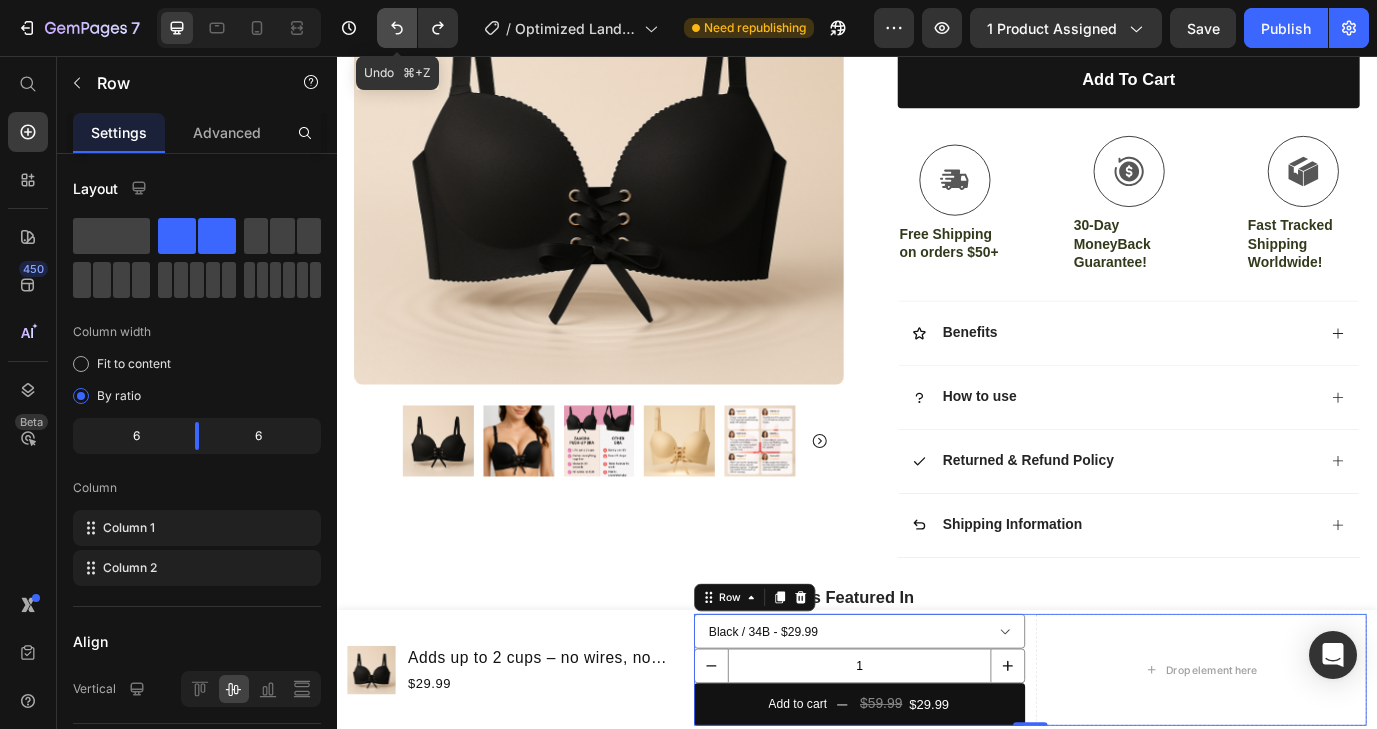 click 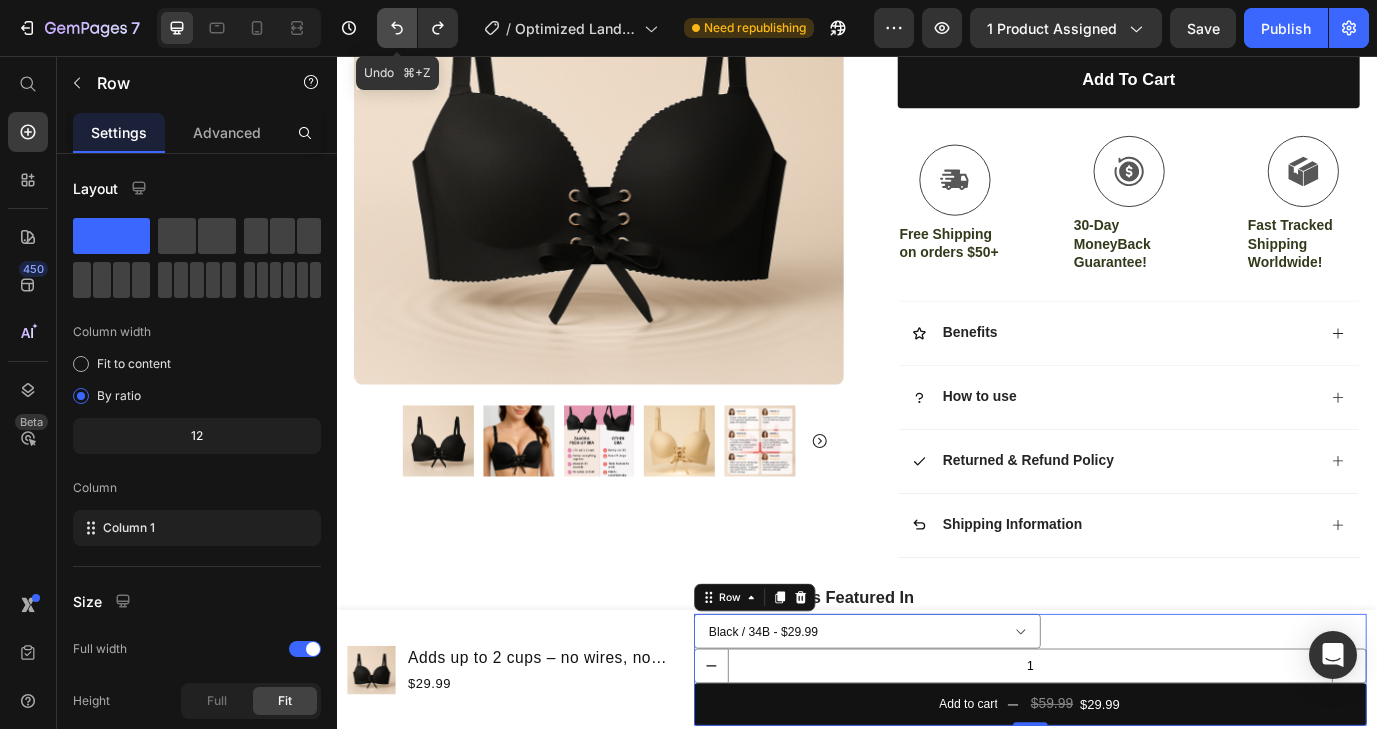 click 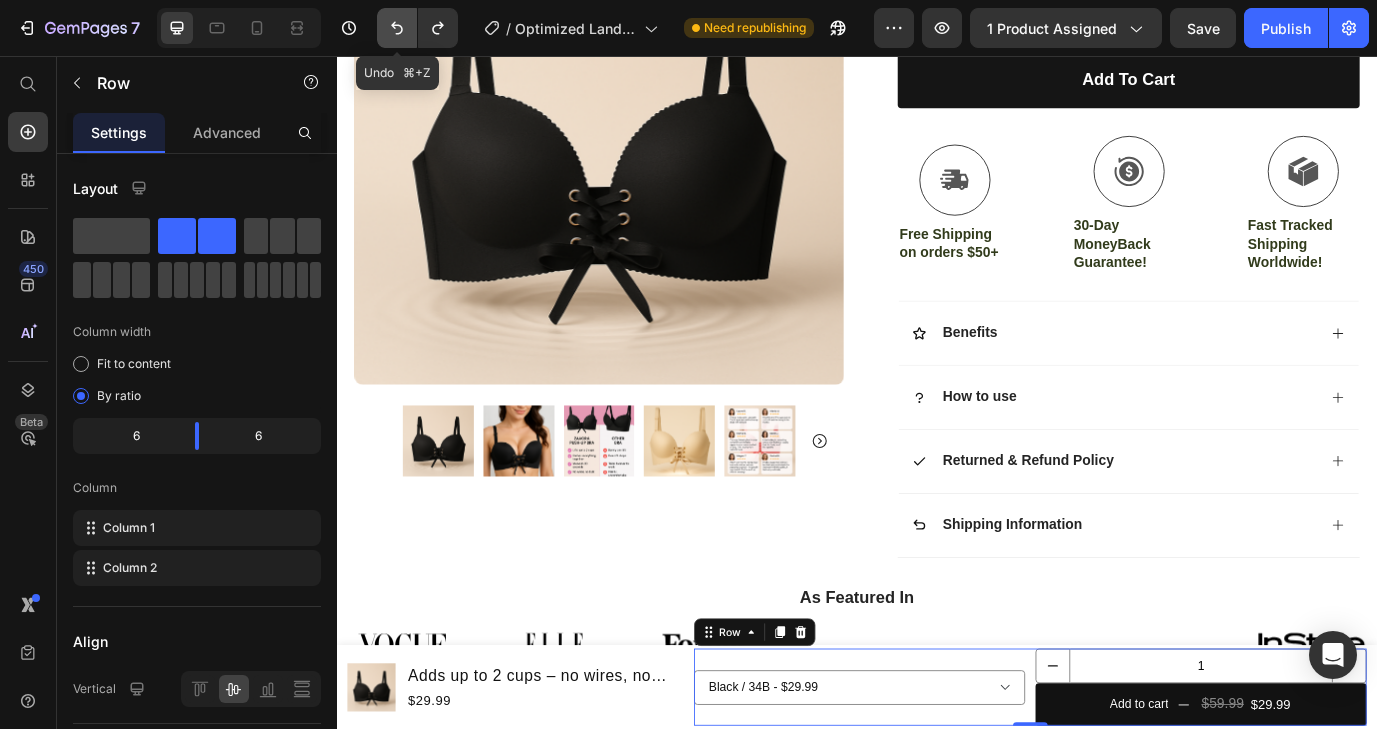 click 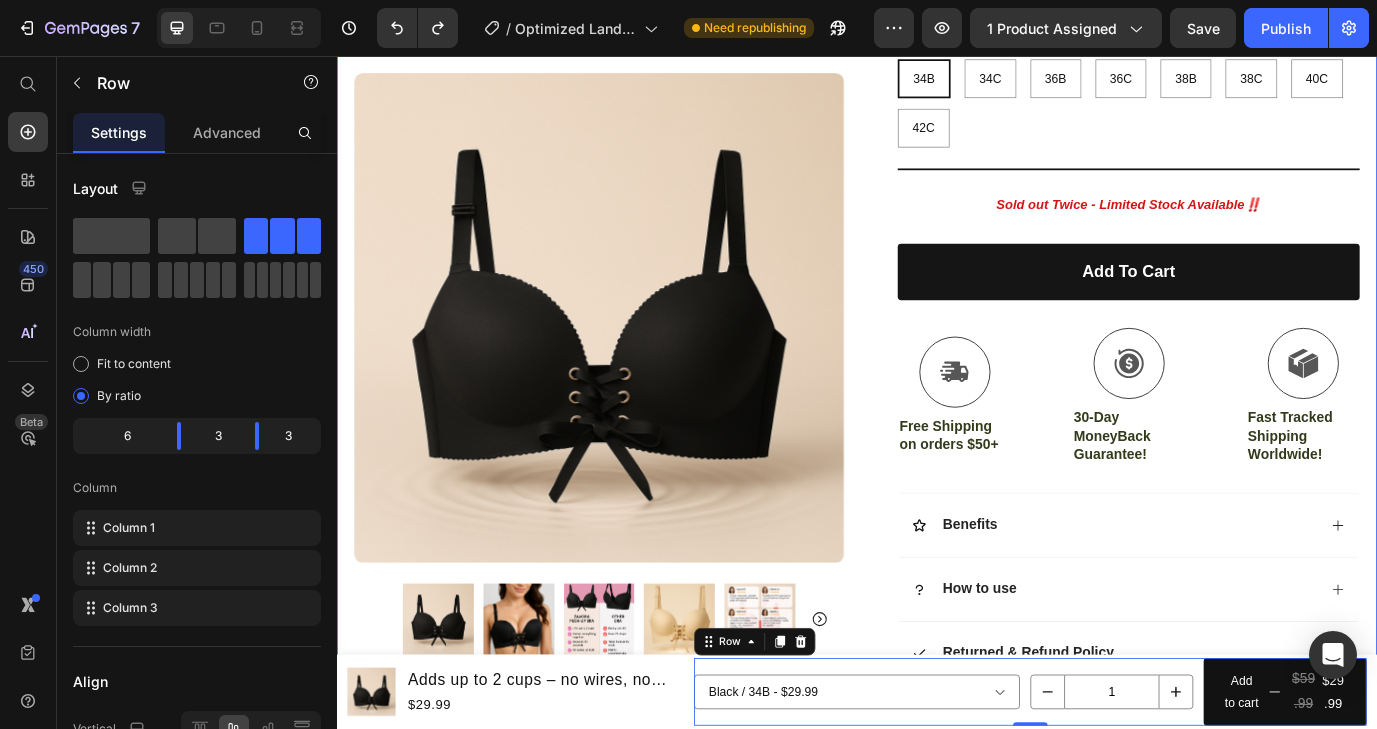 scroll, scrollTop: 426, scrollLeft: 0, axis: vertical 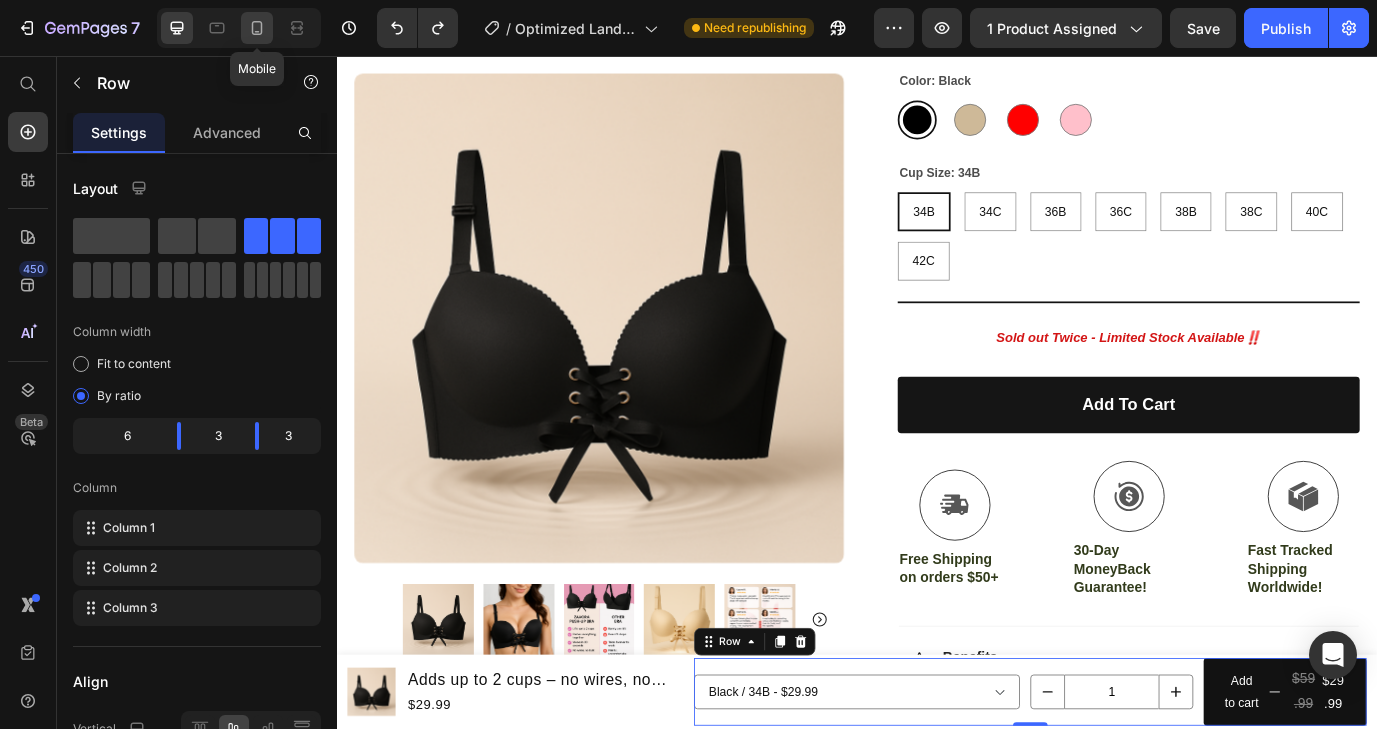 click 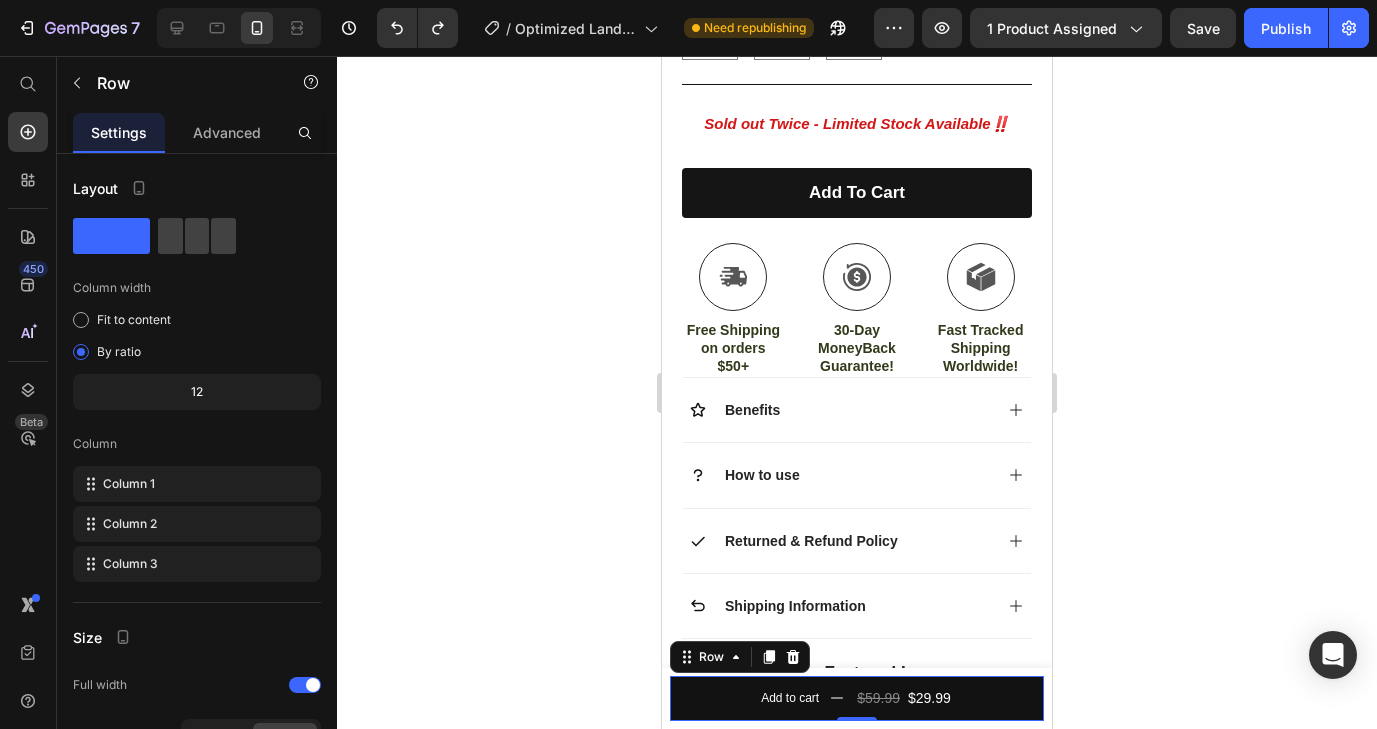 scroll, scrollTop: 976, scrollLeft: 0, axis: vertical 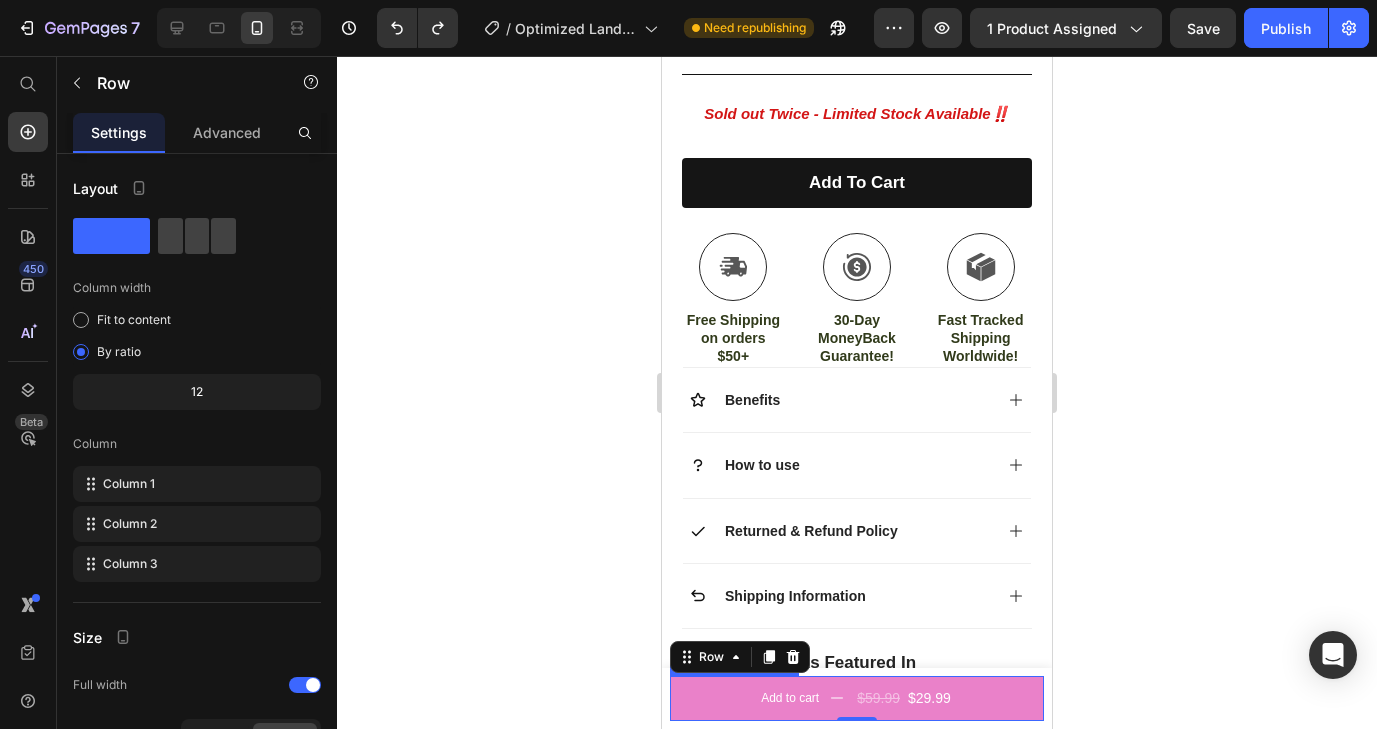 click on "$29.99" at bounding box center (929, 698) 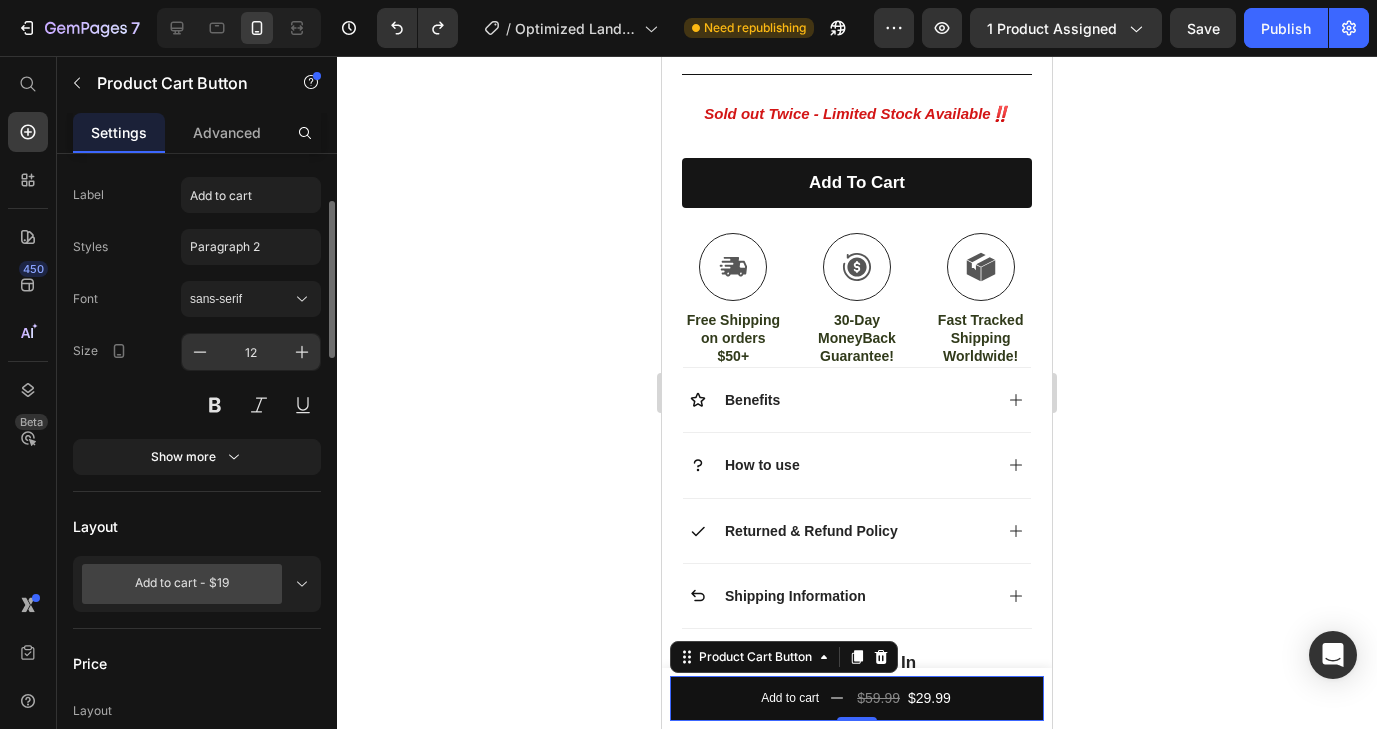 scroll, scrollTop: 204, scrollLeft: 0, axis: vertical 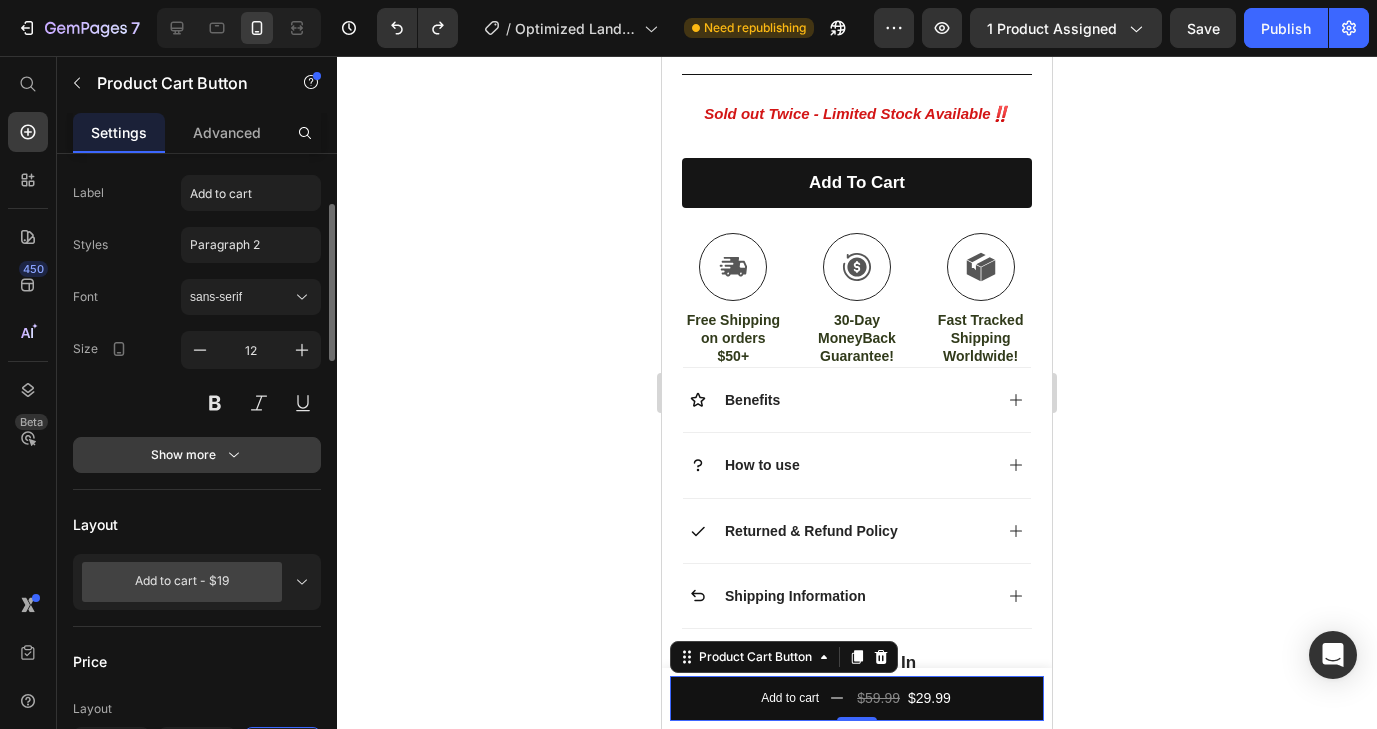 click 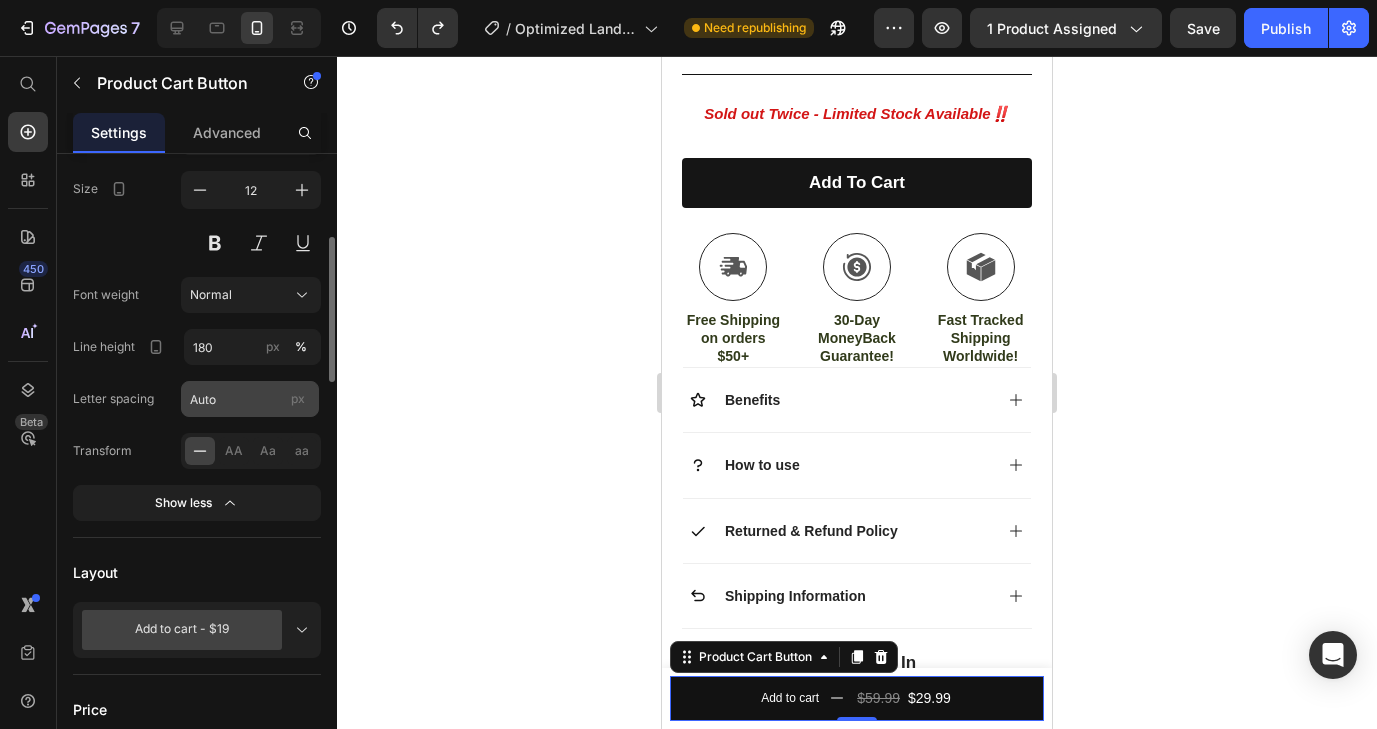 scroll, scrollTop: 416, scrollLeft: 0, axis: vertical 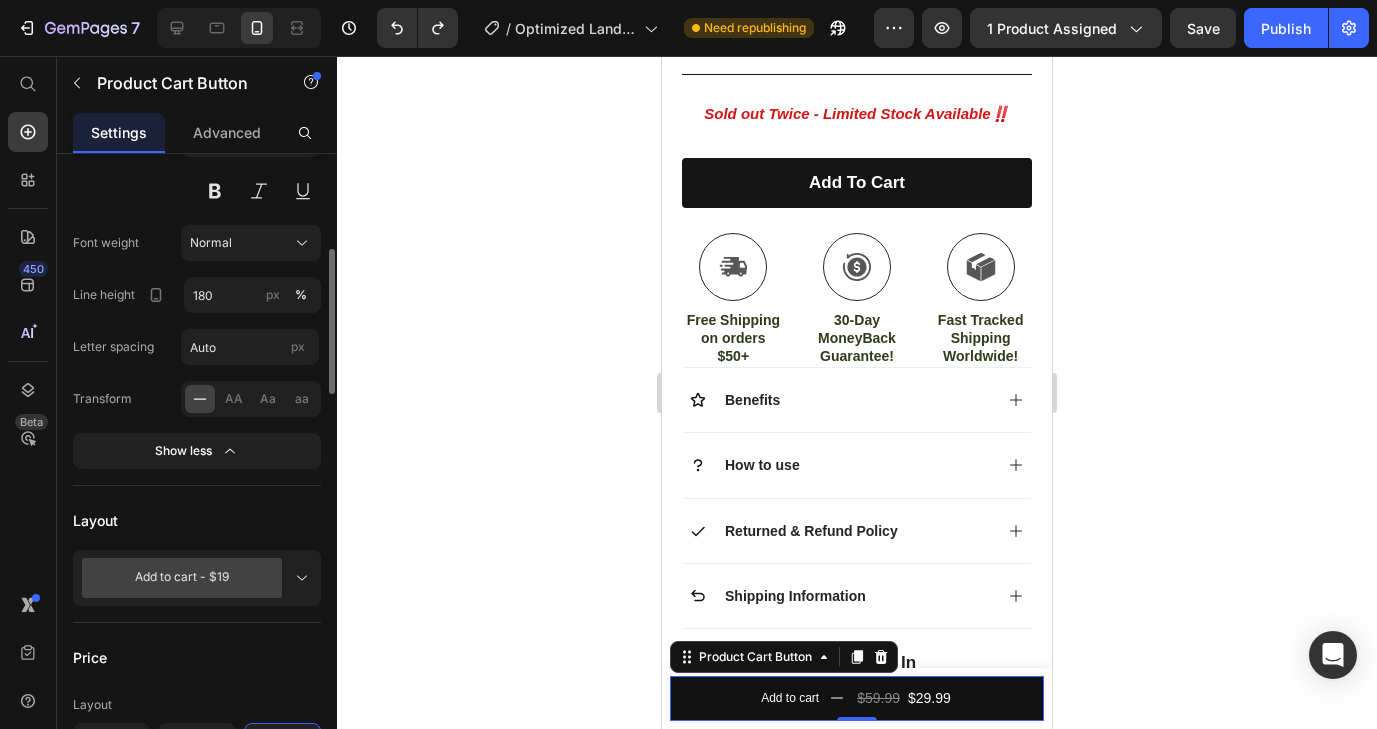click 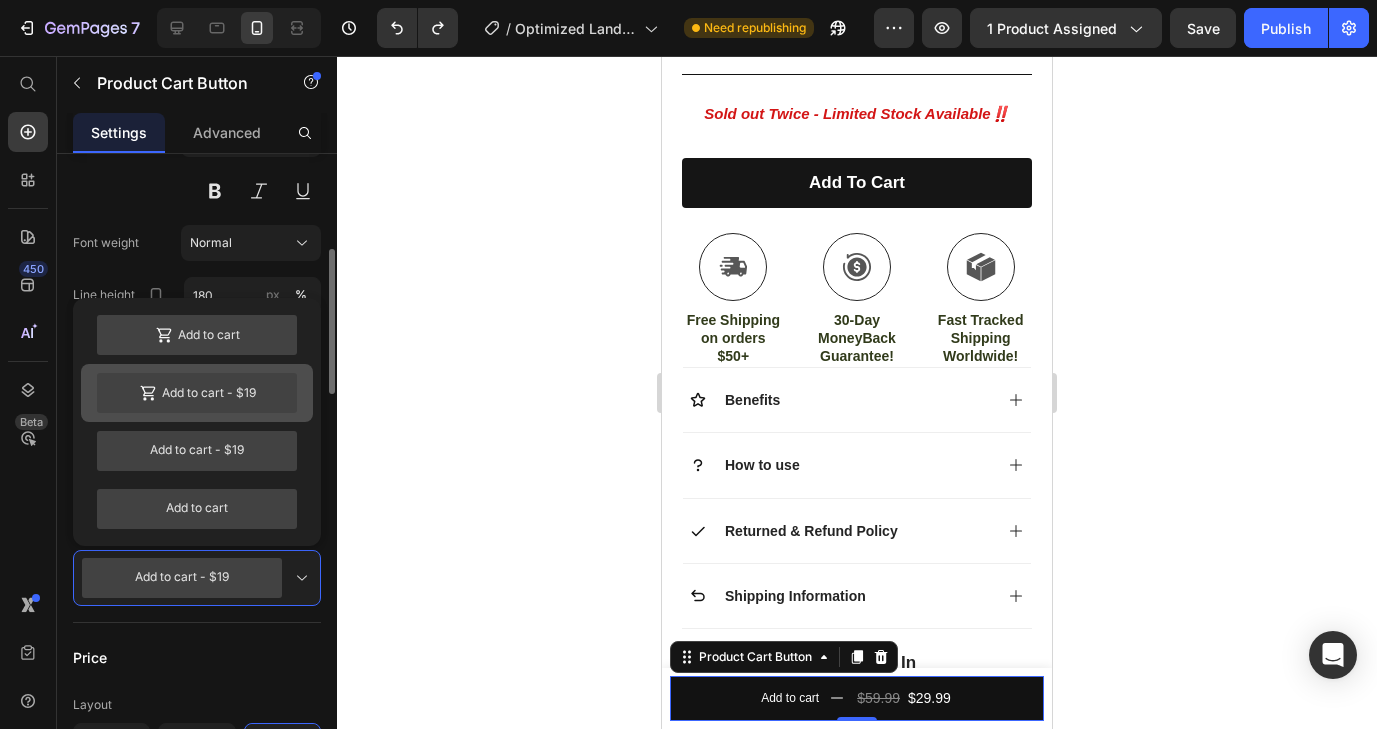 click on "Add to cart  -  $19" at bounding box center [197, 393] 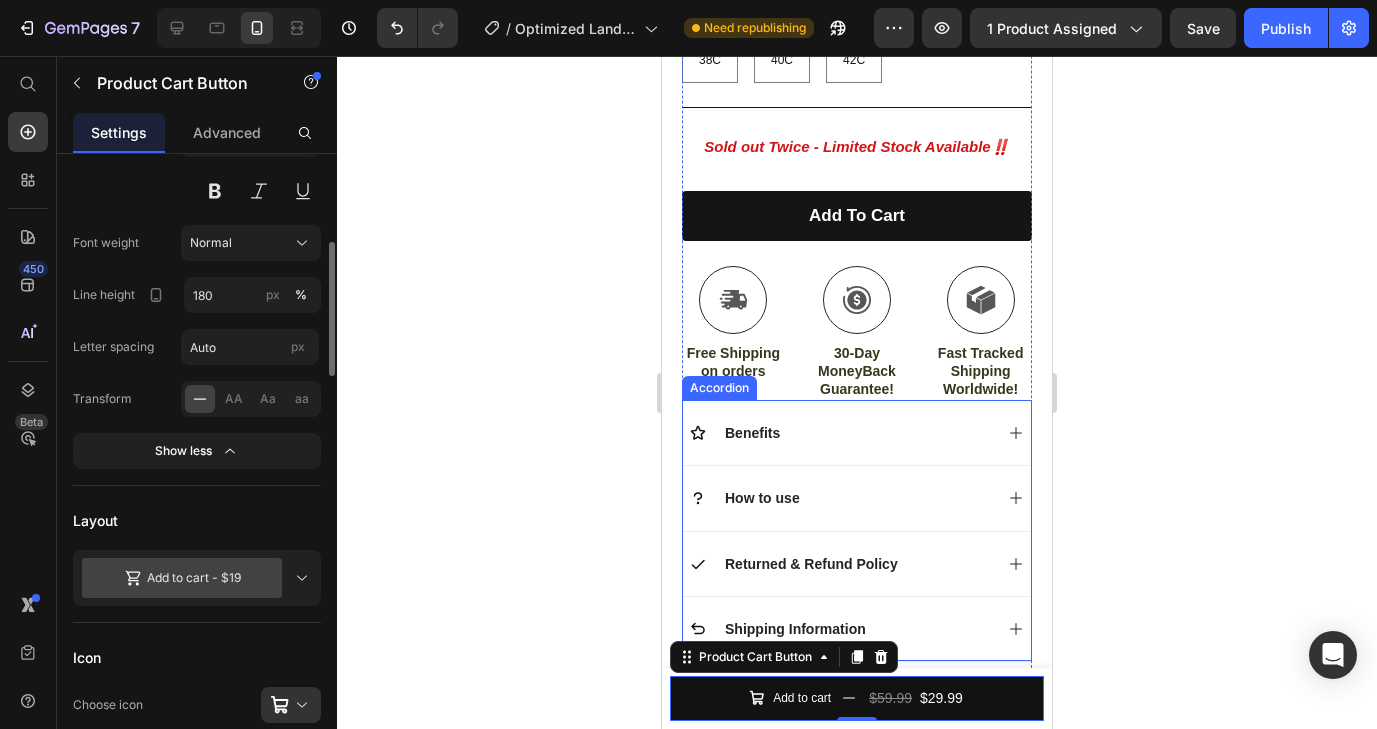 scroll, scrollTop: 950, scrollLeft: 0, axis: vertical 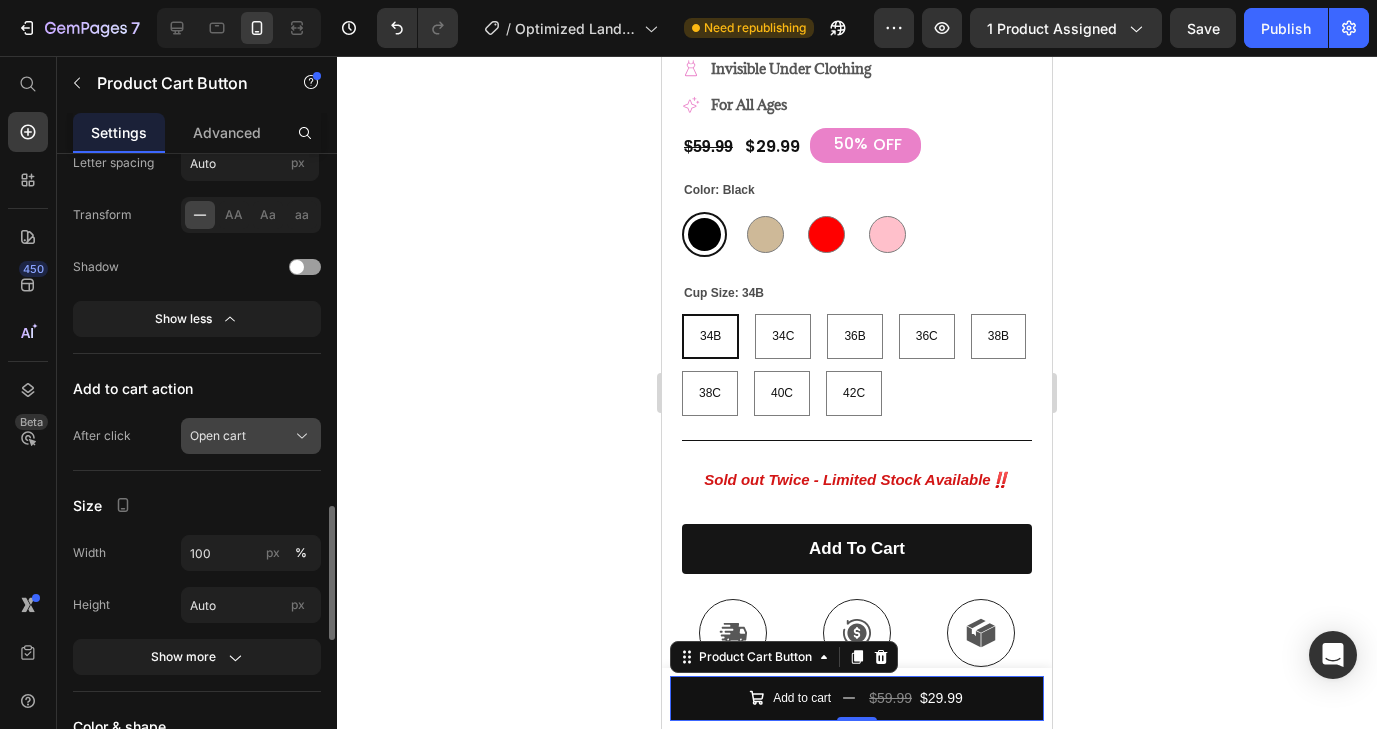 click on "Open cart" 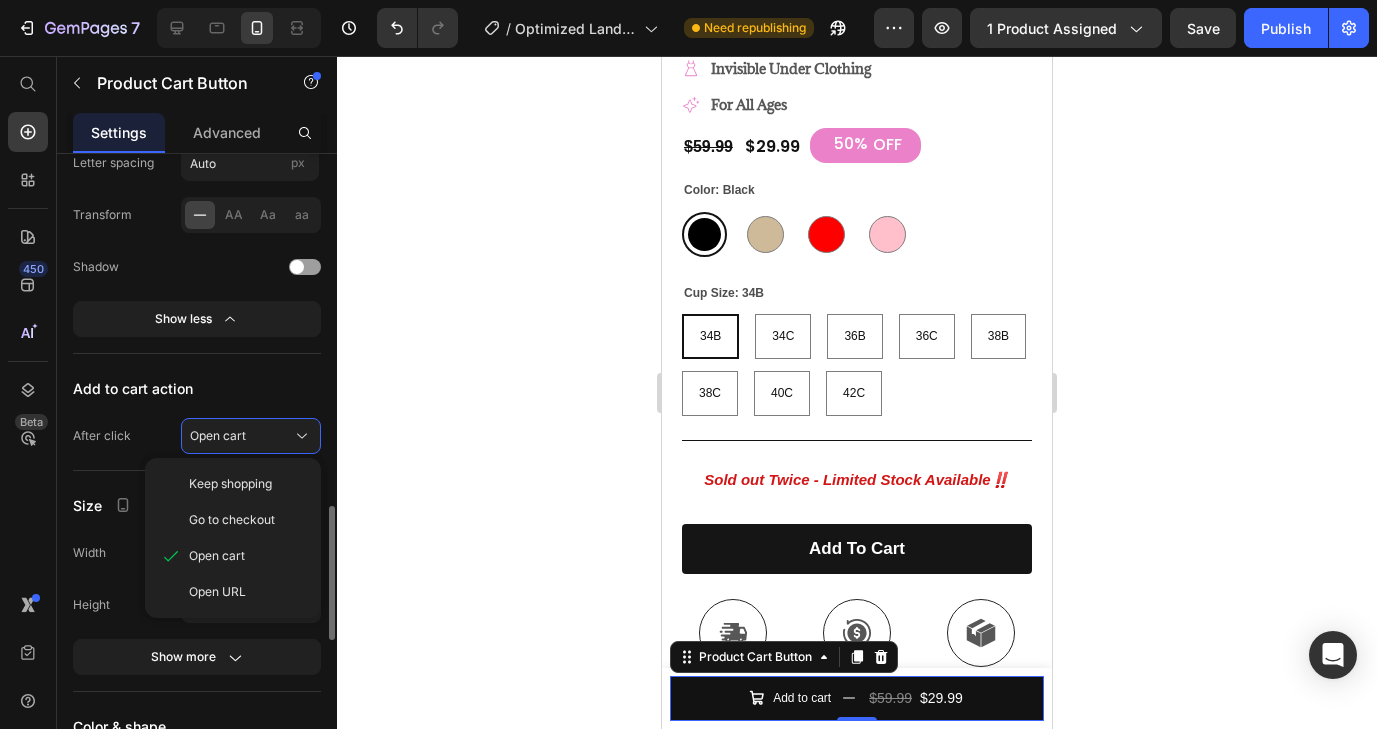 click on "Add to cart action" at bounding box center [197, 388] 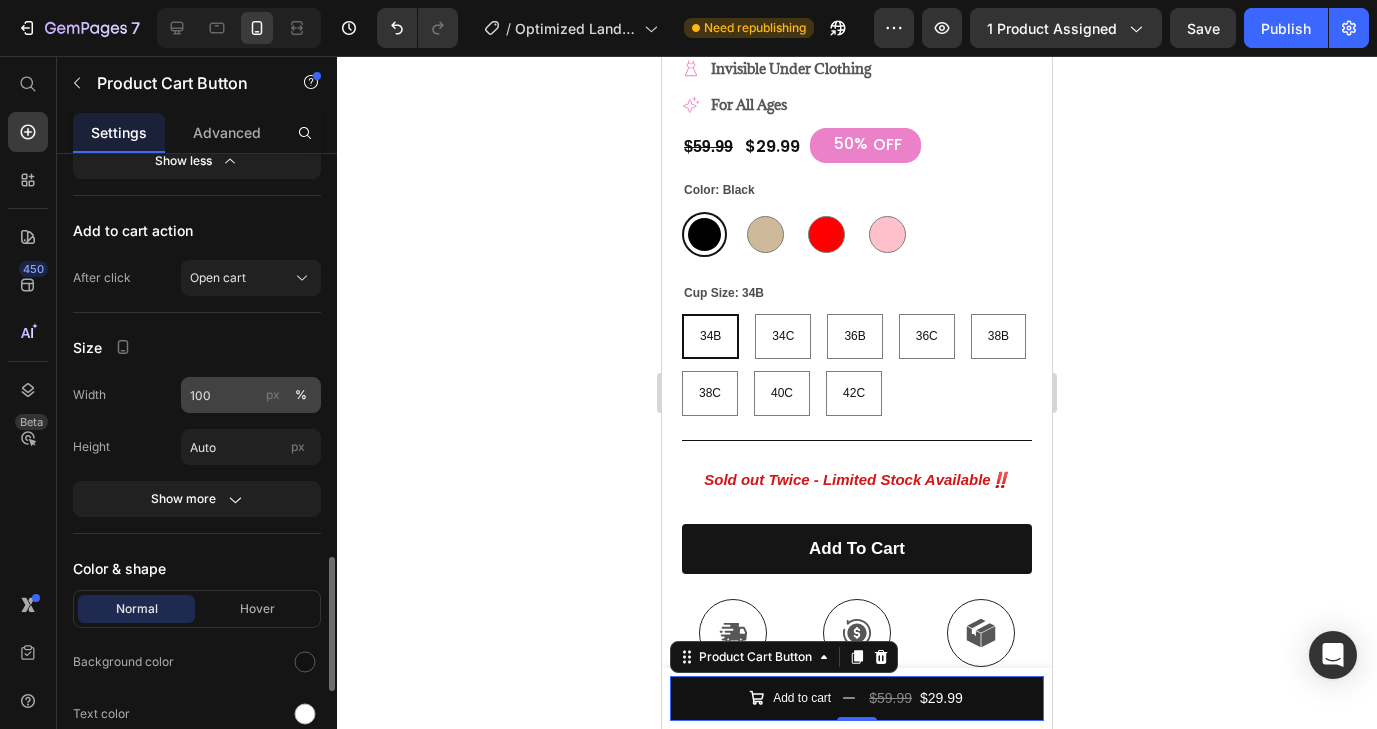 scroll, scrollTop: 1825, scrollLeft: 0, axis: vertical 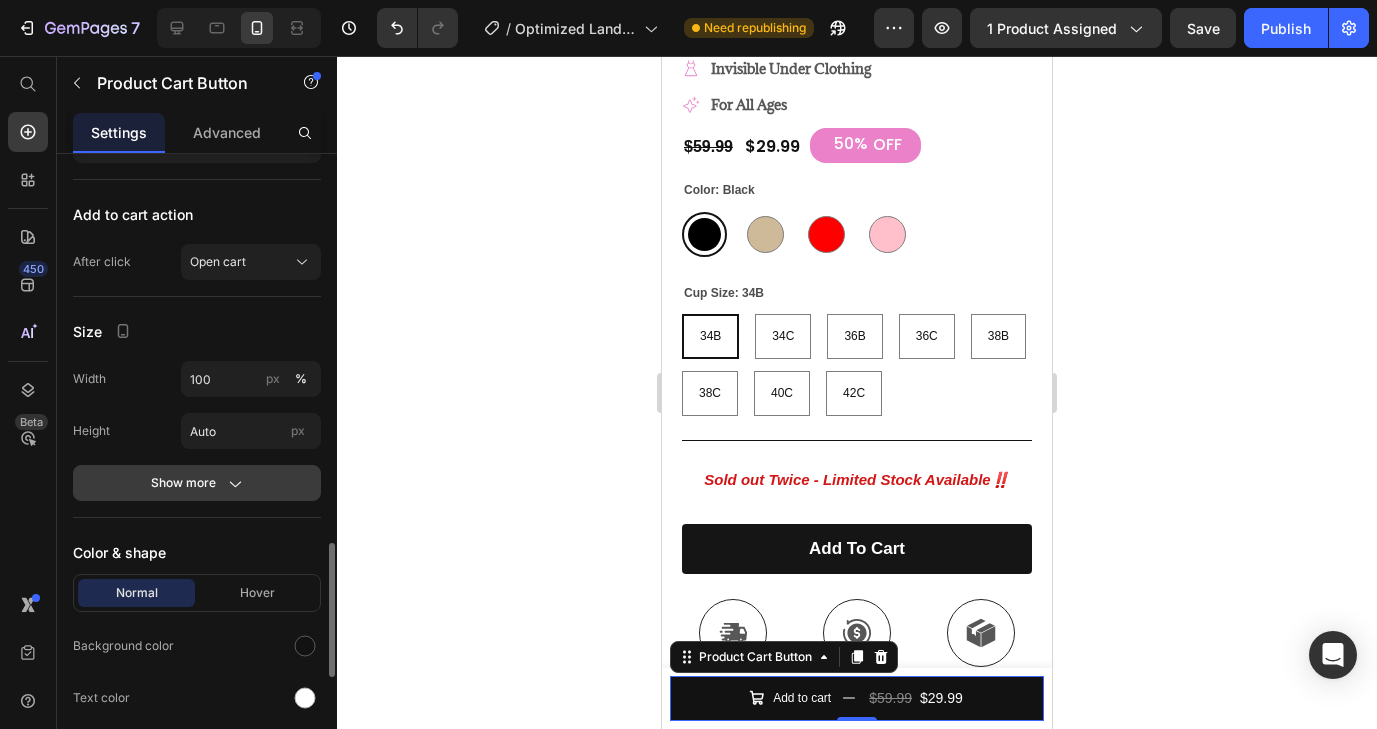 click on "Show more" at bounding box center (197, 483) 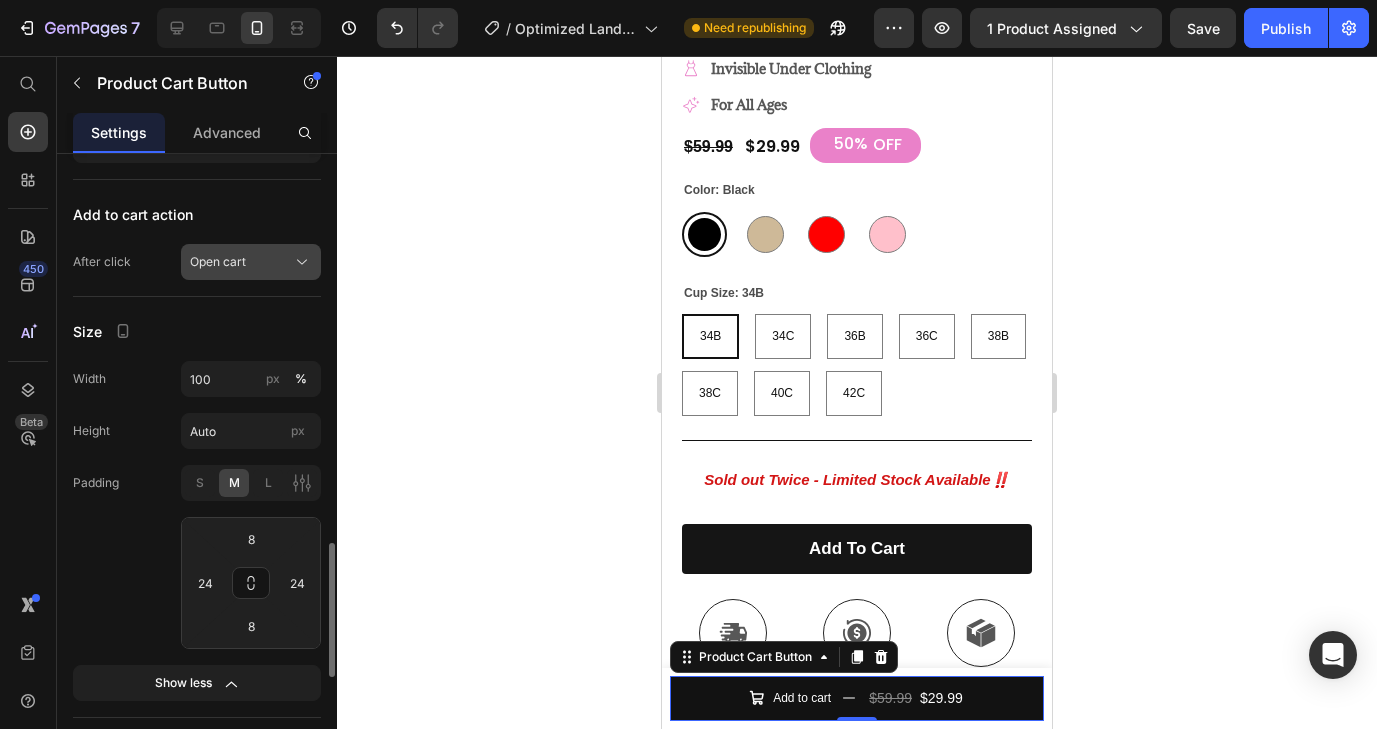 click on "Open cart" 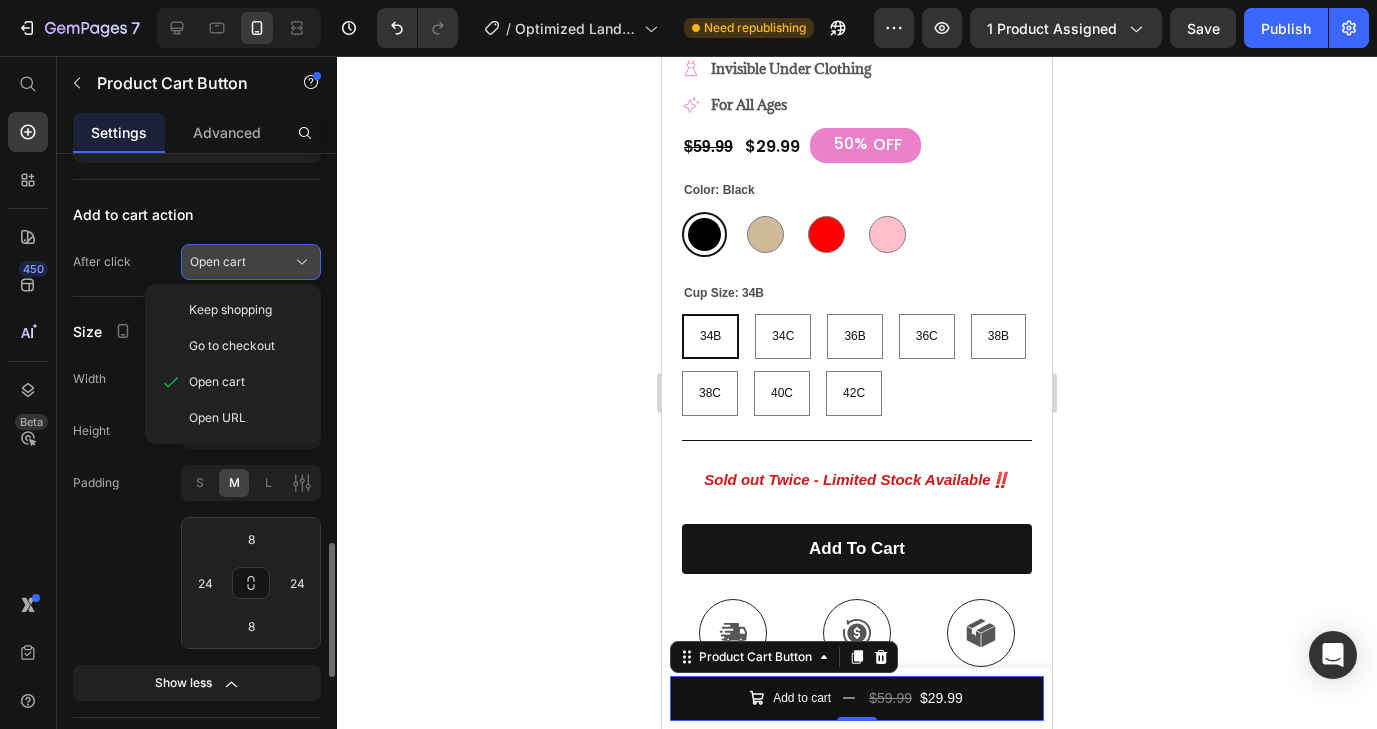 click on "Open cart" 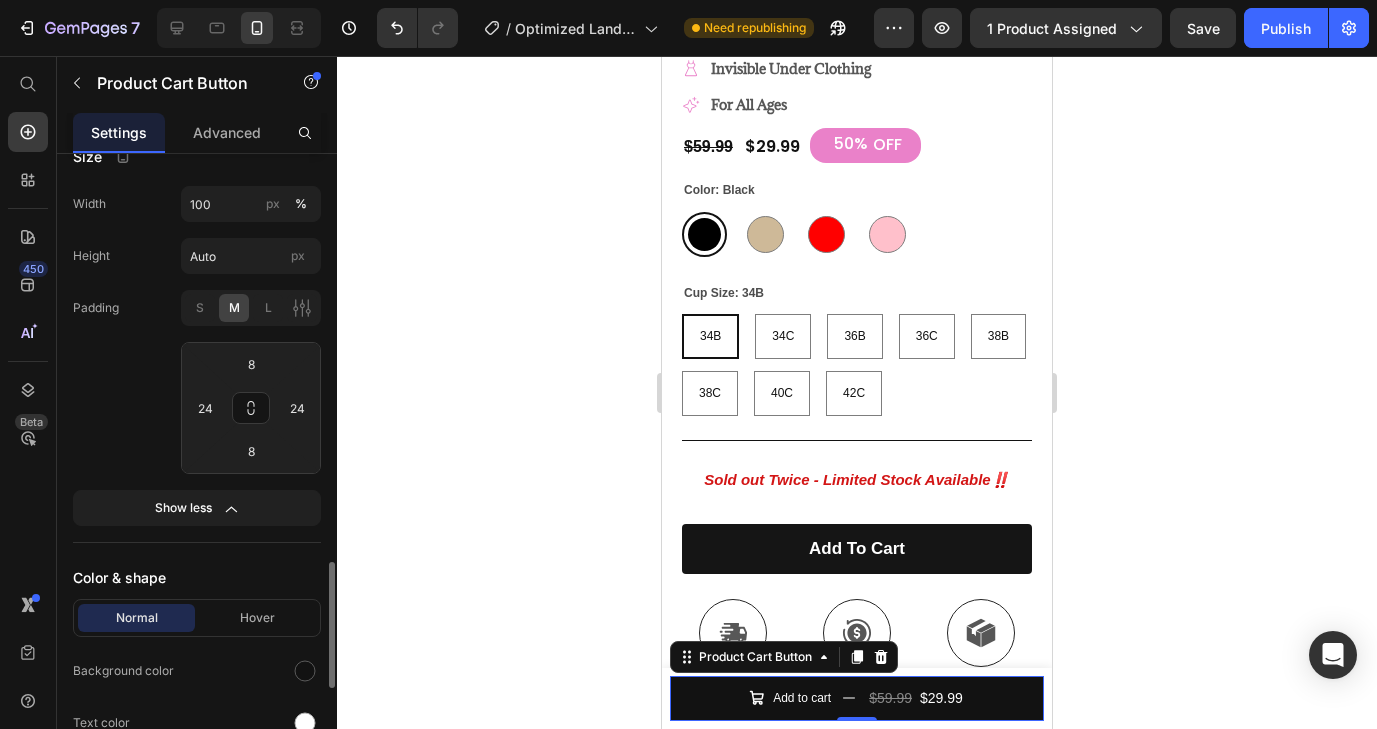 scroll, scrollTop: 2007, scrollLeft: 0, axis: vertical 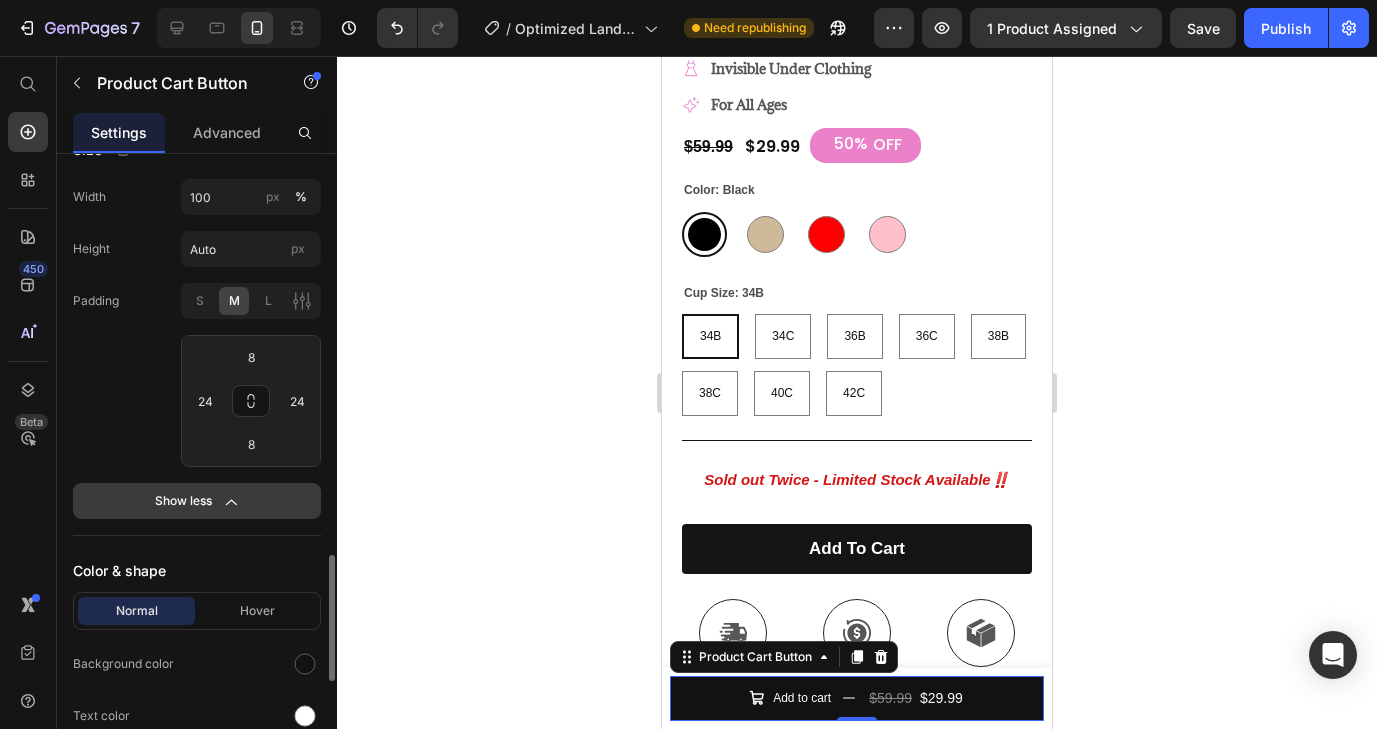 click on "Show less" 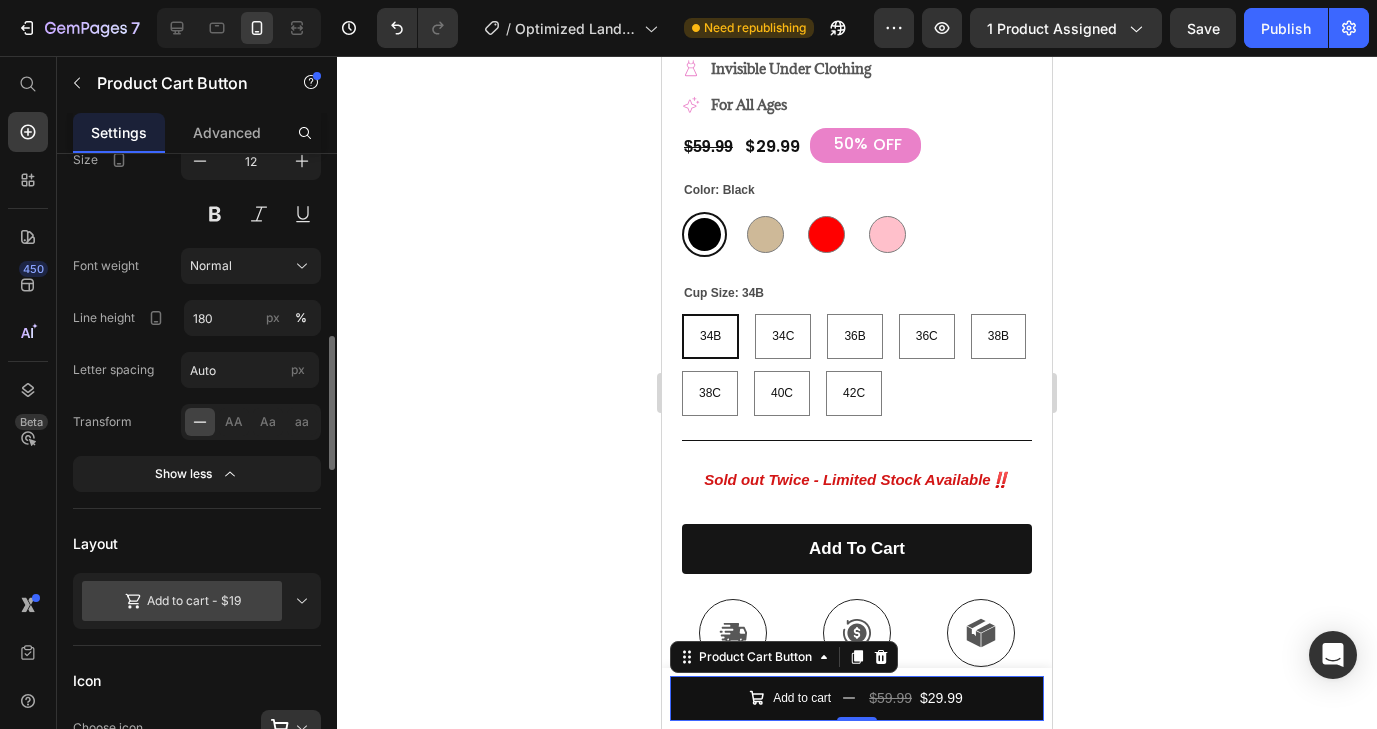 scroll, scrollTop: 387, scrollLeft: 0, axis: vertical 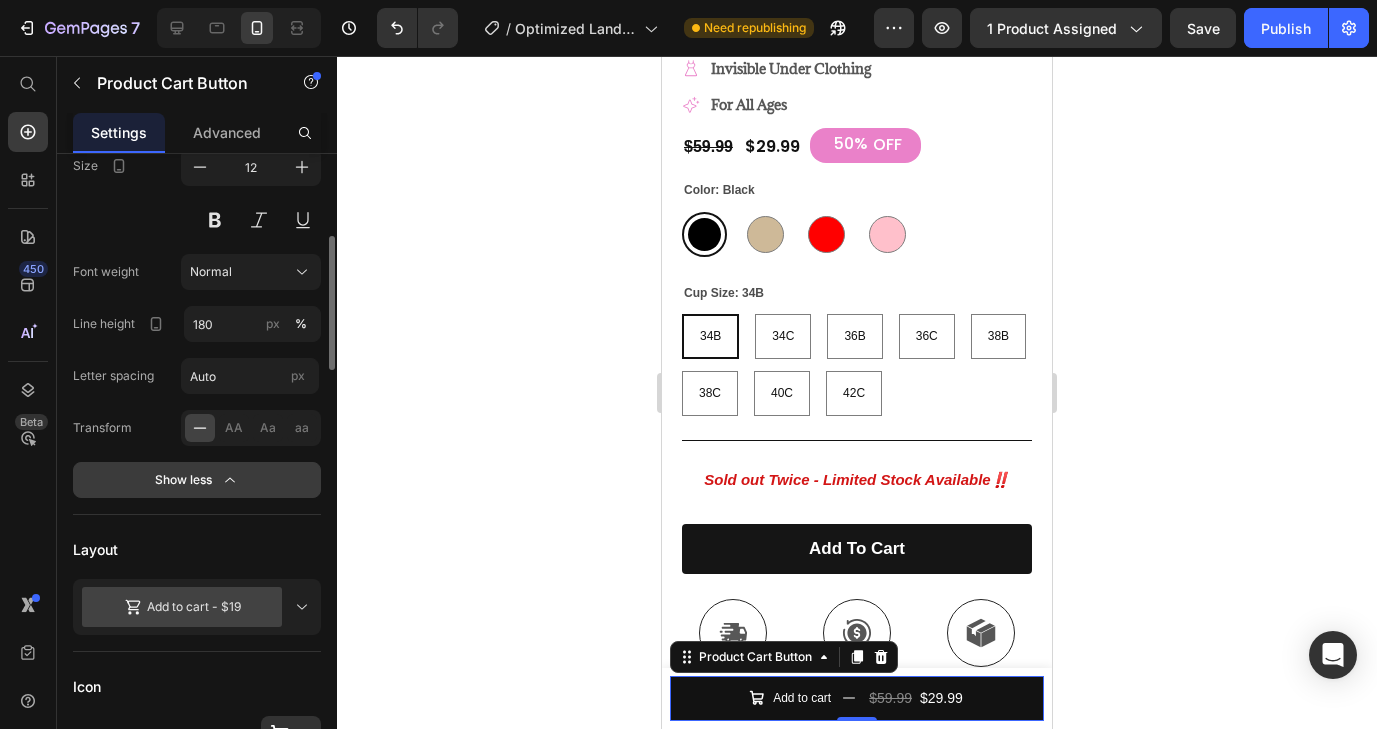 click 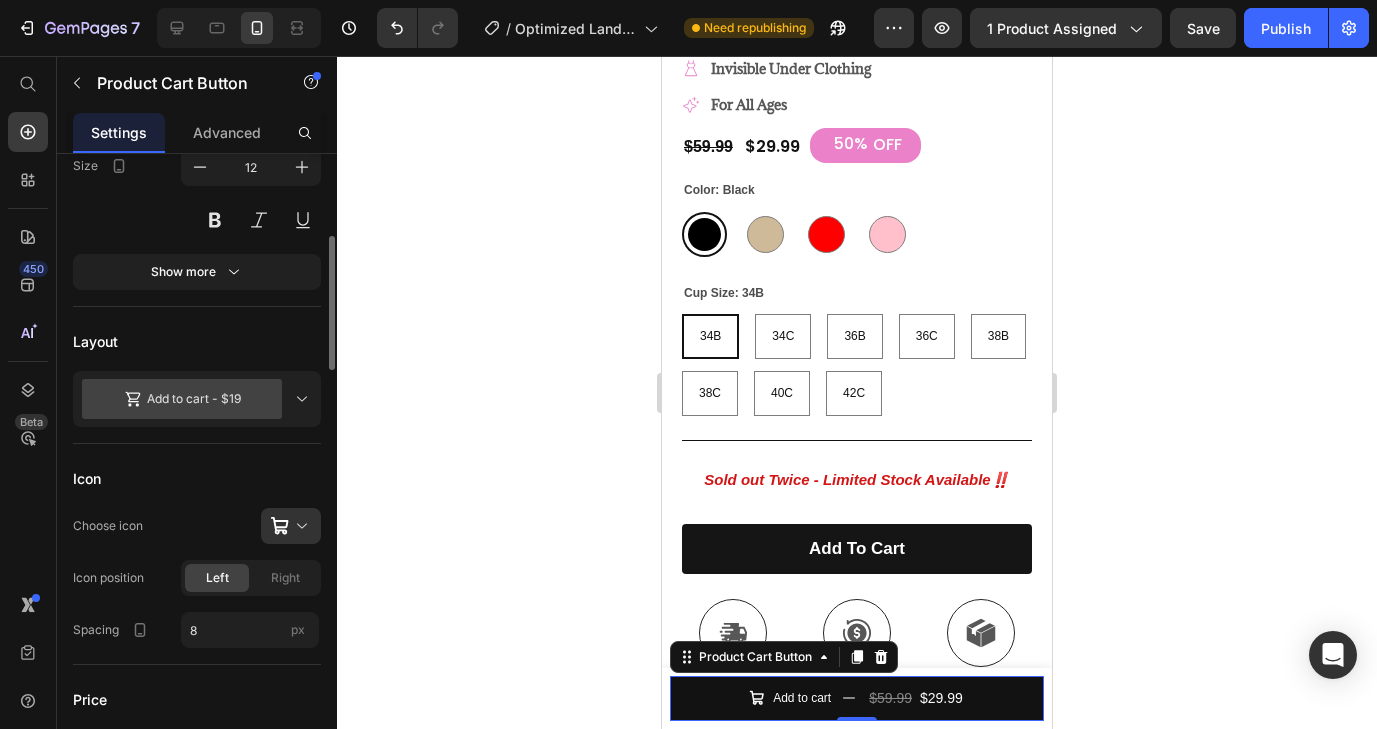 click on "Font sans-serif Size 12 Show more" at bounding box center [197, 193] 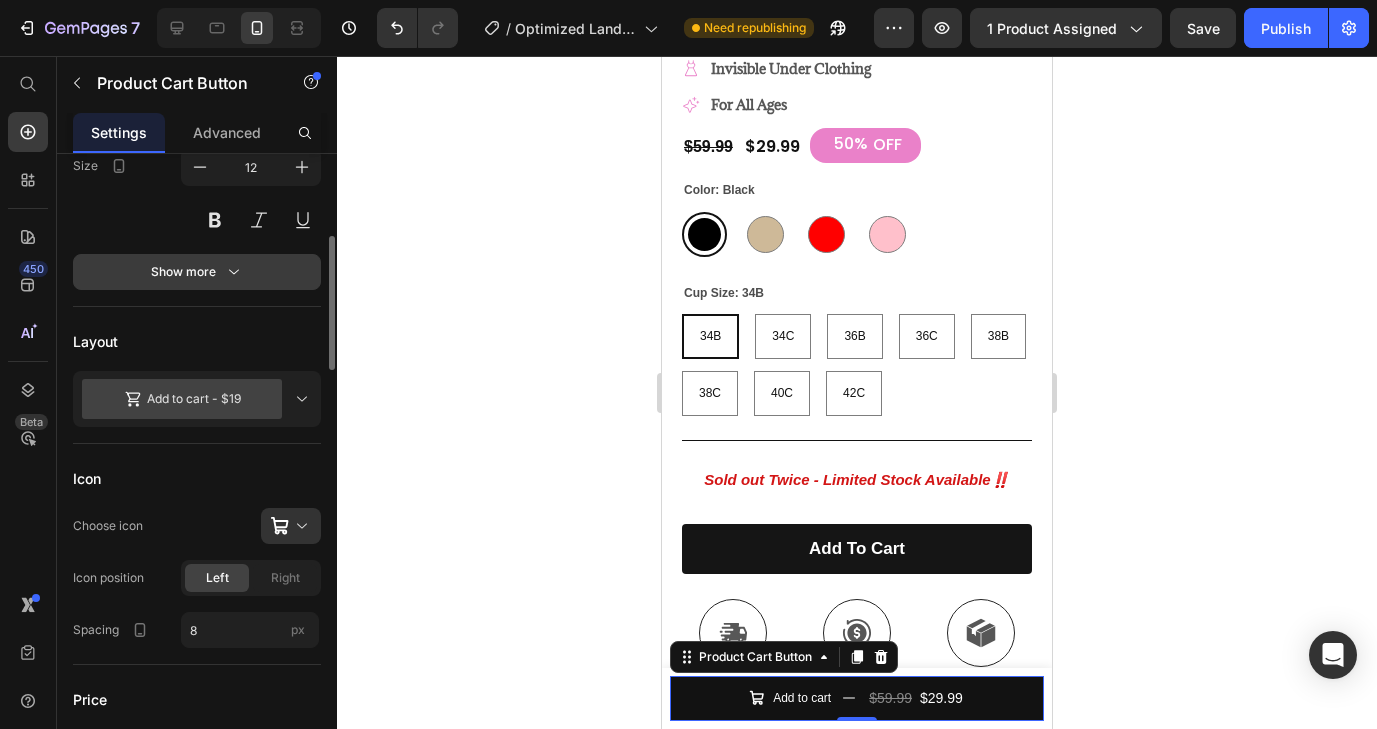 click 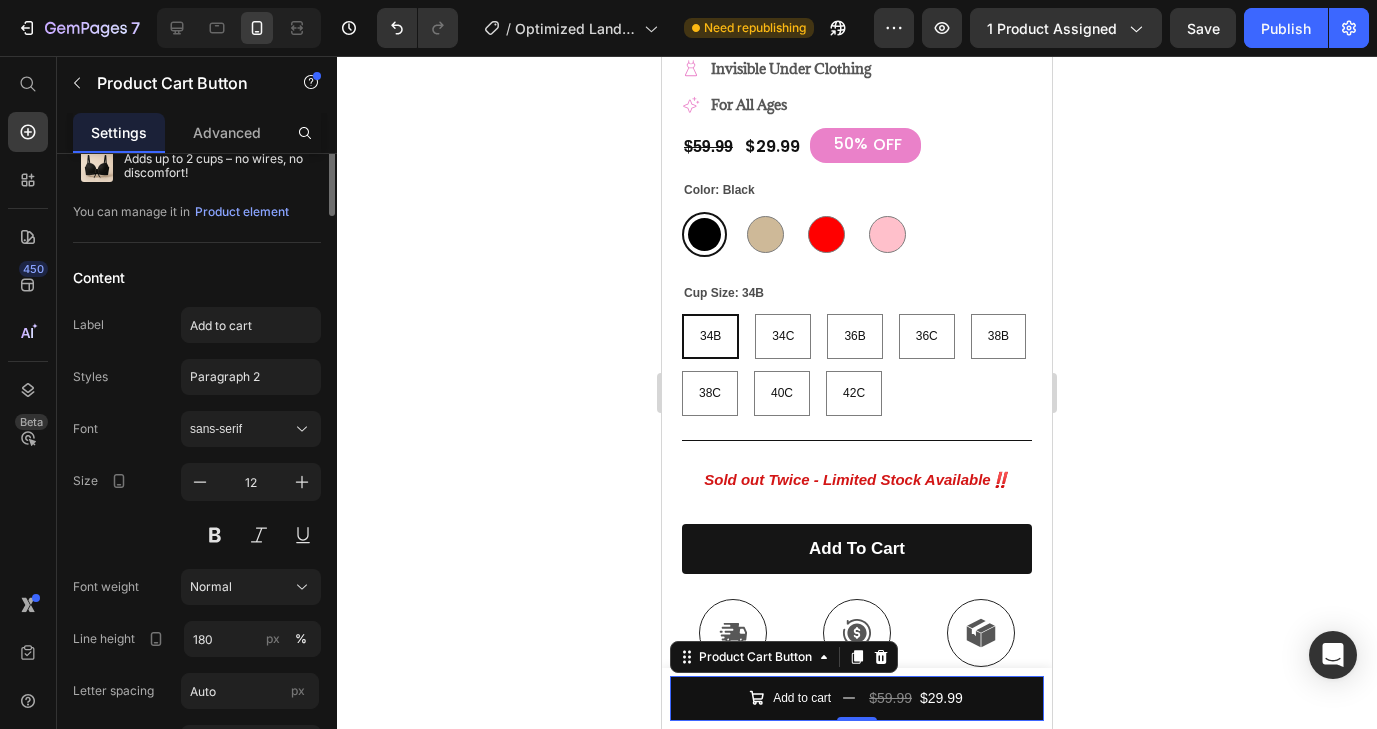 scroll, scrollTop: 0, scrollLeft: 0, axis: both 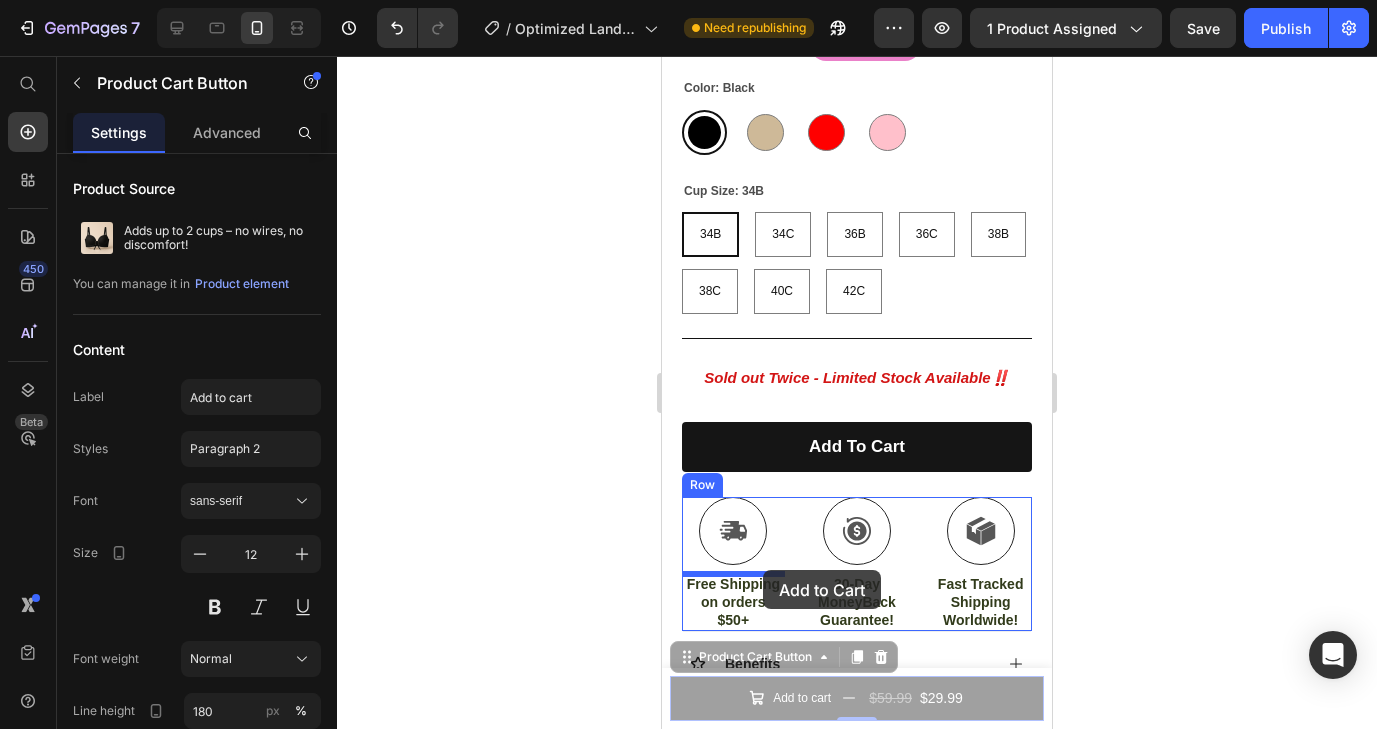 drag, startPoint x: 712, startPoint y: 699, endPoint x: 763, endPoint y: 570, distance: 138.71553 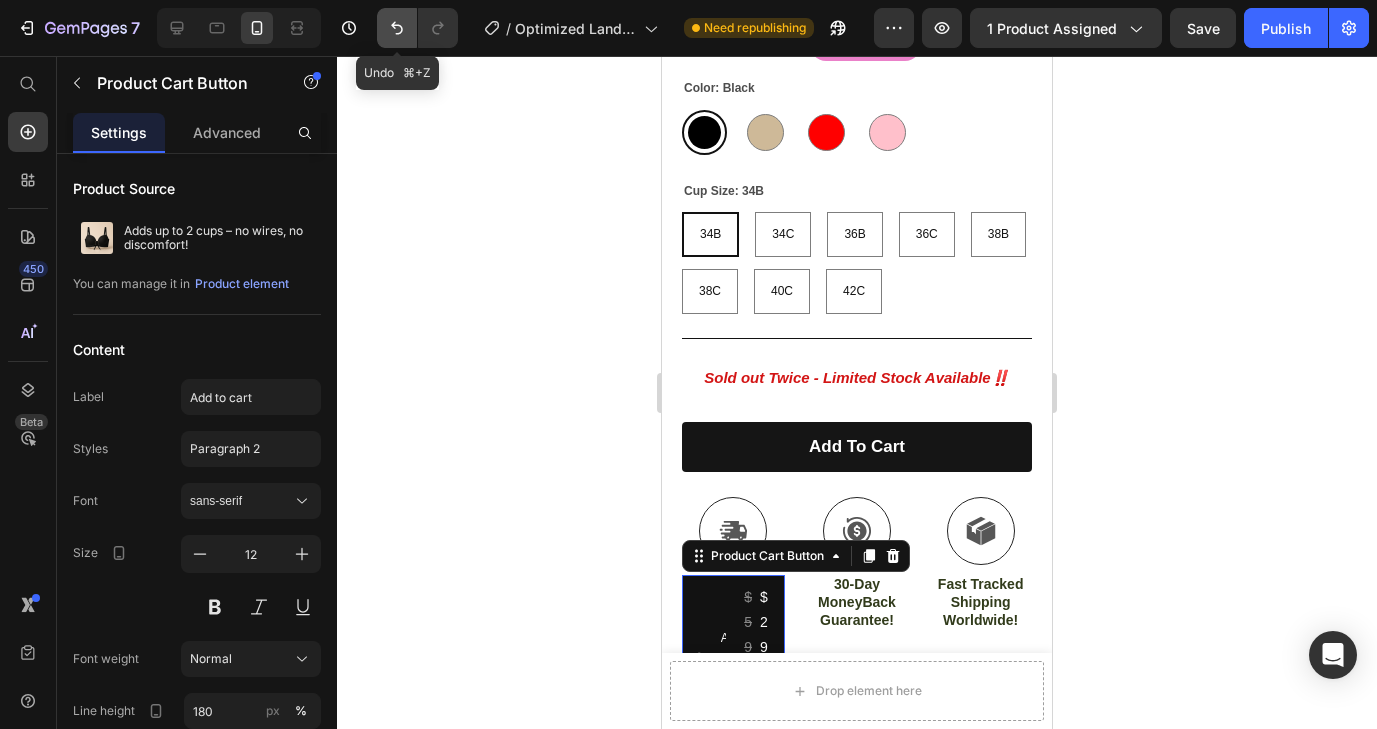 click 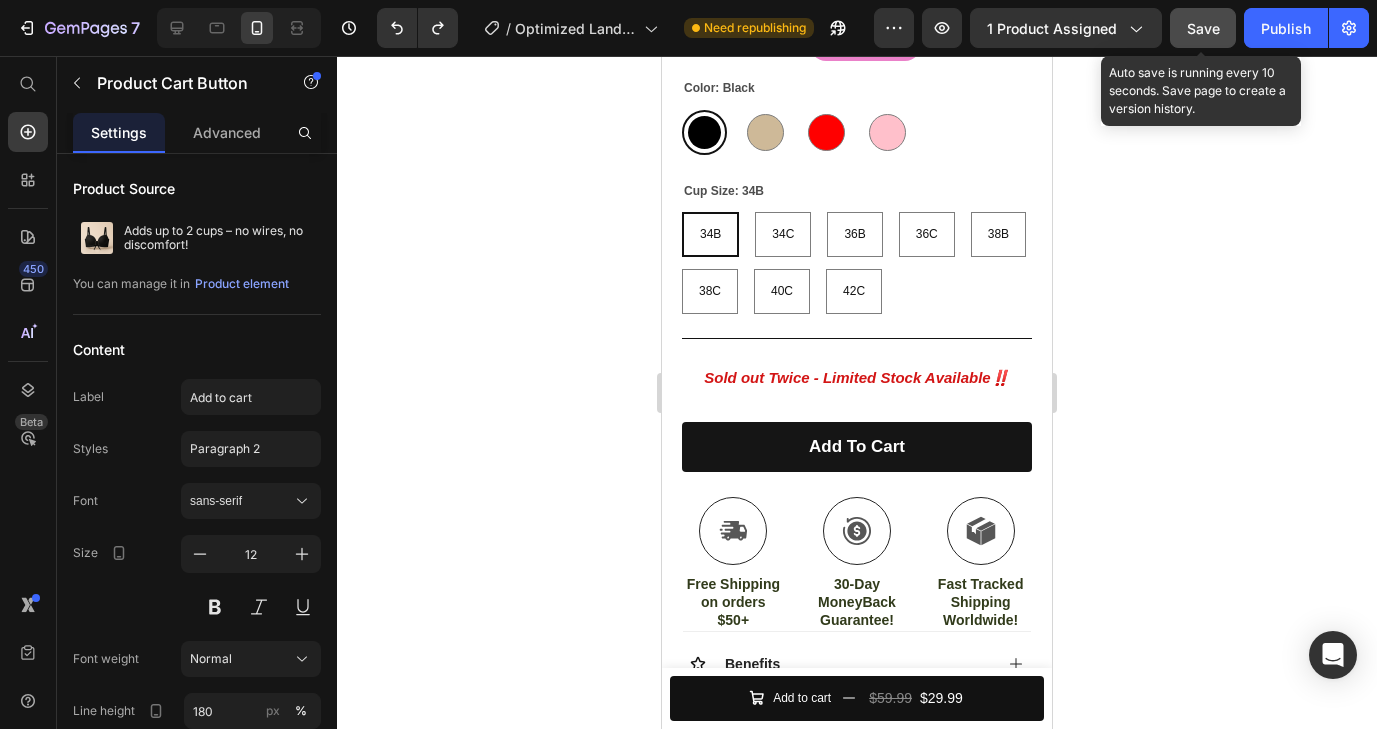 click on "Save" 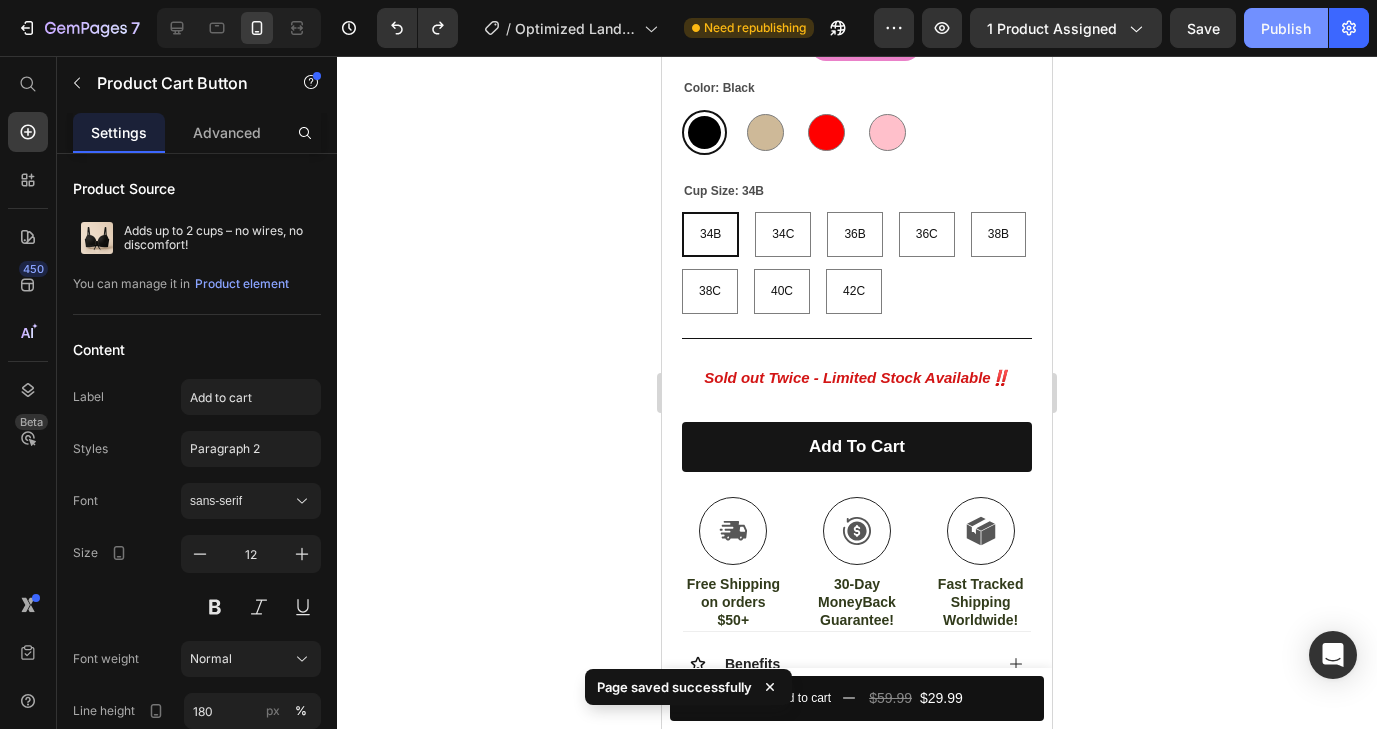click on "Publish" at bounding box center (1286, 28) 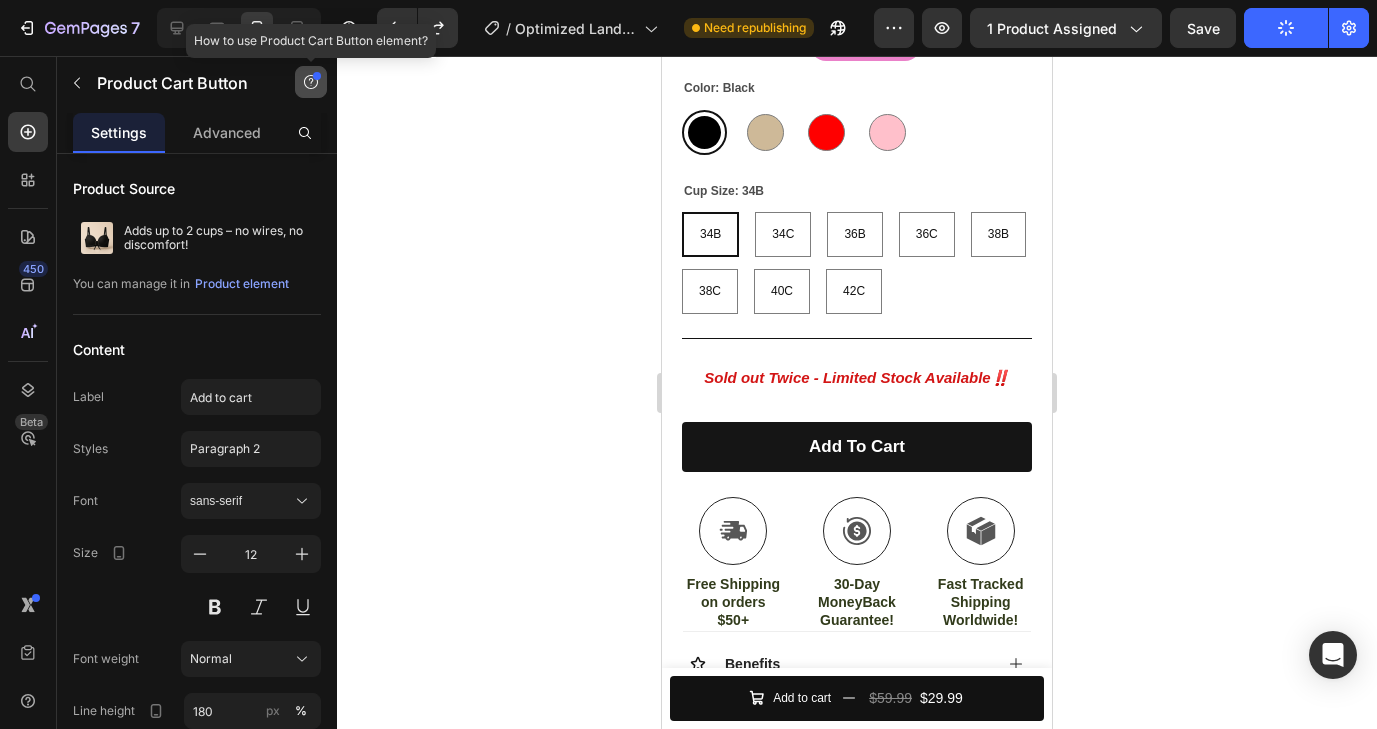 click 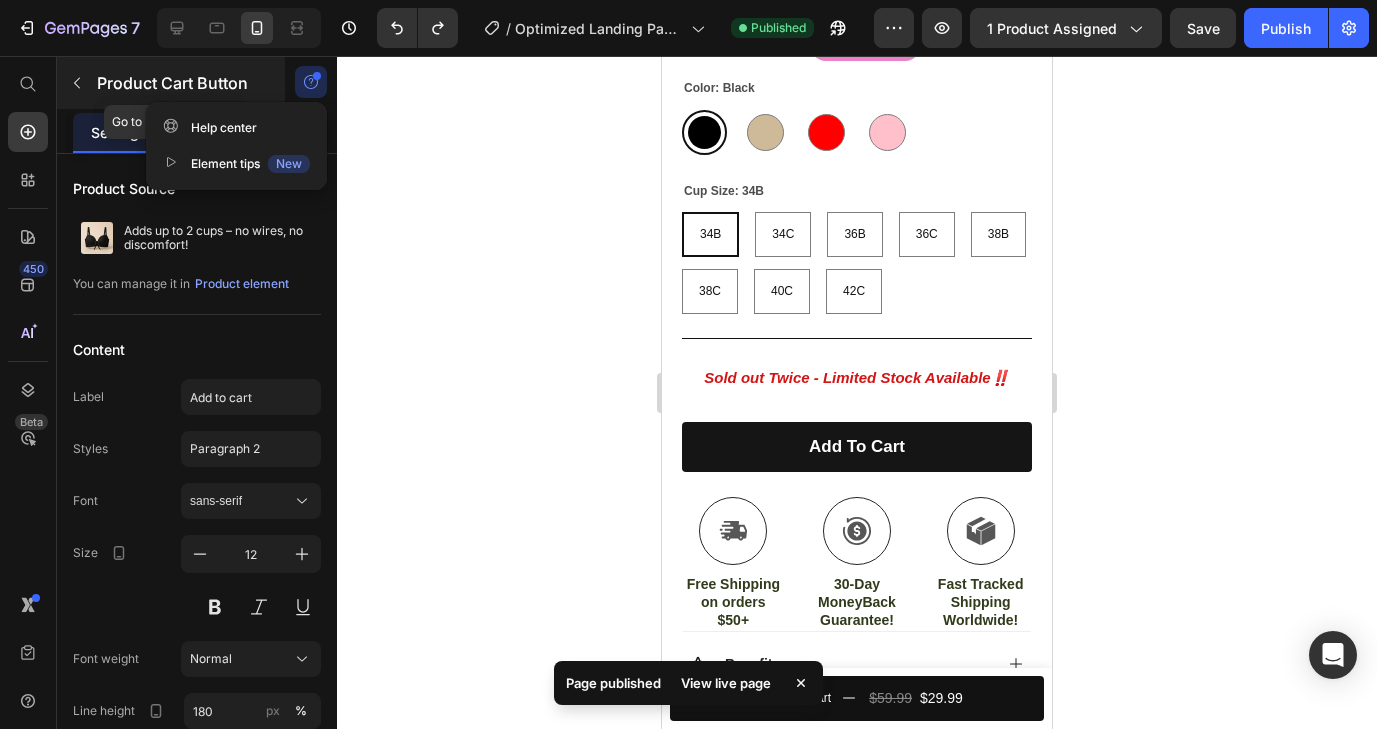click 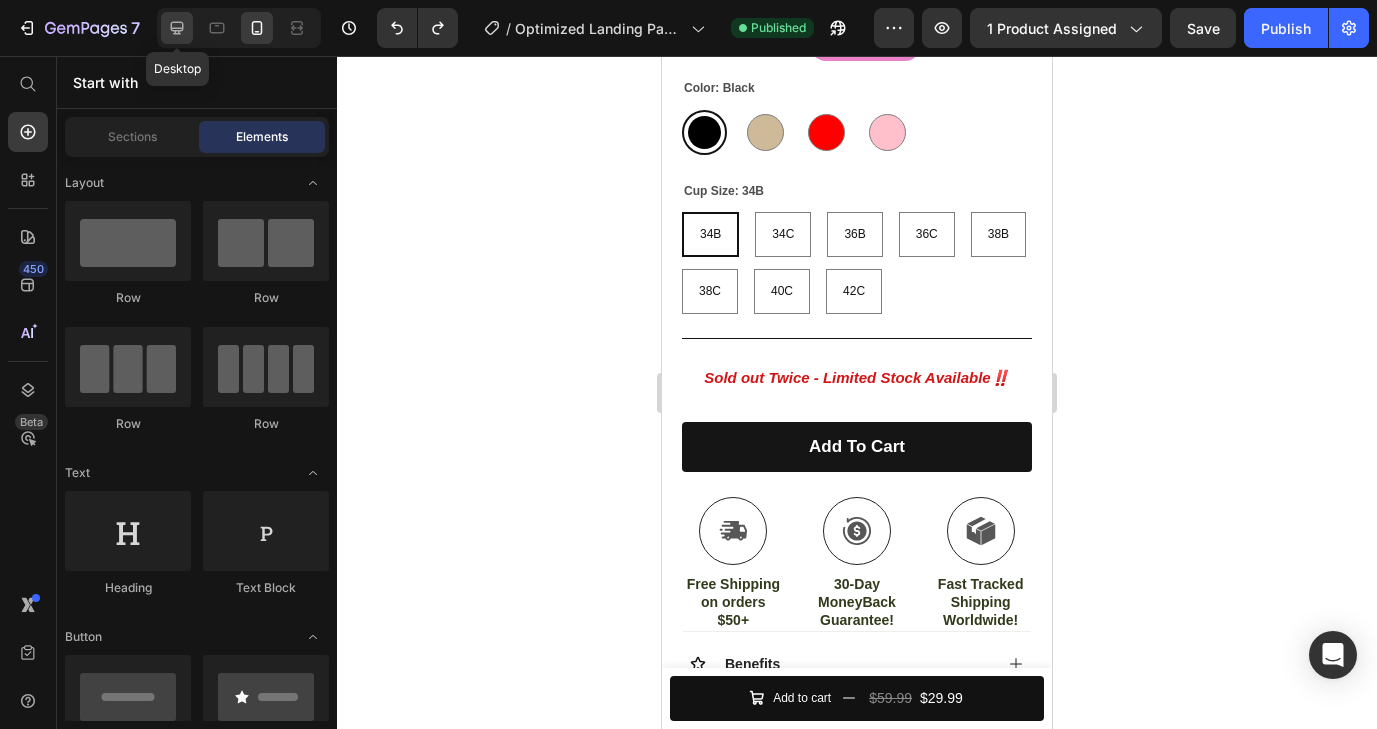 drag, startPoint x: 163, startPoint y: 18, endPoint x: 762, endPoint y: 481, distance: 757.0799 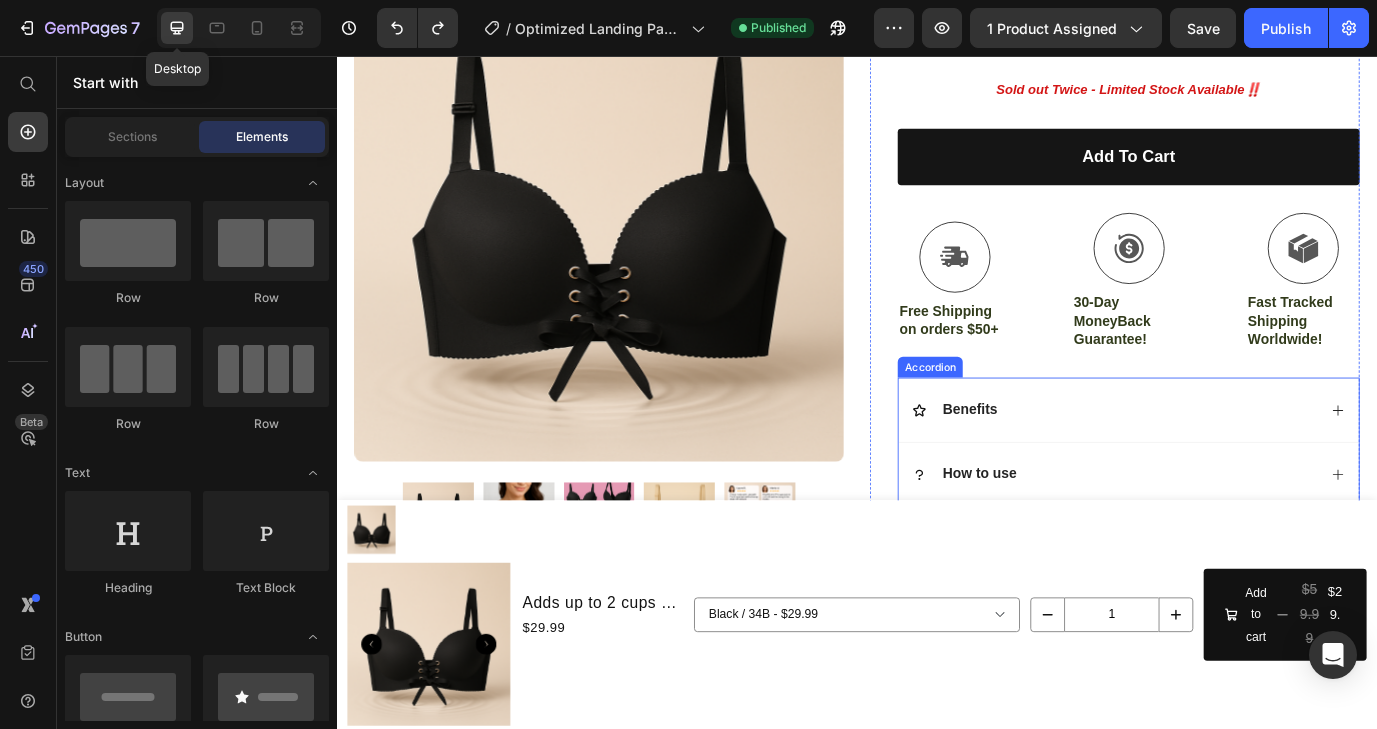 scroll, scrollTop: 760, scrollLeft: 0, axis: vertical 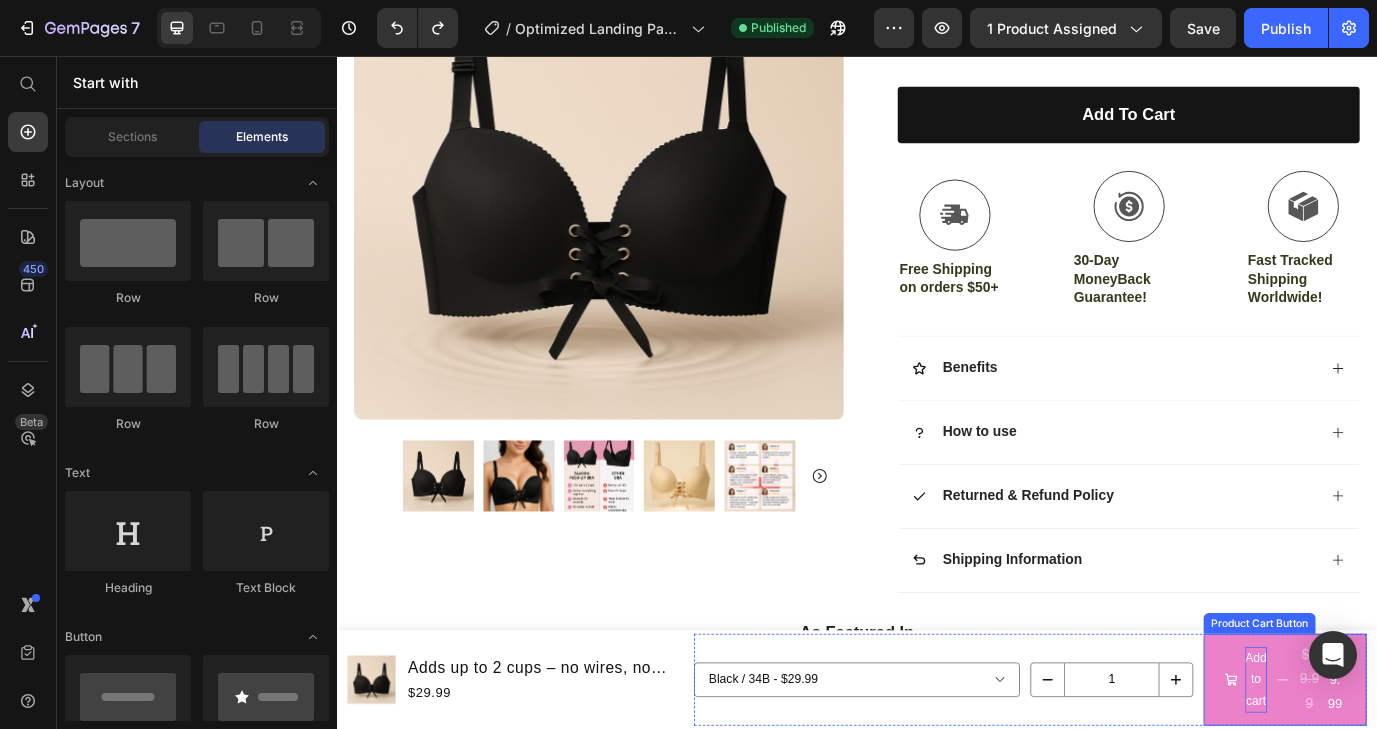 click on "Add to cart" at bounding box center [1397, 776] 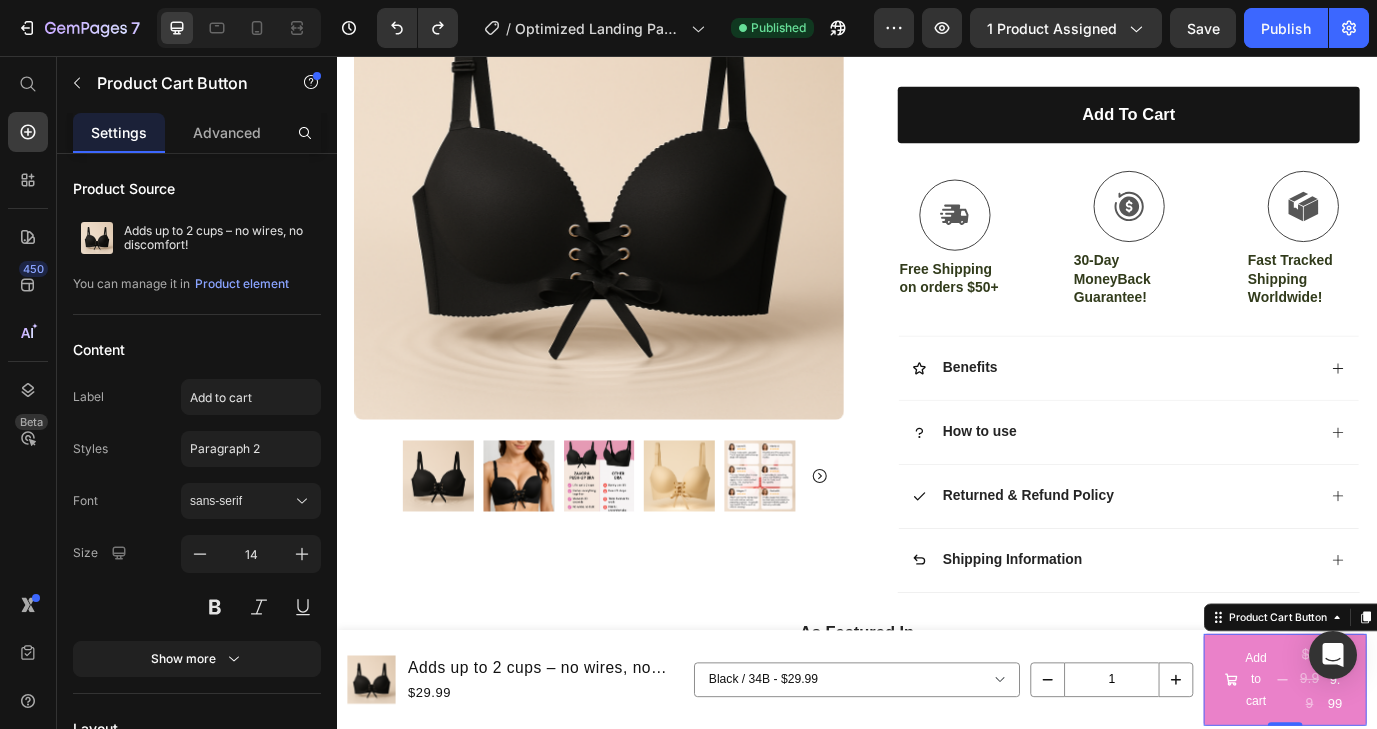 click on "Add to cart
$59.99 $29.99" at bounding box center [1431, 776] 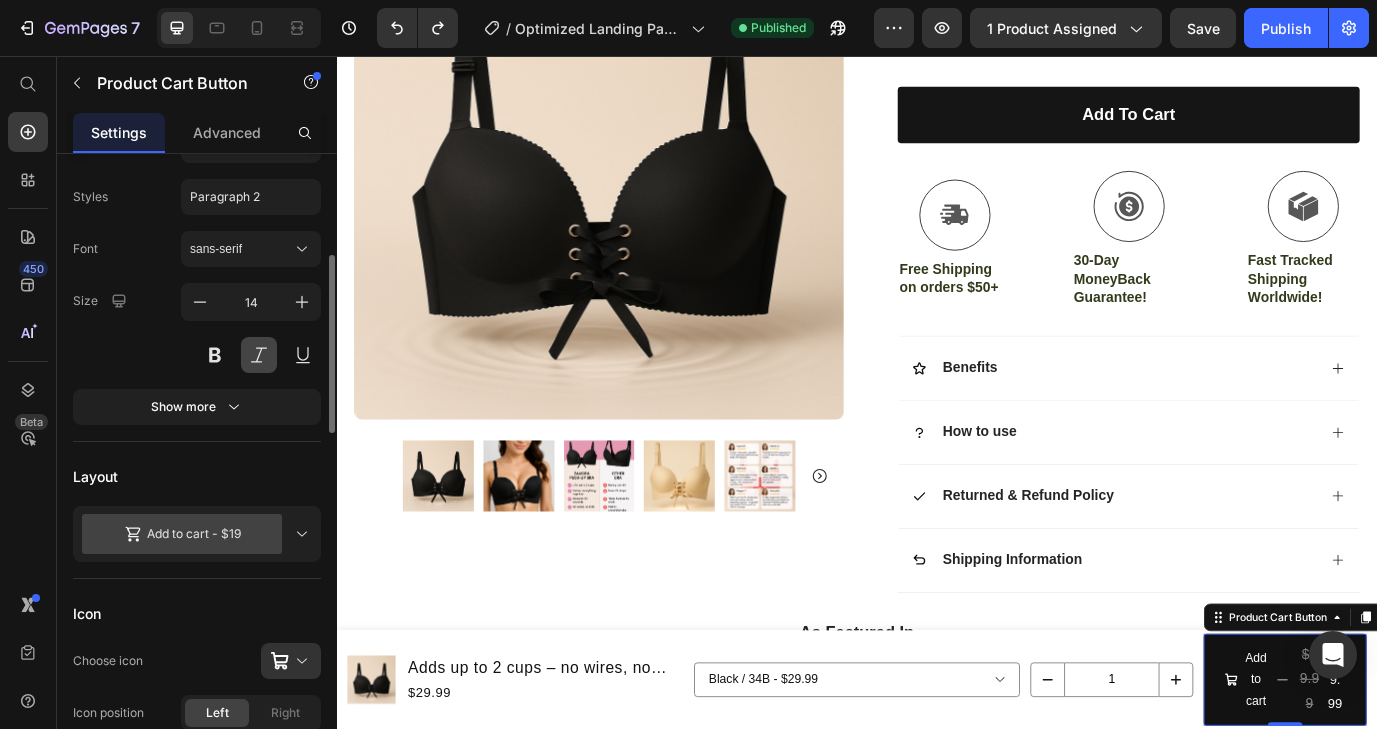 scroll, scrollTop: 317, scrollLeft: 0, axis: vertical 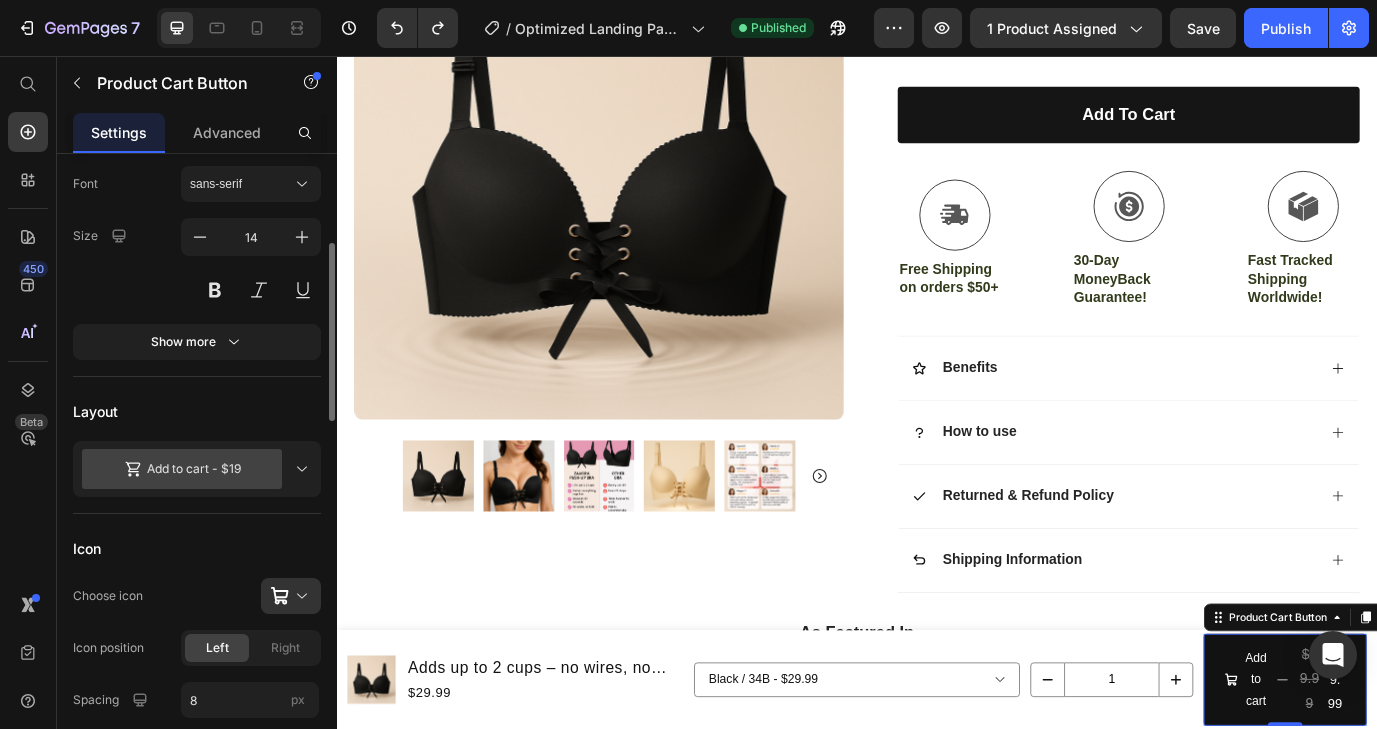 click on "Add to cart  -  $19" at bounding box center (197, 469) 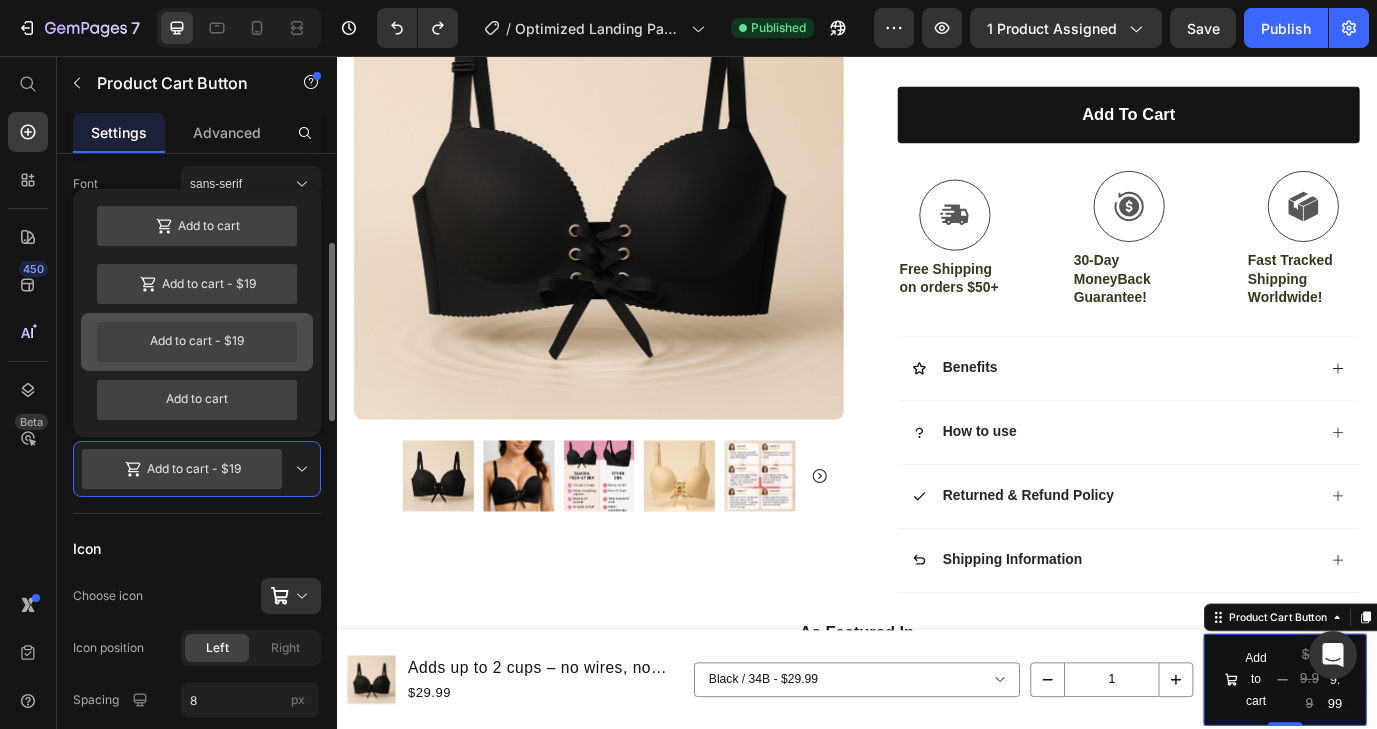 click on "Add to cart  -  $19" at bounding box center [197, 342] 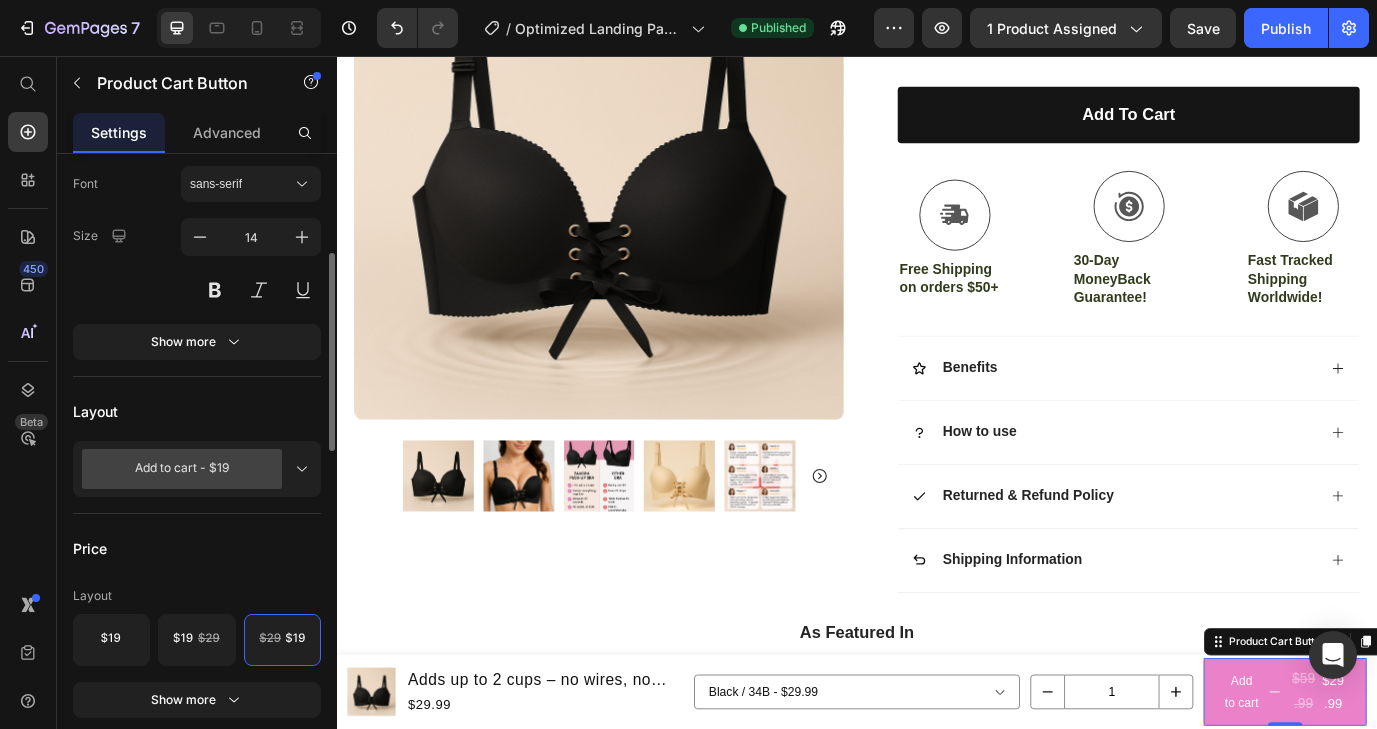click on "$59.99" at bounding box center (1452, 790) 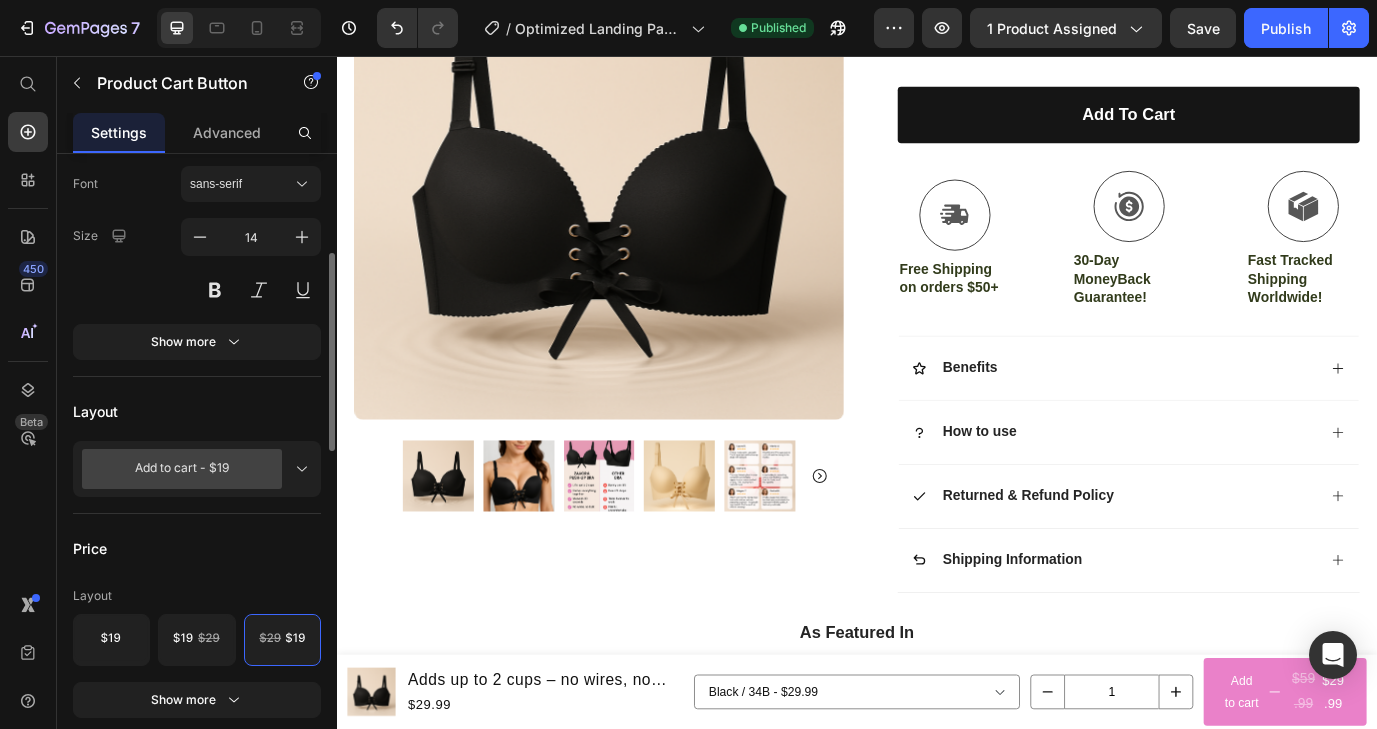 click on "$59.99" at bounding box center [1452, 790] 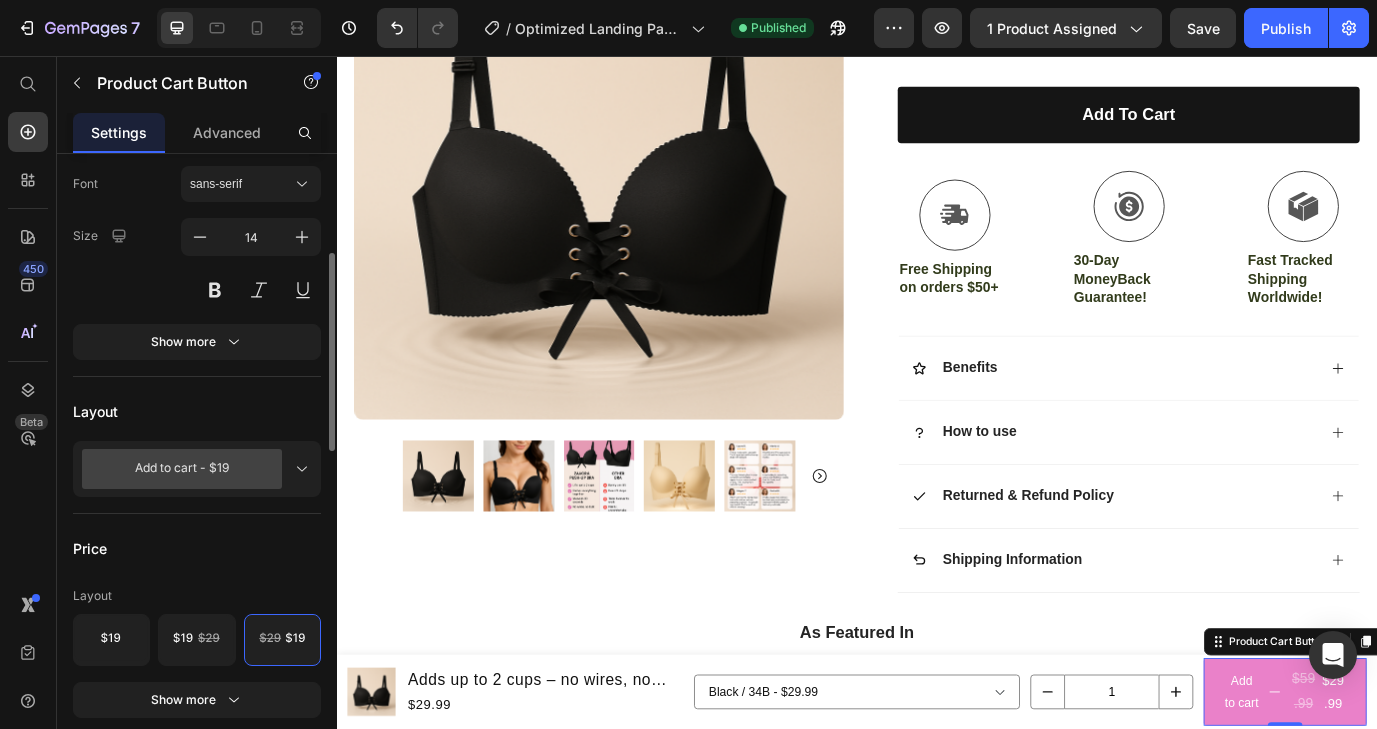 click on "$59.99" at bounding box center [1452, 790] 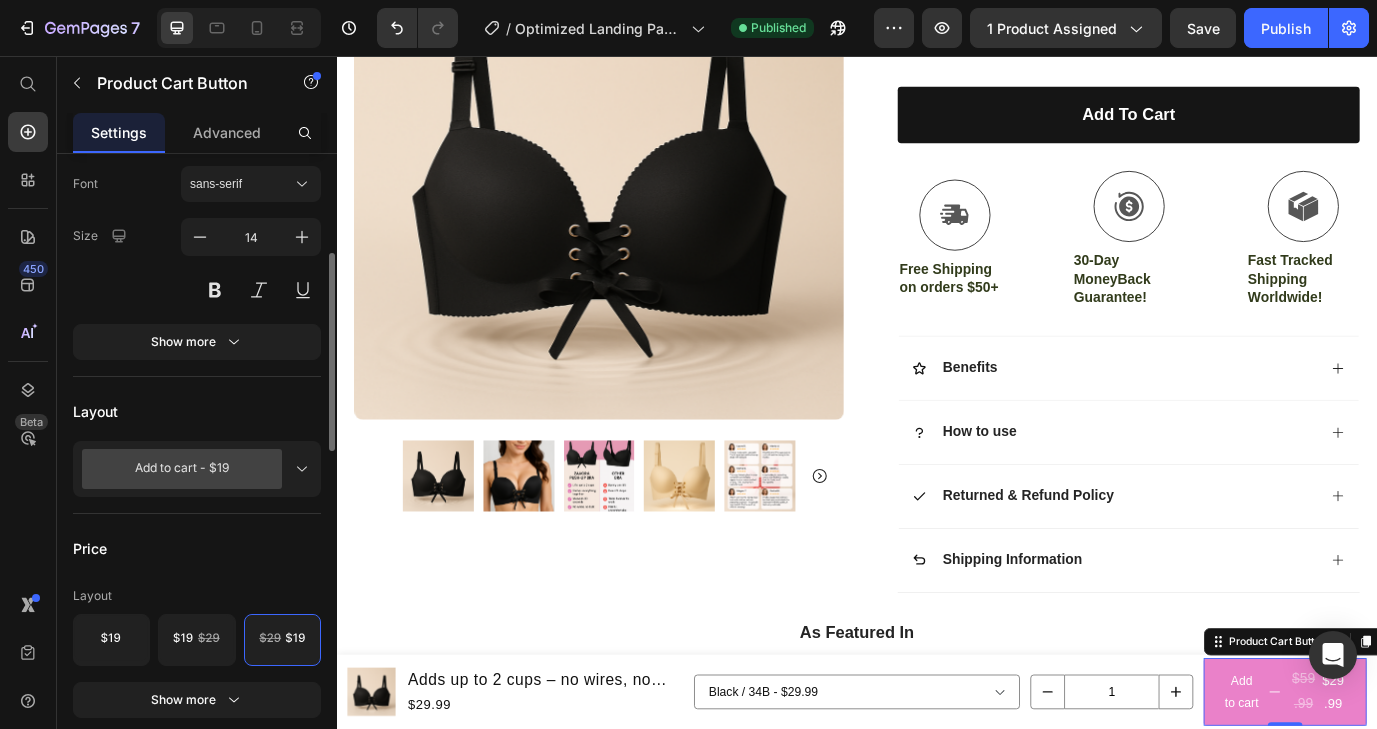 click on "Add to cart
$59.99 $29.99" at bounding box center (1431, 790) 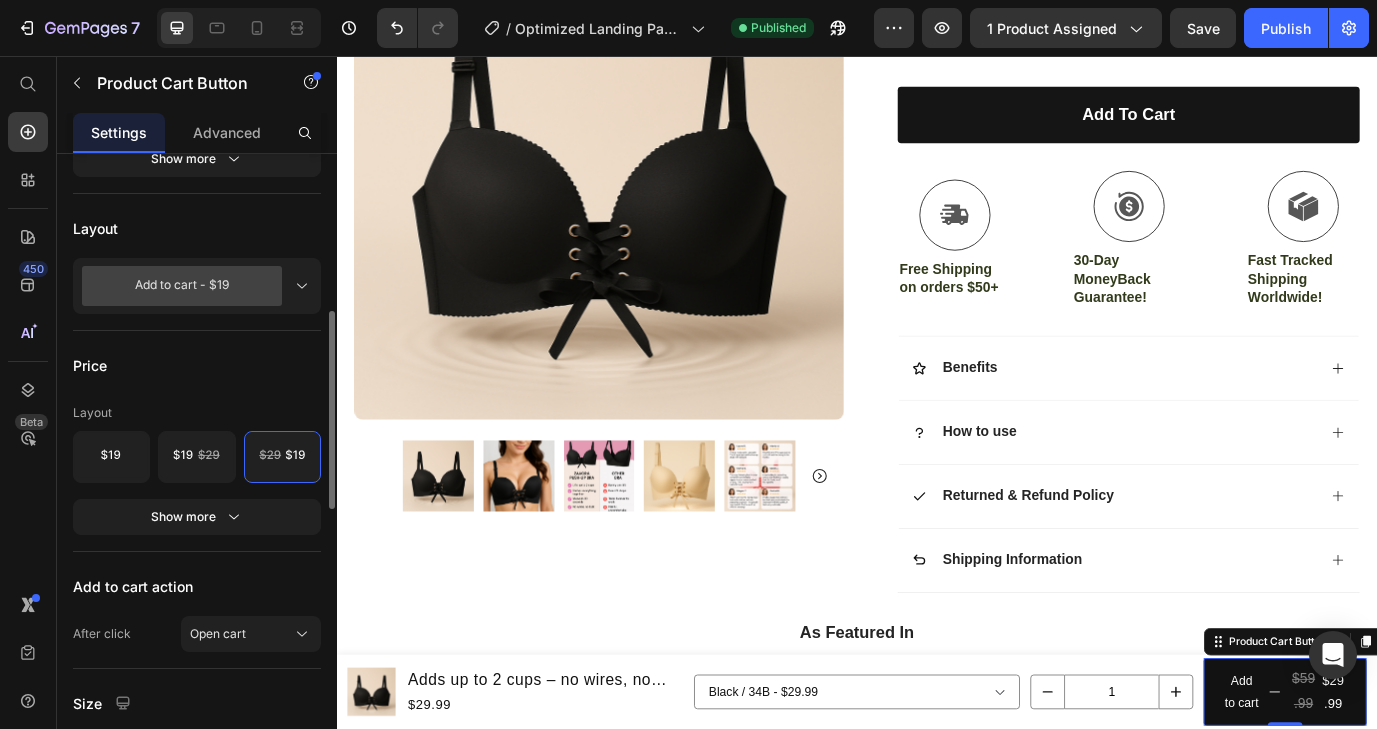 scroll, scrollTop: 502, scrollLeft: 0, axis: vertical 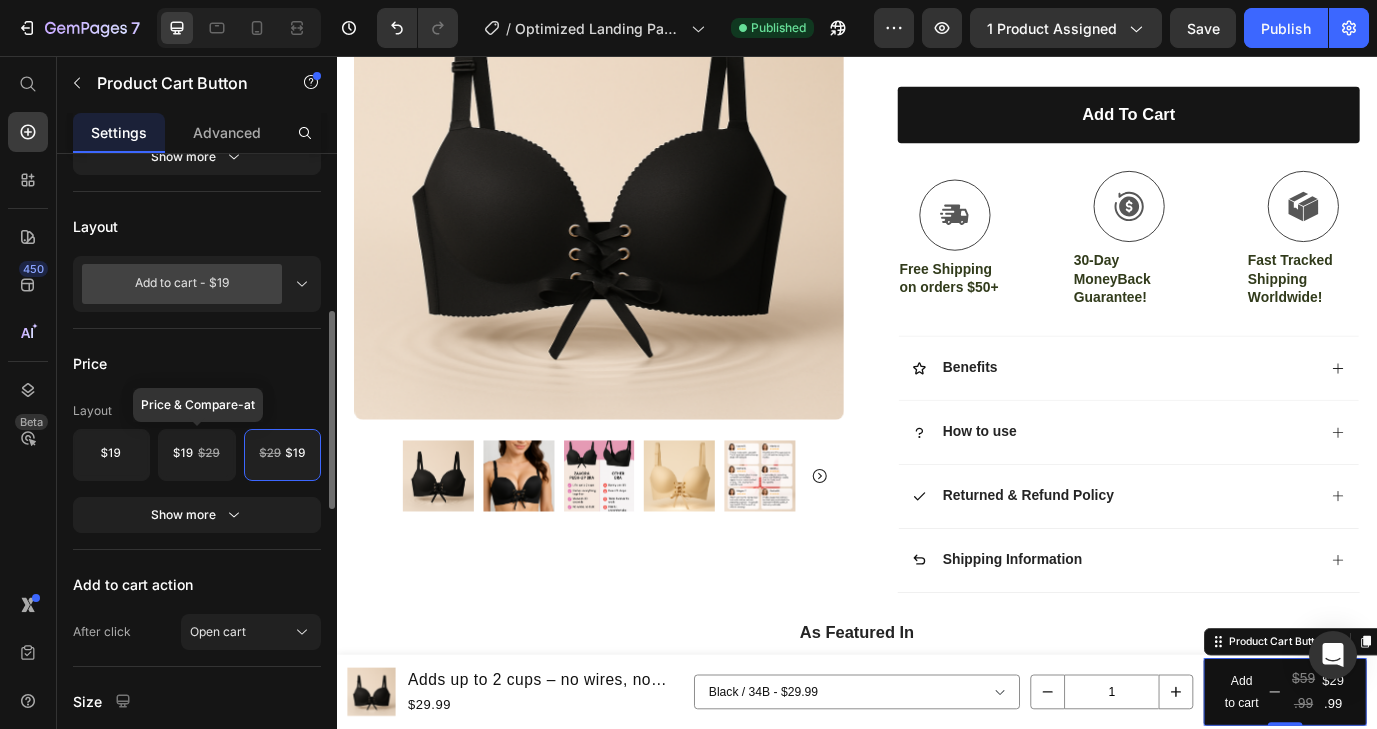 click 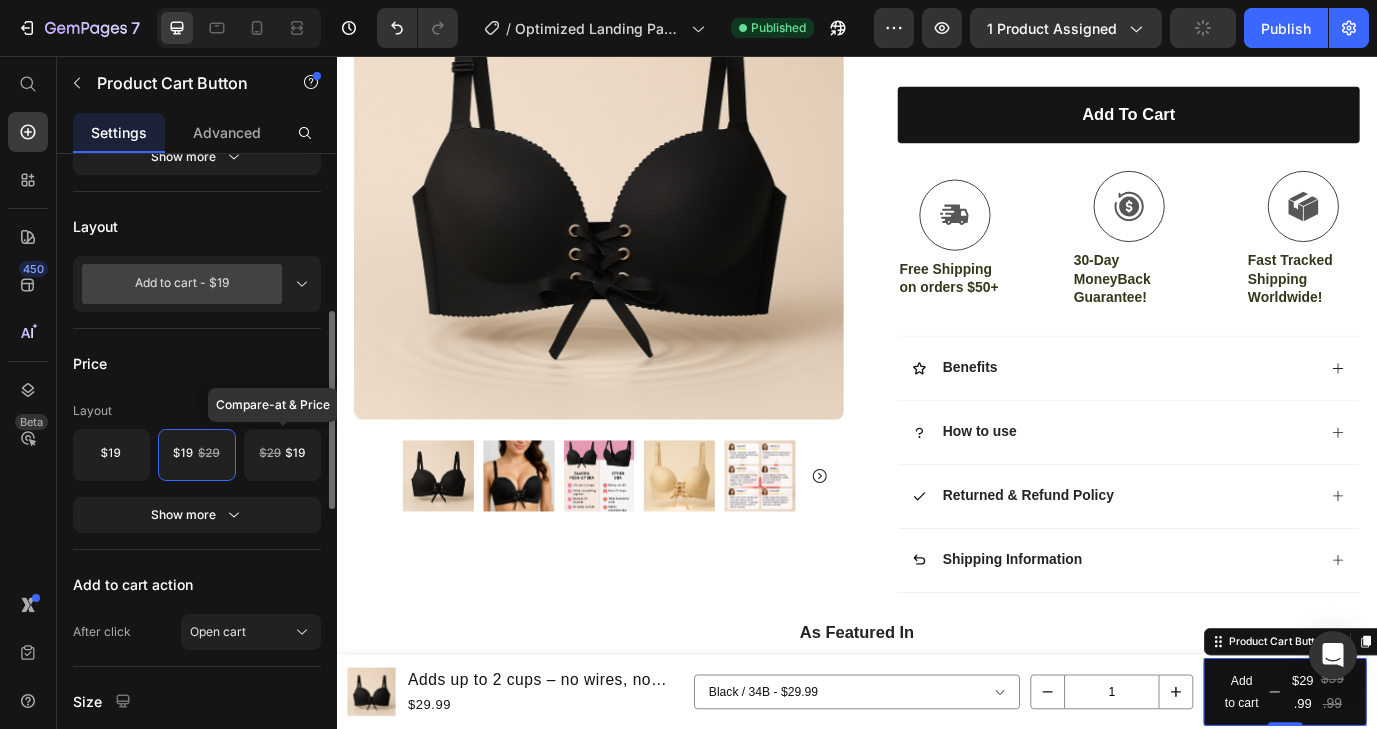 click 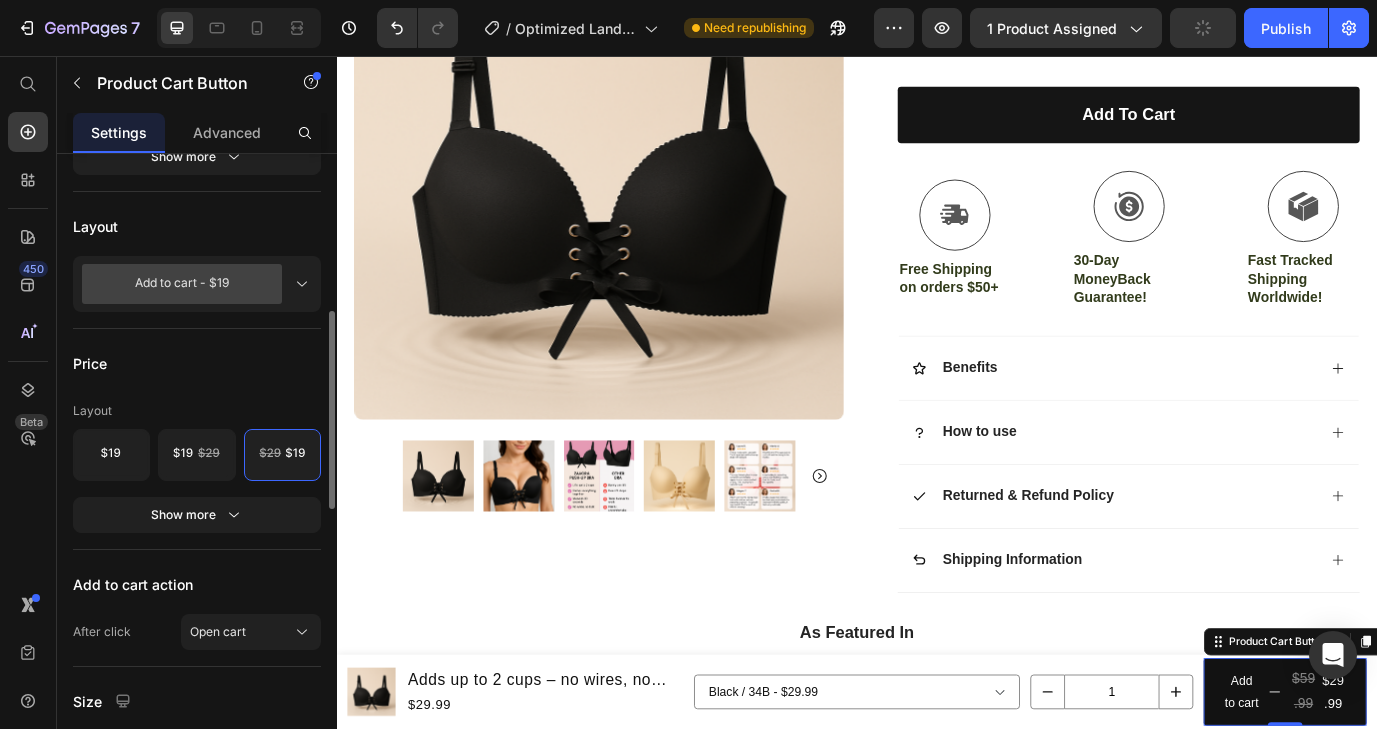 click on "Price Layout Show more" 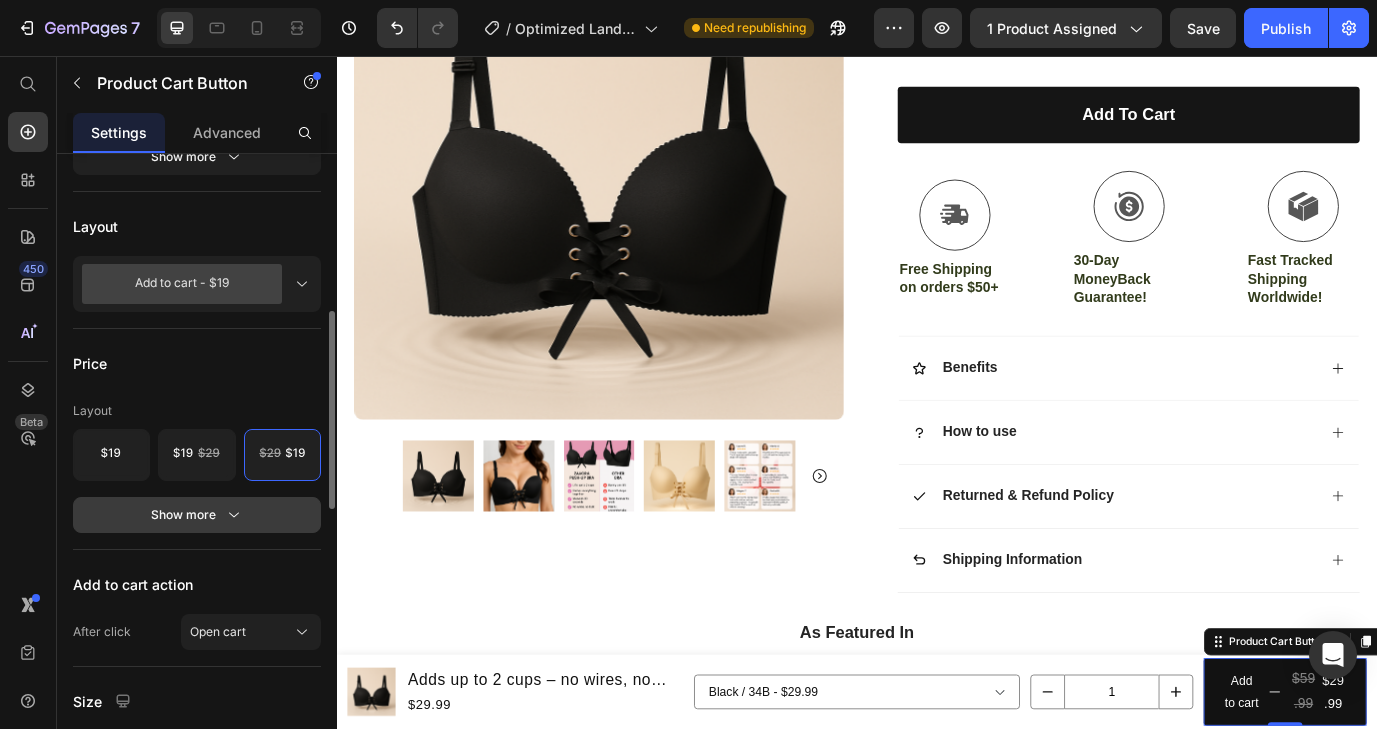 click 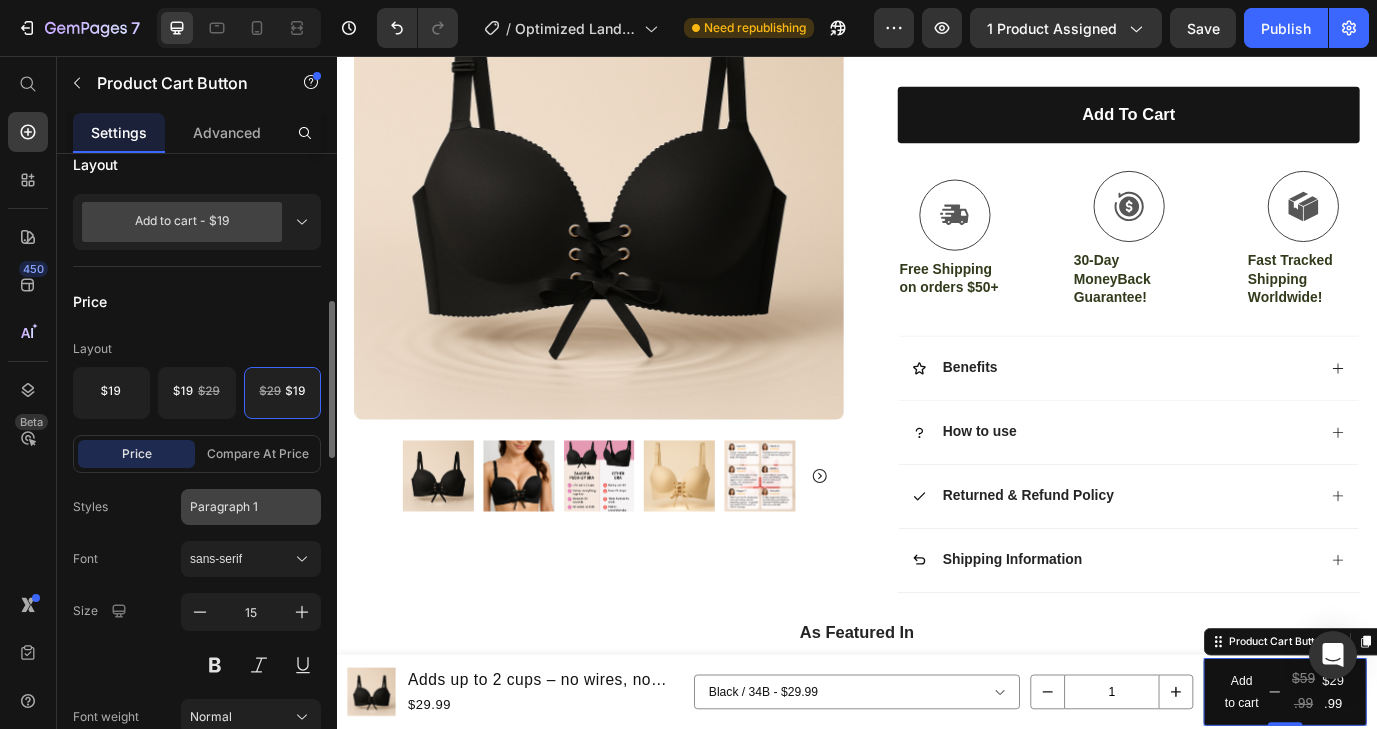 scroll, scrollTop: 573, scrollLeft: 0, axis: vertical 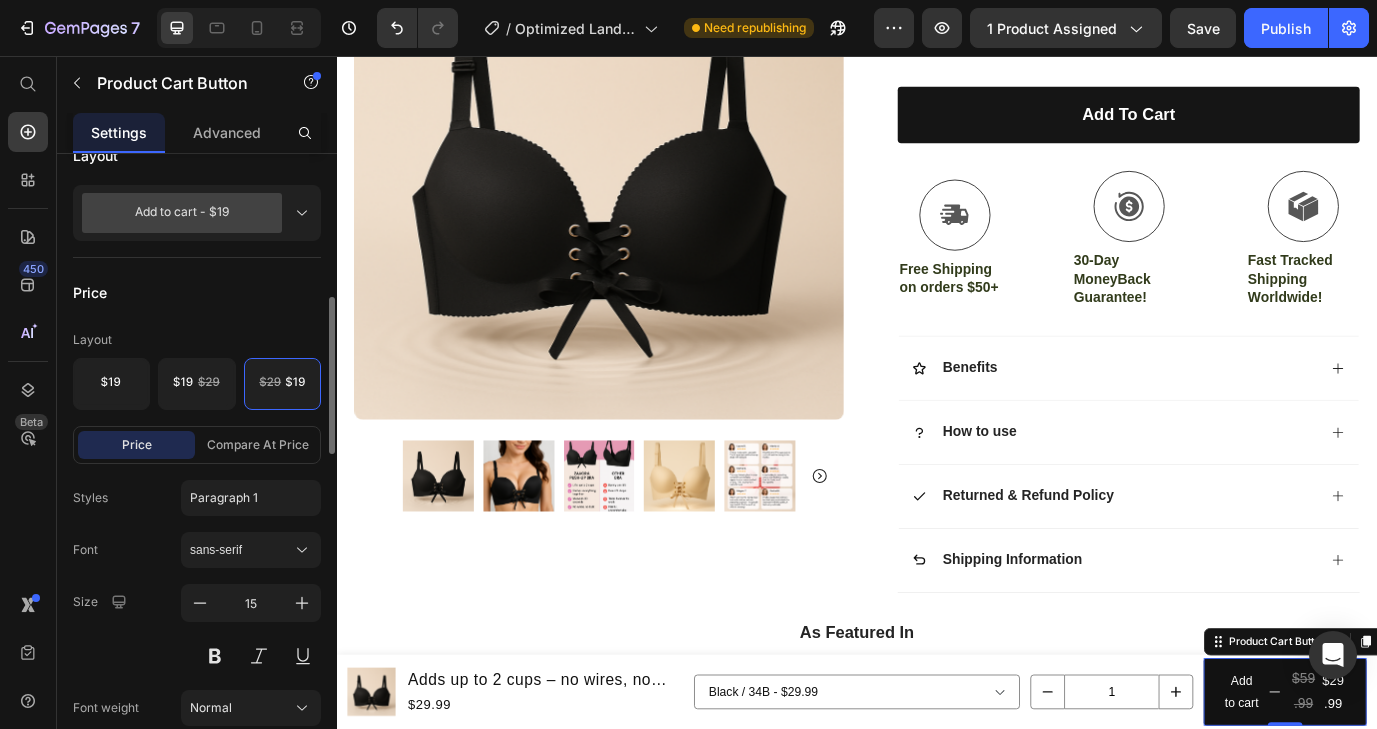 click on "Styles Paragraph 1 Font sans-serif Size 15 Font weight Normal Line height 180 px % Letter spacing Auto px Transform
AA Aa aa" 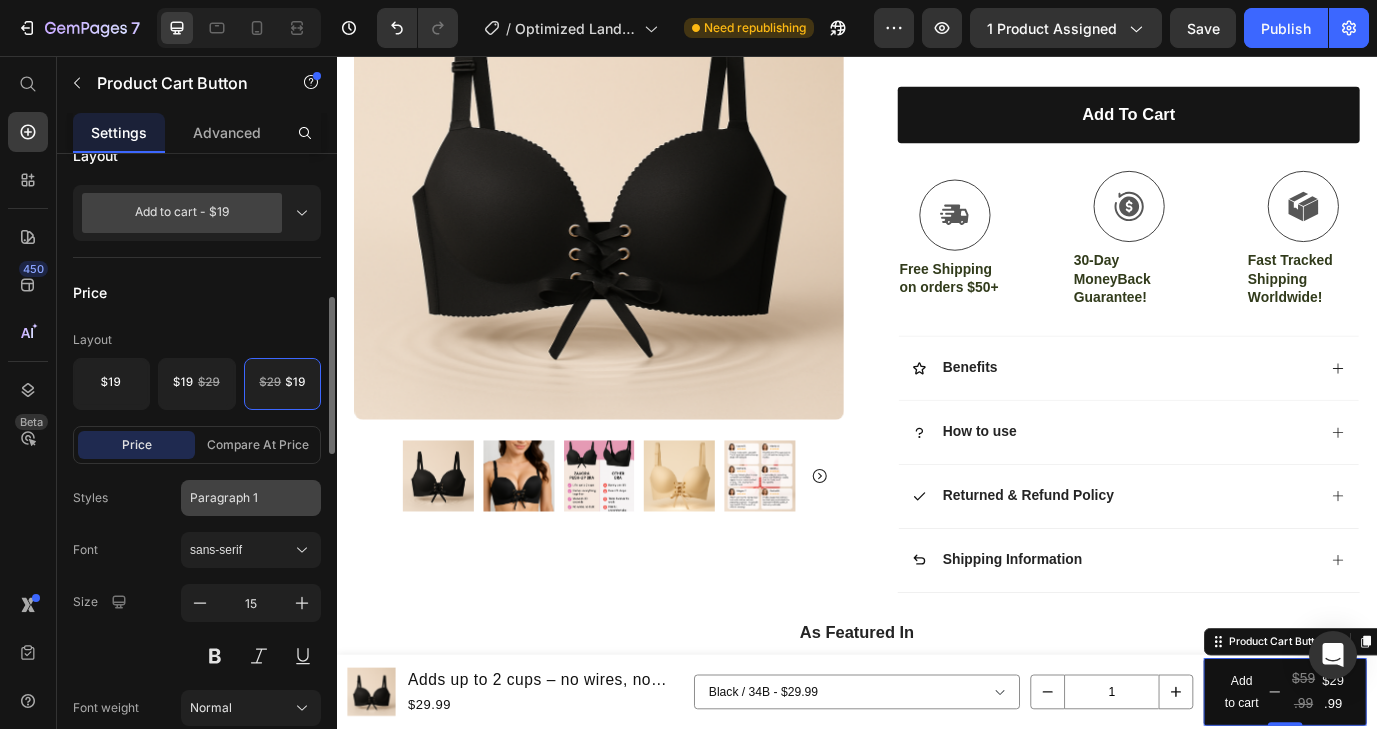 click on "Paragraph 1" 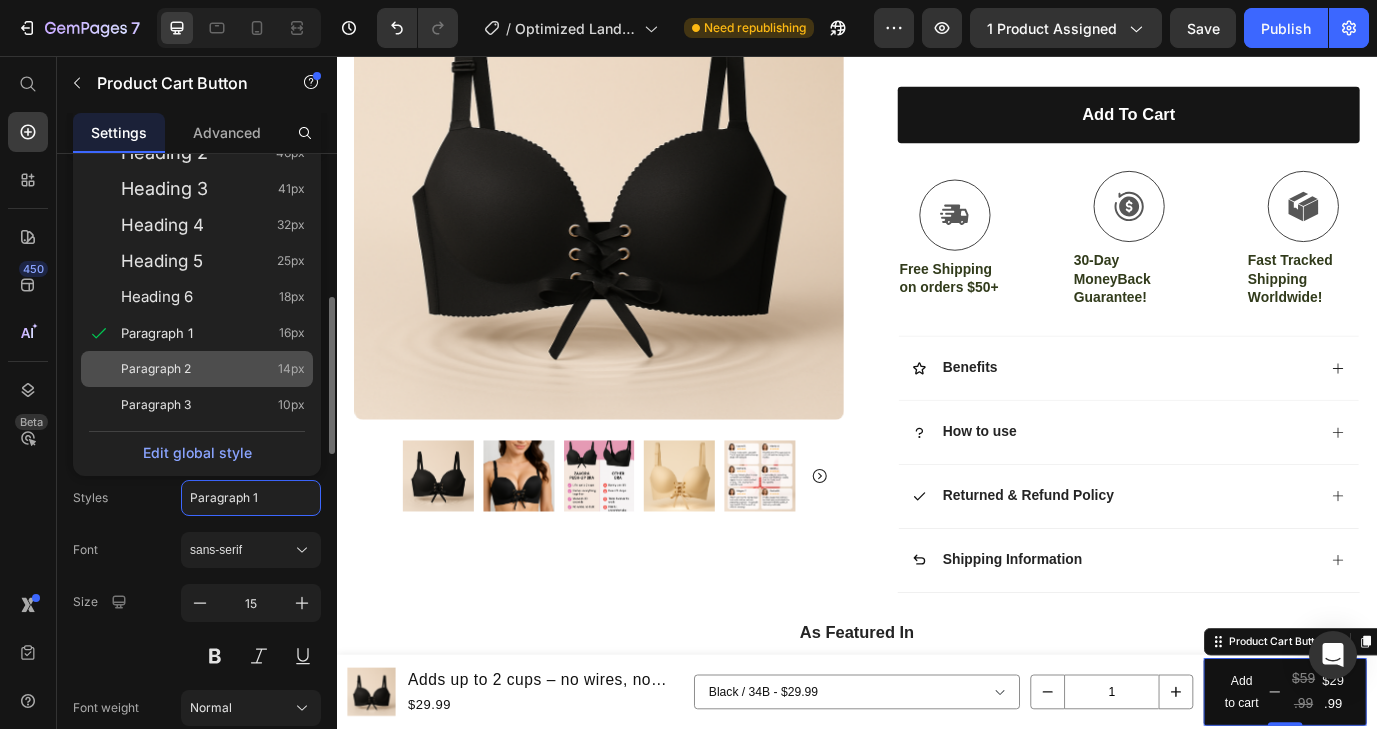 click on "Paragraph 2 14px" at bounding box center (213, 369) 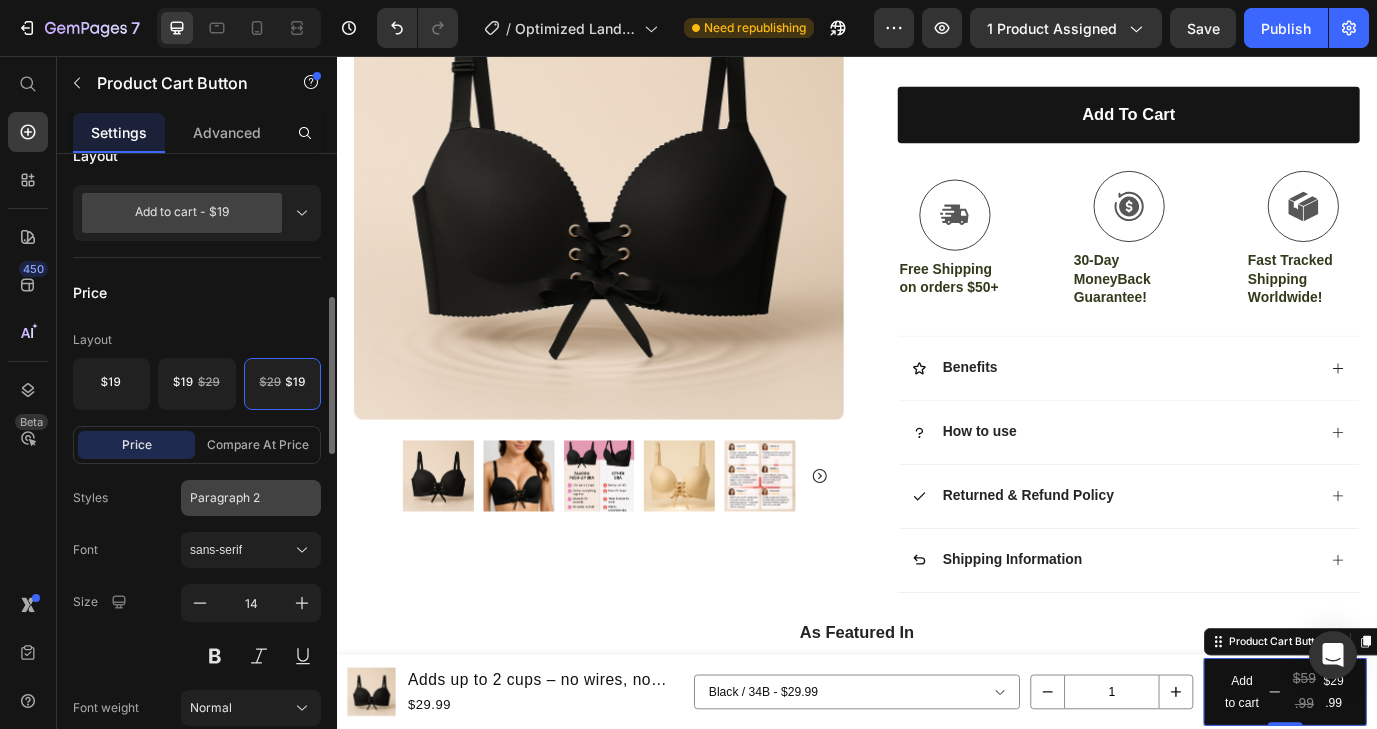 click on "Paragraph 2" 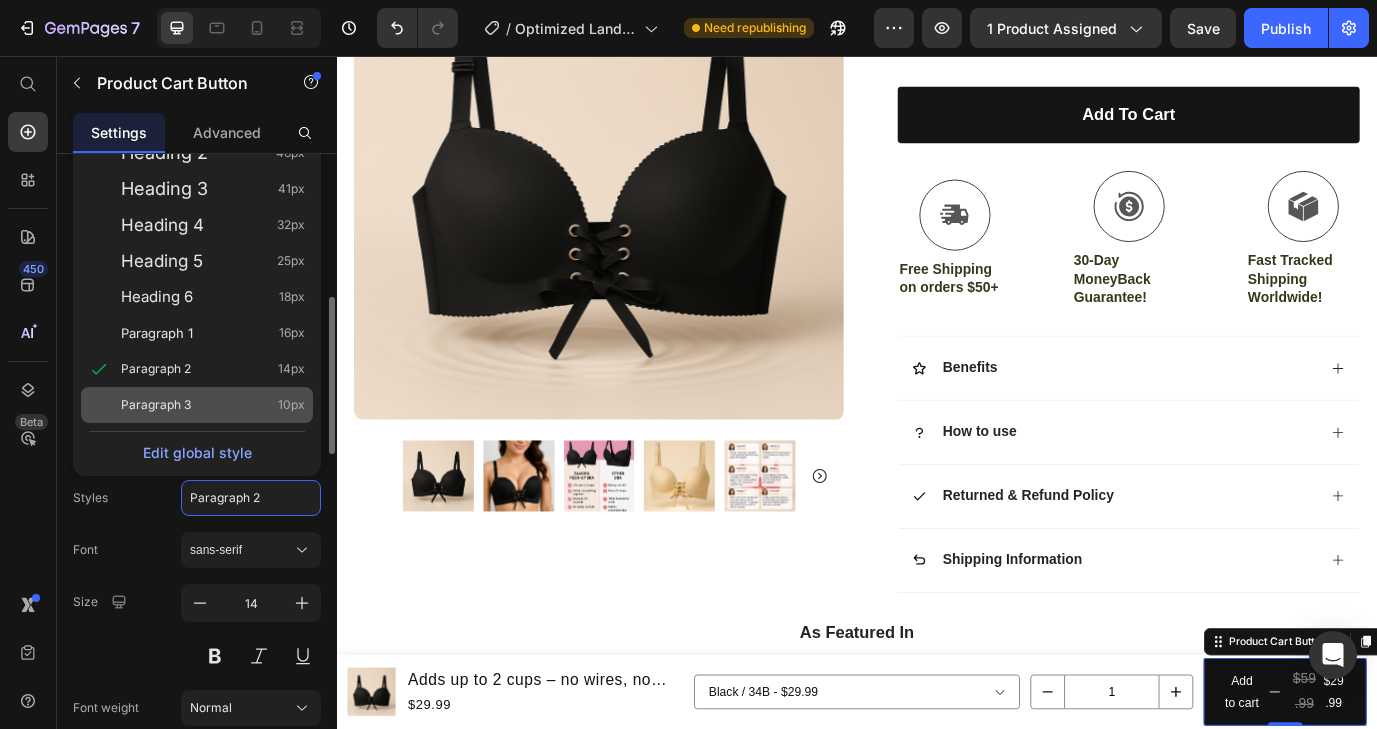 click on "Paragraph 3 10px" at bounding box center (213, 405) 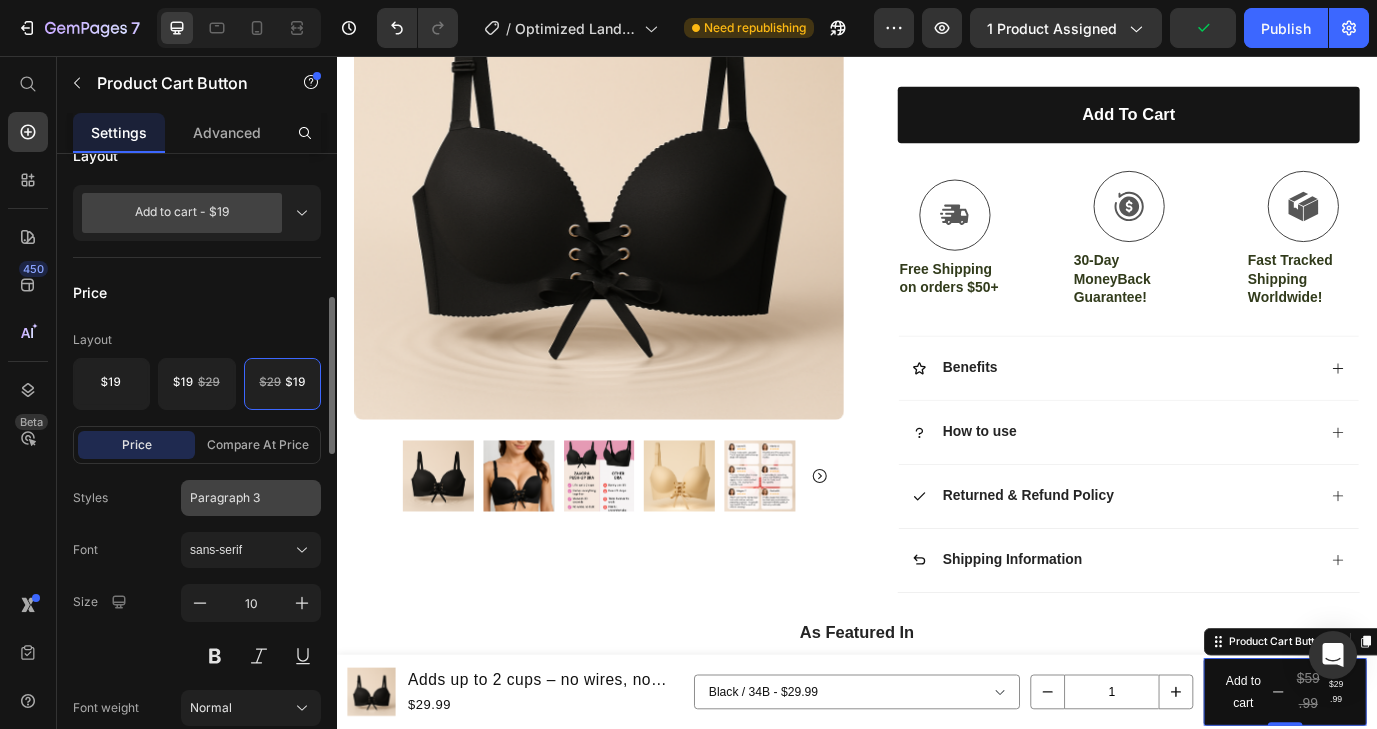 click on "Paragraph 3" 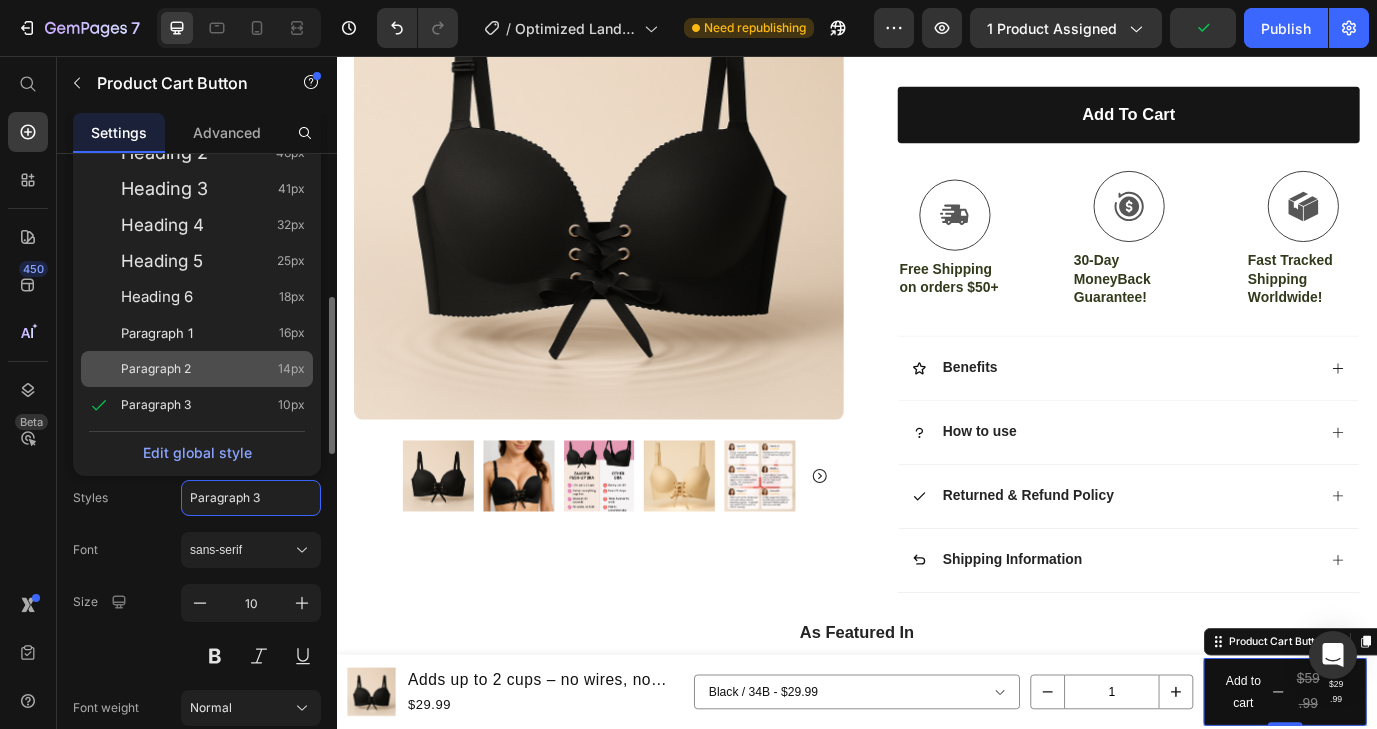 click on "Paragraph 2 14px" at bounding box center [213, 369] 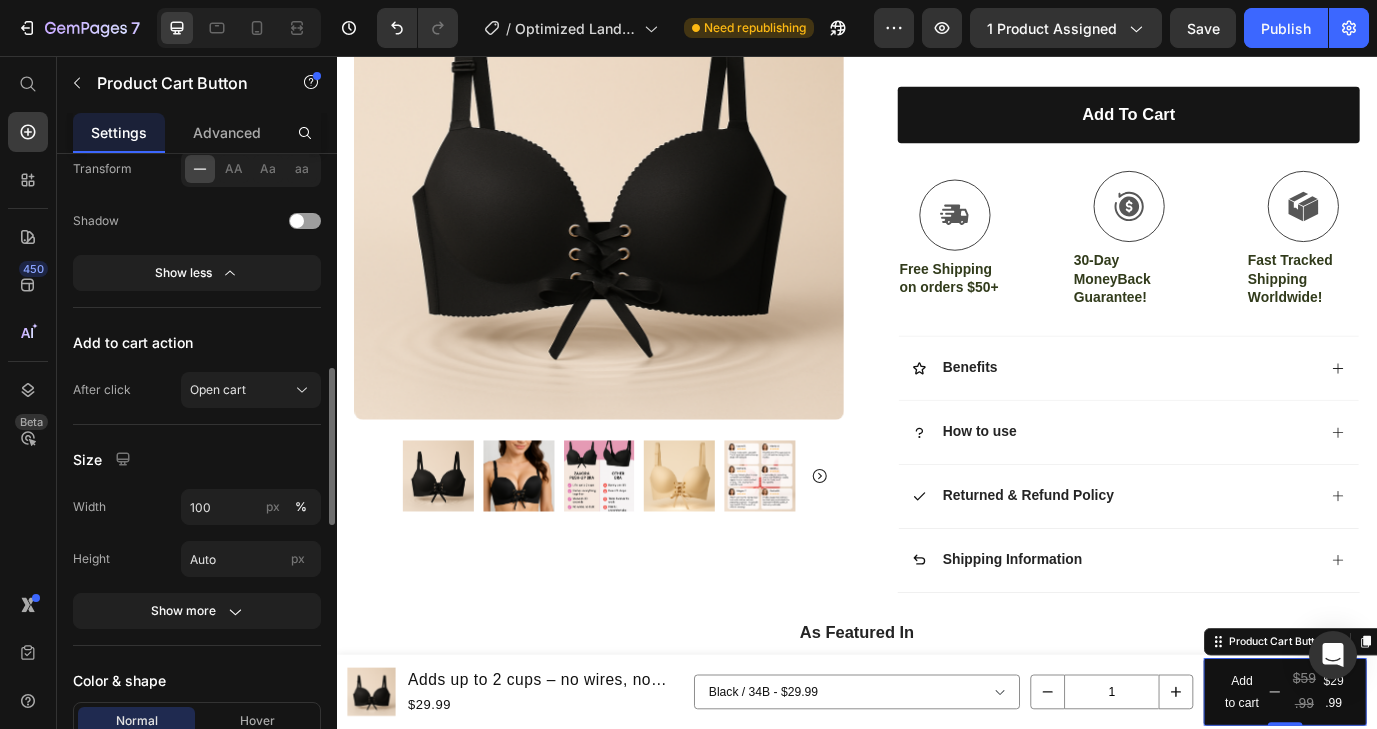 scroll, scrollTop: 1274, scrollLeft: 0, axis: vertical 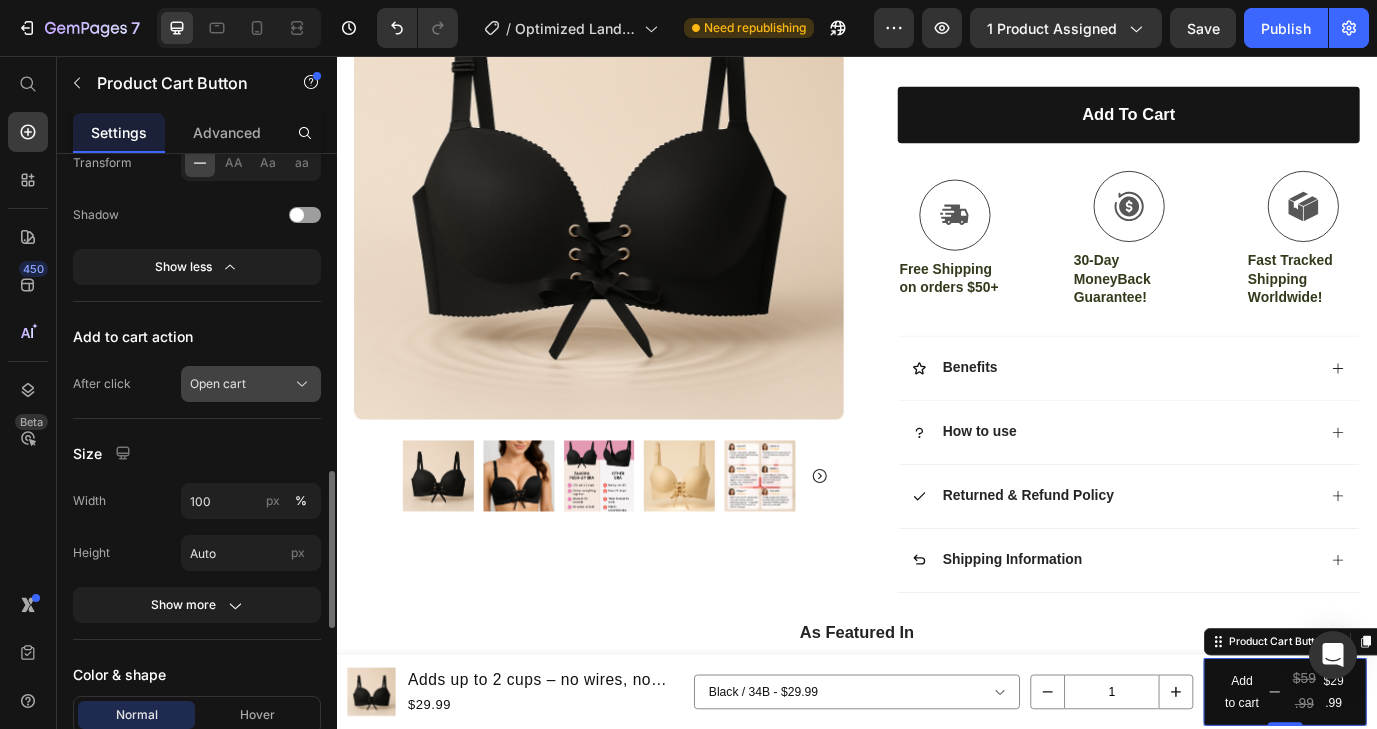 click on "Open cart" at bounding box center [251, 384] 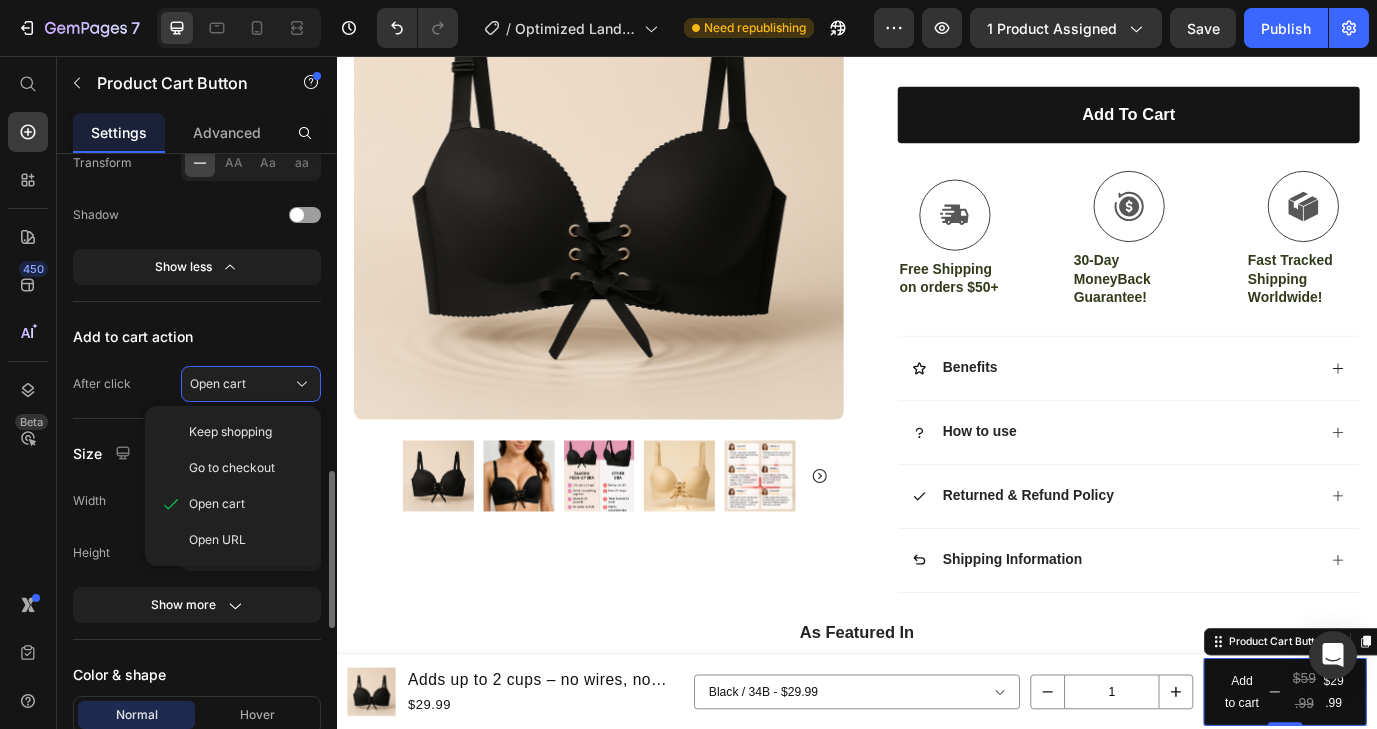 click on "Add to cart action" at bounding box center [197, 336] 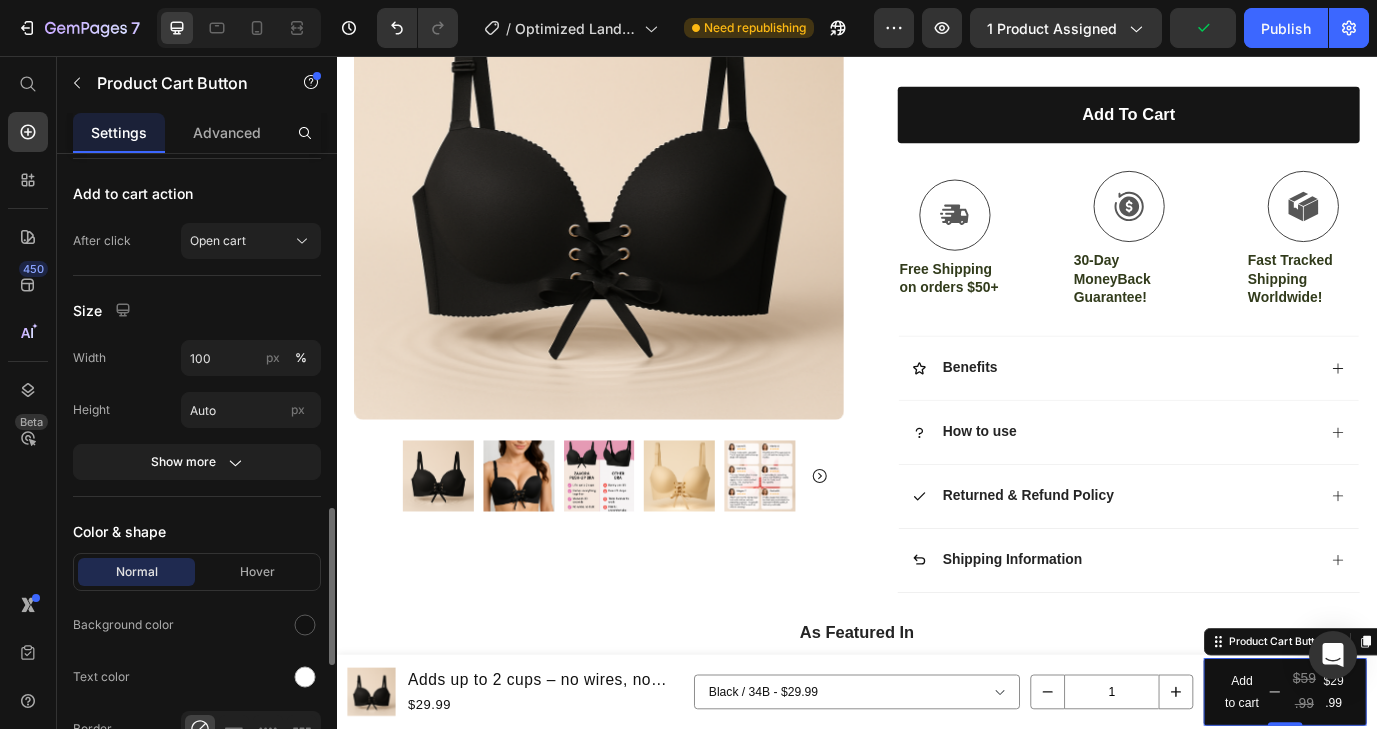 scroll, scrollTop: 1418, scrollLeft: 0, axis: vertical 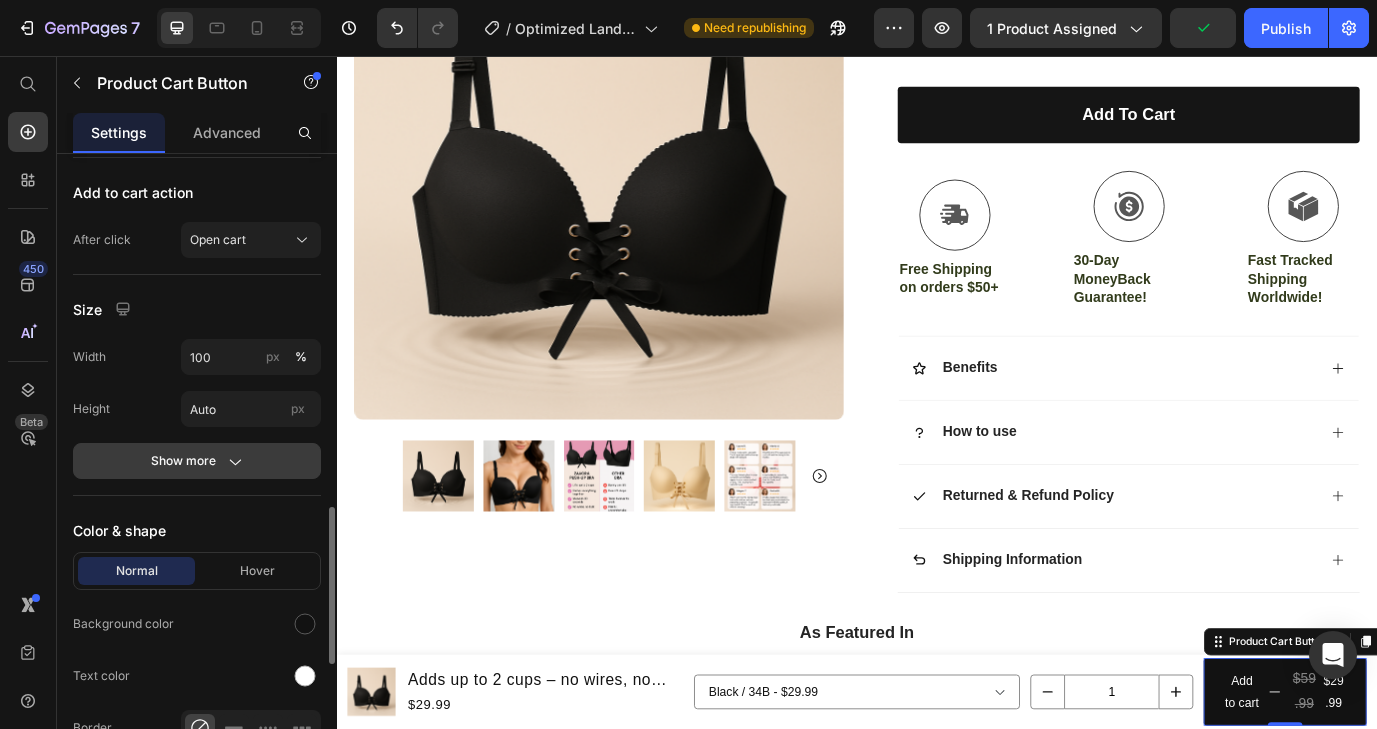 click on "Show more" at bounding box center (197, 461) 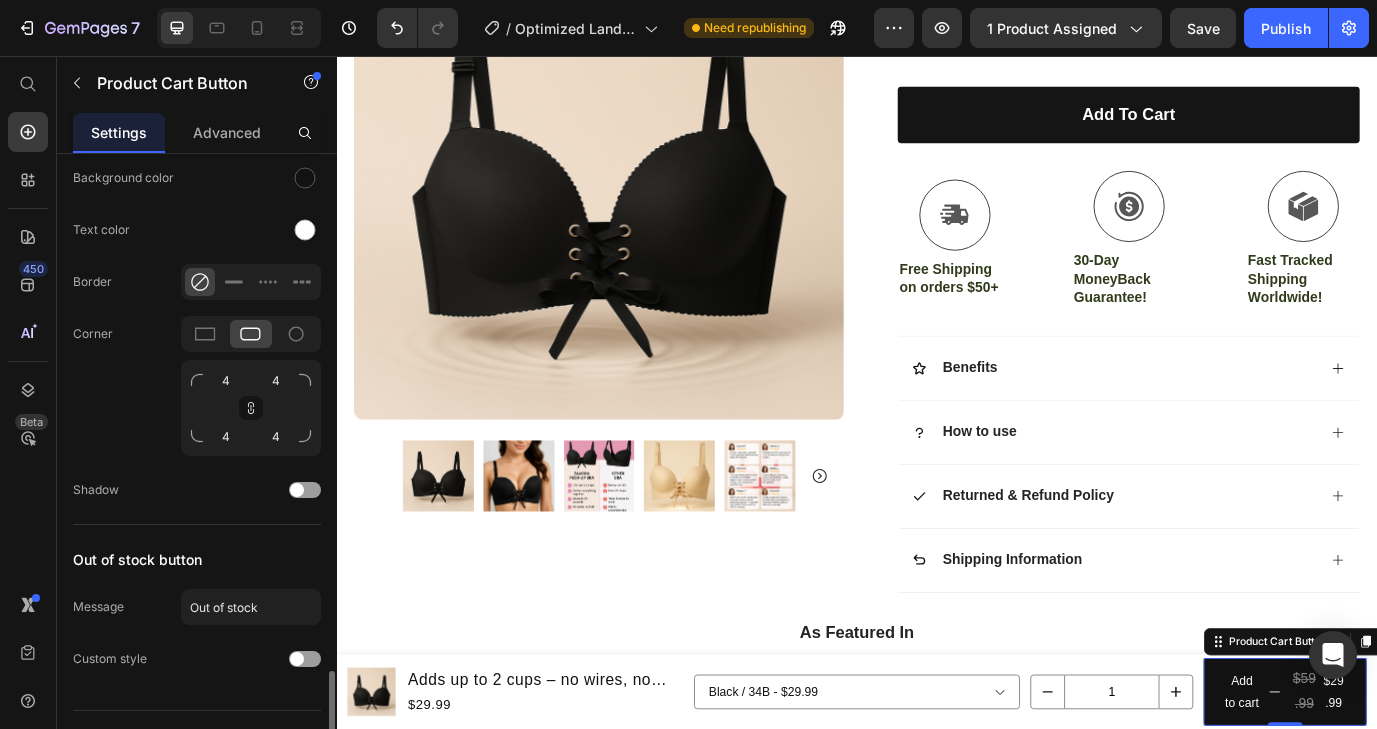 scroll, scrollTop: 2103, scrollLeft: 0, axis: vertical 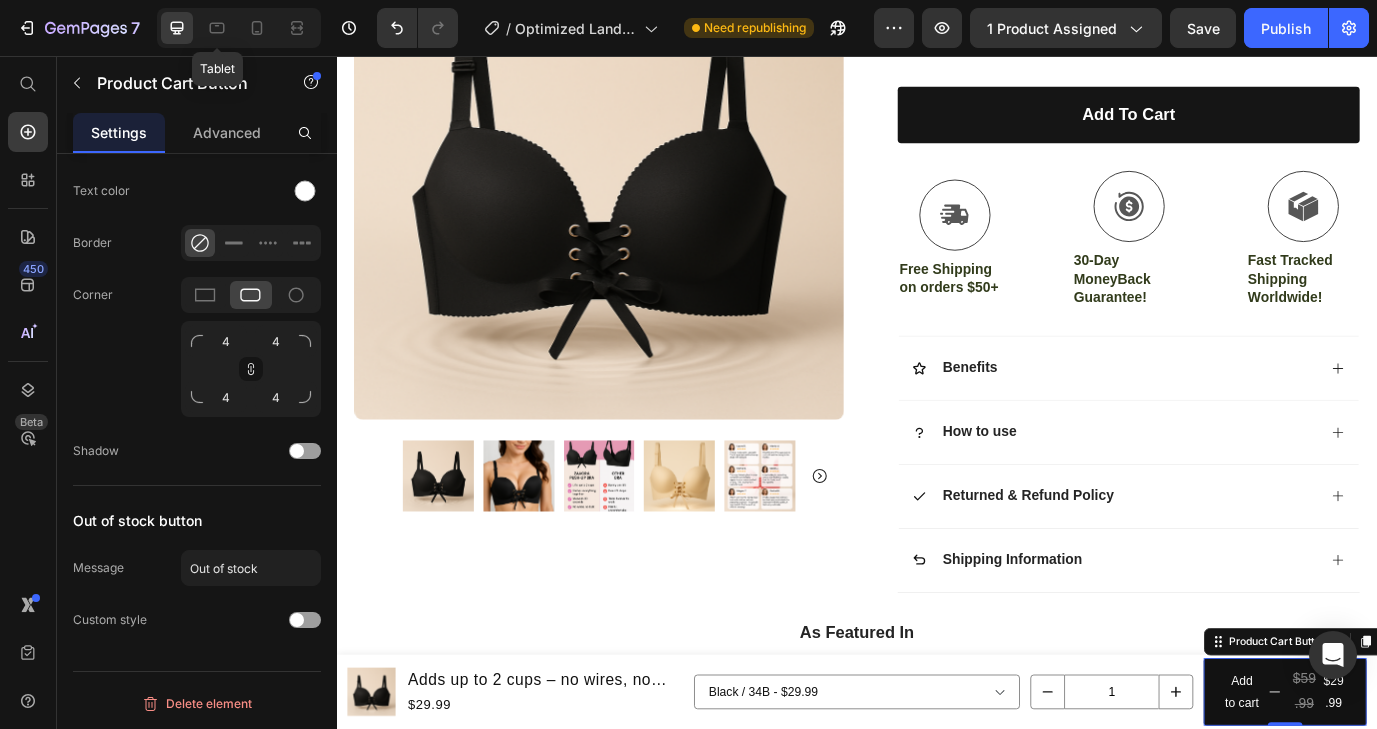 click on "7  Tablet Version history  /  Optimized Landing Page Template Zavora bra Need republishing Preview 1 product assigned  Save   Publish" 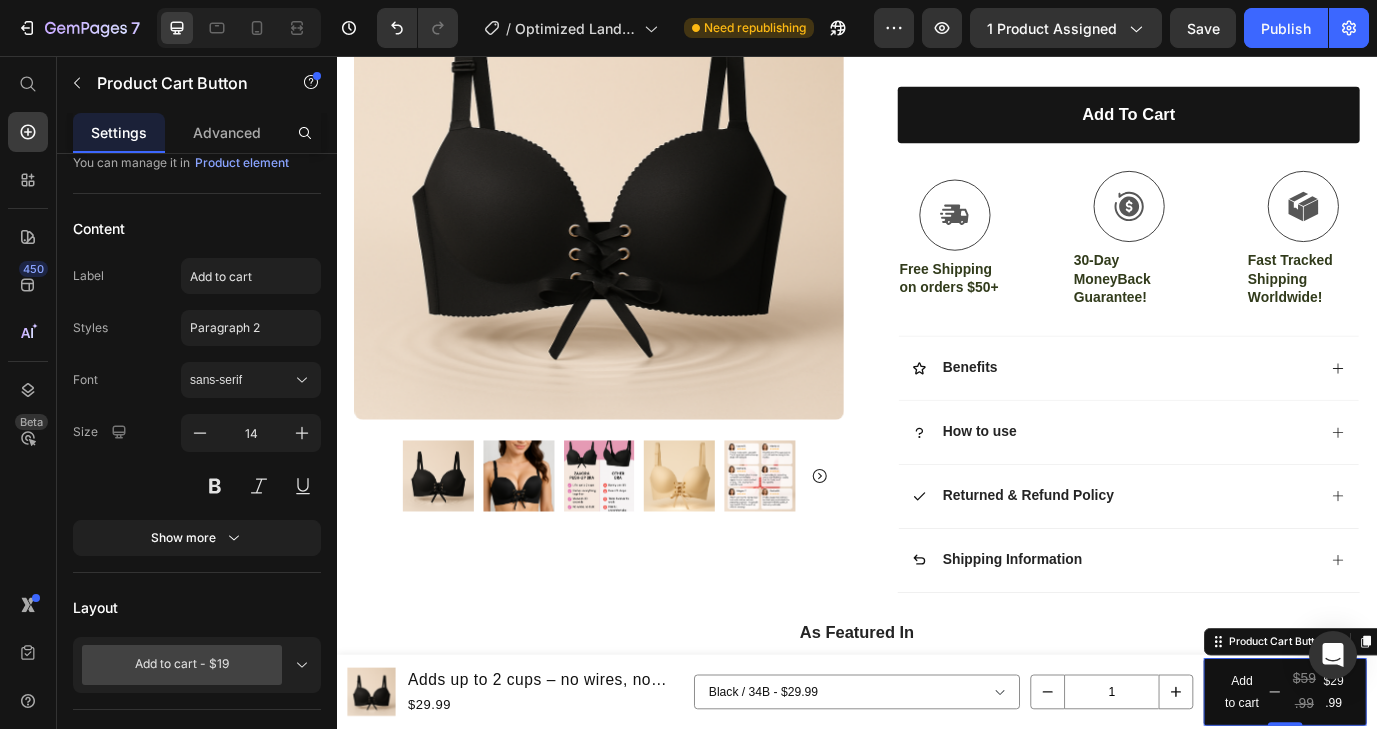 scroll, scrollTop: 0, scrollLeft: 0, axis: both 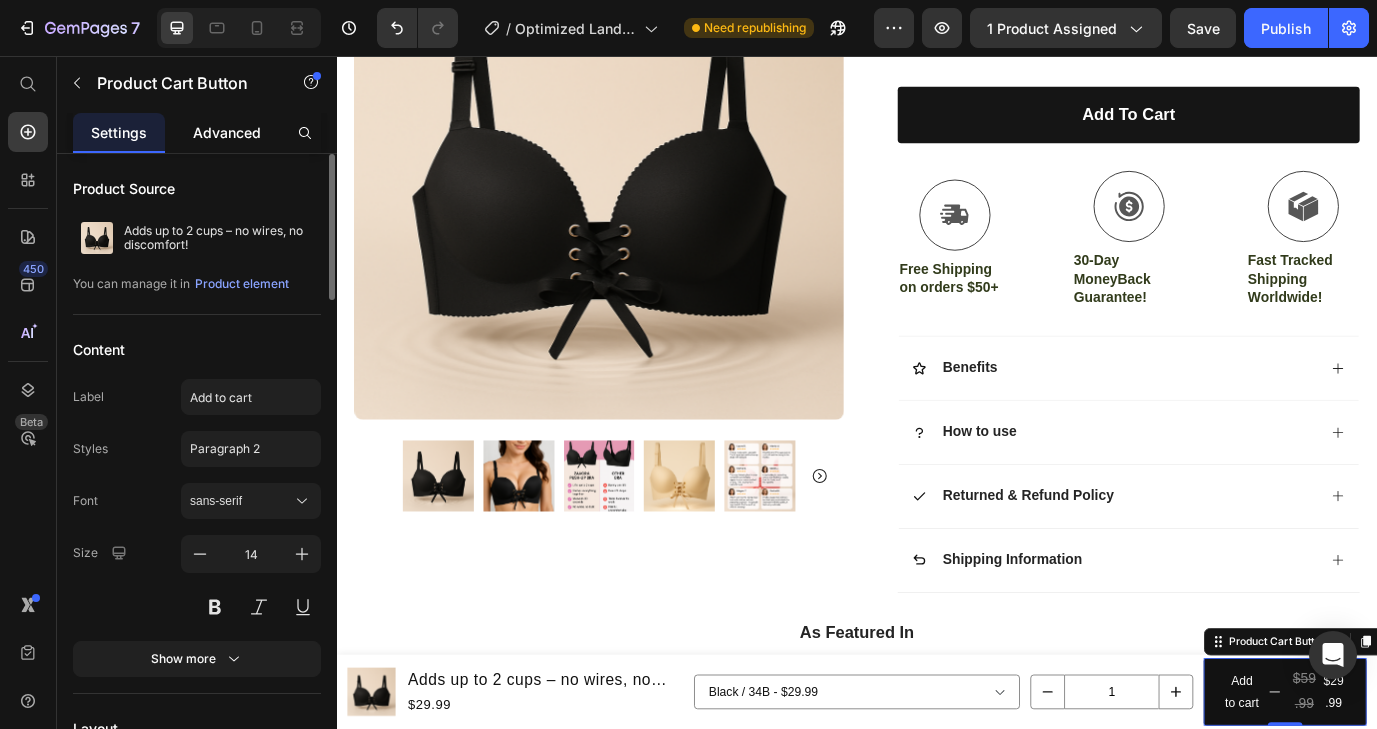 click on "Advanced" at bounding box center [227, 132] 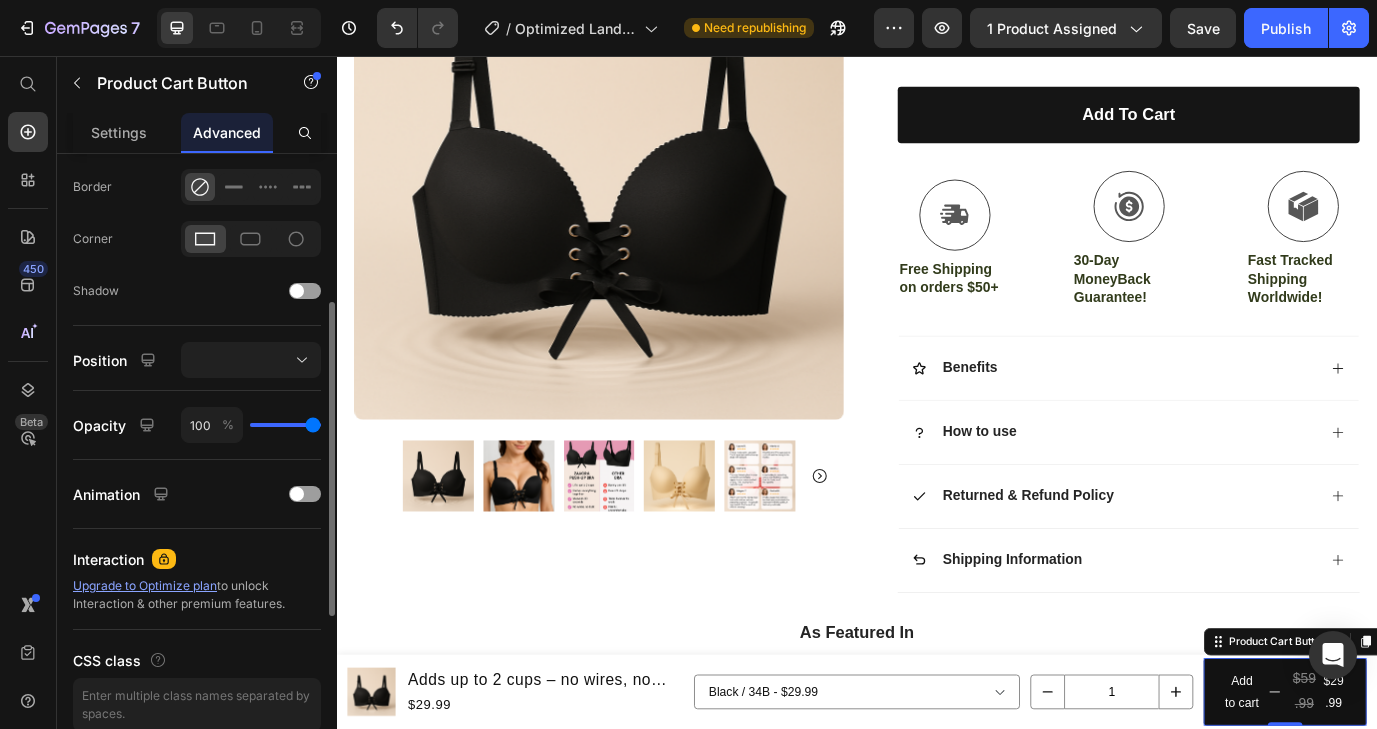 scroll, scrollTop: 555, scrollLeft: 0, axis: vertical 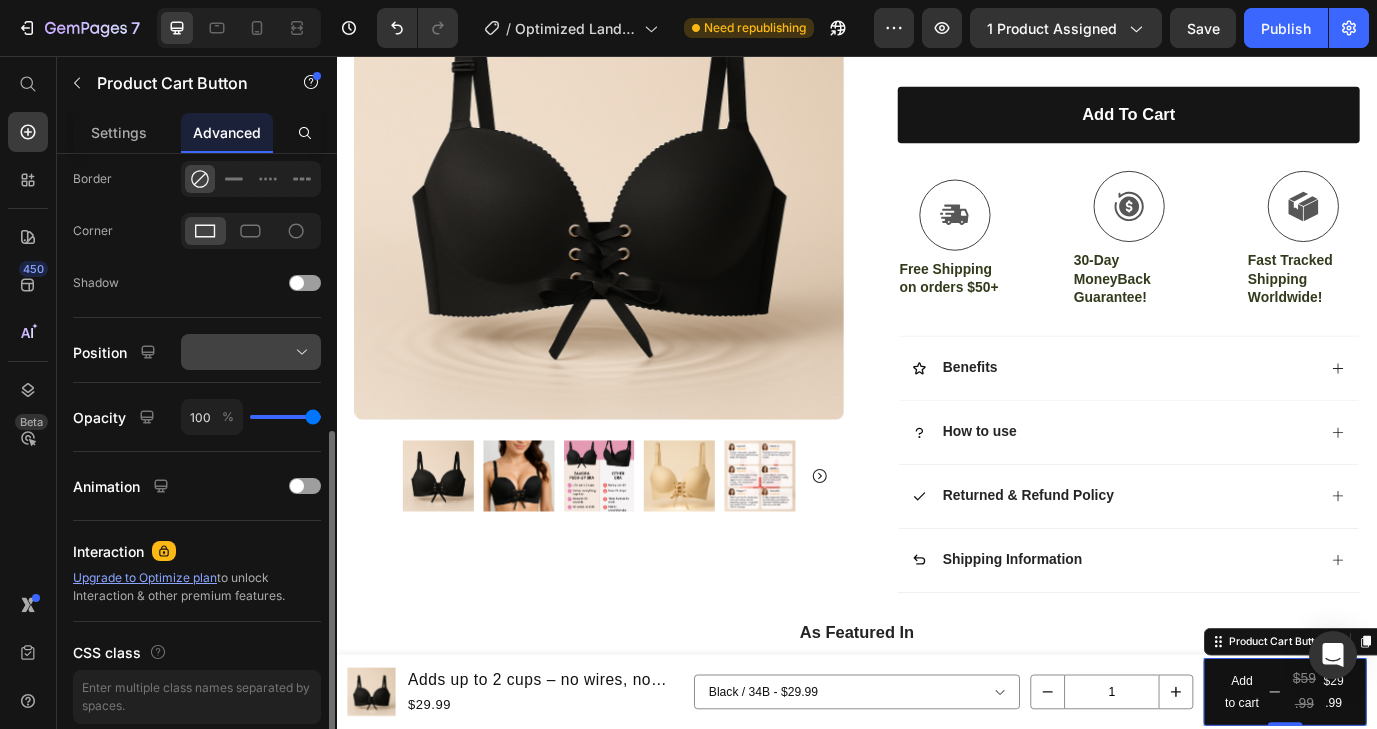 click at bounding box center (251, 352) 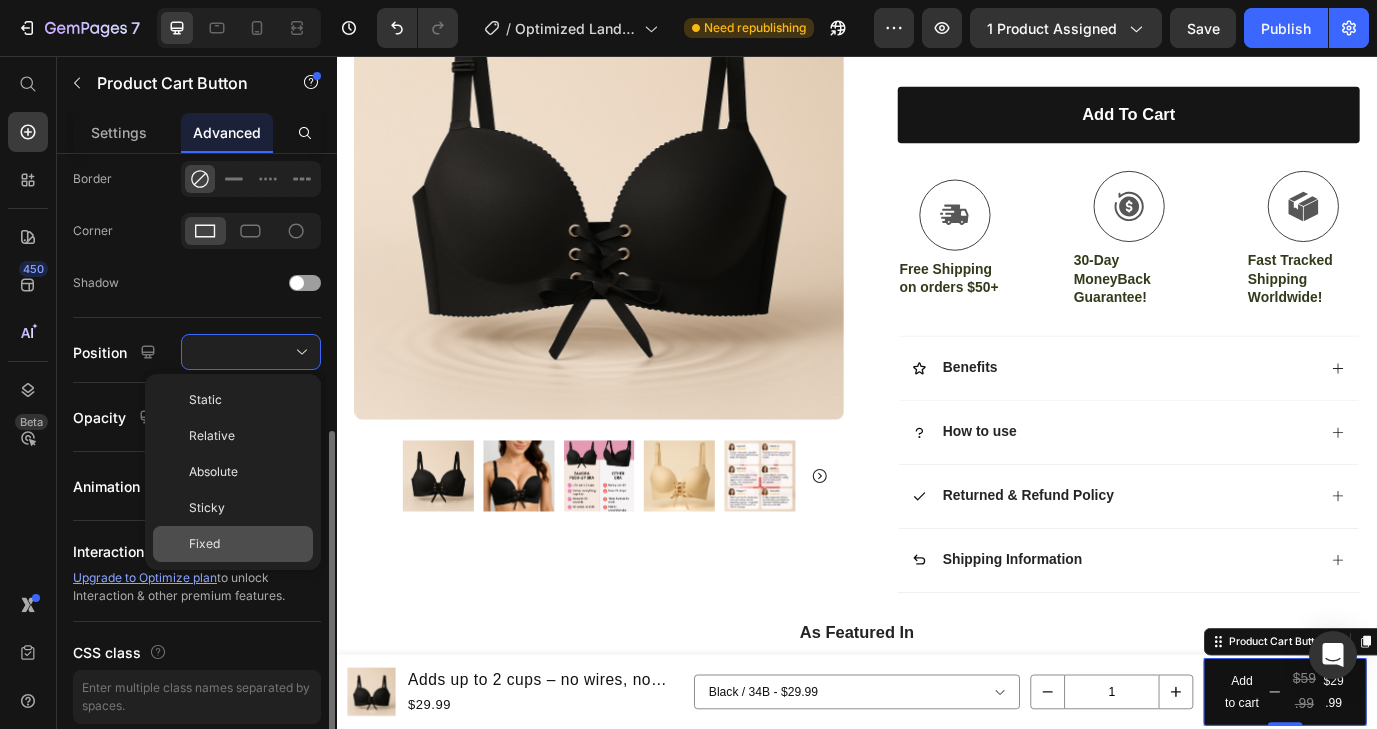 click on "Fixed" at bounding box center (204, 544) 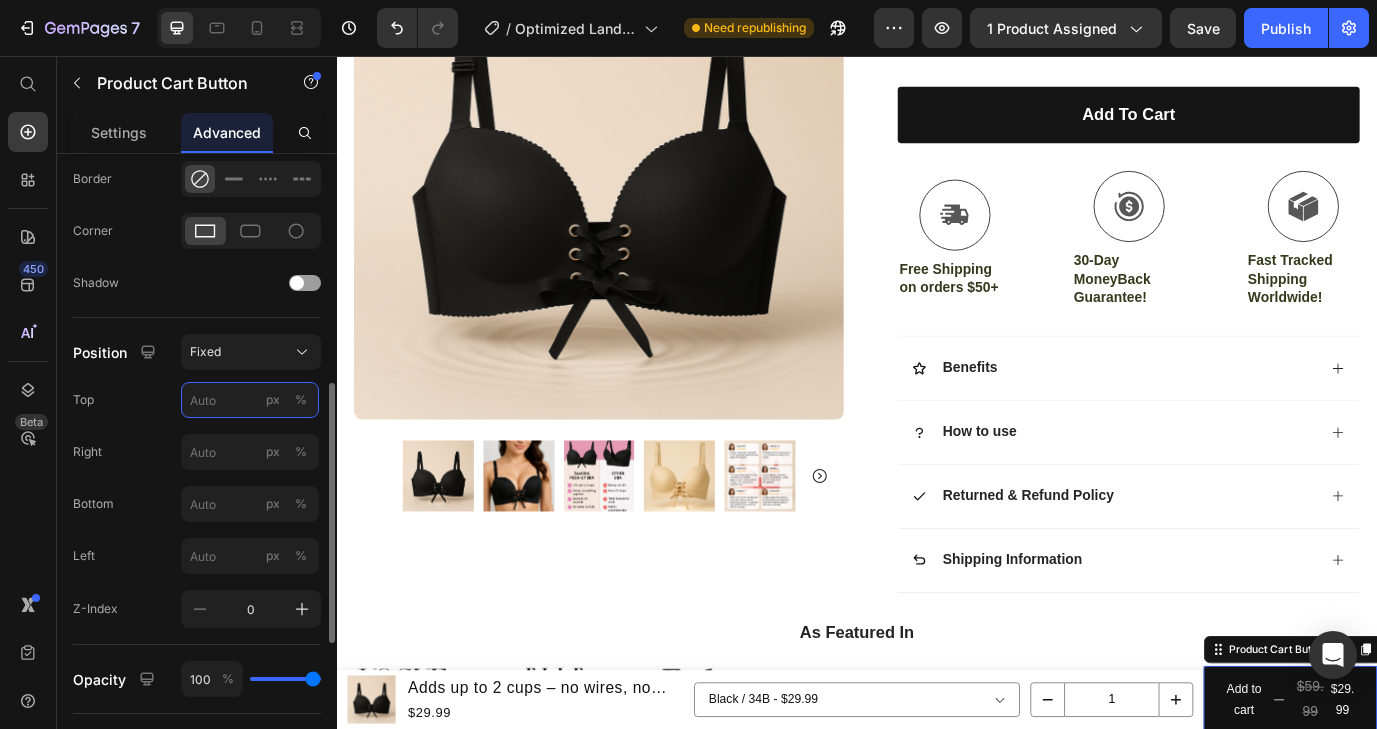 click on "px %" at bounding box center [250, 400] 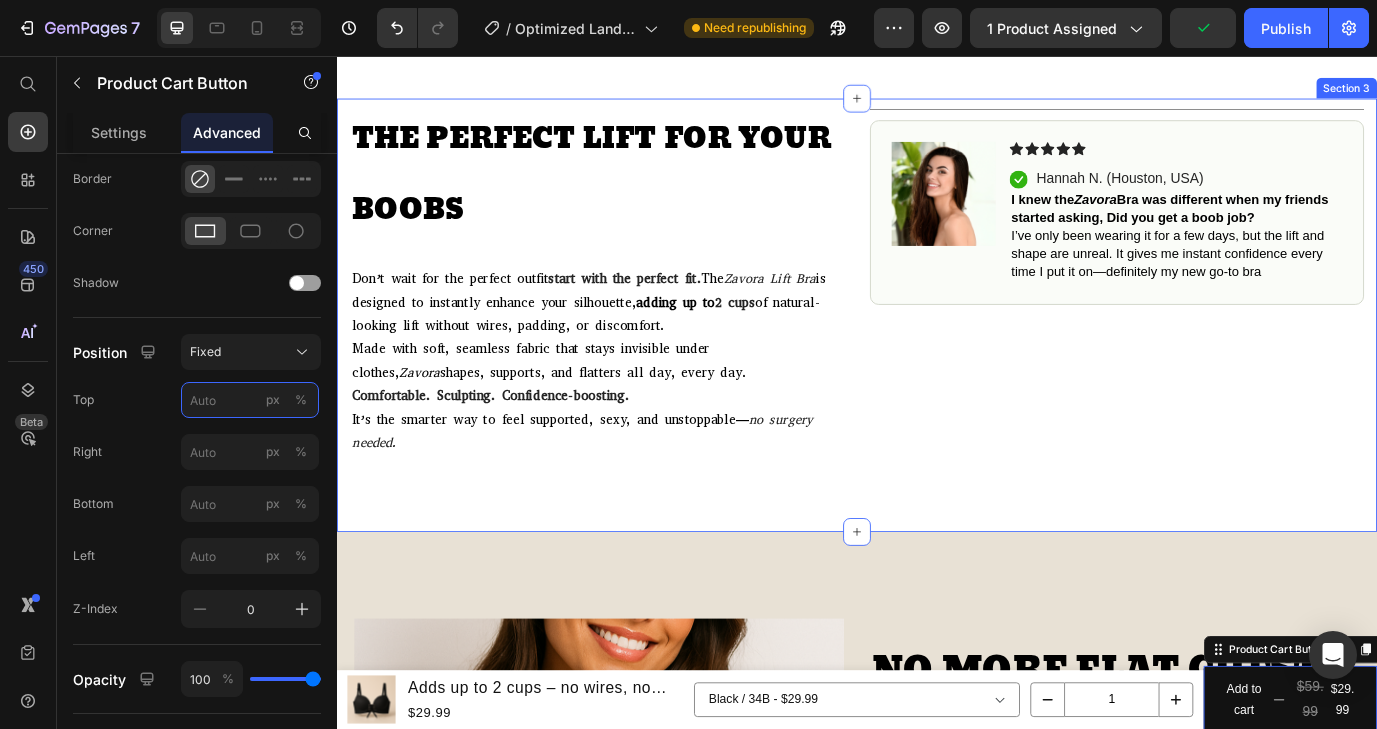 scroll, scrollTop: 1567, scrollLeft: 0, axis: vertical 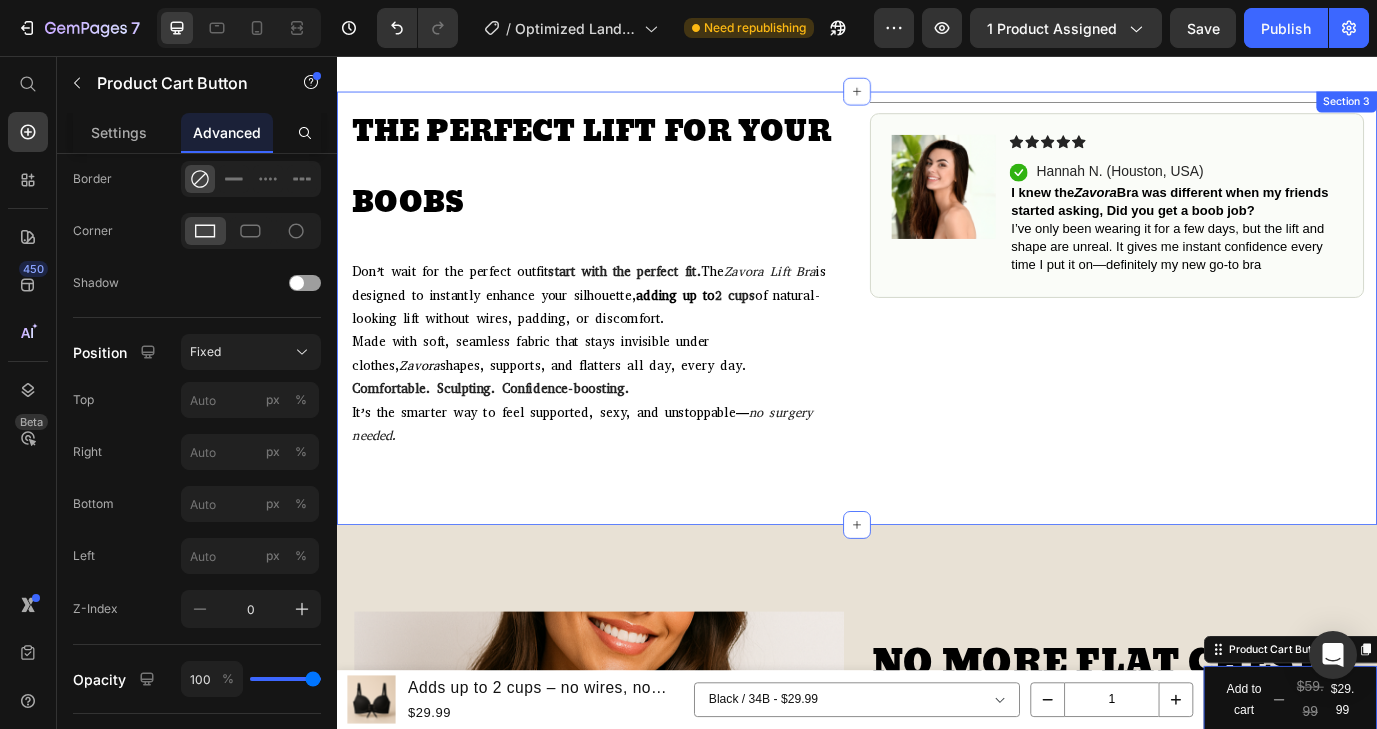 click on "THE PERFECT LIFT FOR YOUR BOOBS Heading Don’t wait for the perfect outfit  start with the perfect fit.  The  Zavora Lift Bra  is designed to instantly enhance your silhouette,  adding up to  2 cups  of natural-looking lift without wires, padding, or discomfort. Made with soft, seamless fabric that stays invisible under clothes,  Zavora  shapes, supports, and flatters all day, every day. Comfortable. Sculpting. Confidence-boosting. It’s the smarter way to feel supported, sexy, and unstoppable— no surgery needed. Text Block                Title Line Image Icon Icon Icon Icon Icon Icon List
Icon [FIRST] ([CITY], [COUNTRY]) Text Block Row I knew the  Zavora  Bra was different when my friends started asking, Did you boob job? I’ve only been wearing it for a few days, but the lift and shape are unreal. It gives me instant confidence every time I put it on—definitely my new go-to bra Text Block Row Row Section 3" at bounding box center [937, 347] 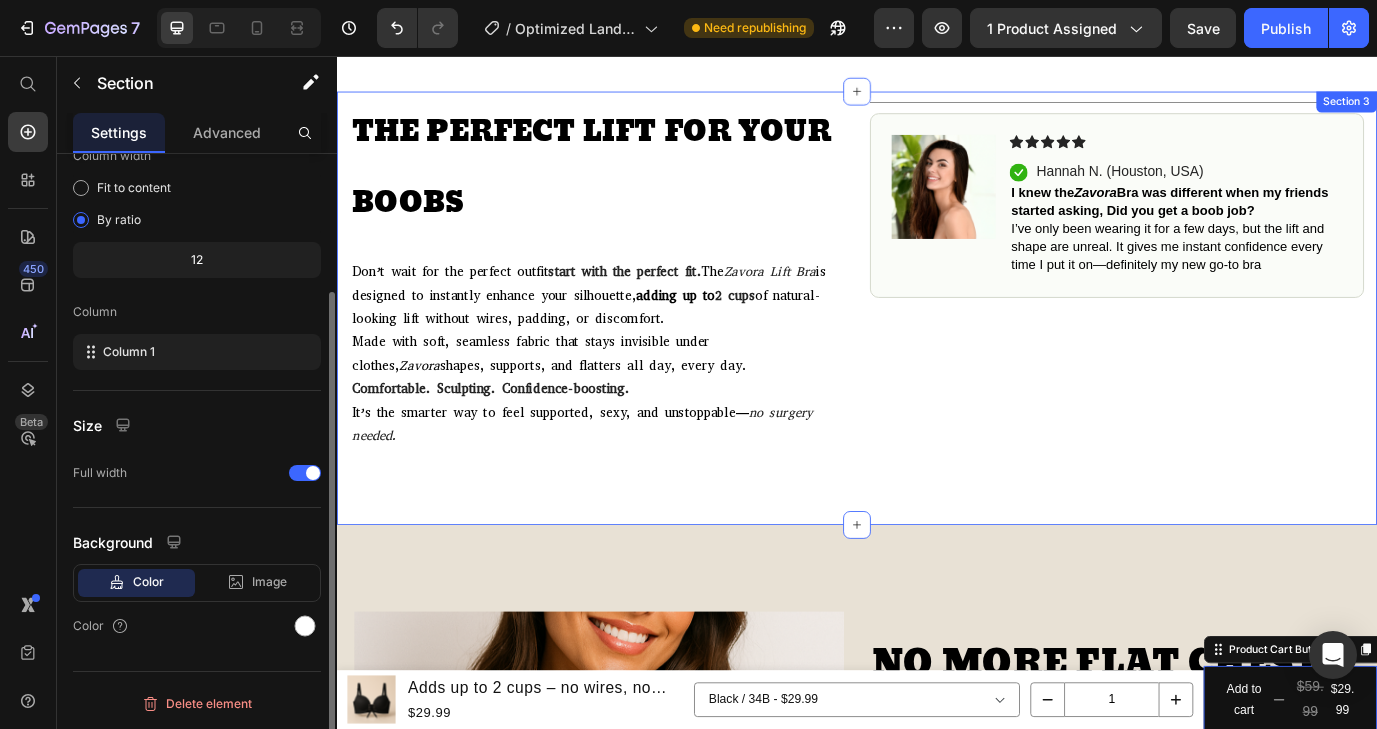 scroll, scrollTop: 0, scrollLeft: 0, axis: both 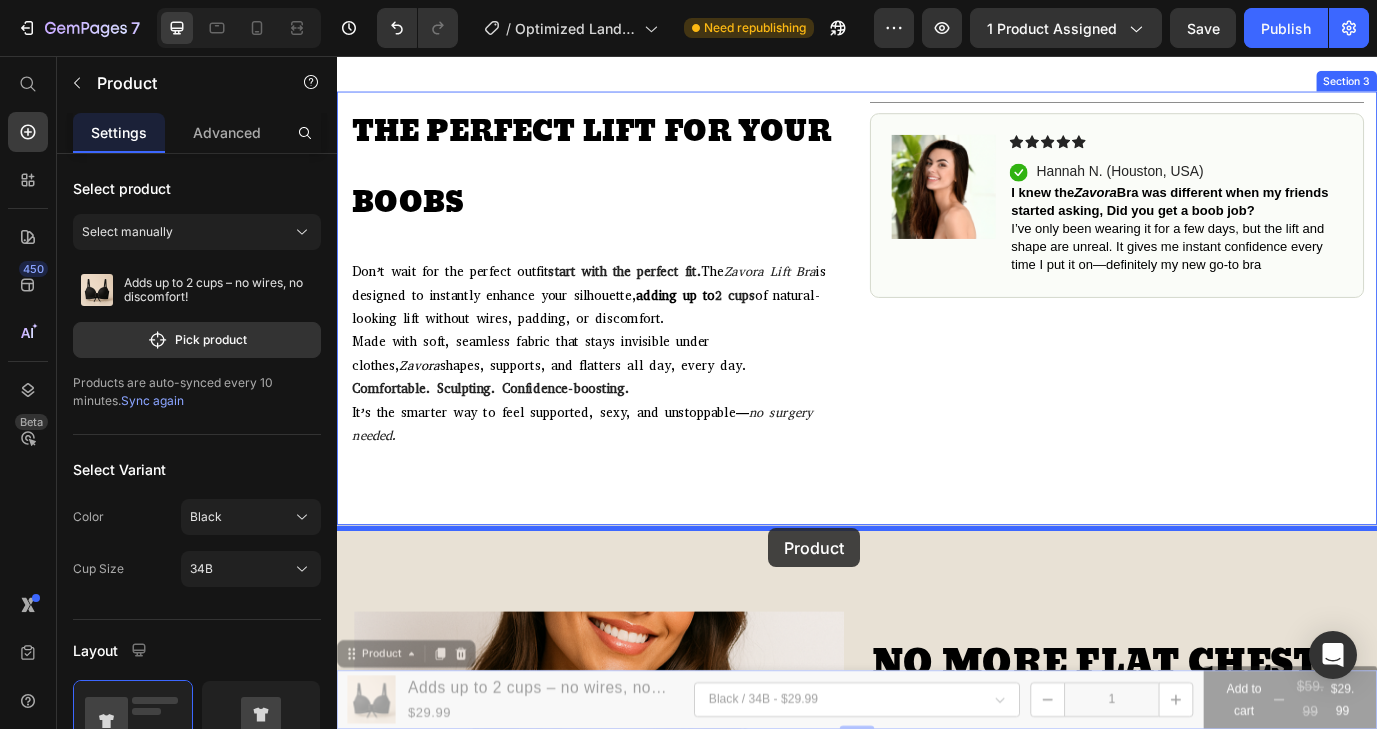 drag, startPoint x: 740, startPoint y: 777, endPoint x: 834, endPoint y: 600, distance: 200.41208 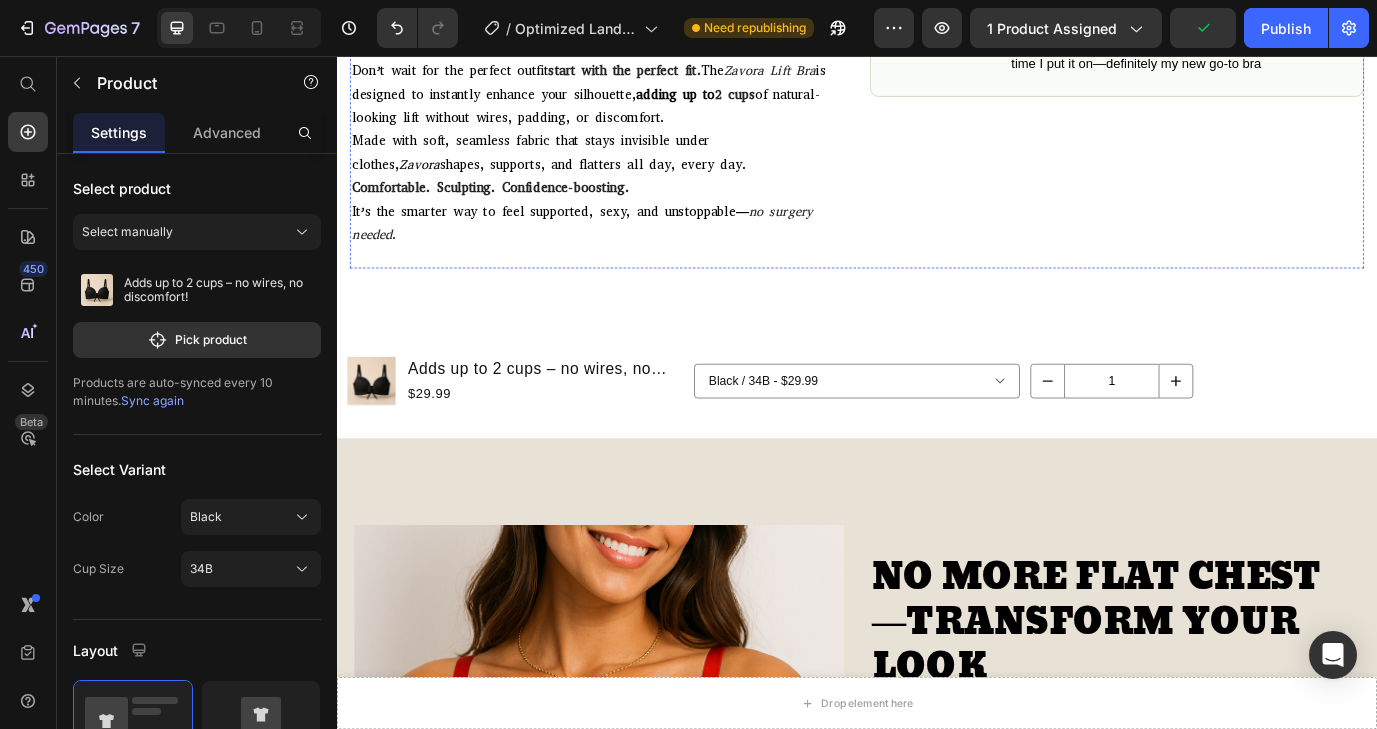 scroll, scrollTop: 1845, scrollLeft: 0, axis: vertical 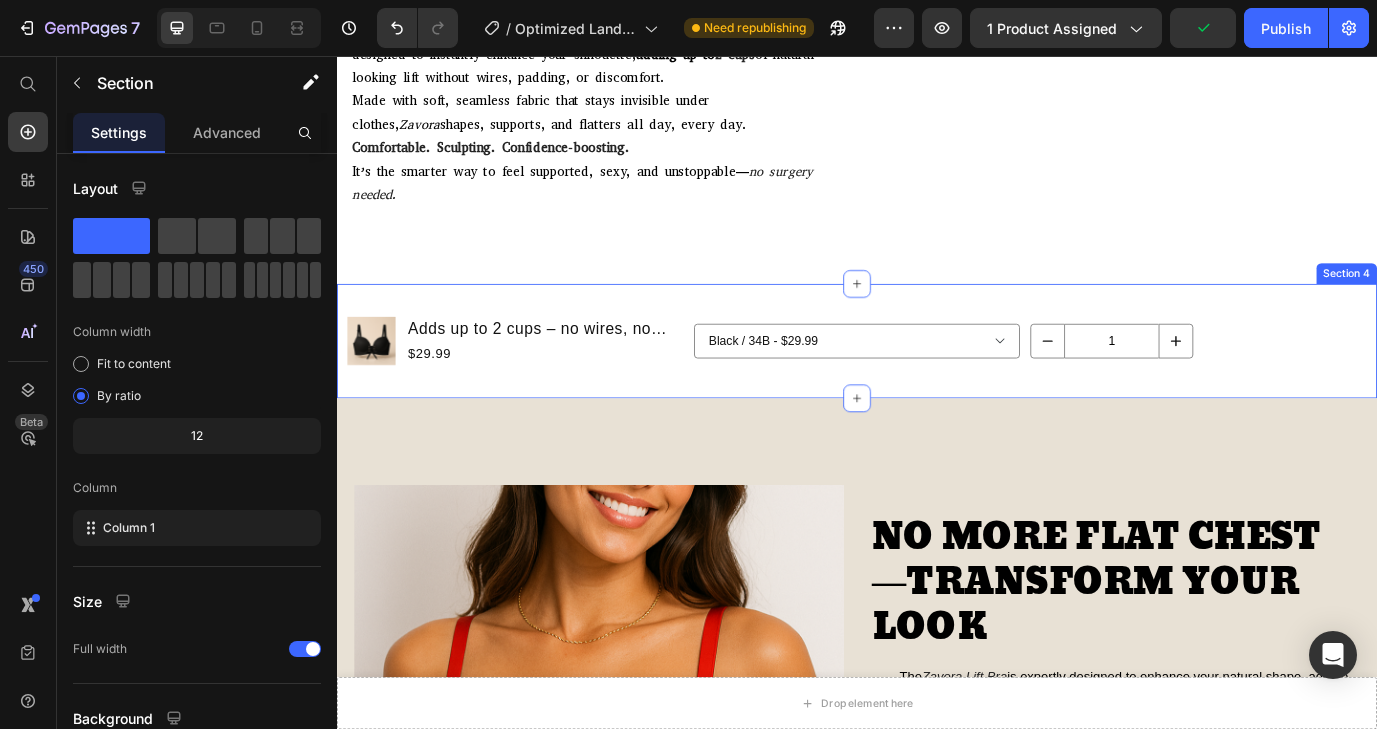 click on "Product Images Adds up to 2 cups – no wires, no discomfort! Product Title $29.99 Product Price Row Black / 34B - $29.99  Black / 34C - $29.99  Black / 36B - $29.99  Black / 36C - $29.99  Black / 38B - $29.99  Black / 38C - $29.99  Black / 40C - $29.99  Black / 42C - $29.99  Khaki / 34B - $29.99  Khaki / 34C - $29.99  Khaki / 36B - $29.99  Khaki / 36C - $29.99  Khaki / 38B - $29.99  Khaki / 38C - $29.99  Khaki / 40C - $29.99  Khaki / 42C - $29.99  Red / 34B - $29.99  Red / 34C - $29.99  Red / 36B - $29.99  Red / 36C - $29.99  Red / 38B - $29.99  Red / 38C - $29.99  Red / 40C - $29.99  Red / 42C - $29.99  Pink / 34B - $29.99  Pink / 34C - $29.99  Pink / 36B - $29.99  Pink / 36C - $29.99  Pink / 38B - $29.99  Pink / 38C - $29.99  Pink / 40C - $29.99  Pink / 42C - $29.99  Product Variants & Swatches 1 Product Quantity Add to cart
$59.99 $29.99 Product Cart Button Row Product Section 4" at bounding box center [937, 385] 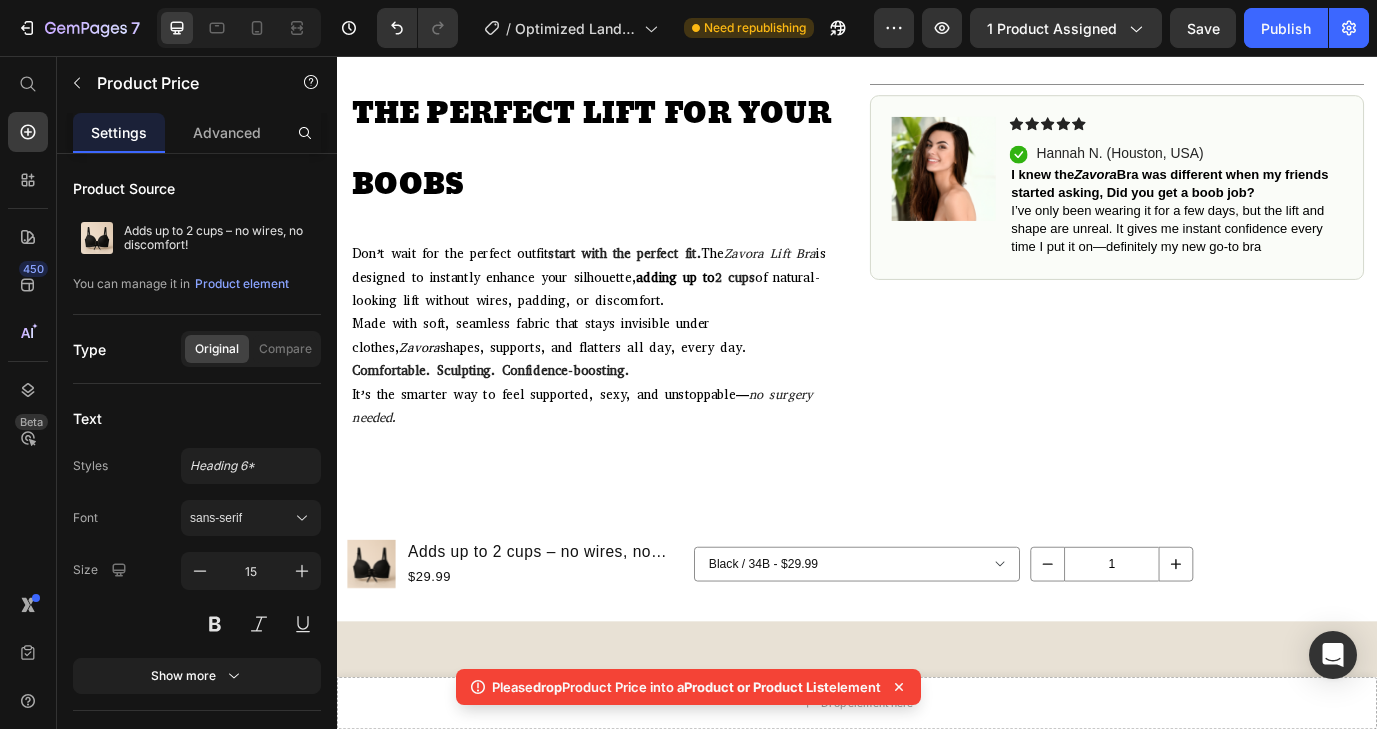 scroll, scrollTop: 1594, scrollLeft: 0, axis: vertical 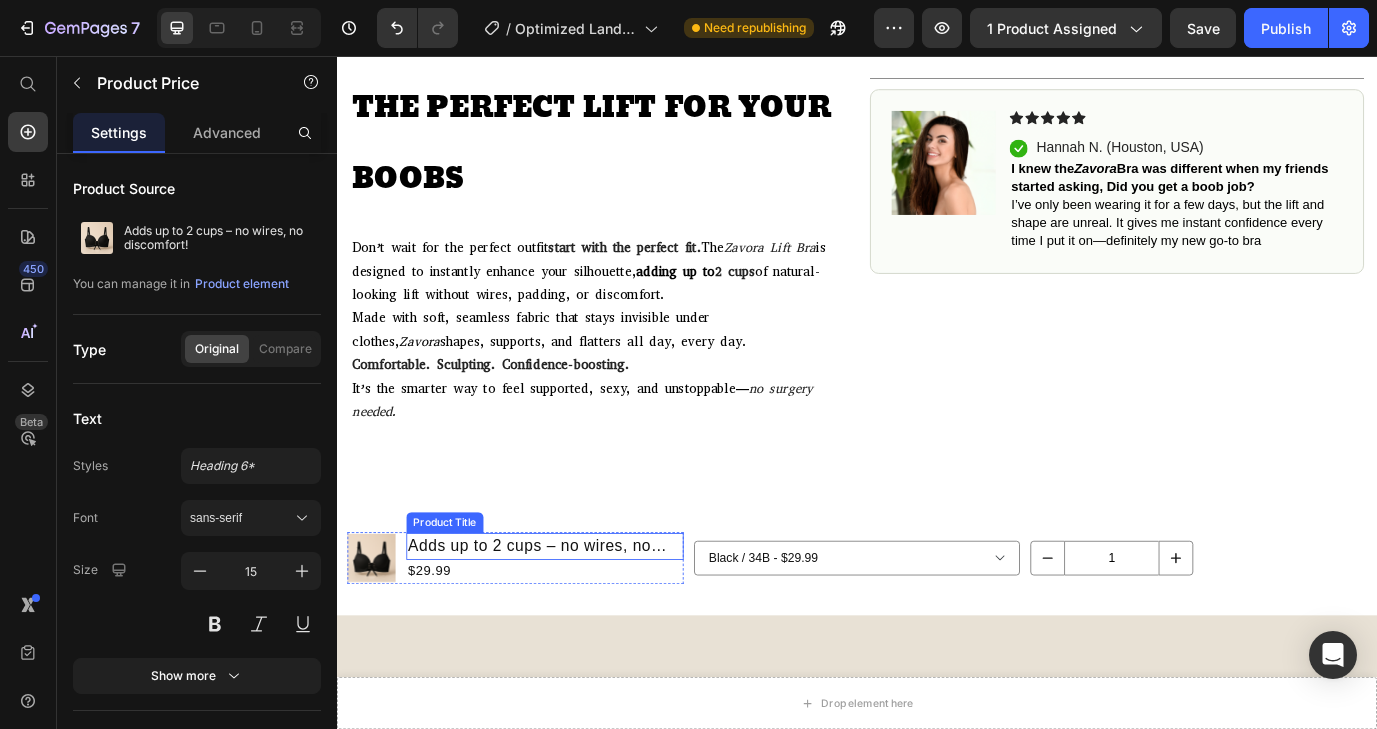 click on "Adds up to 2 cups – no wires, no discomfort!" at bounding box center [577, 622] 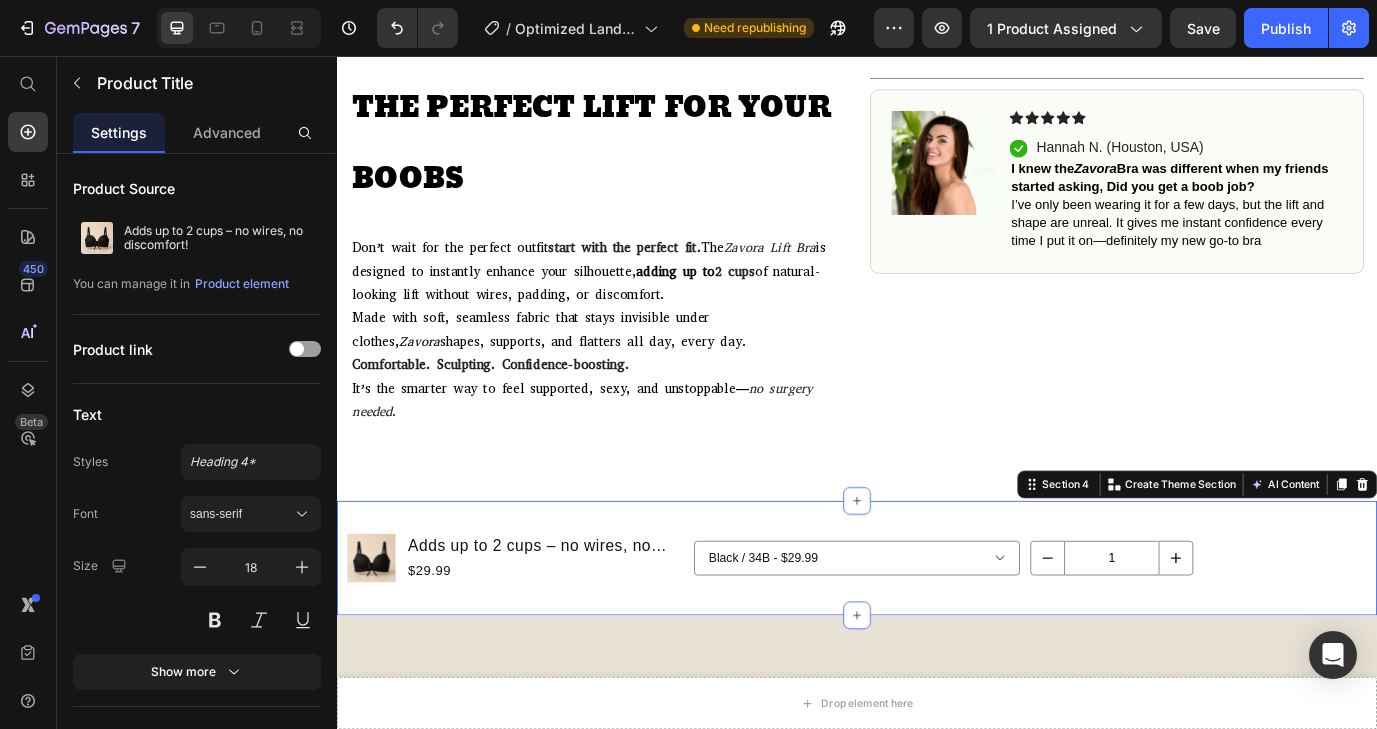 click on "Product Images Adds up to 2 cups – no wires, no discomfort! Product Title $29.99 Product Price Row Black / 34B - $29.99  Black / 34C - $29.99  Black / 36B - $29.99  Black / 36C - $29.99  Black / 38B - $29.99  Black / 38C - $29.99  Black / 40C - $29.99  Black / 42C - $29.99  Khaki / 34B - $29.99  Khaki / 34C - $29.99  Khaki / 36B - $29.99  Khaki / 36C - $29.99  Khaki / 38B - $29.99  Khaki / 38C - $29.99  Khaki / 40C - $29.99  Khaki / 42C - $29.99  Red / 34B - $29.99  Red / 34C - $29.99  Red / 36B - $29.99  Red / 36C - $29.99  Red / 38B - $29.99  Red / 38C - $29.99  Red / 40C - $29.99  Red / 42C - $29.99  Pink / 34B - $29.99  Pink / 34C - $29.99  Pink / 36B - $29.99  Pink / 36C - $29.99  Pink / 38B - $29.99  Pink / 38C - $29.99  Pink / 40C - $29.99  Pink / 42C - $29.99  Product Variants & Swatches 1 Product Quantity Add to cart
$59.99 $29.99 Product Cart Button Row Product Section 4   You can create reusable sections Create Theme Section AI Content Write with GemAI What would you like to describe here?" at bounding box center [937, 636] 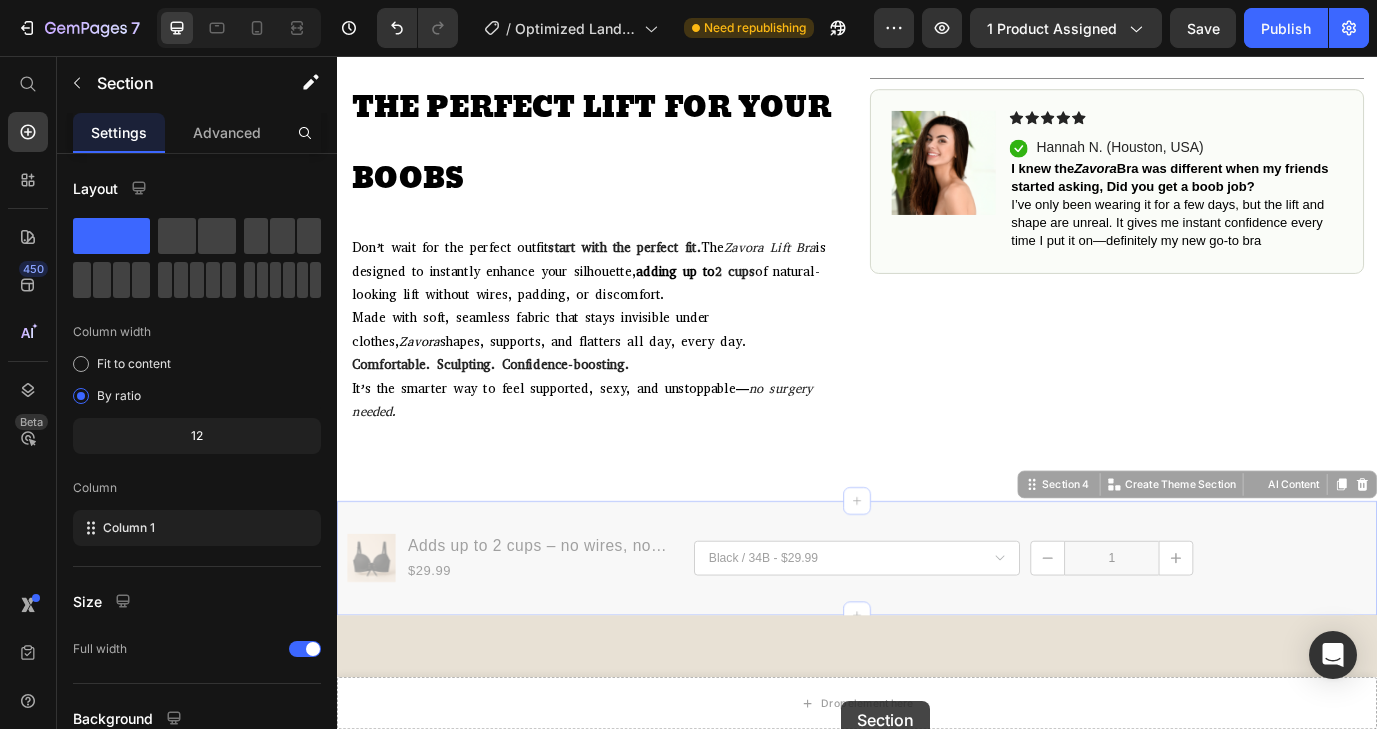 drag, startPoint x: 1015, startPoint y: 593, endPoint x: 919, endPoint y: 800, distance: 228.17757 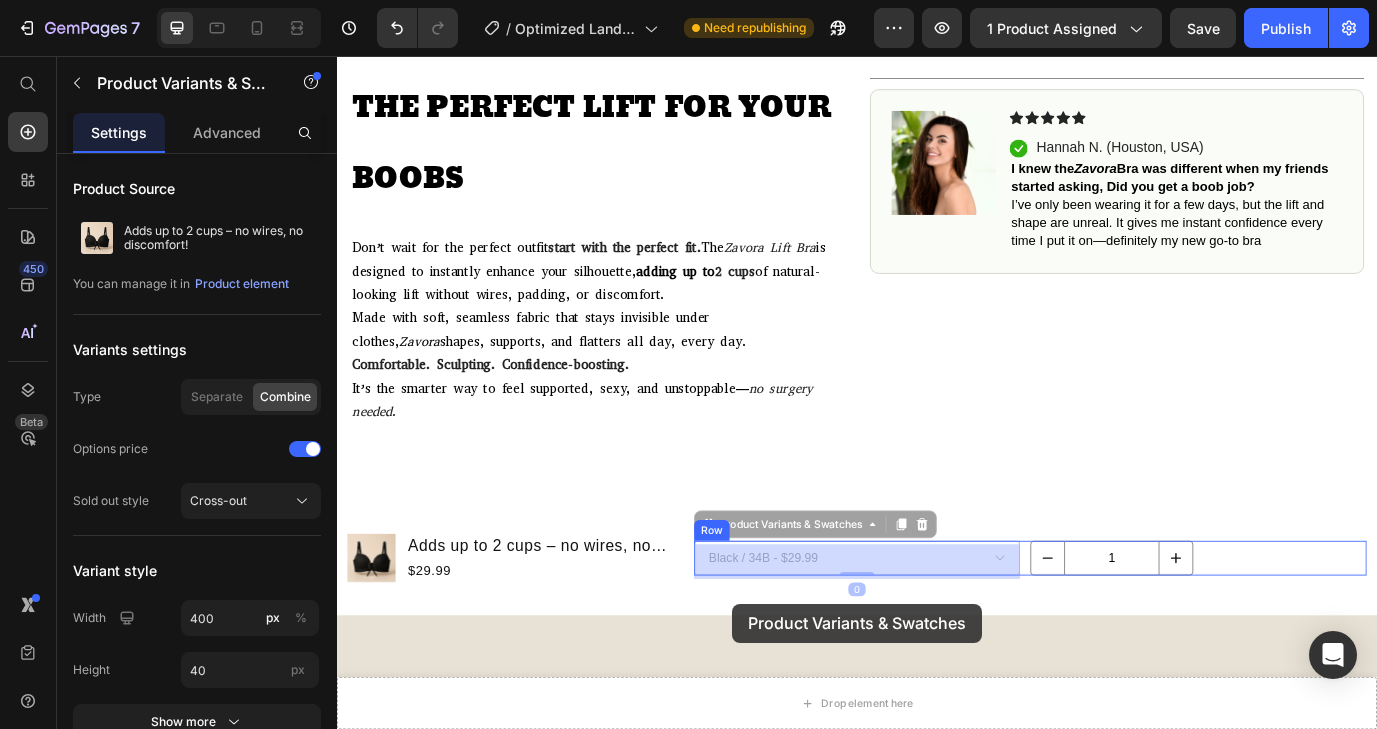 drag, startPoint x: 805, startPoint y: 604, endPoint x: 800, endPoint y: 620, distance: 16.763054 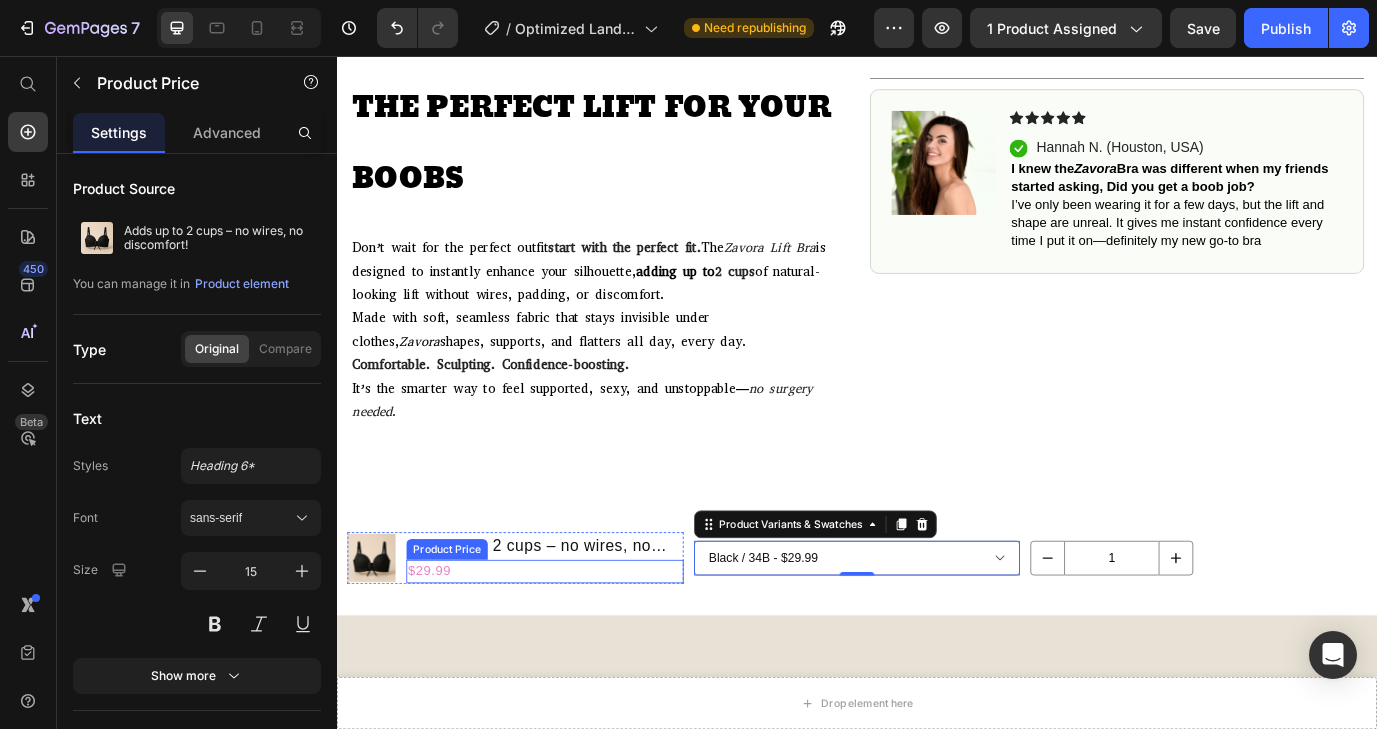 click on "$29.99" at bounding box center (577, 651) 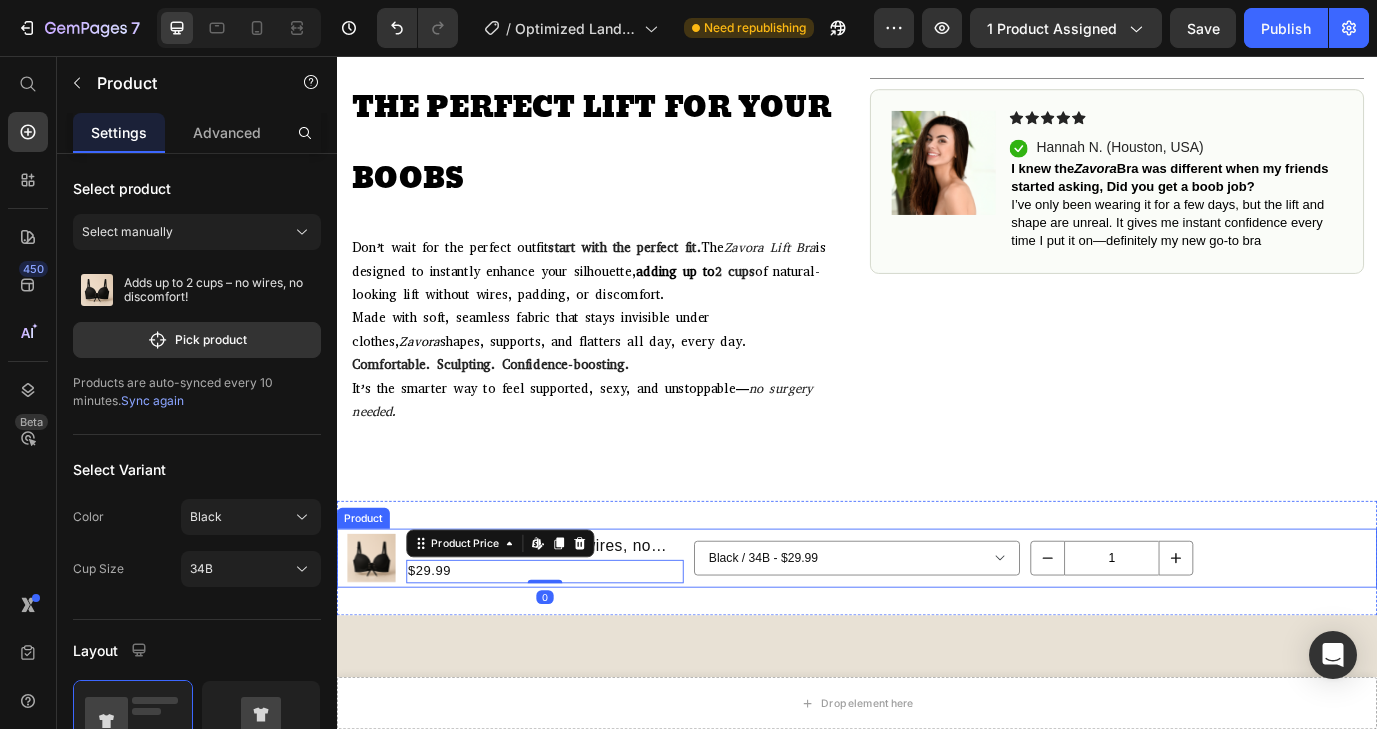 click on "Product Images Adds up to 2 cups – no wires, no discomfort! Product Title $29.99 Product Price   Edit content in Shopify 0 Row Black / 34B - $29.99  Black / 34C - $29.99  Black / 36B - $29.99  Black / 36C - $29.99  Black / 38B - $29.99  Black / 38C - $29.99  Black / 40C - $29.99  Black / 42C - $29.99  Khaki / 34B - $29.99  Khaki / 34C - $29.99  Khaki / 36B - $29.99  Khaki / 36C - $29.99  Khaki / 38B - $29.99  Khaki / 38C - $29.99  Khaki / 40C - $29.99  Khaki / 42C - $29.99  Red / 34B - $29.99  Red / 34C - $29.99  Red / 36B - $29.99  Red / 36C - $29.99  Red / 38B - $29.99  Red / 38C - $29.99  Red / 40C - $29.99  Red / 42C - $29.99  Pink / 34B - $29.99  Pink / 34C - $29.99  Pink / 36B - $29.99  Pink / 36C - $29.99  Pink / 38B - $29.99  Pink / 38C - $29.99  Pink / 40C - $29.99  Pink / 42C - $29.99  Product Variants & Swatches 1 Product Quantity Add to cart
$59.99 $29.99 Product Cart Button Row Product" at bounding box center (937, 636) 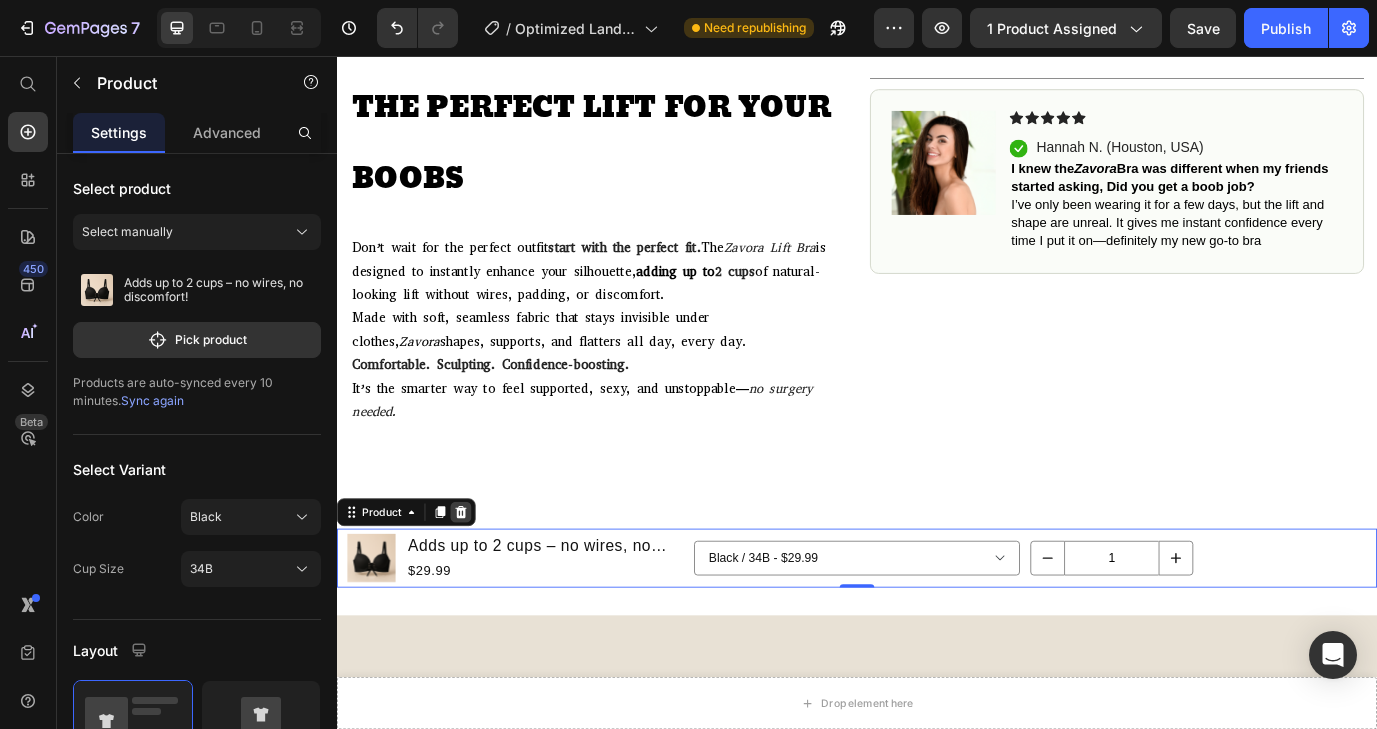 click 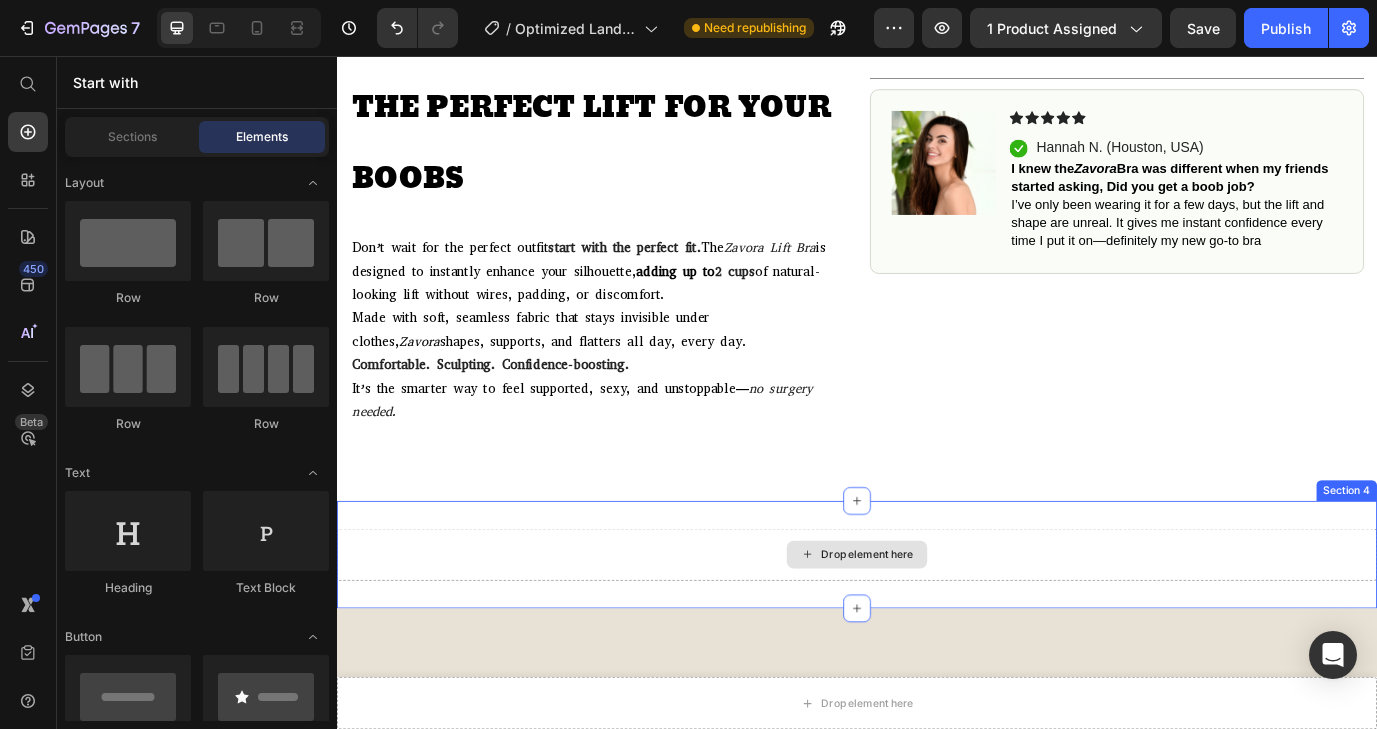 click on "Drop element here" at bounding box center (937, 632) 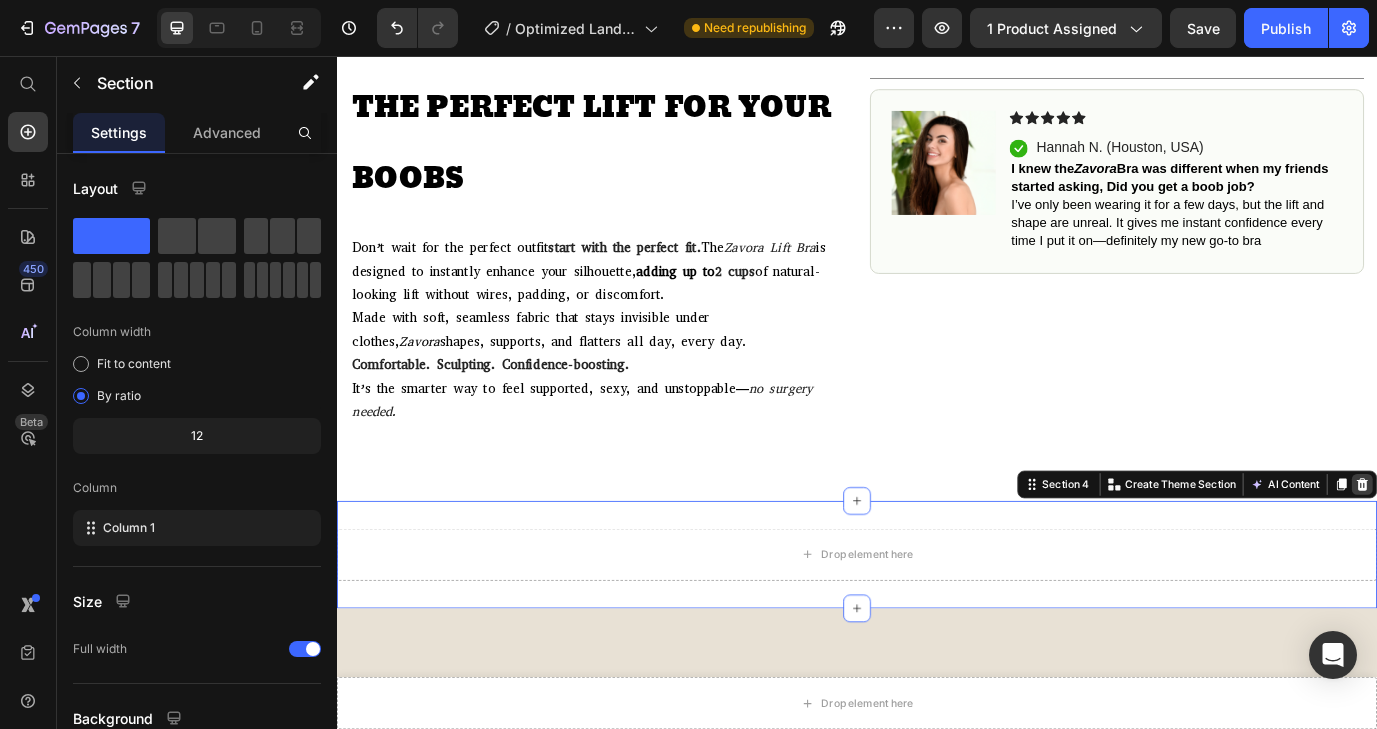 click 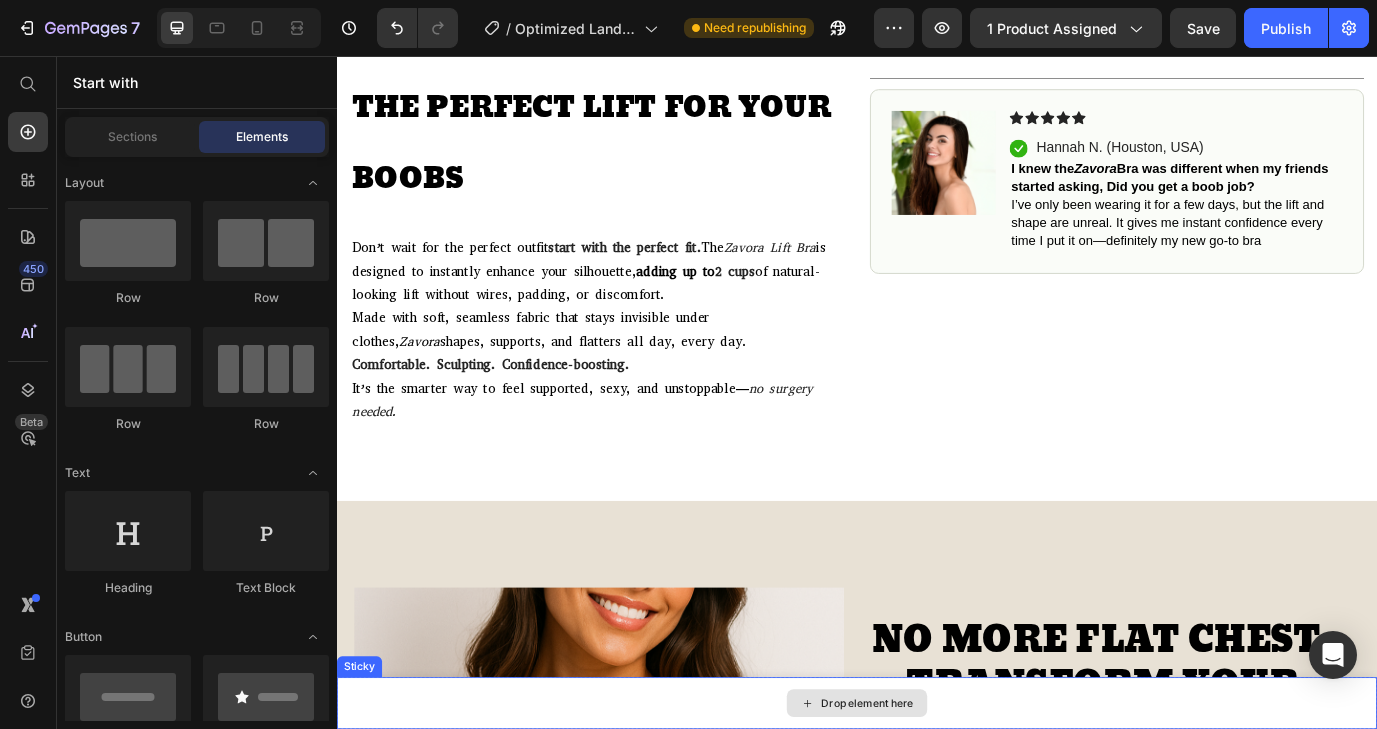 click on "Drop element here" at bounding box center (937, 803) 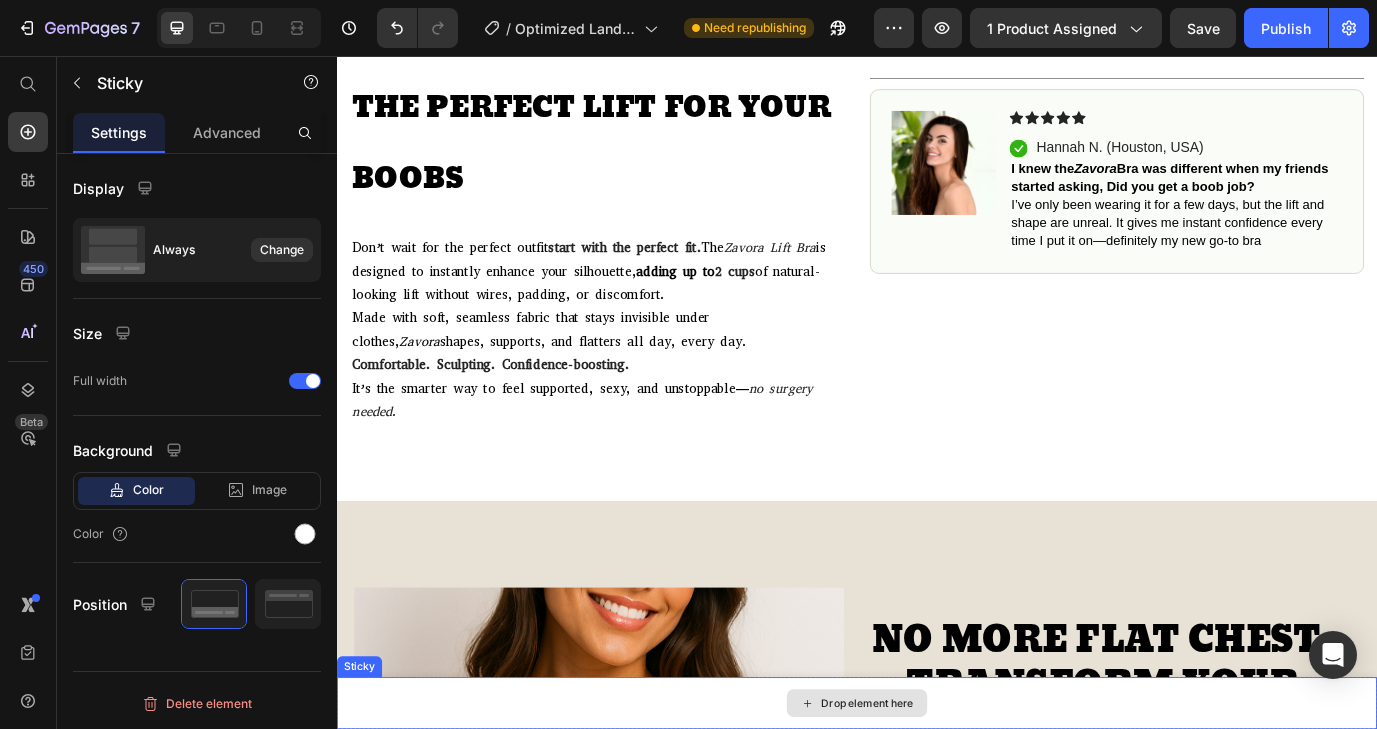 click on "Drop element here" at bounding box center [937, 803] 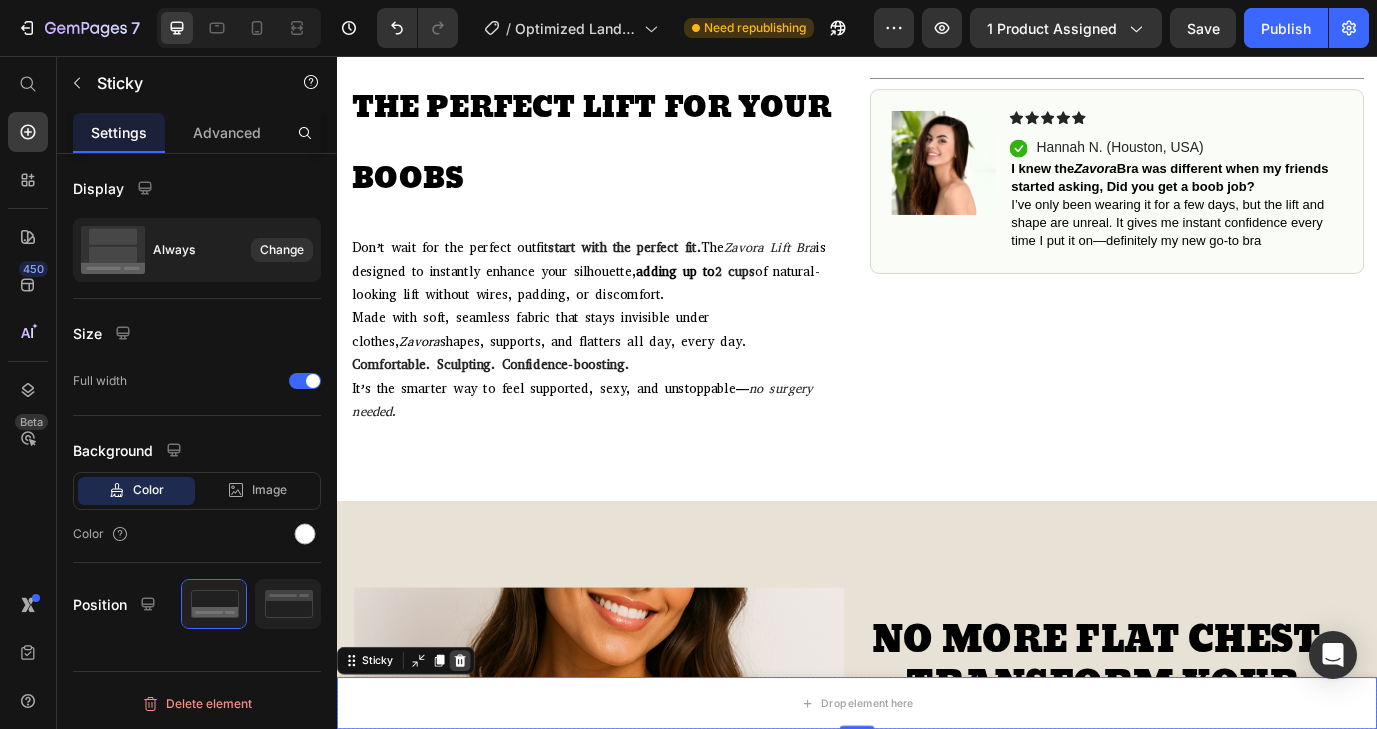 click at bounding box center (479, 754) 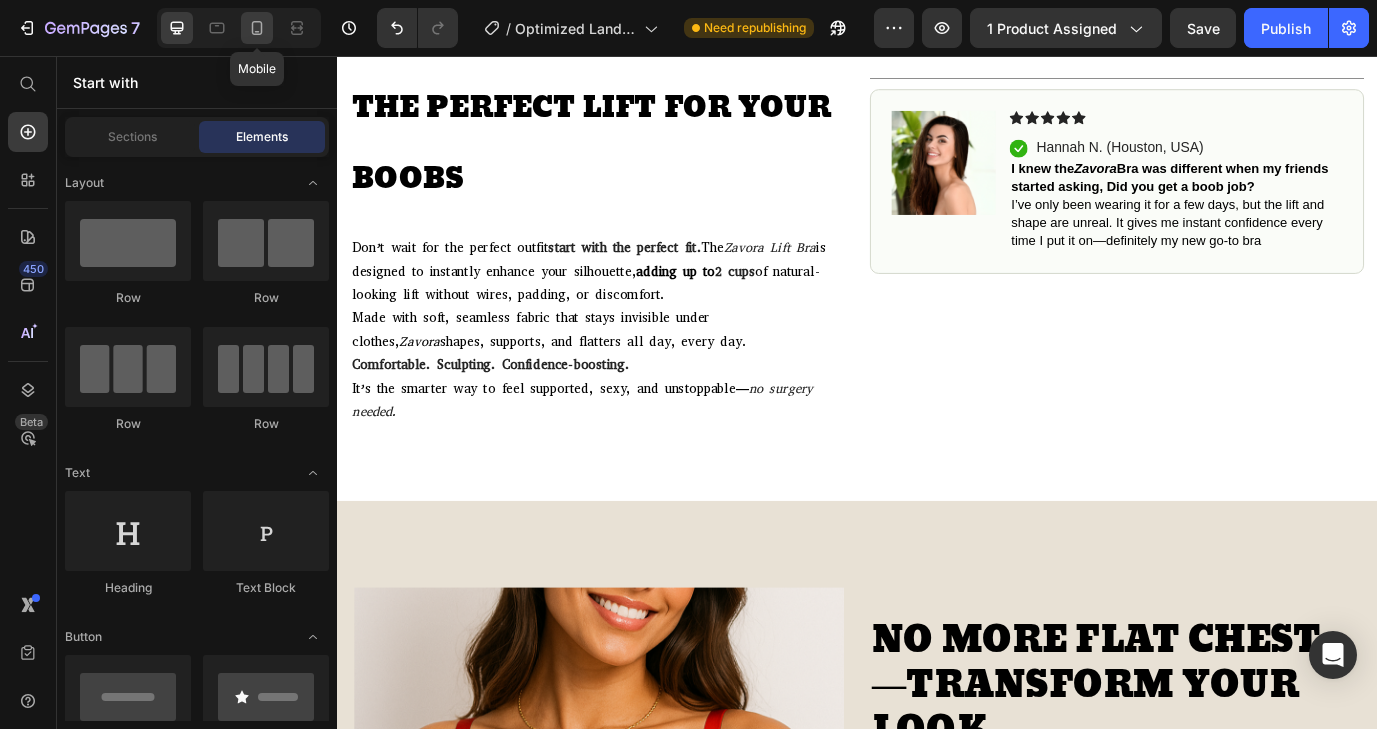click 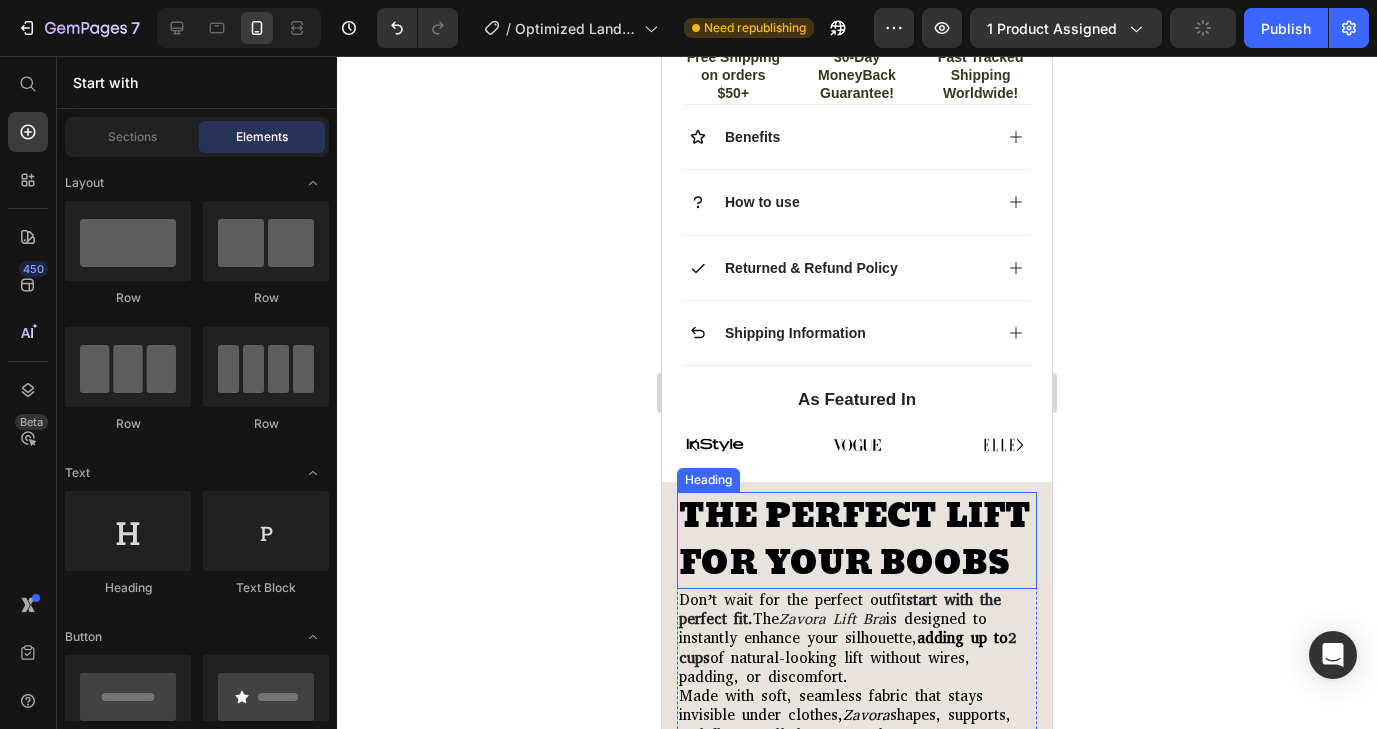 scroll, scrollTop: 1281, scrollLeft: 0, axis: vertical 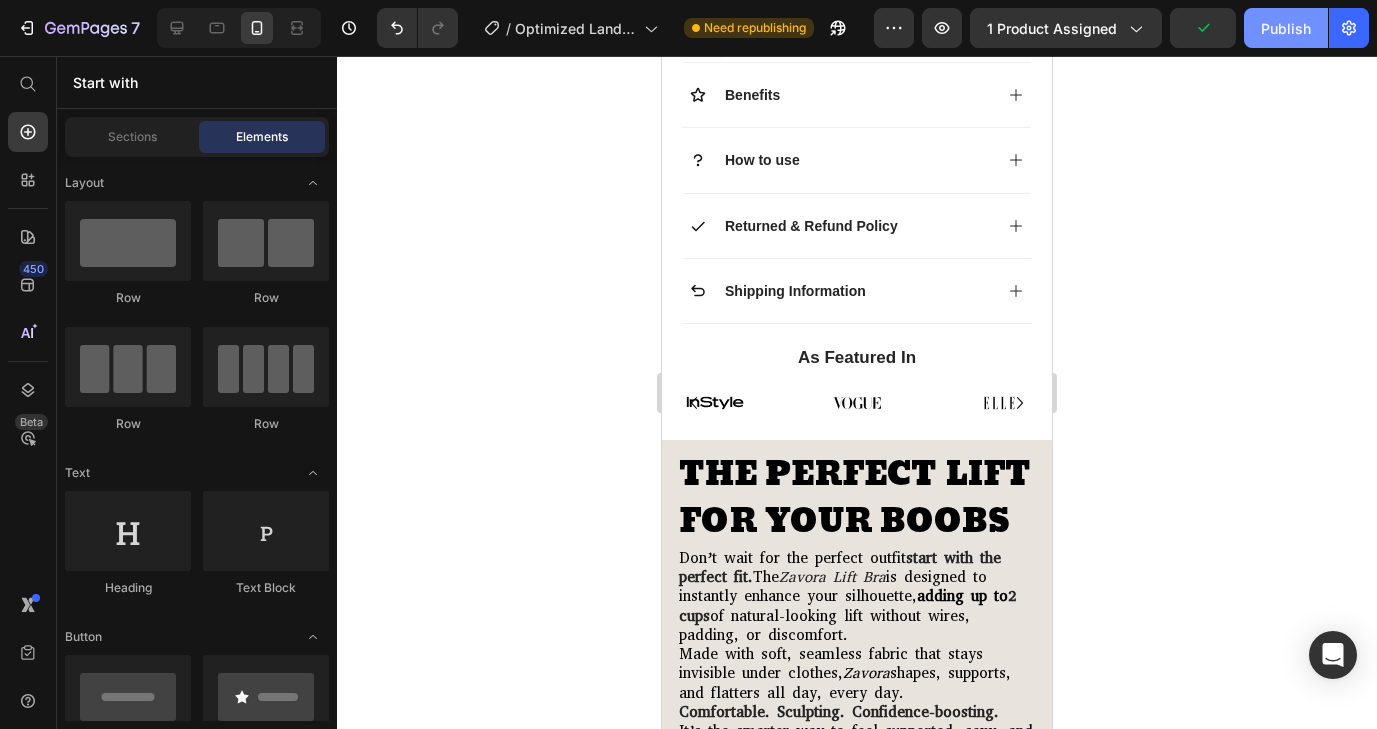 click on "Publish" at bounding box center (1286, 28) 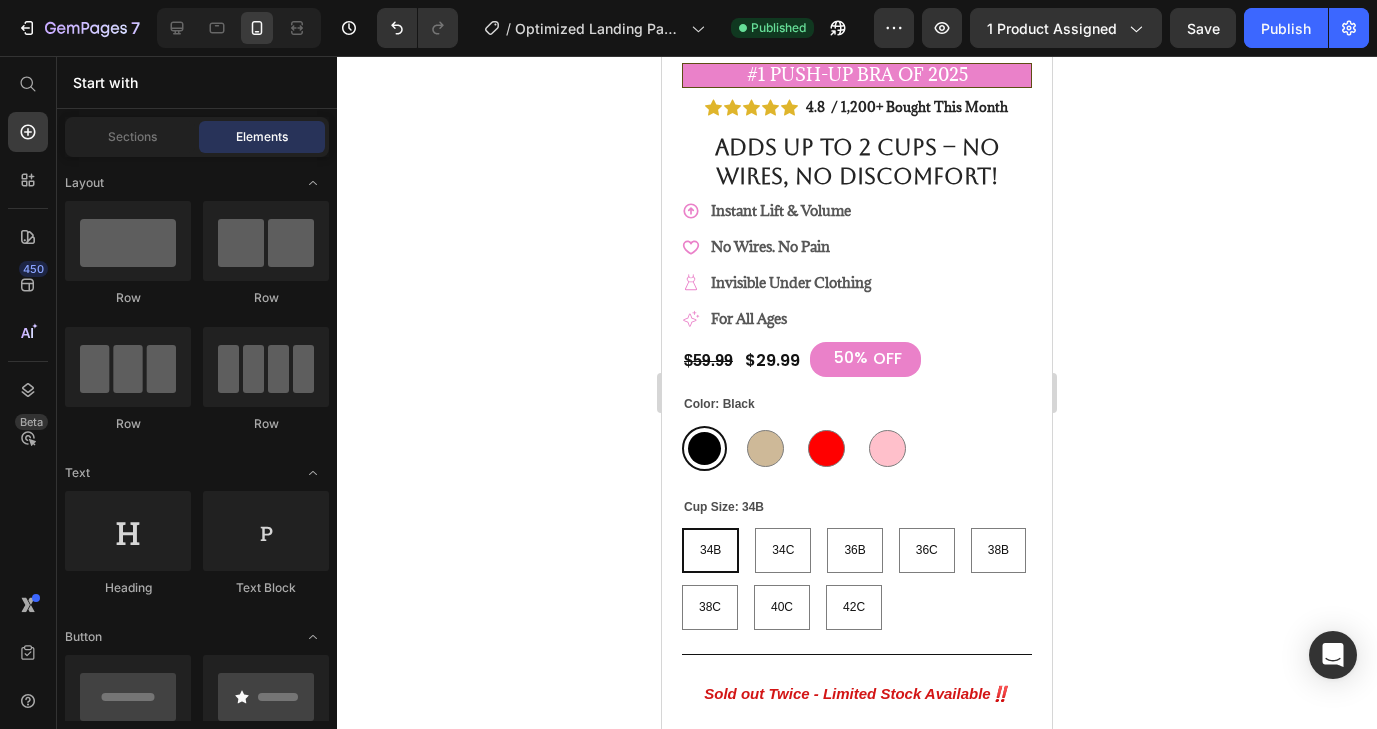 scroll, scrollTop: 0, scrollLeft: 0, axis: both 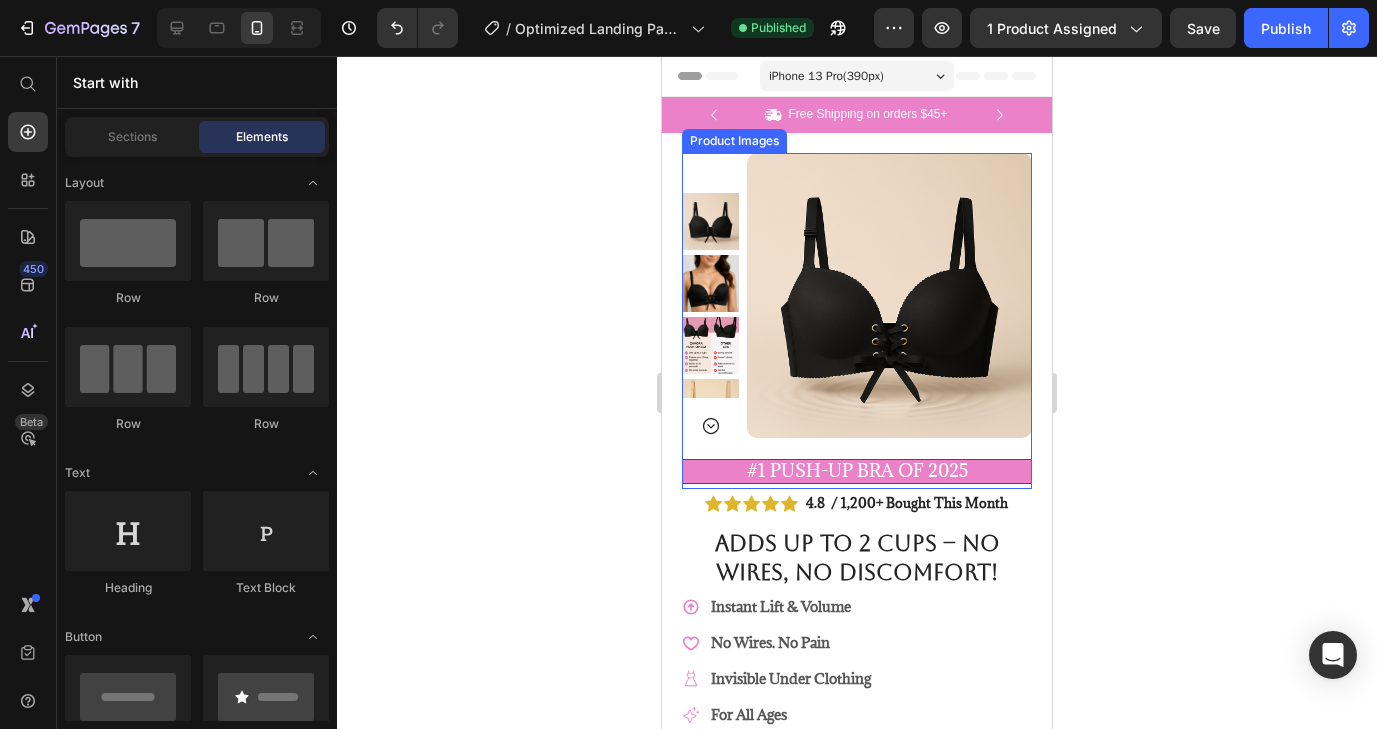click at bounding box center (889, 295) 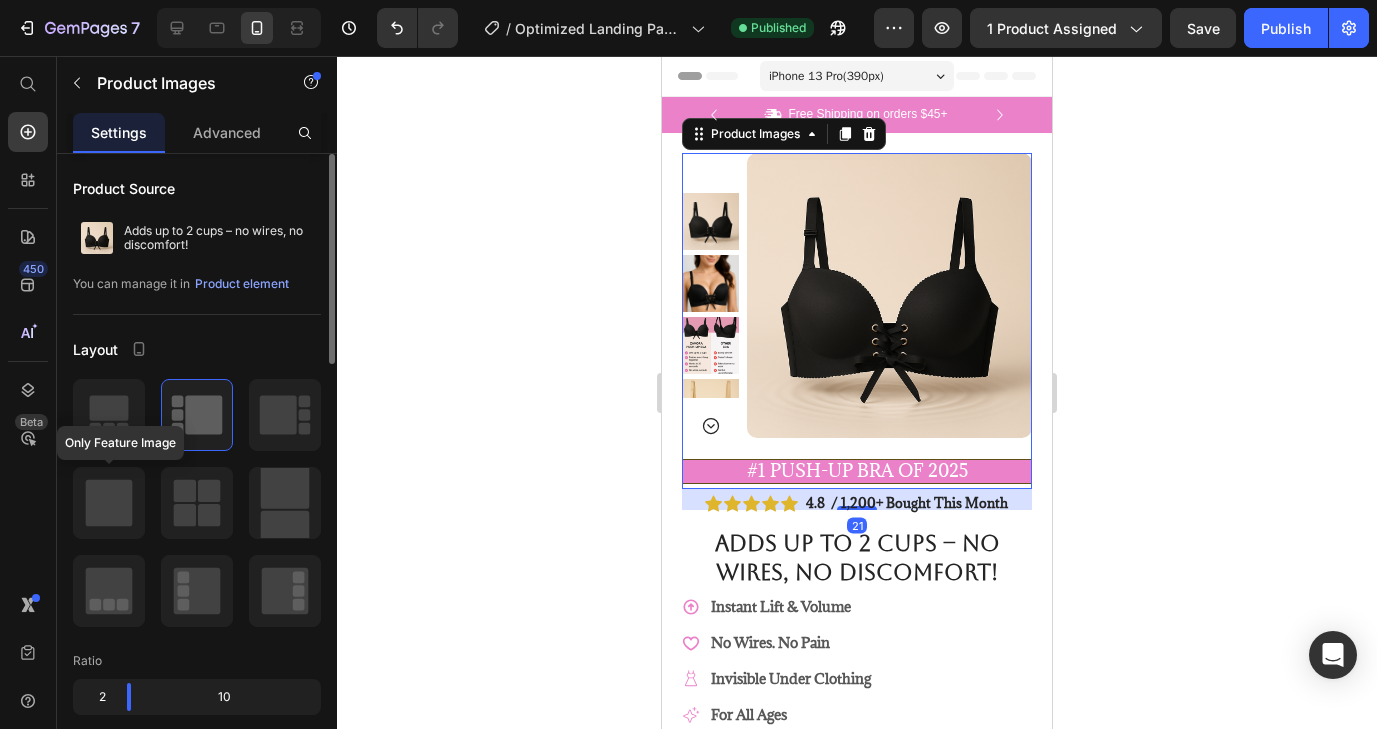 click 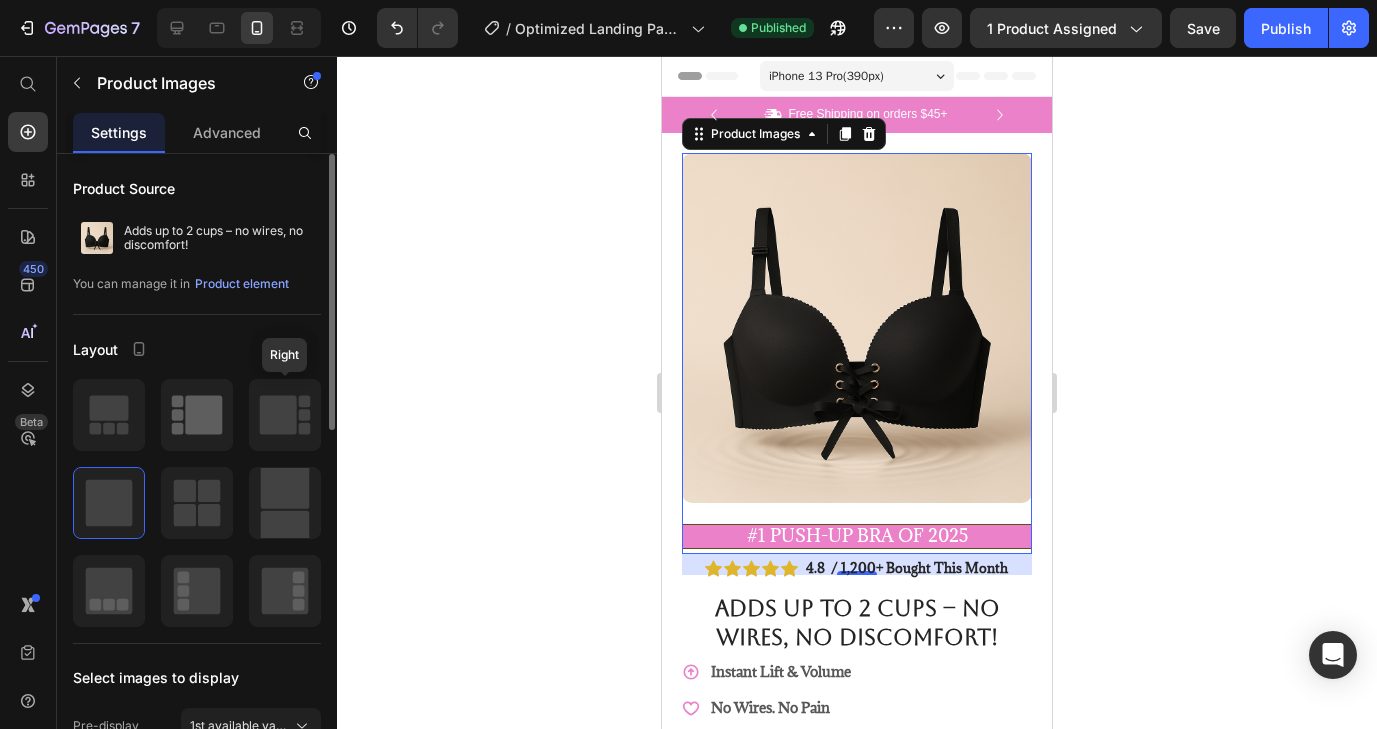 click 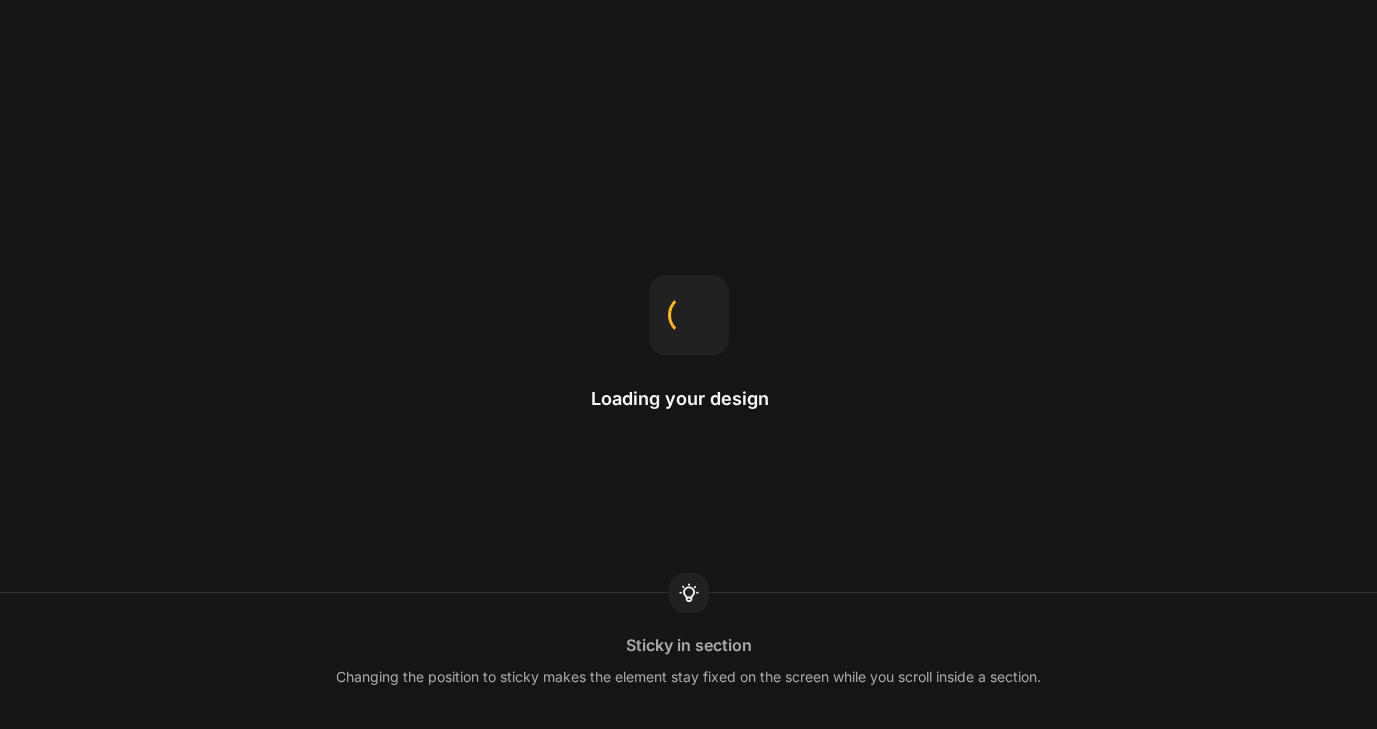 scroll, scrollTop: 0, scrollLeft: 0, axis: both 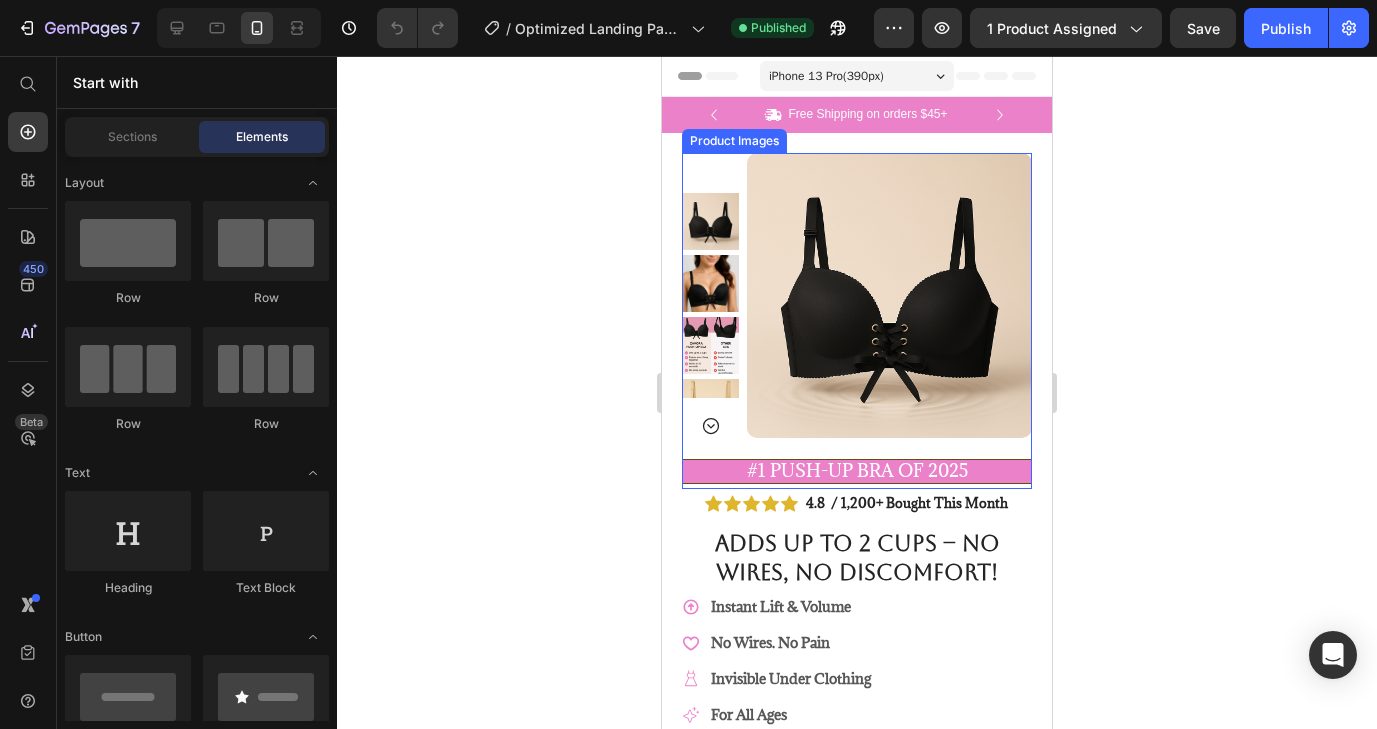 click at bounding box center (857, 295) 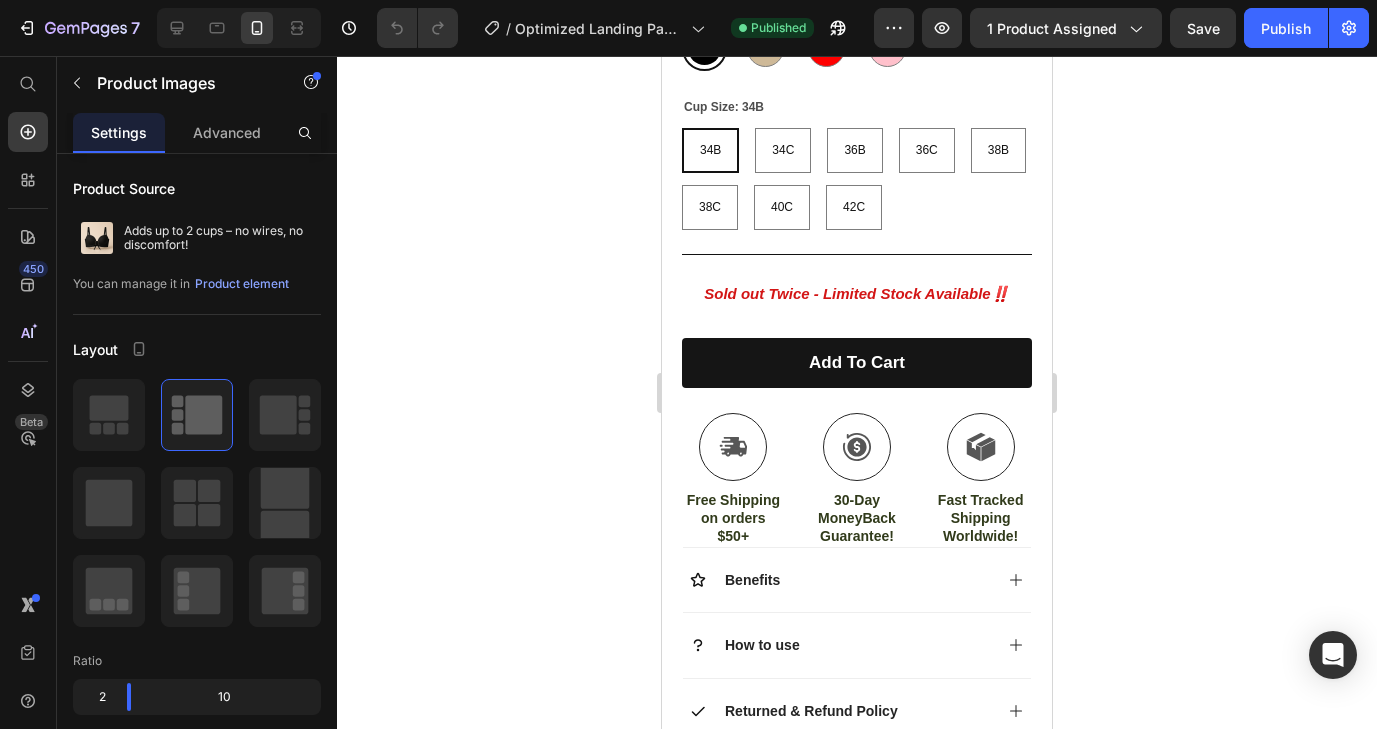 scroll, scrollTop: 798, scrollLeft: 0, axis: vertical 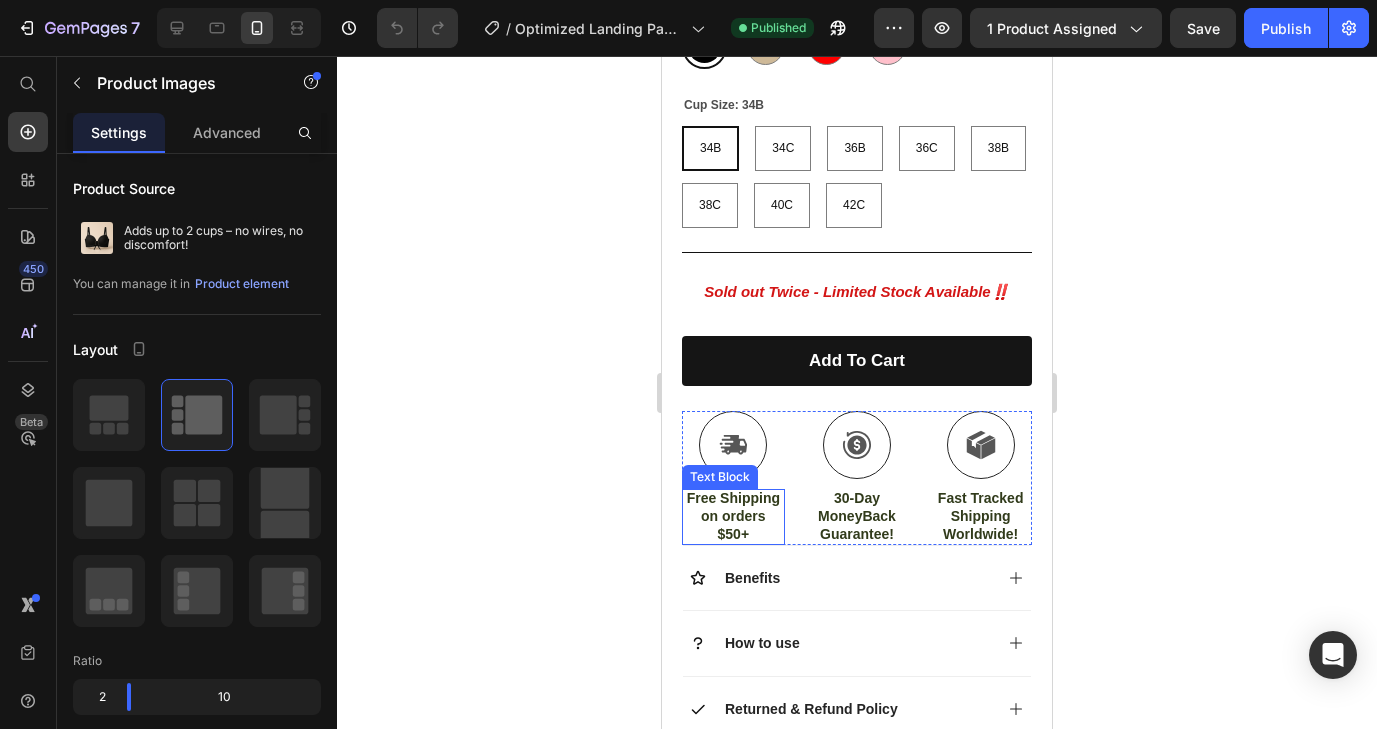 click on "Free Shipping on orders $50+" at bounding box center (733, 516) 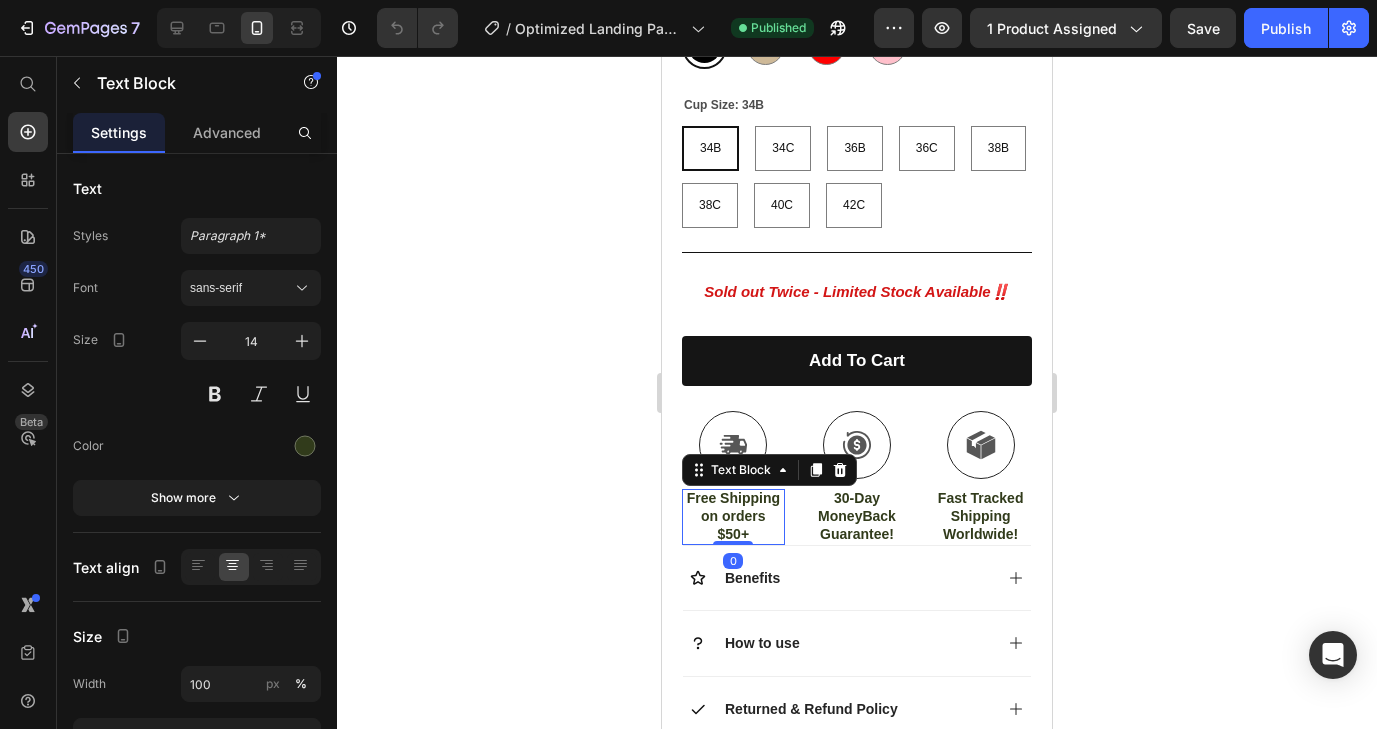 click on "Free Shipping on orders $50+" at bounding box center (733, 516) 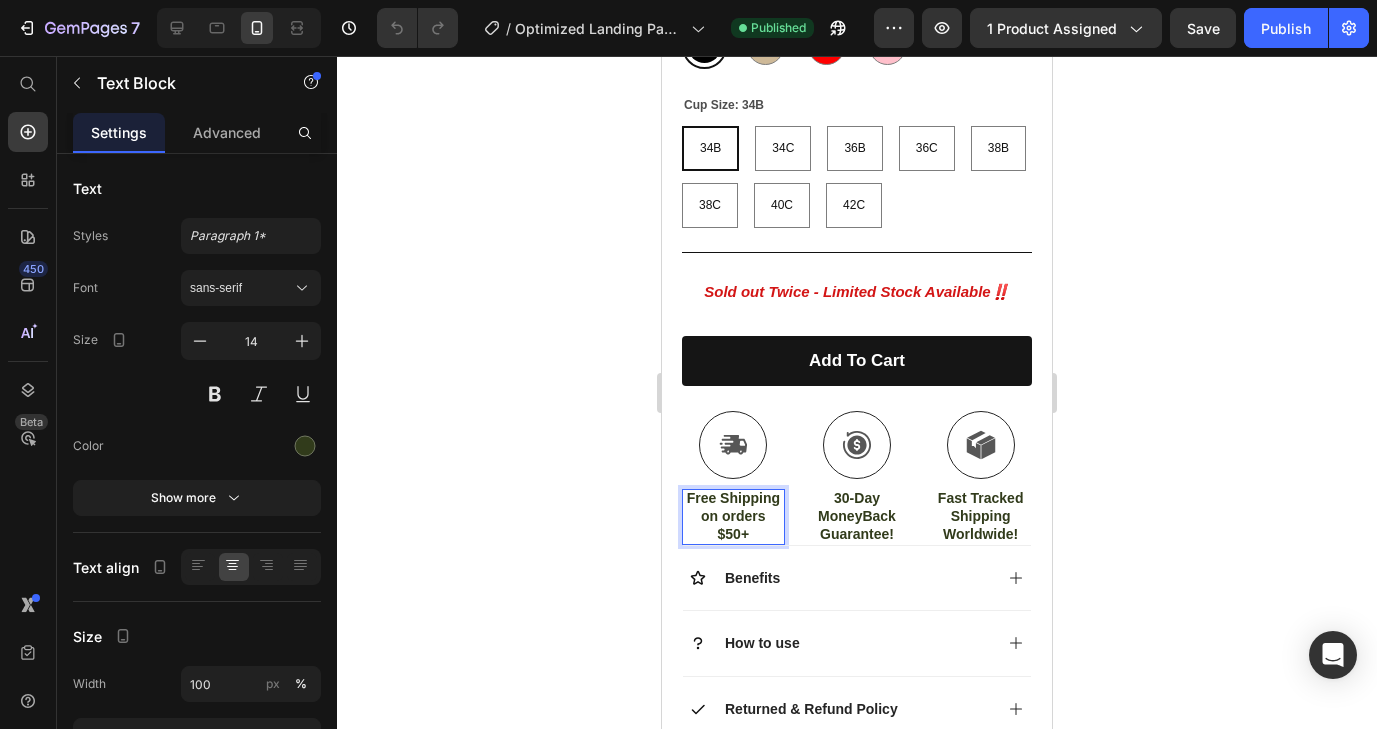 click on "Free Shipping on orders $50+" at bounding box center (733, 516) 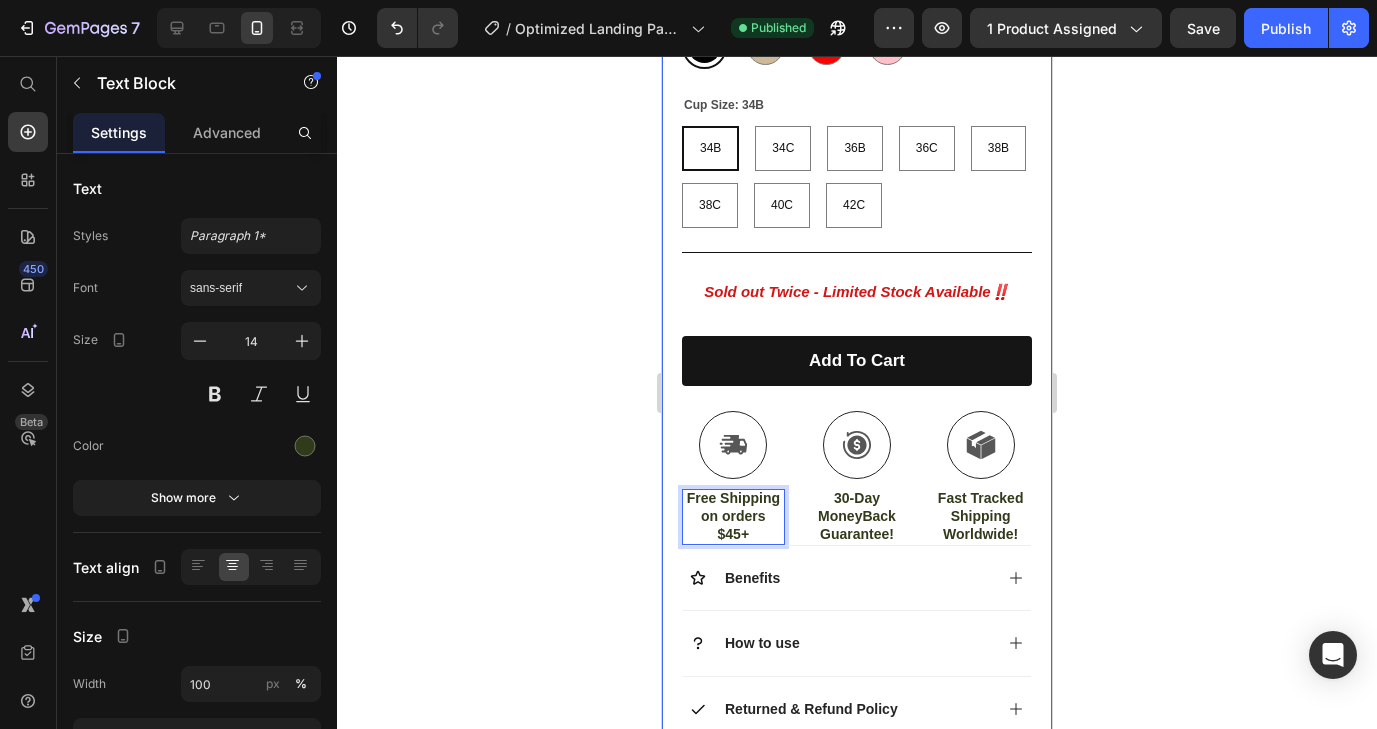 click 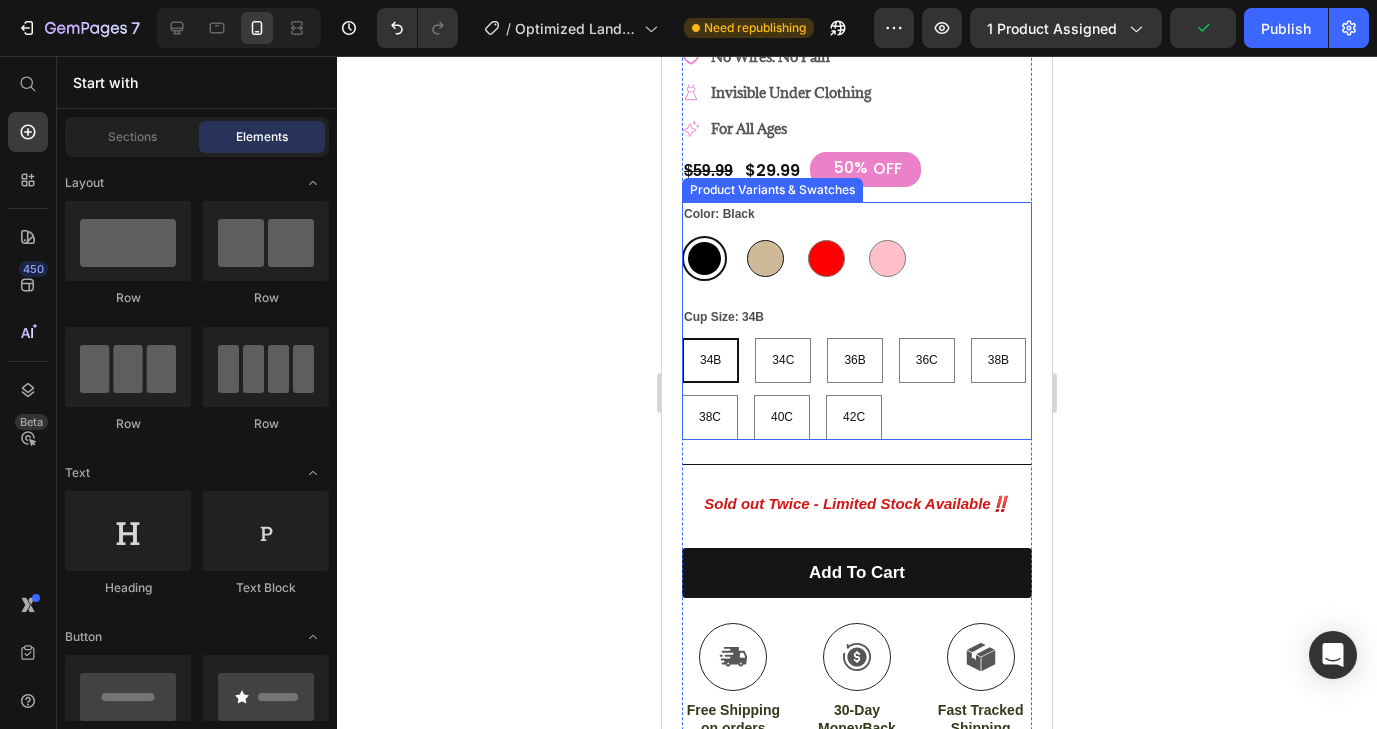 scroll, scrollTop: 592, scrollLeft: 0, axis: vertical 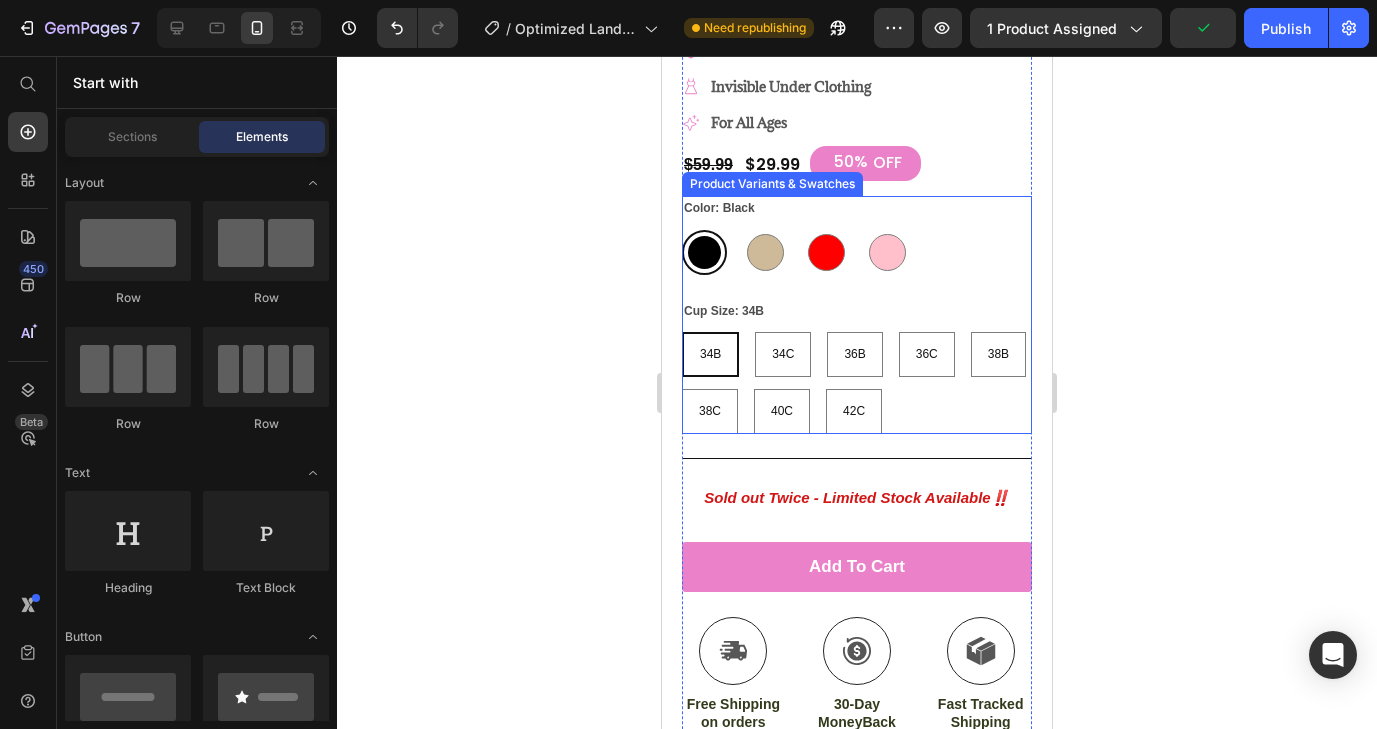 click on "add to cart" at bounding box center (857, 567) 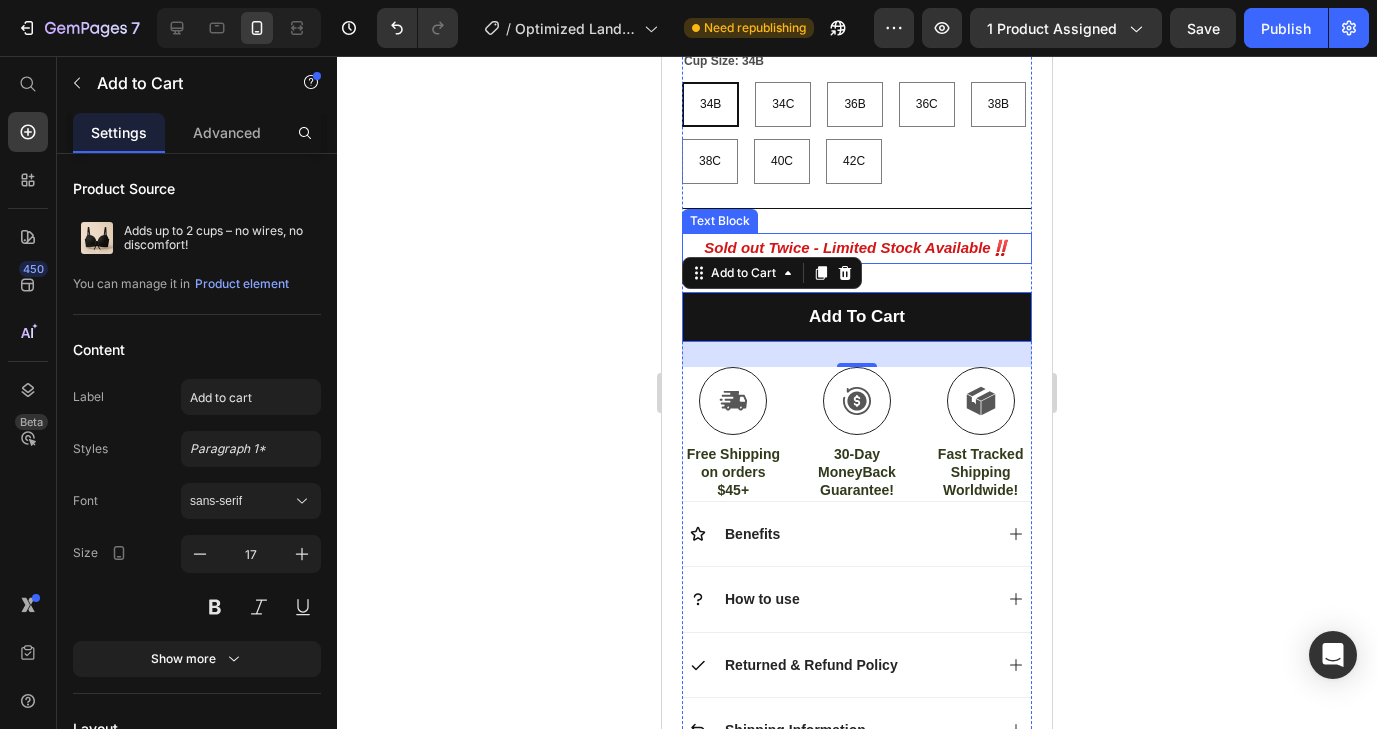 scroll, scrollTop: 844, scrollLeft: 0, axis: vertical 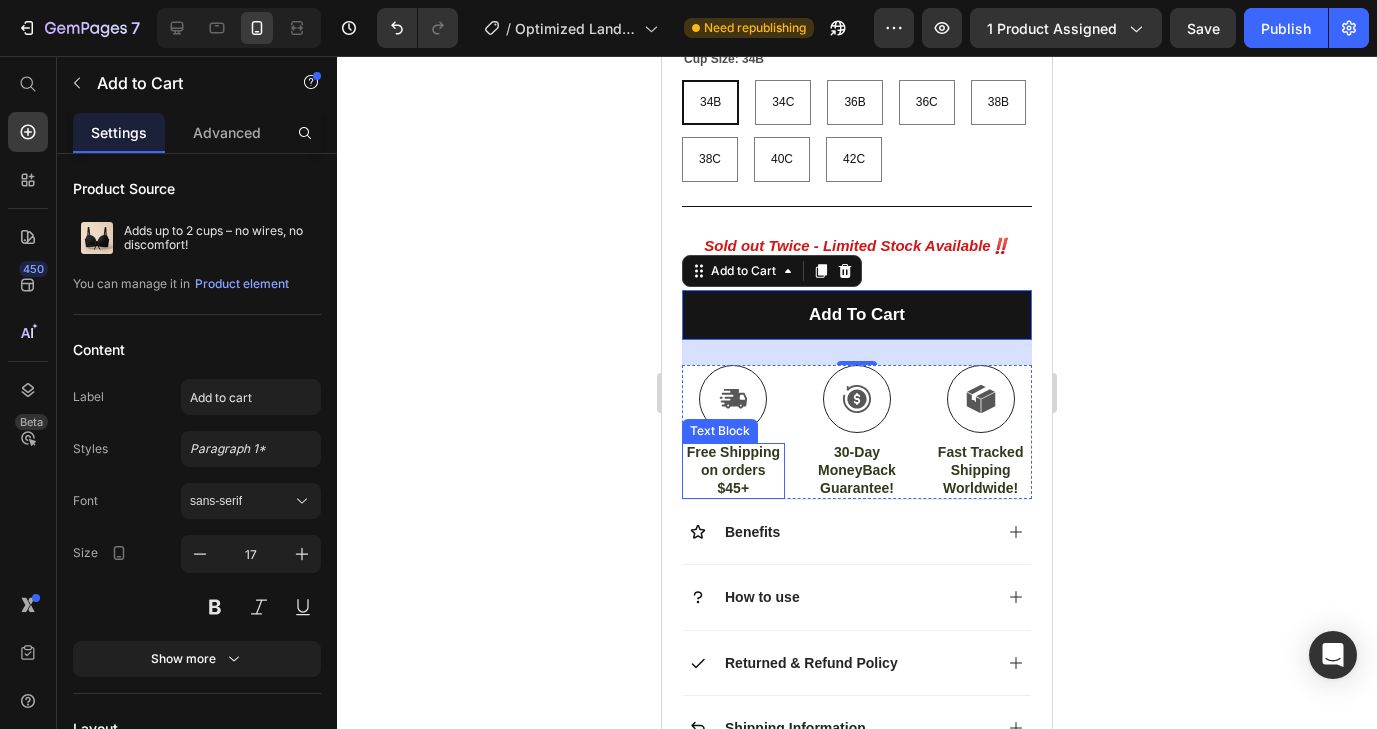 click on "Free Shipping on orders $45+" at bounding box center [733, 470] 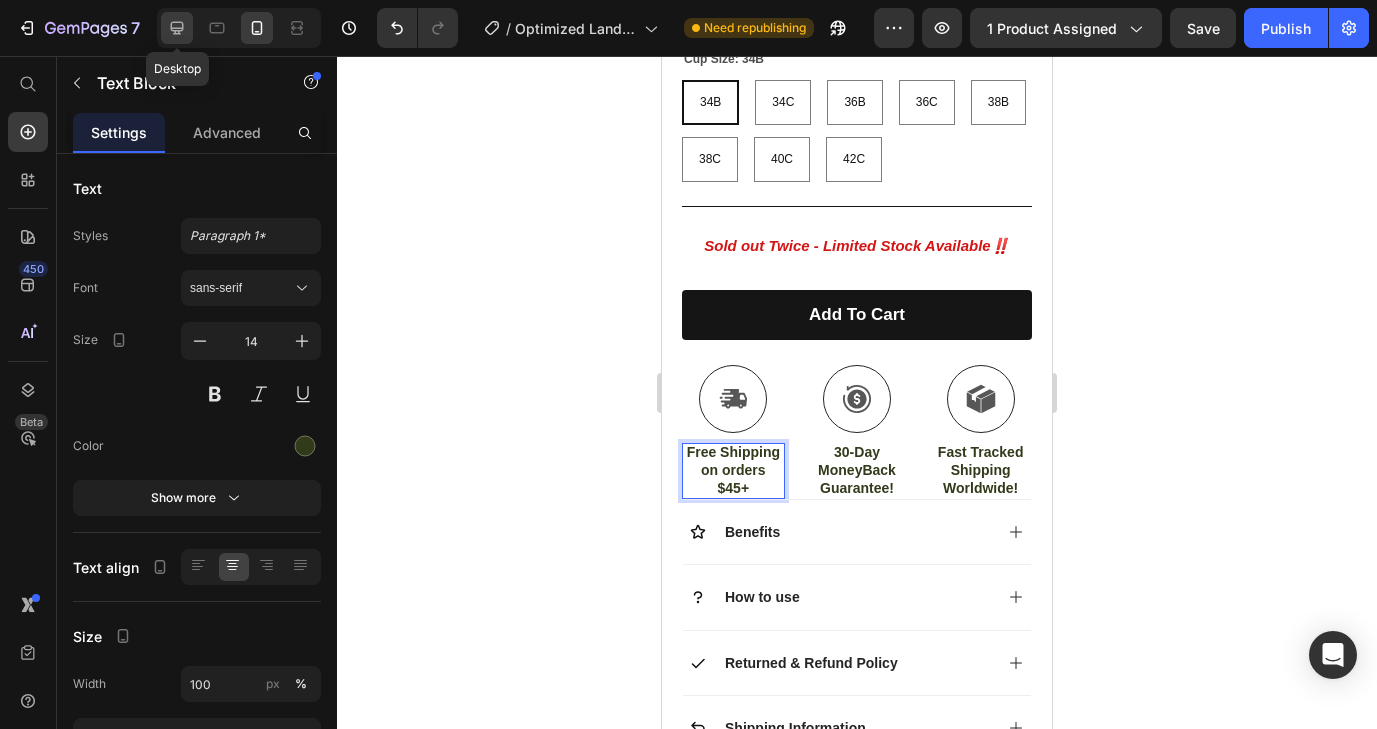 click 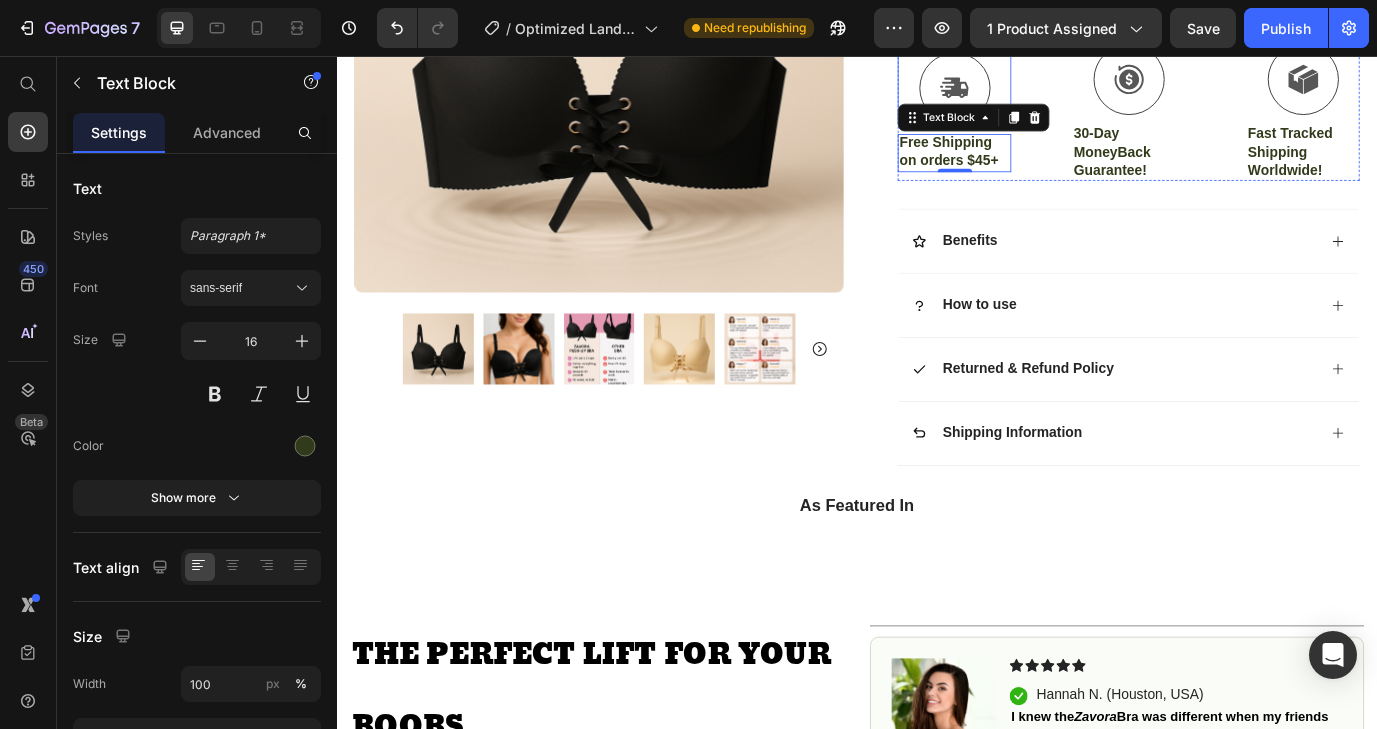 scroll, scrollTop: 903, scrollLeft: 0, axis: vertical 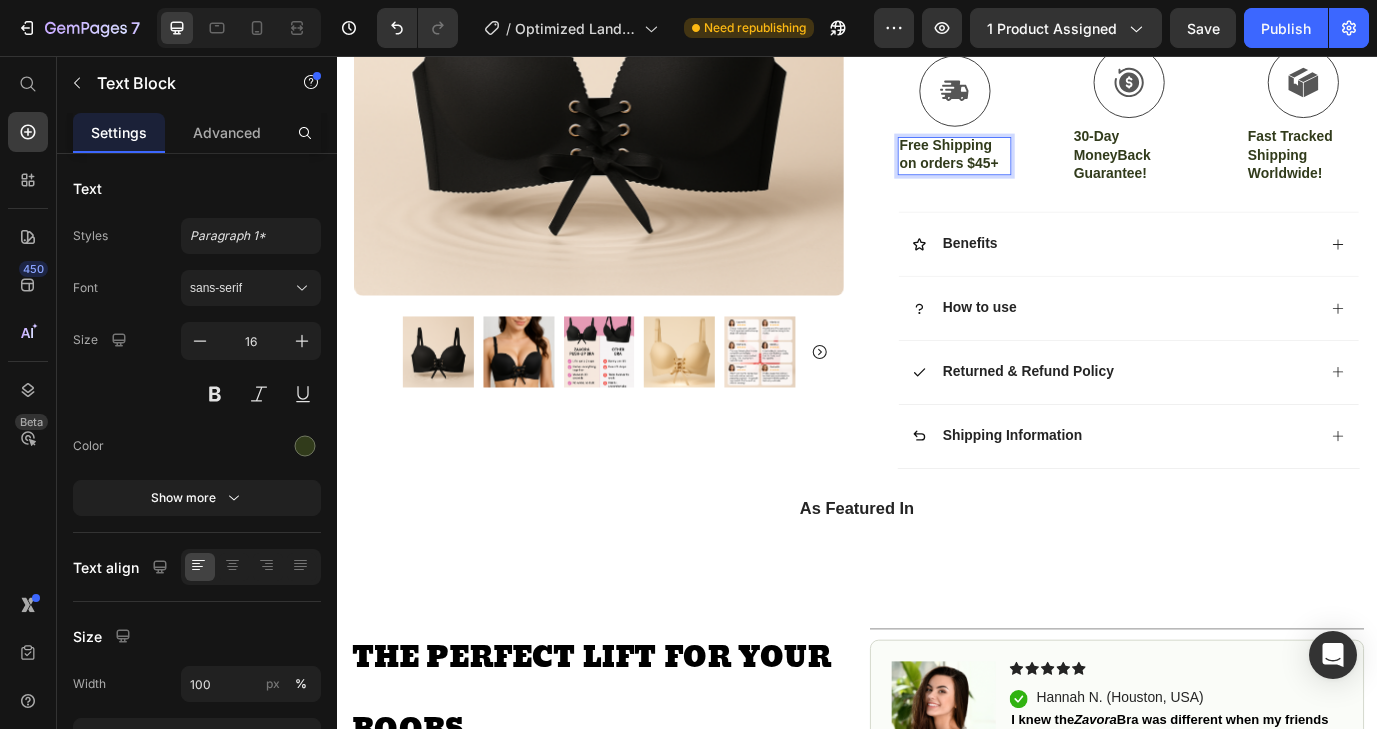 click on "Free Shipping on orders $45+" at bounding box center [1049, 171] 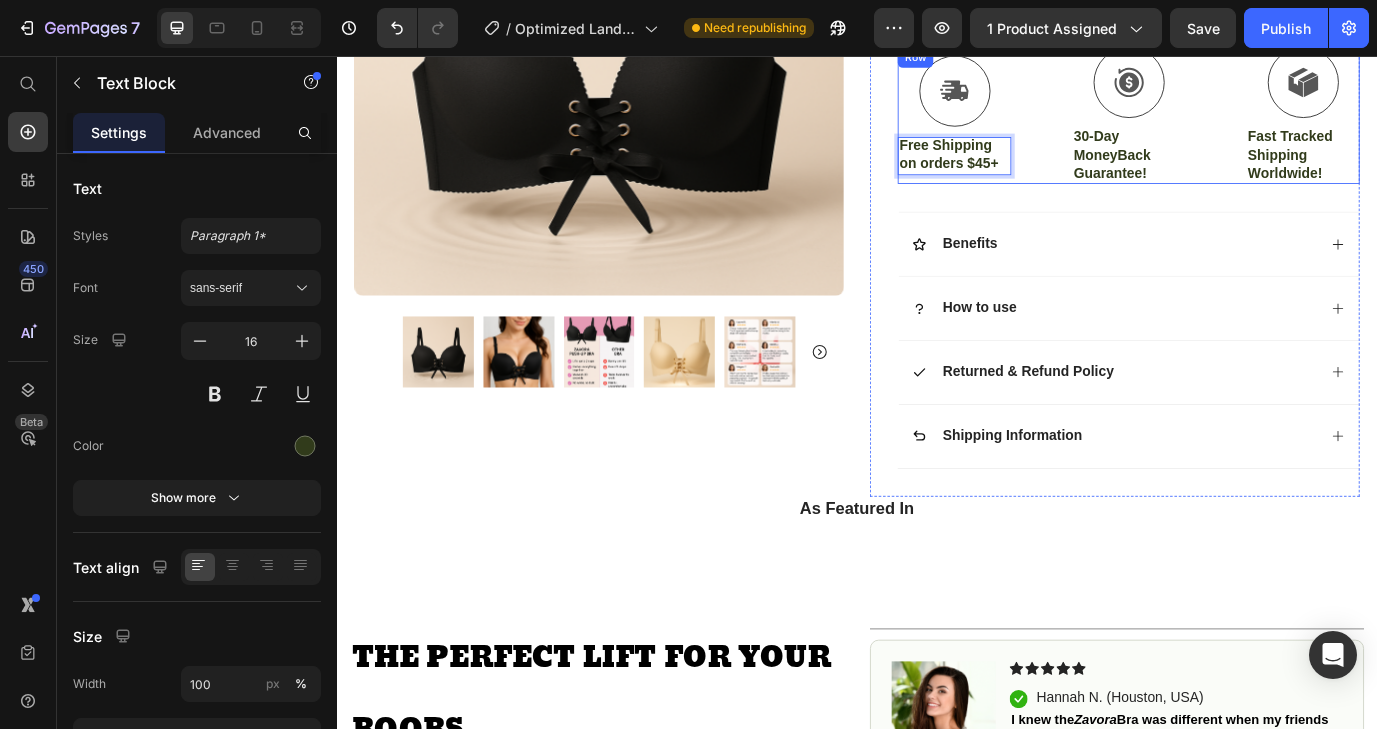 click on "Icon Free Shipping on orders $45+ Text Block   0
Icon 30-Day MoneyBack Guarantee! Text Block
Icon Fast Tracked Shipping Worldwide! Text Block Row" at bounding box center (1250, 125) 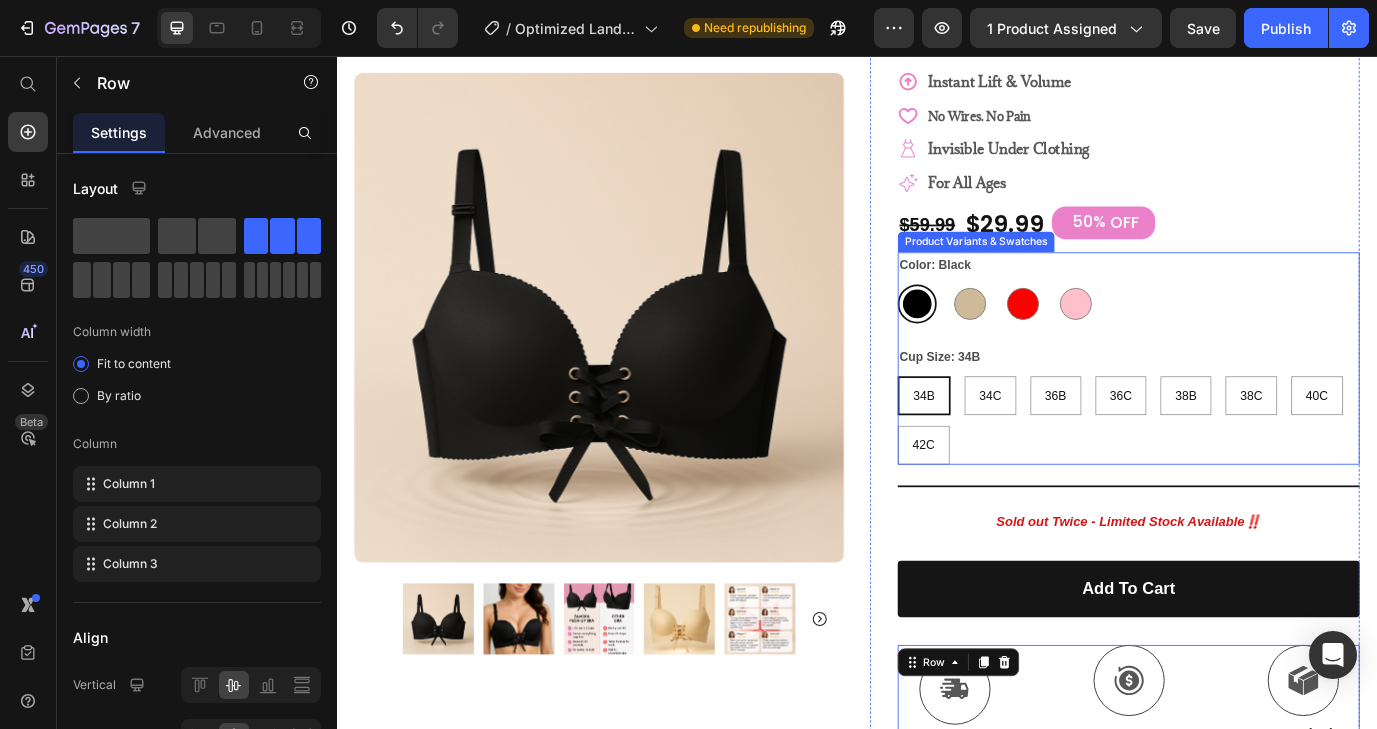 scroll, scrollTop: 0, scrollLeft: 0, axis: both 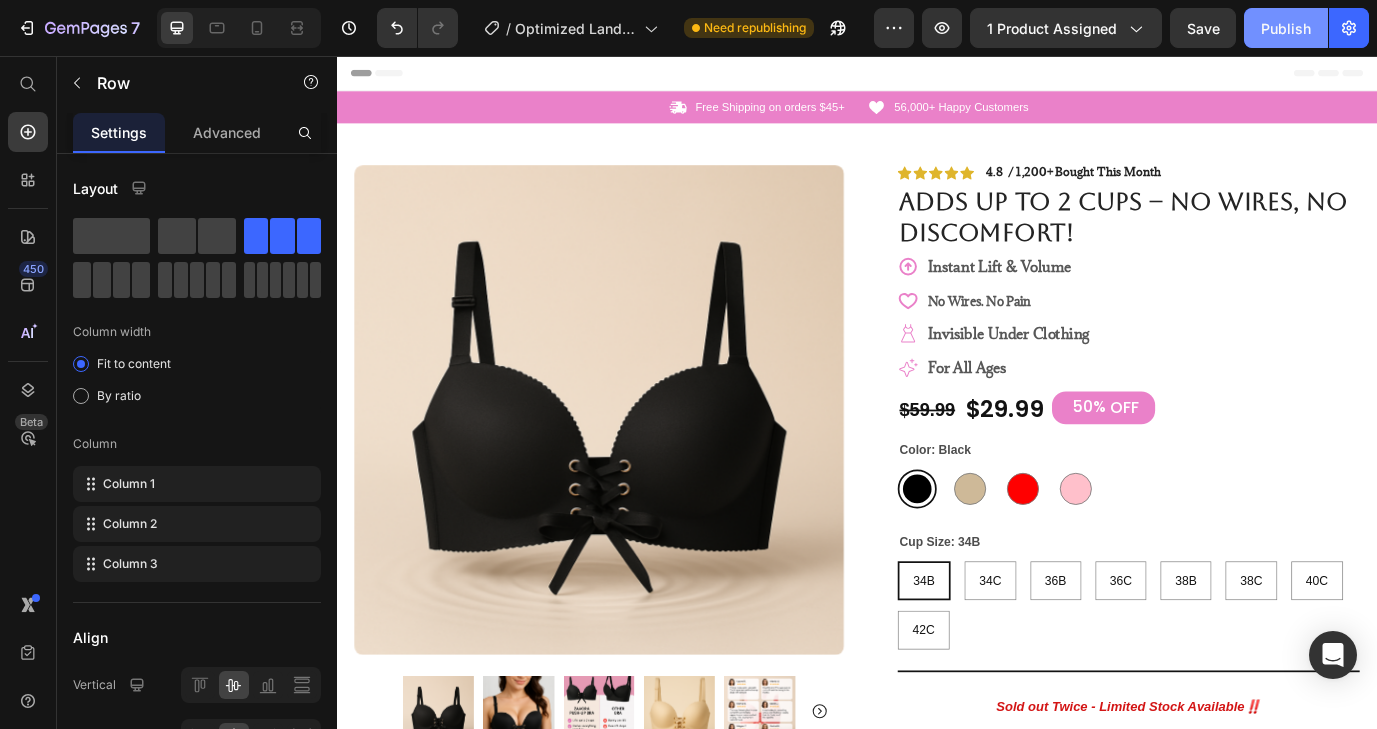 click on "Publish" at bounding box center [1286, 28] 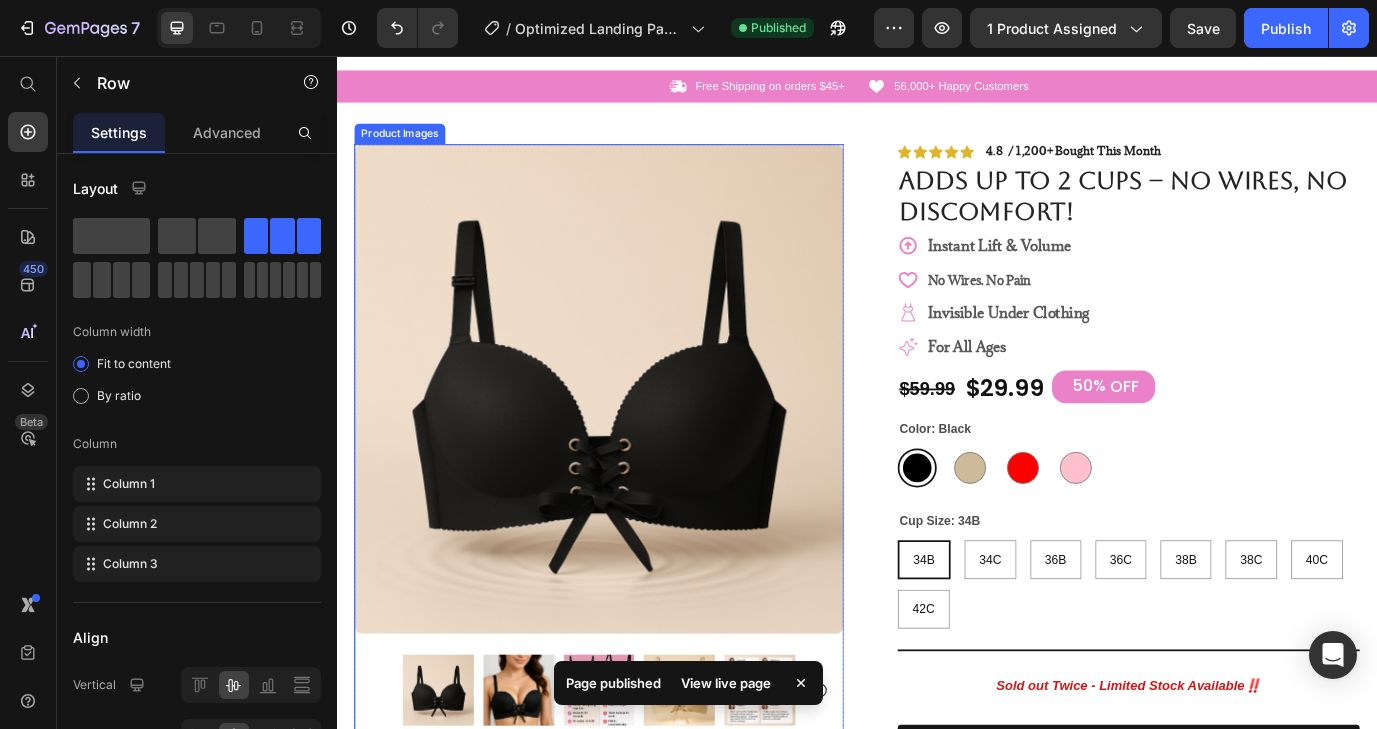 scroll, scrollTop: 0, scrollLeft: 0, axis: both 